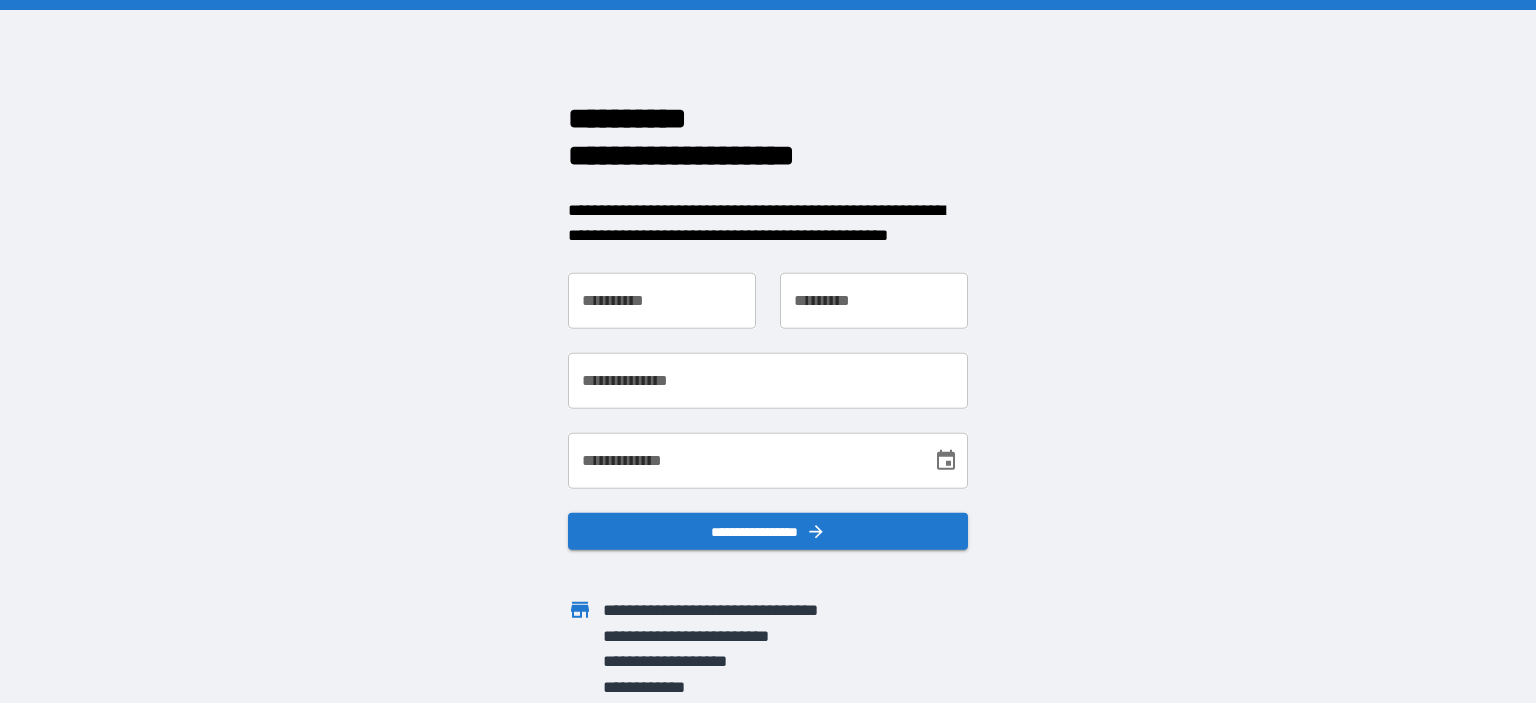 scroll, scrollTop: 0, scrollLeft: 0, axis: both 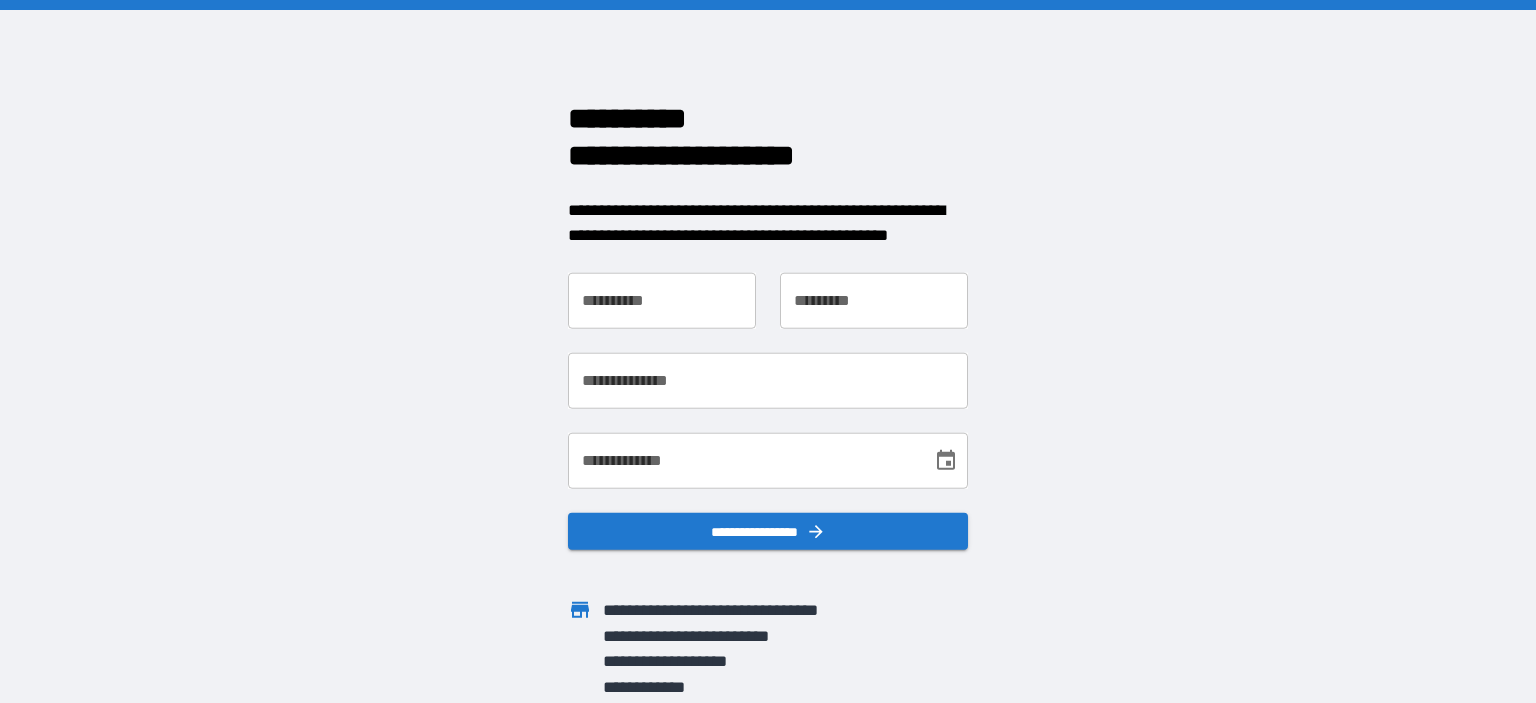 click on "**********" at bounding box center [662, 300] 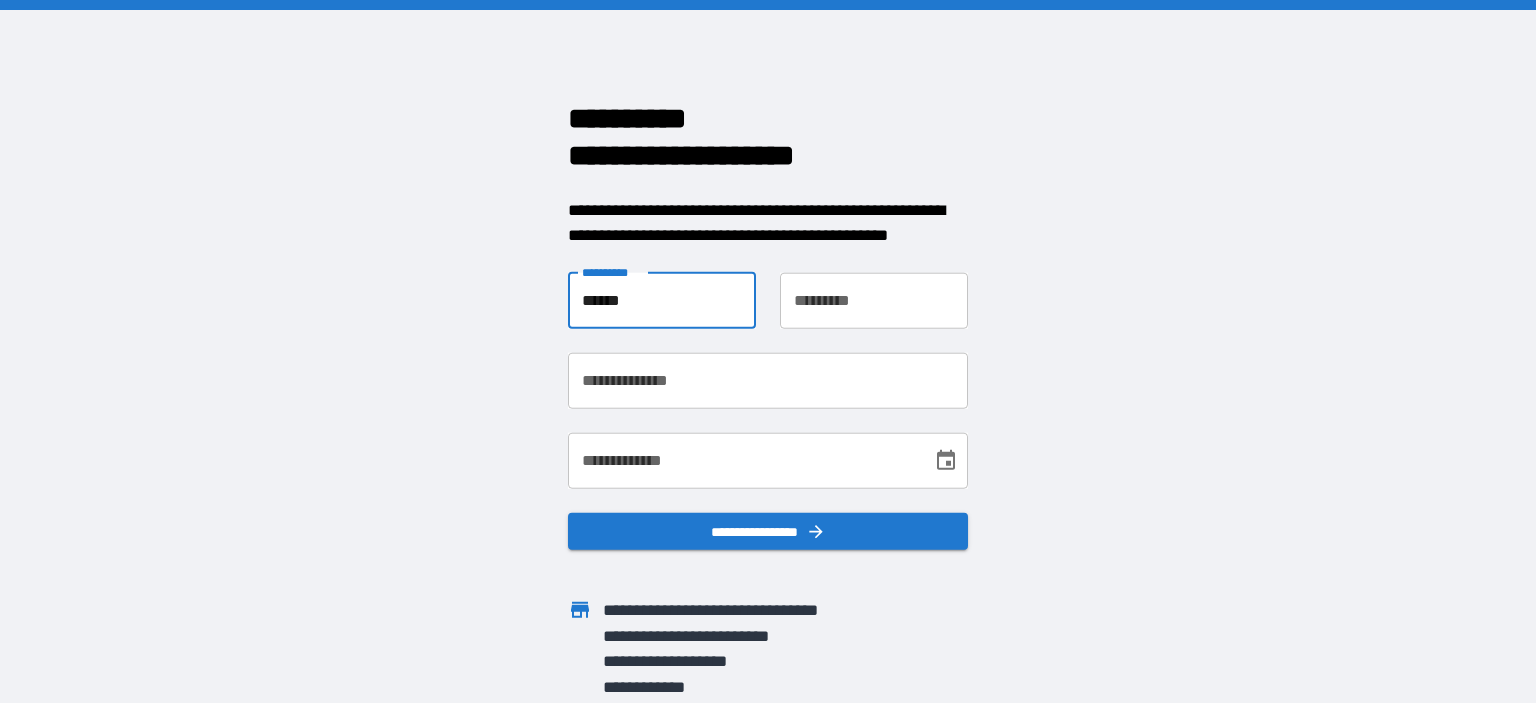 type on "******" 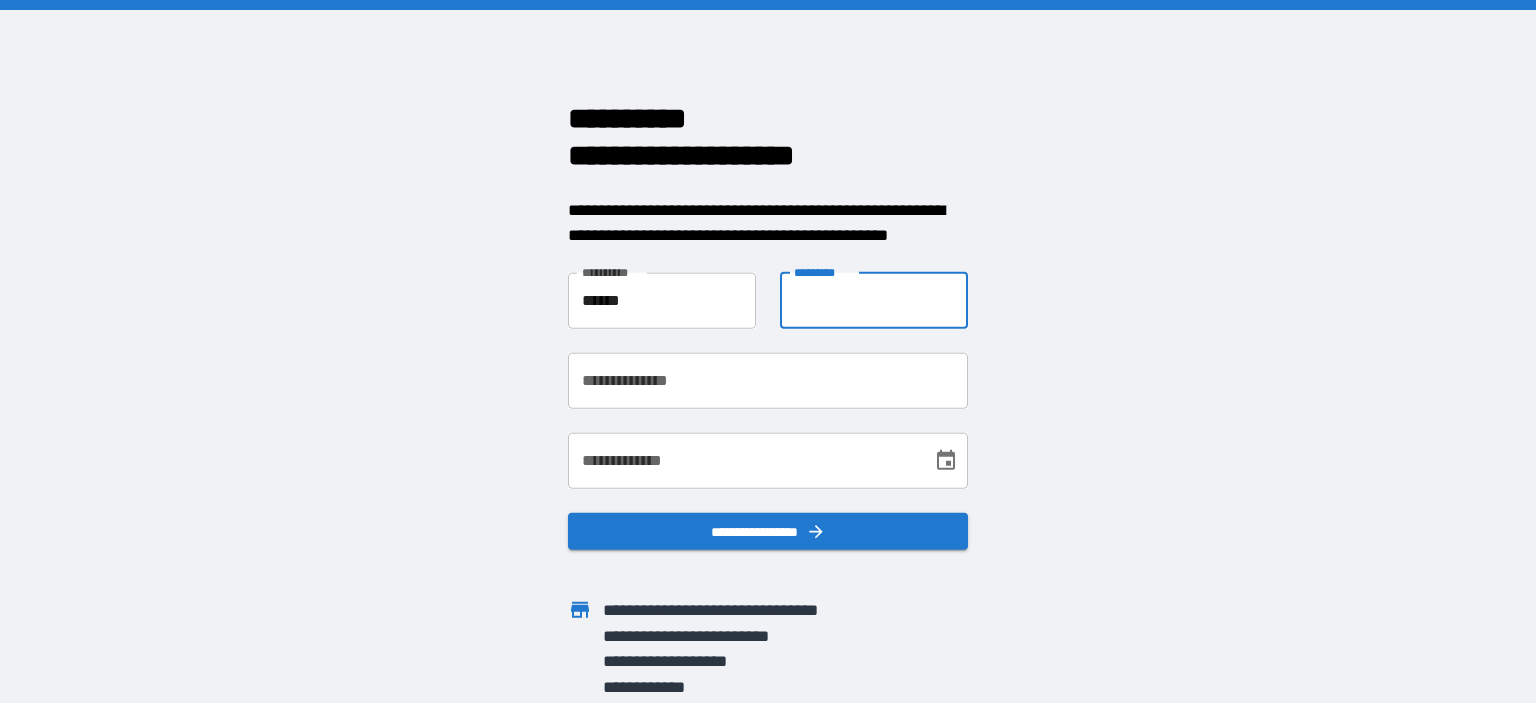 click on "**********" at bounding box center (874, 300) 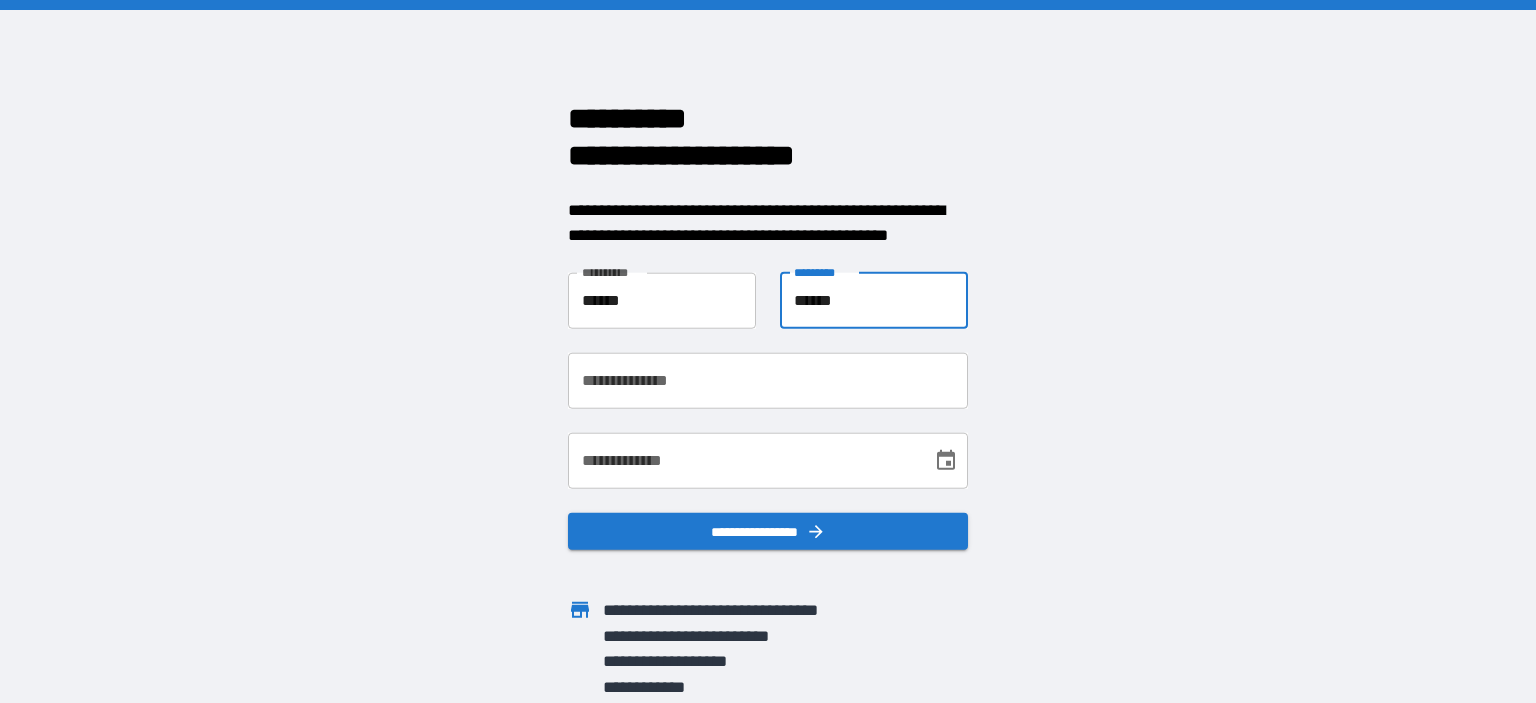 type on "******" 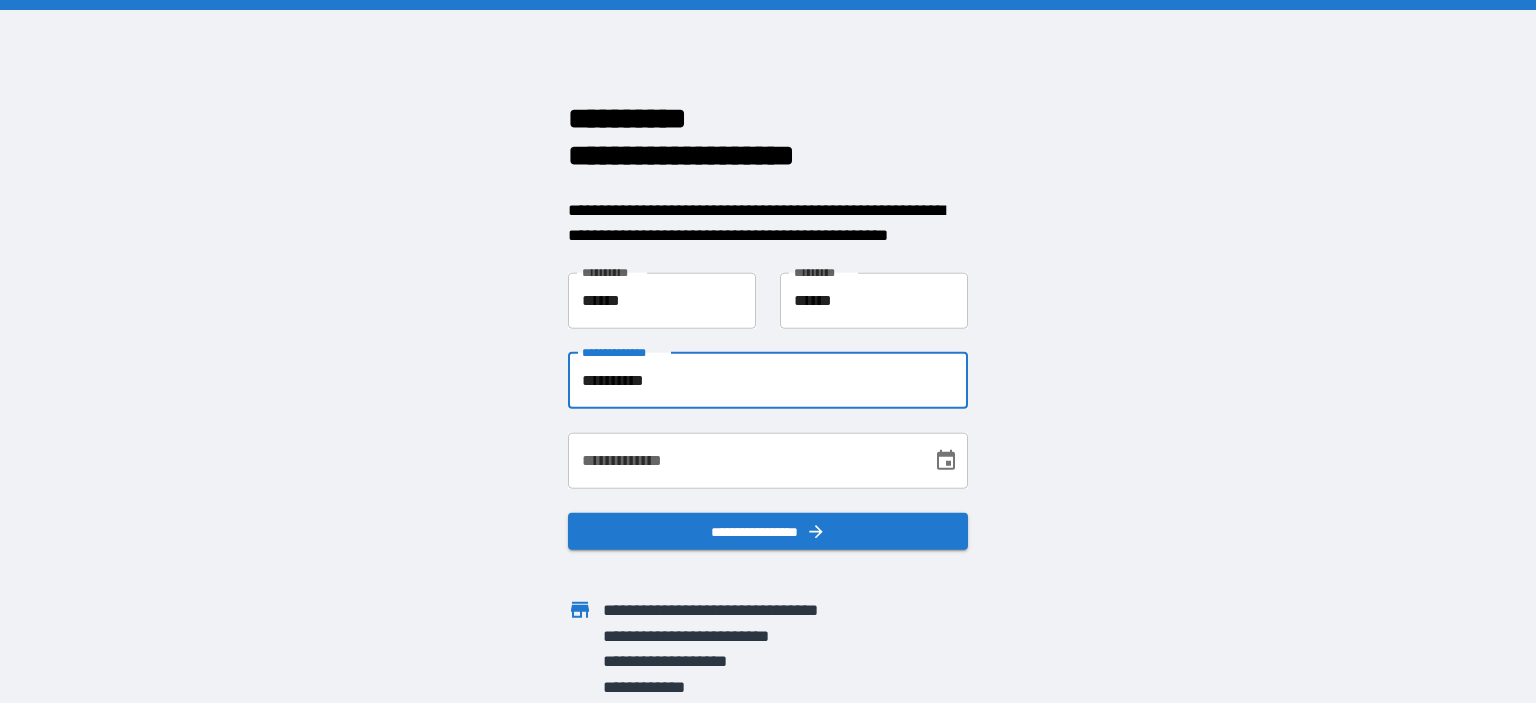 type on "**********" 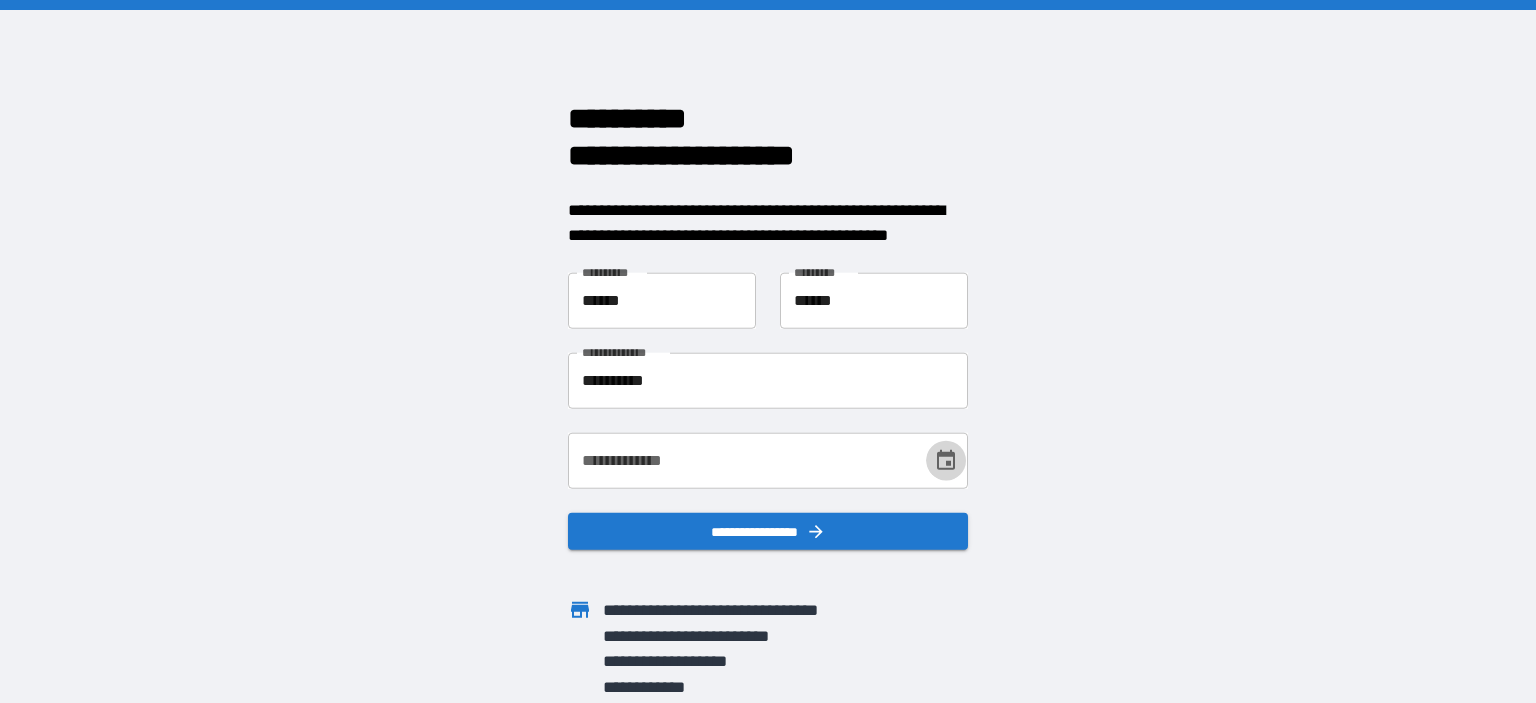 click 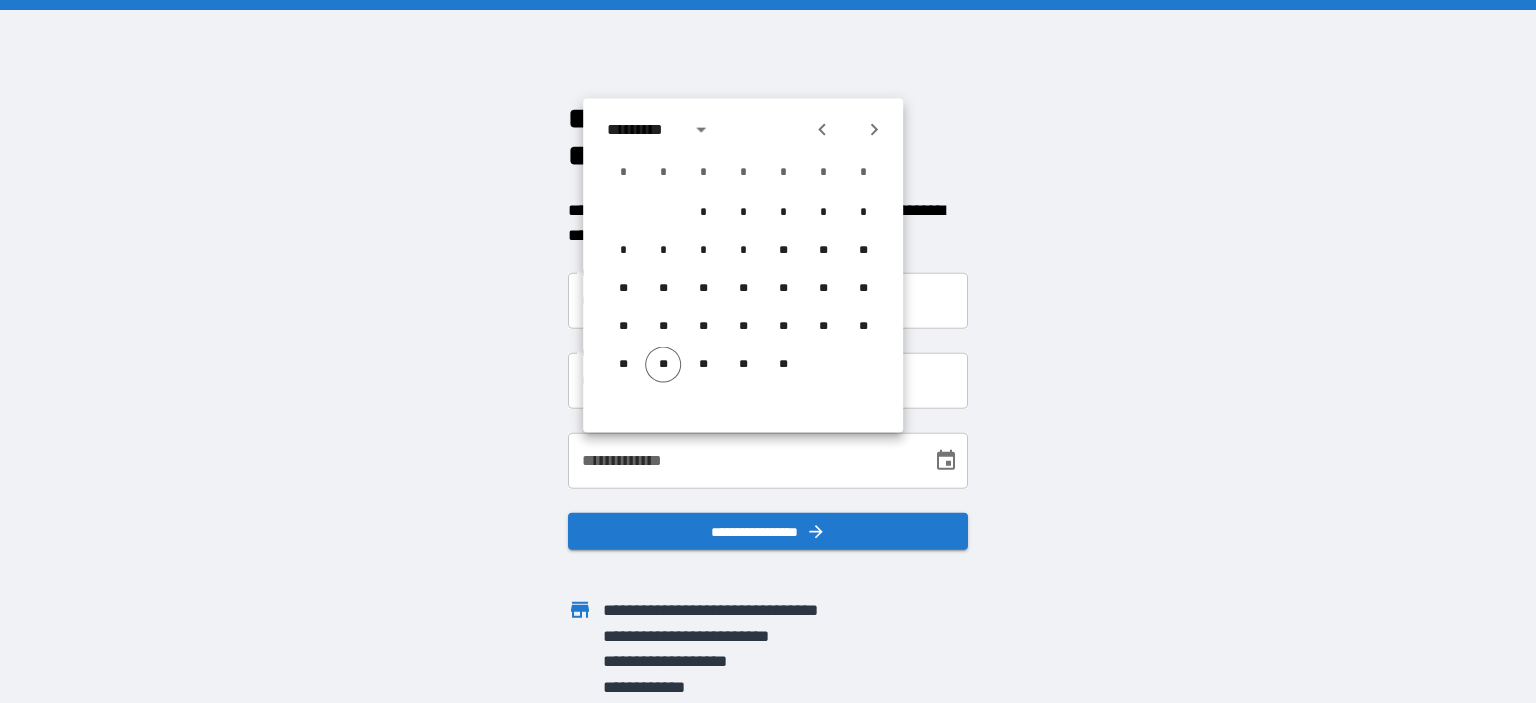 click 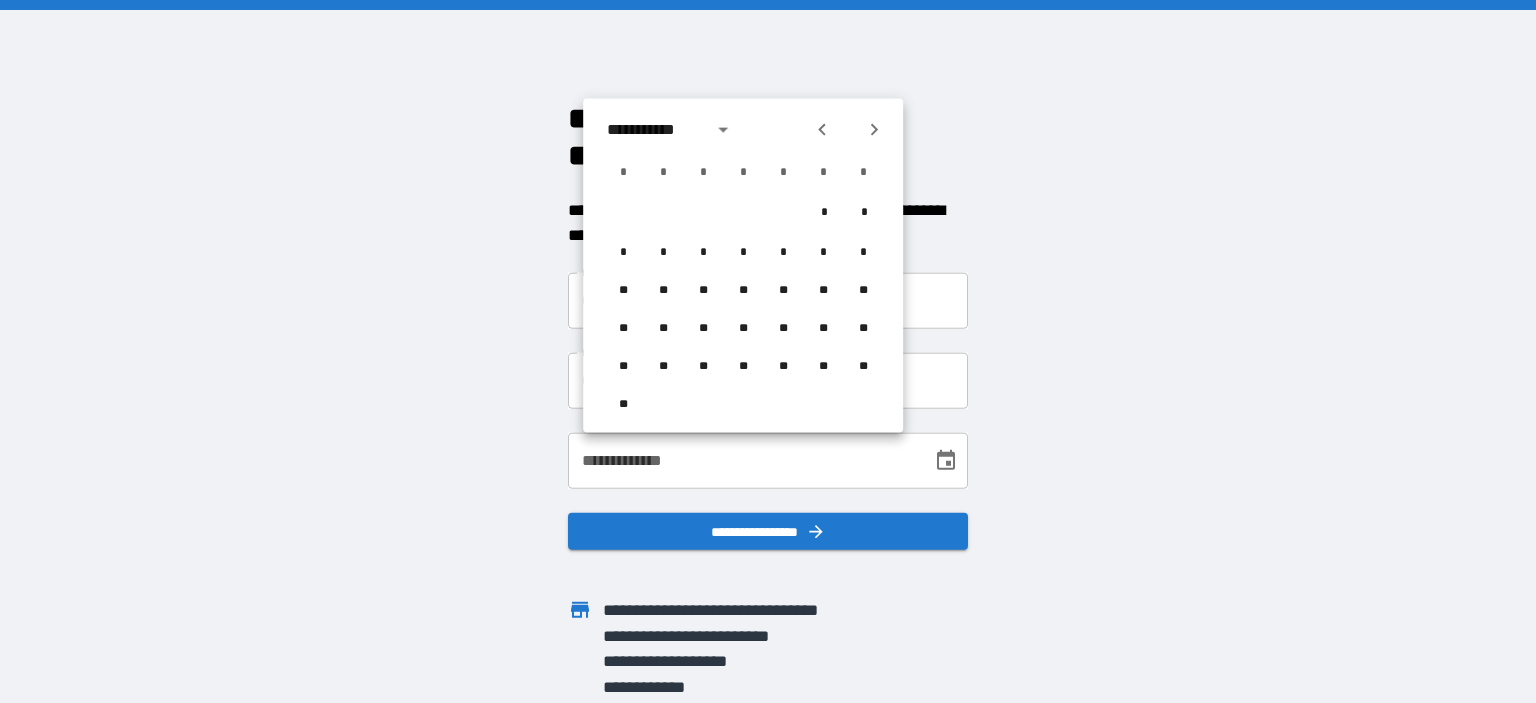 click 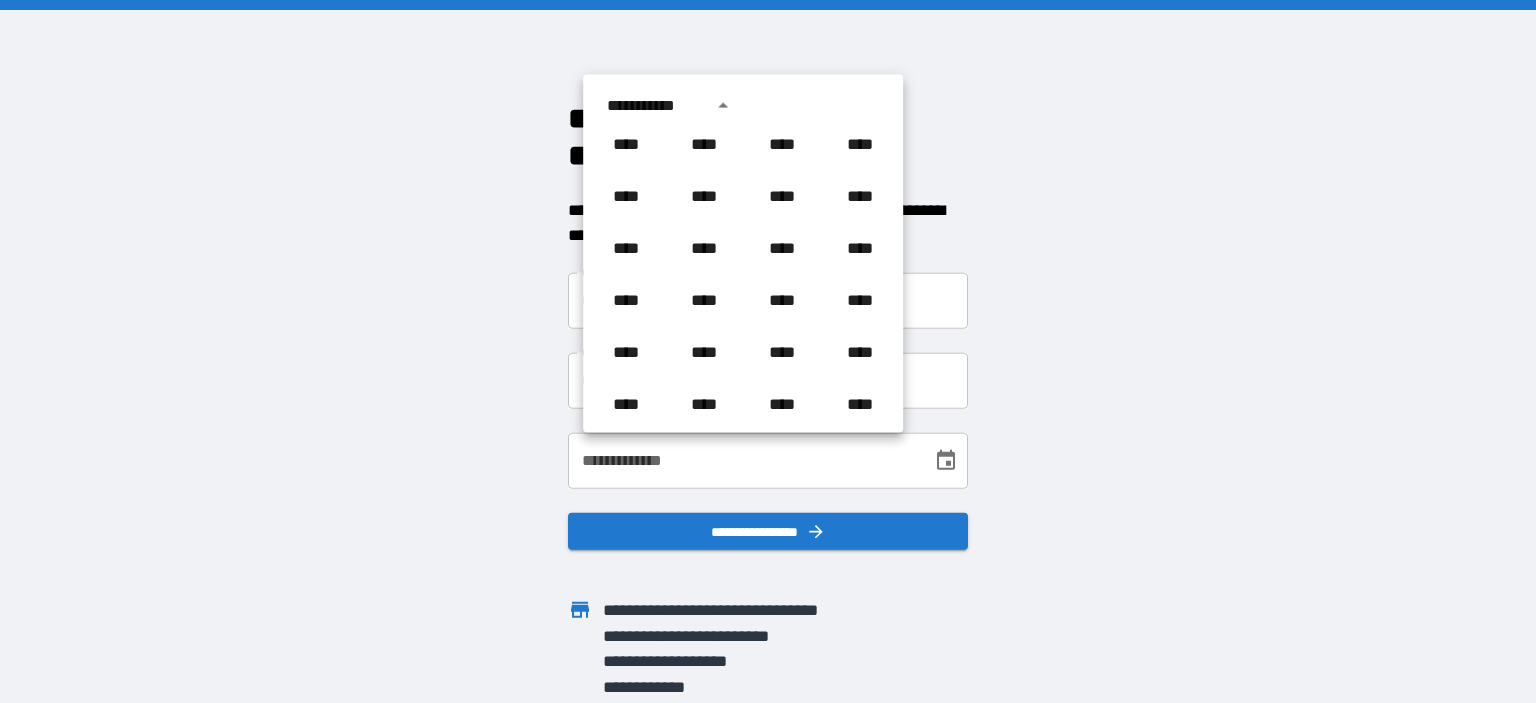 scroll, scrollTop: 680, scrollLeft: 0, axis: vertical 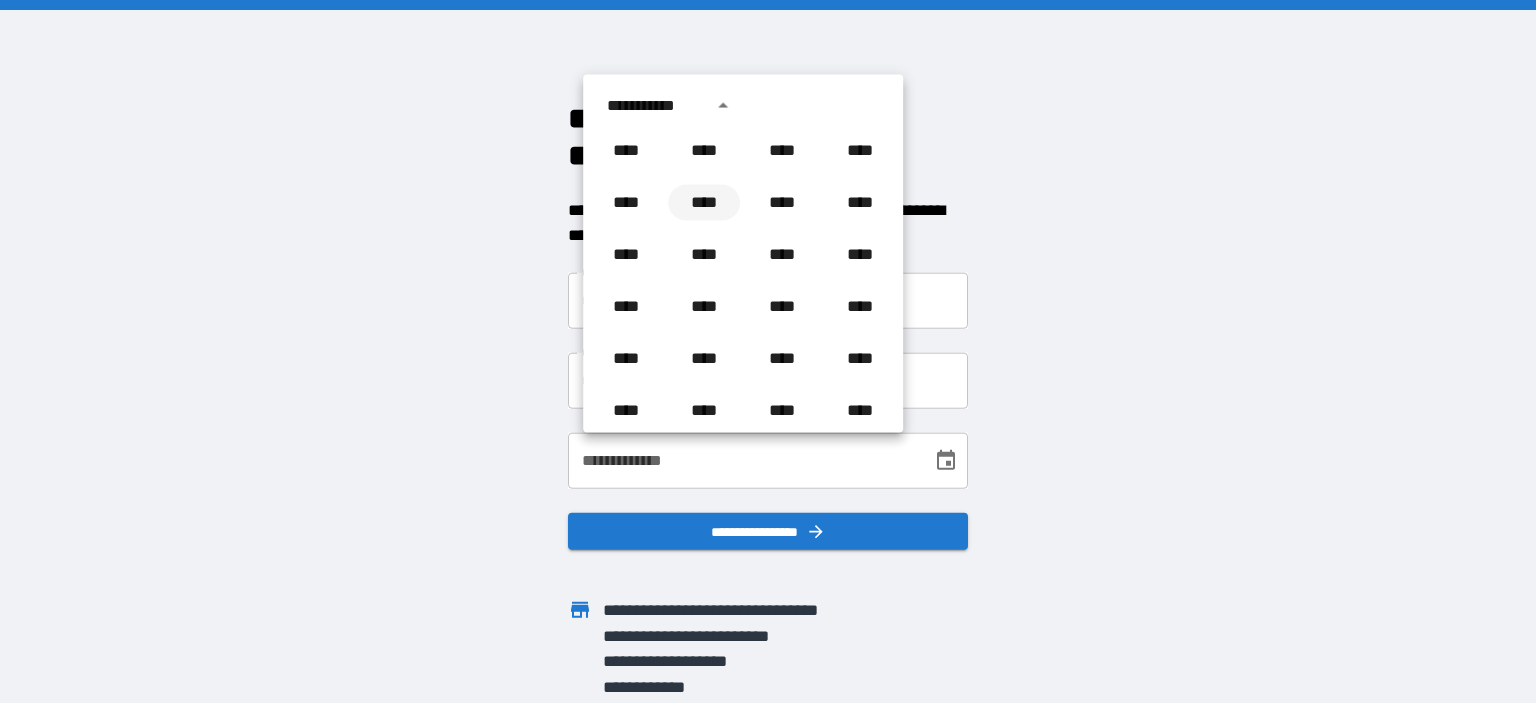 click on "****" at bounding box center (704, 203) 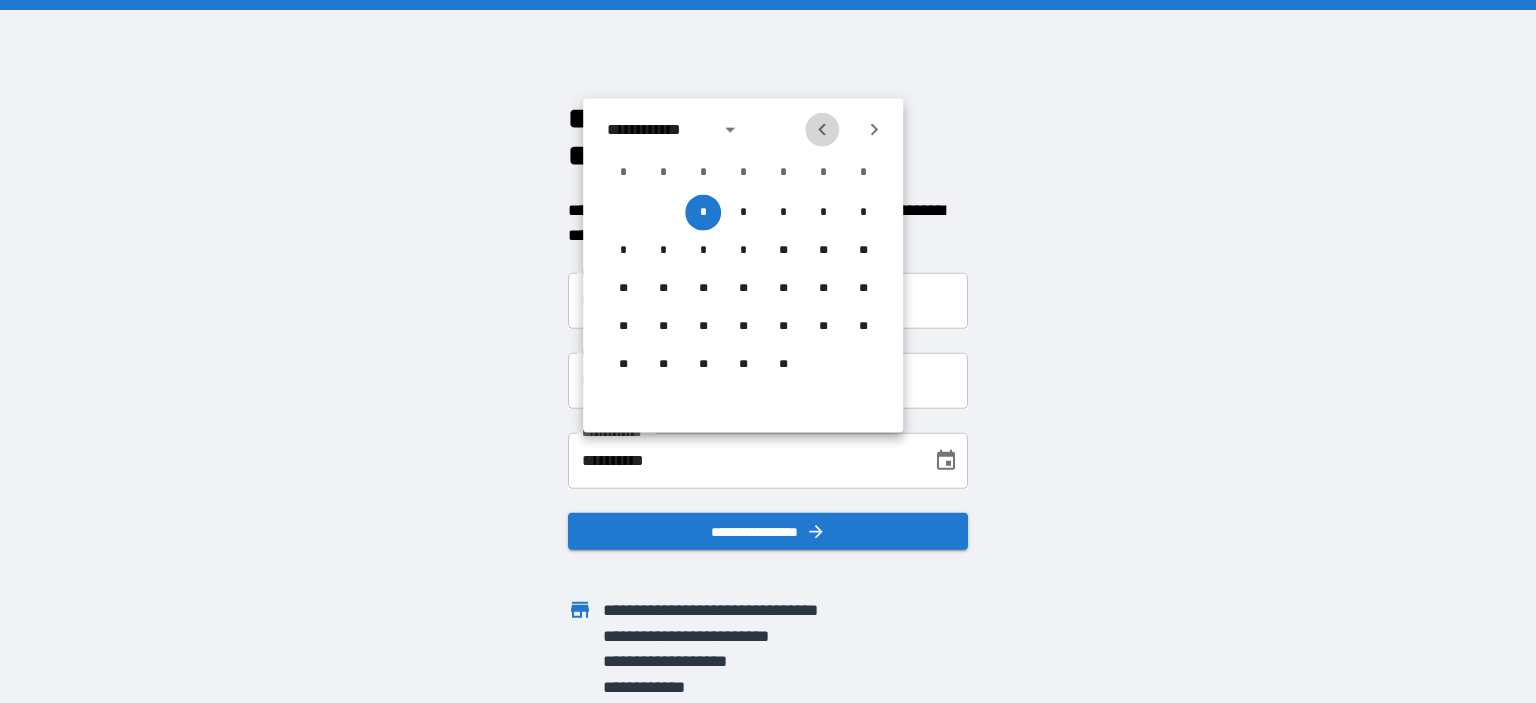 click 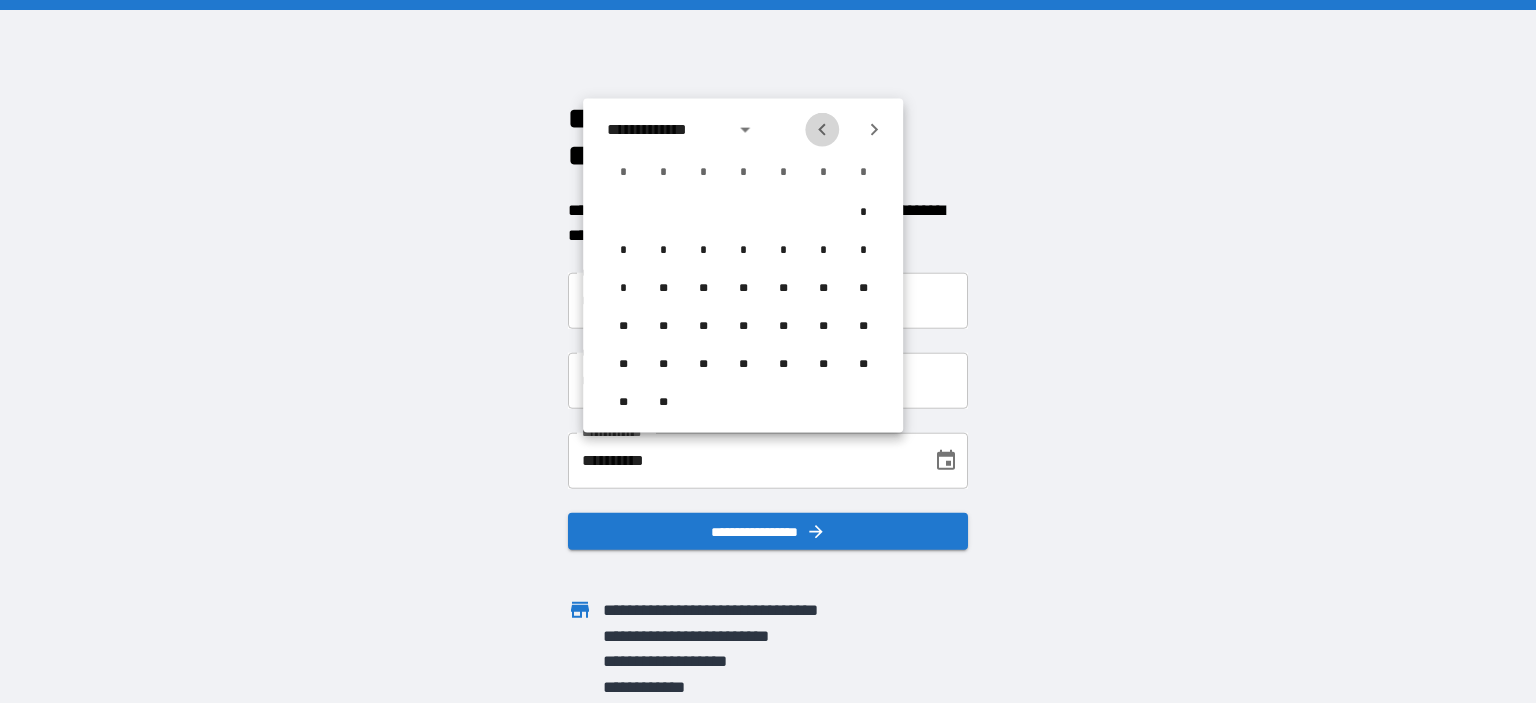 click 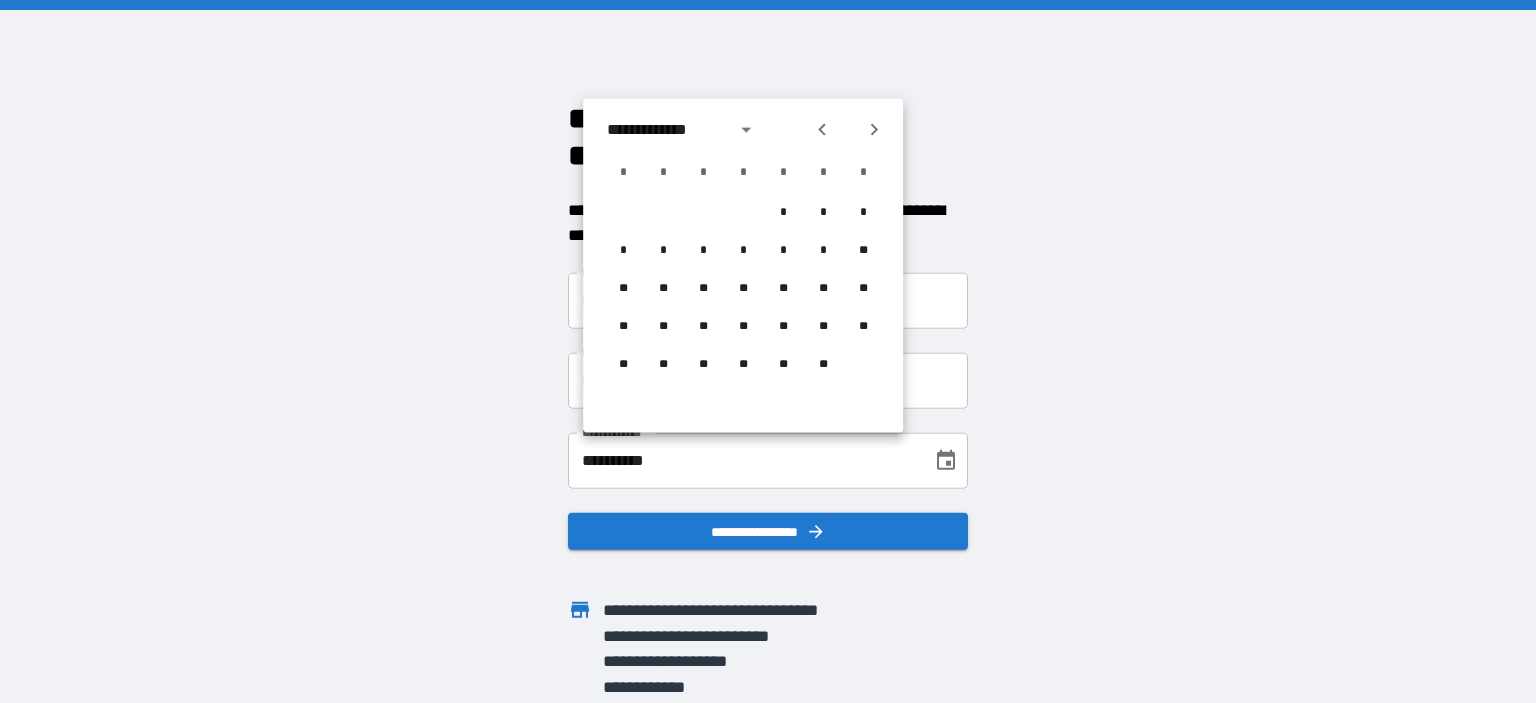 click at bounding box center (822, 130) 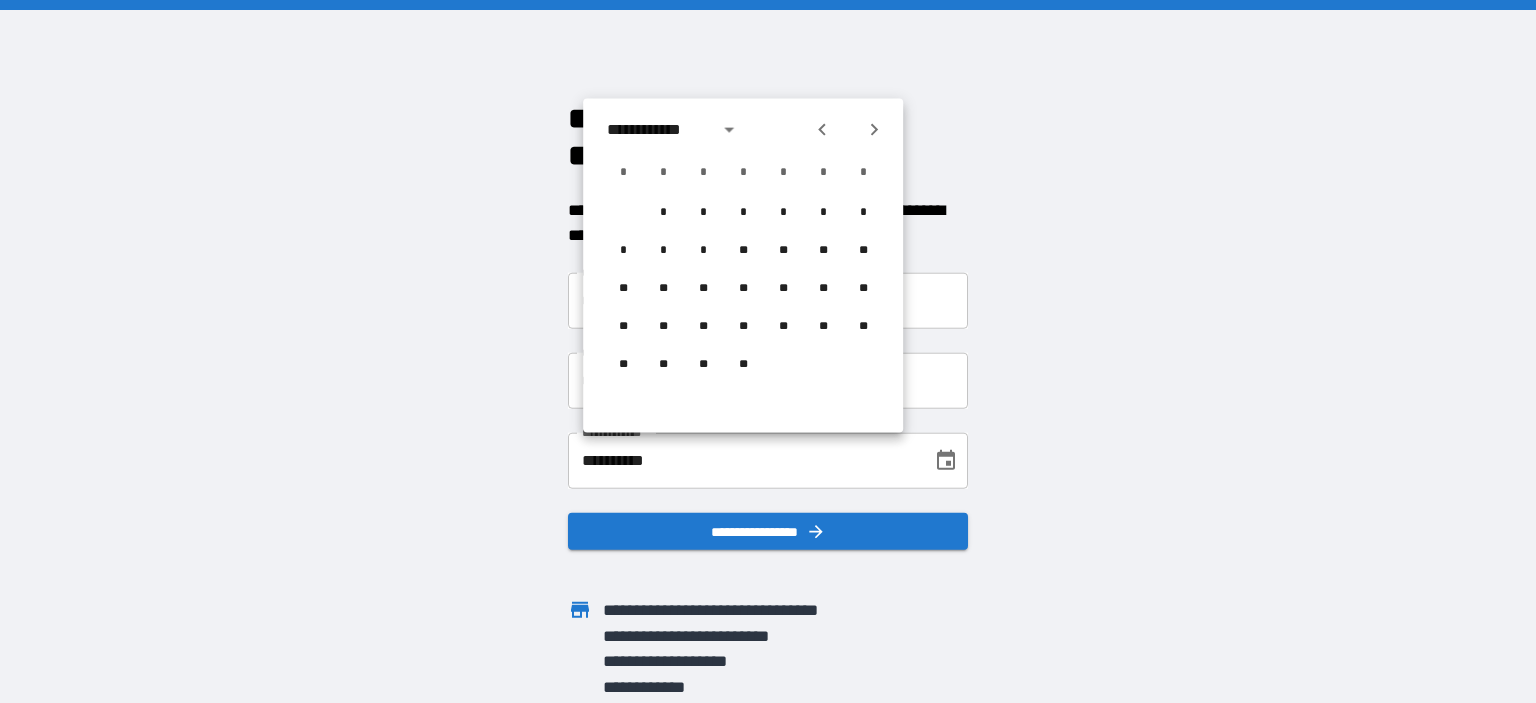 click 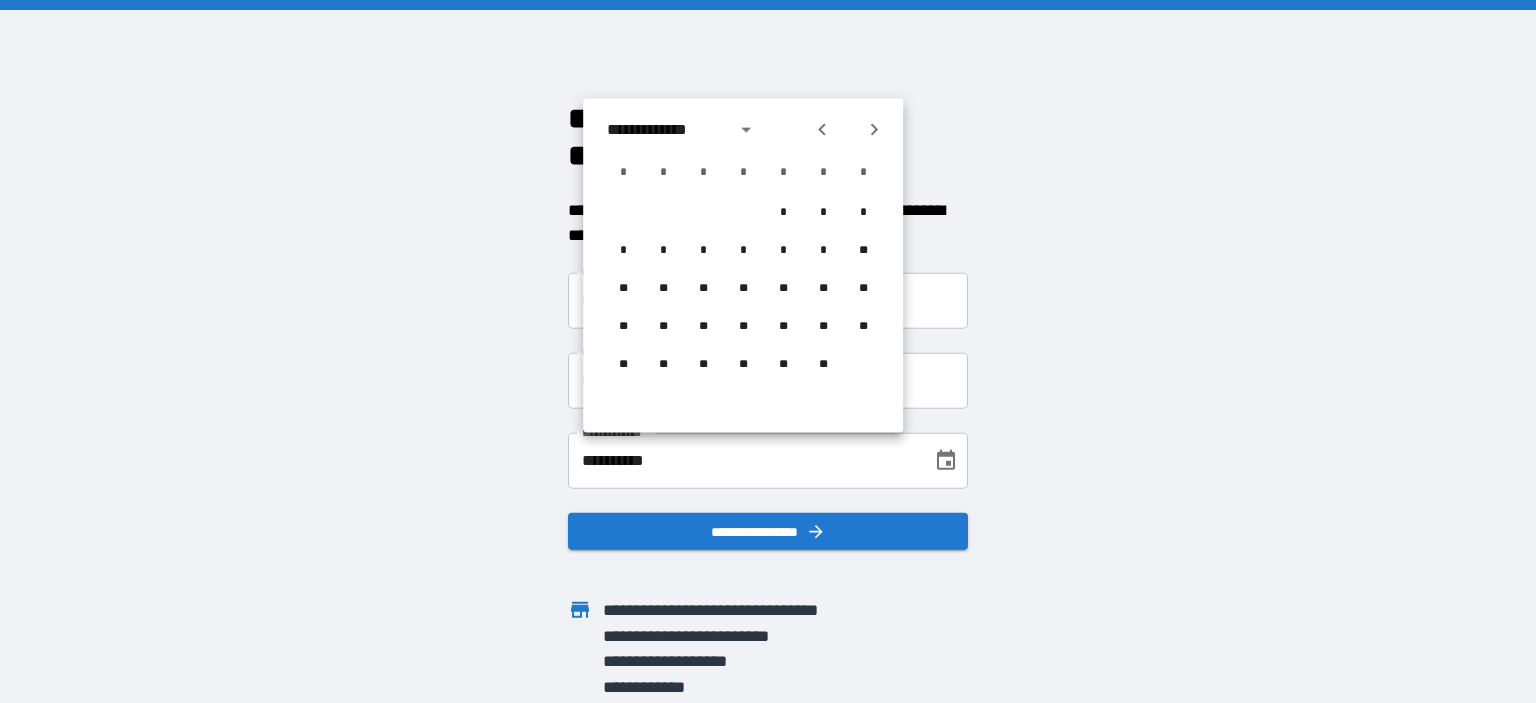 click 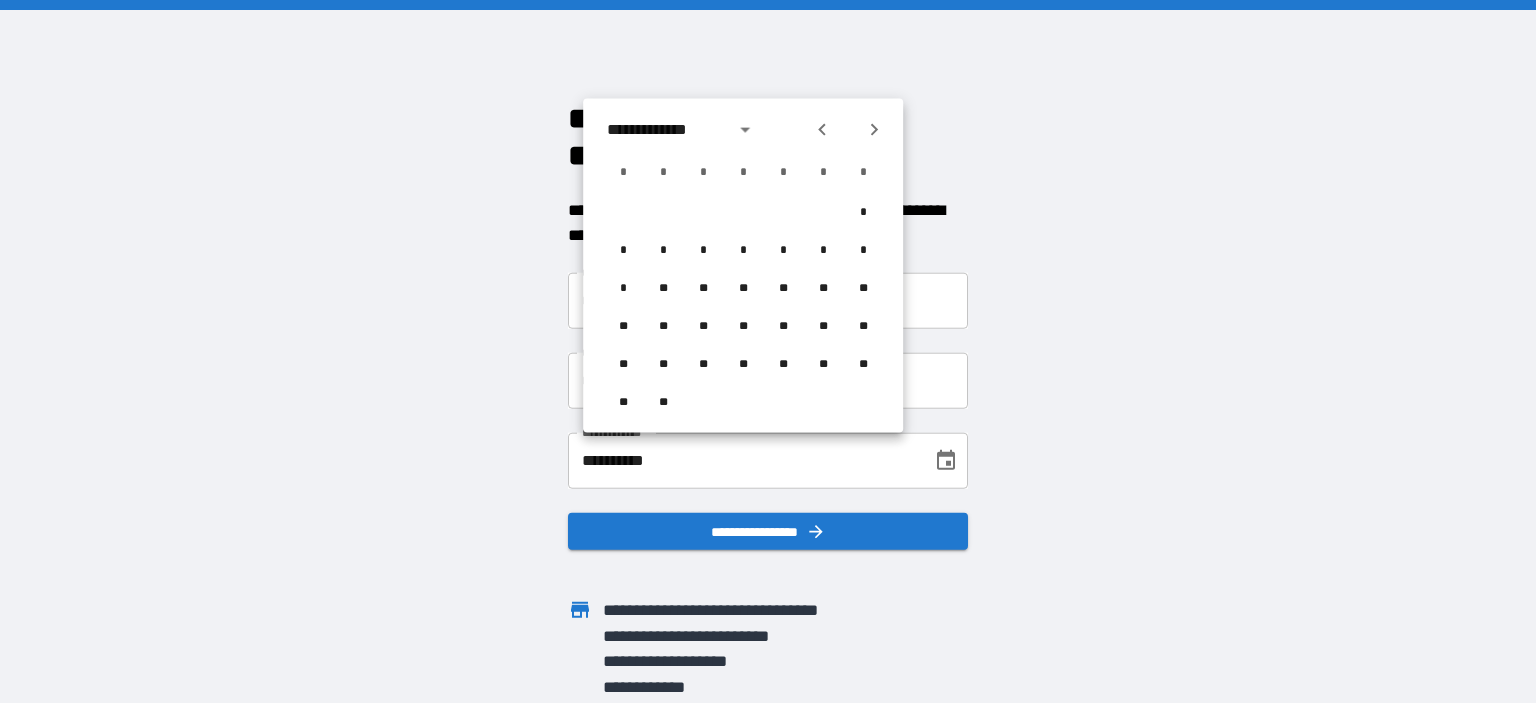 click 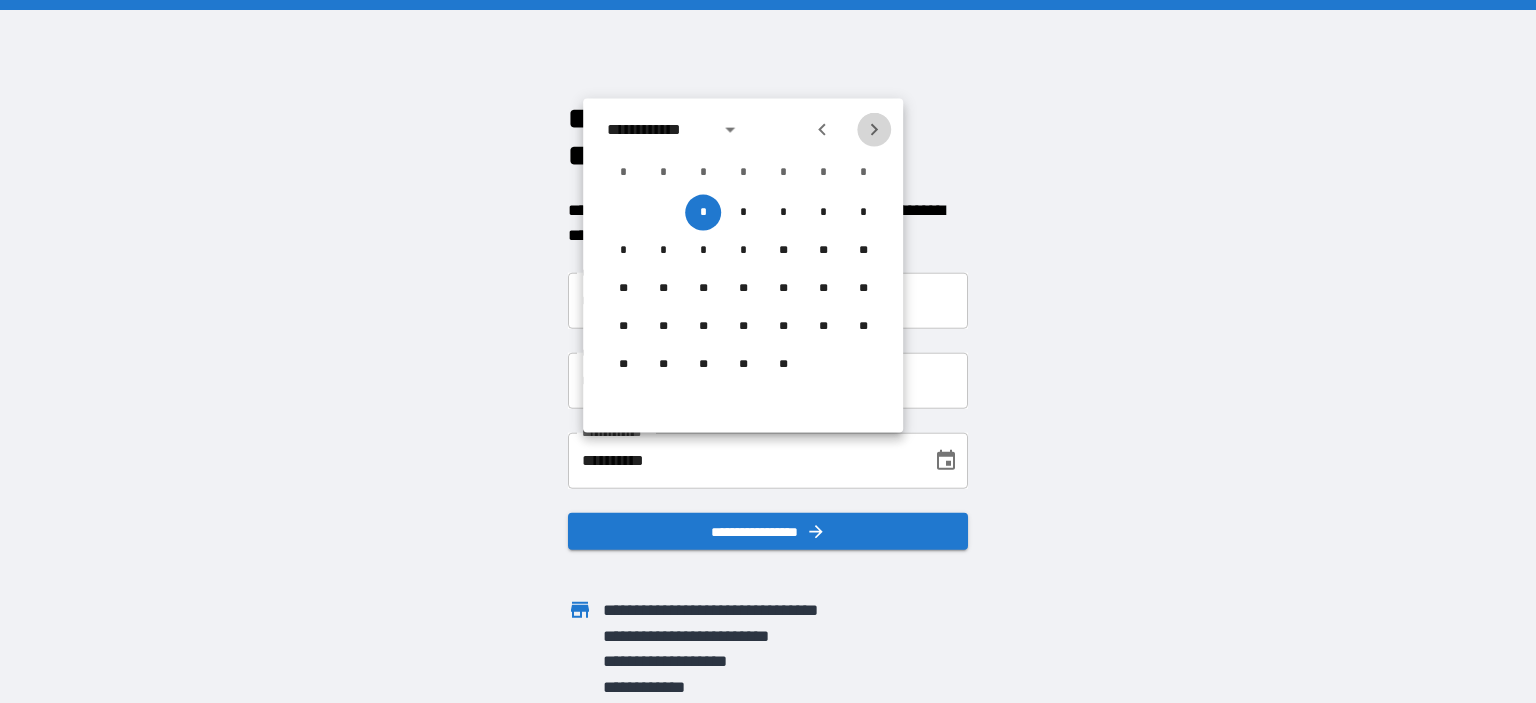 click 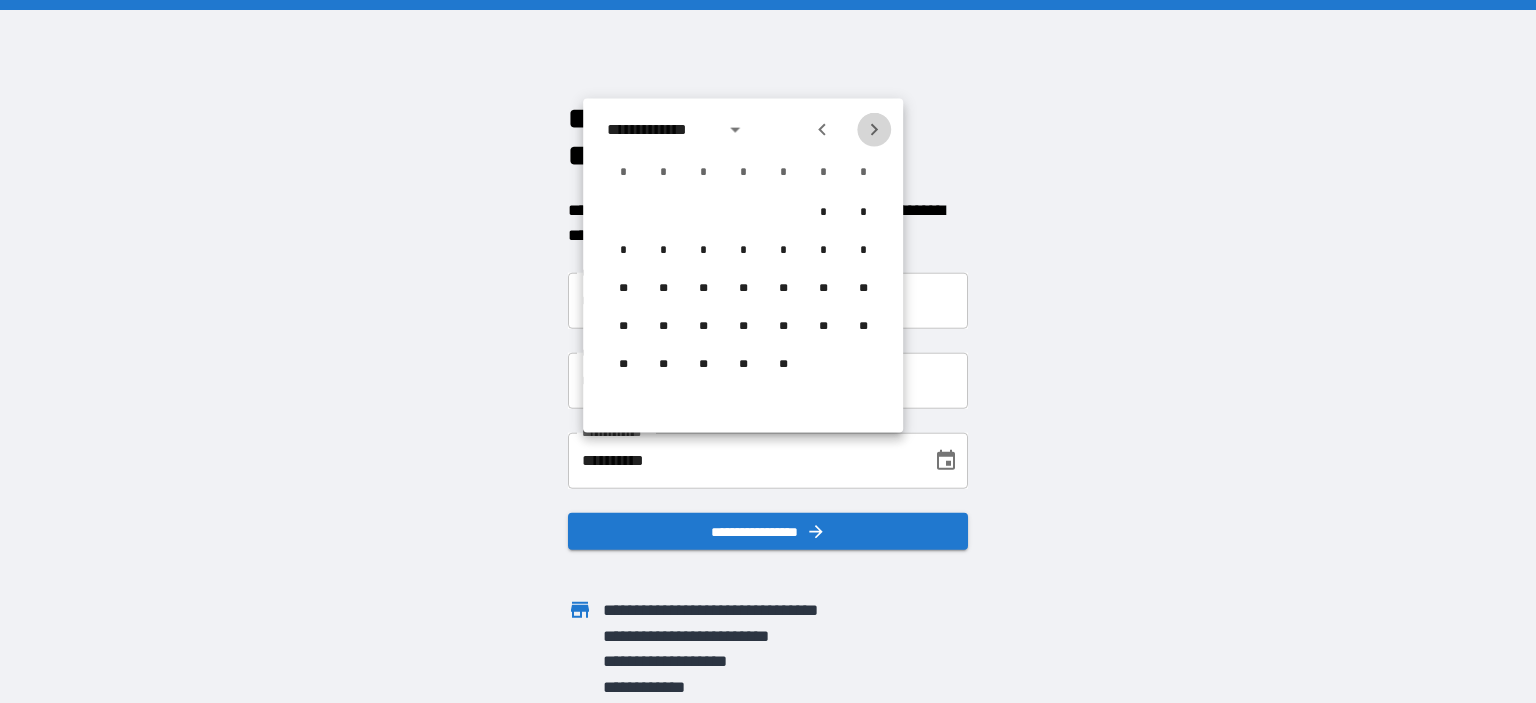 click 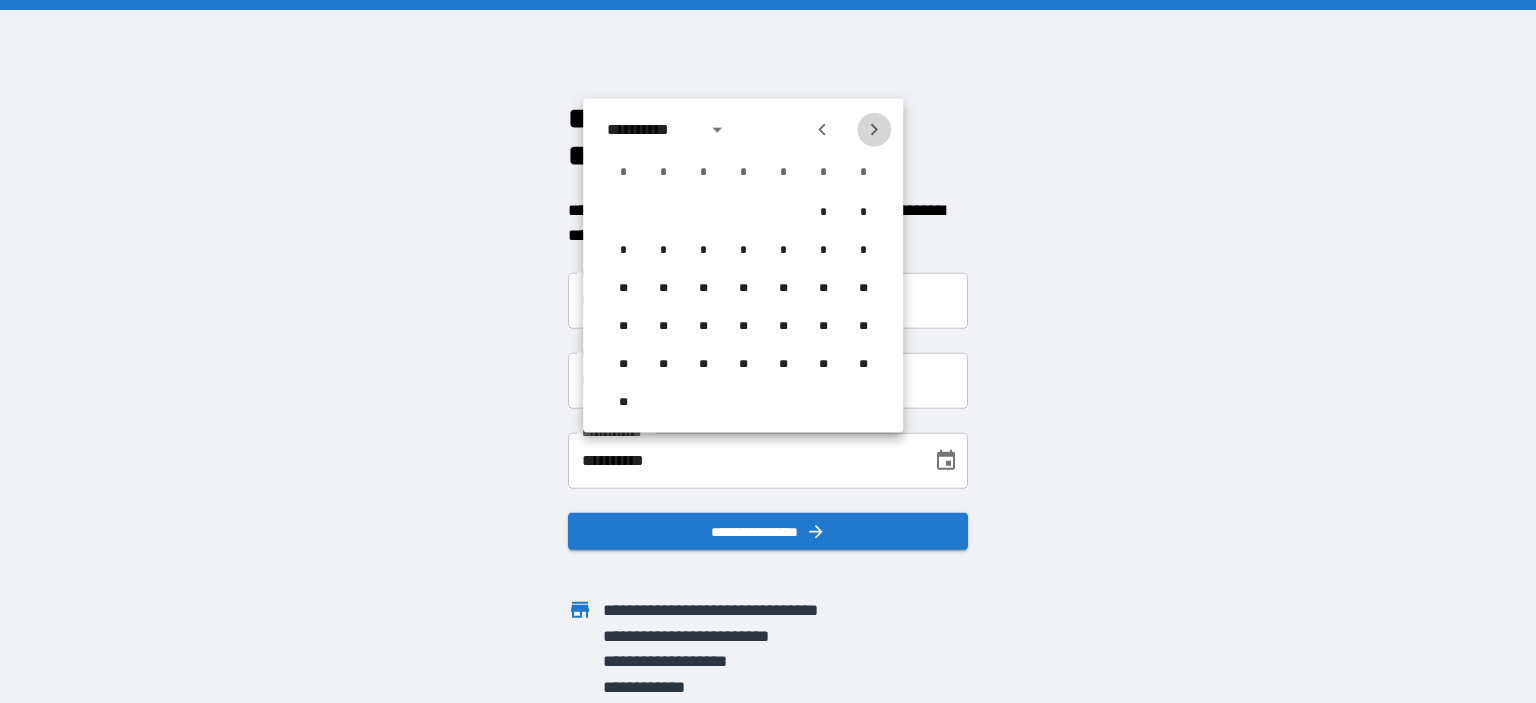 click 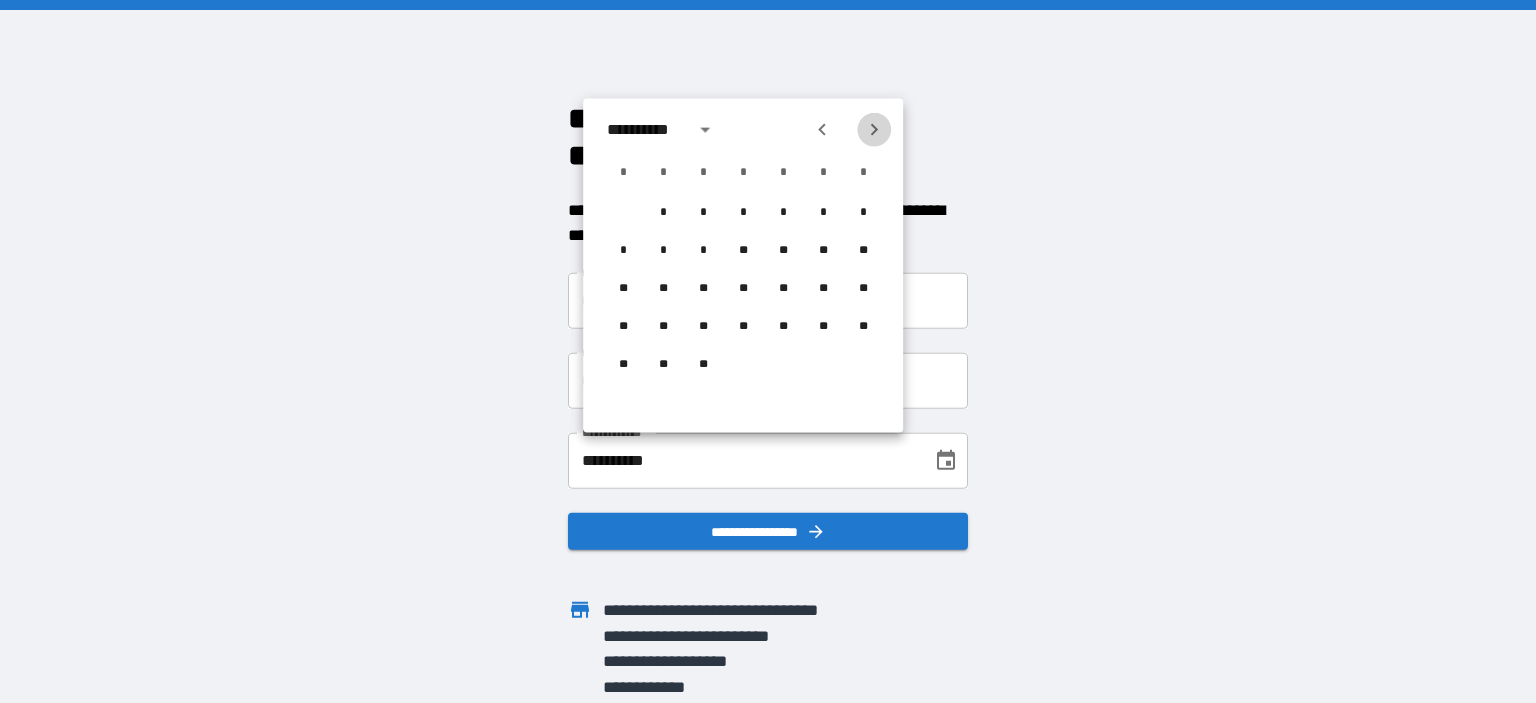 click 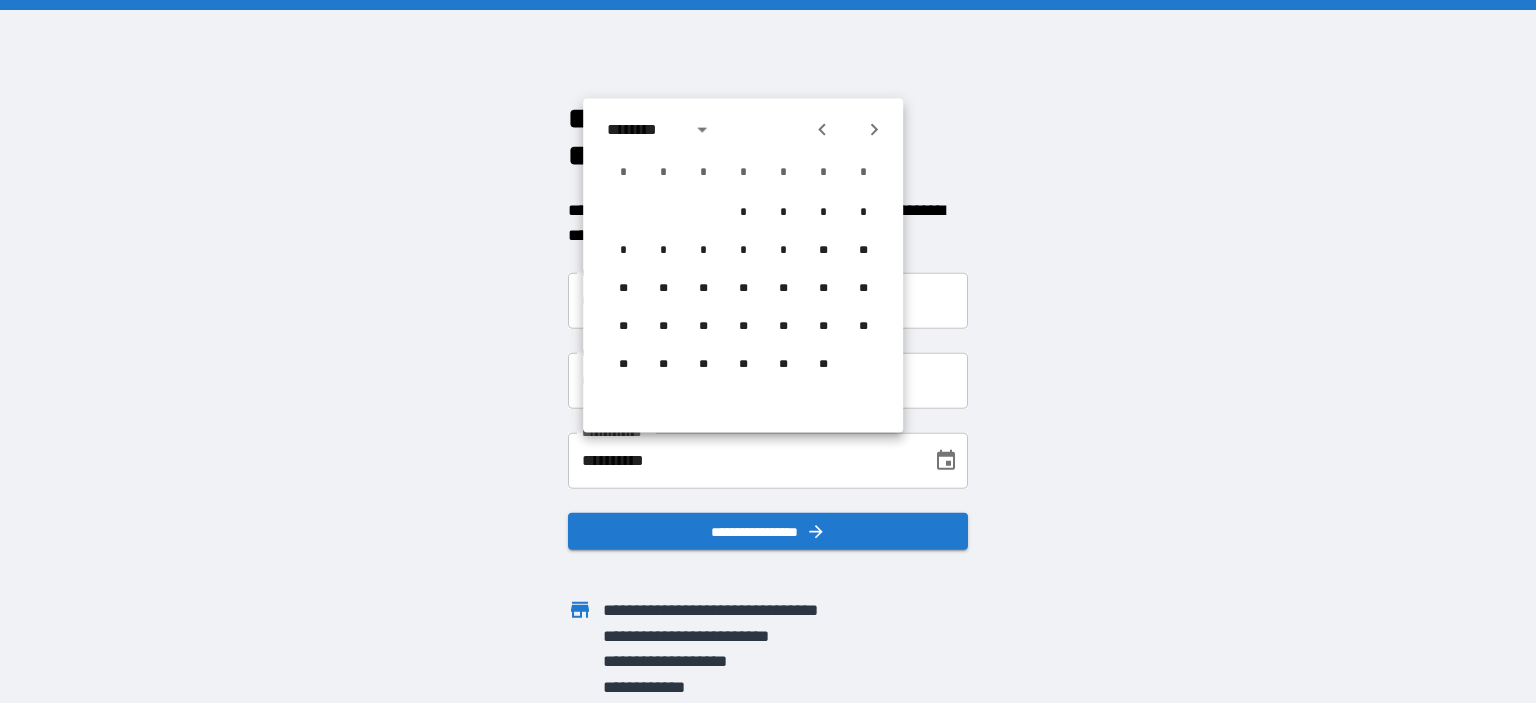 click 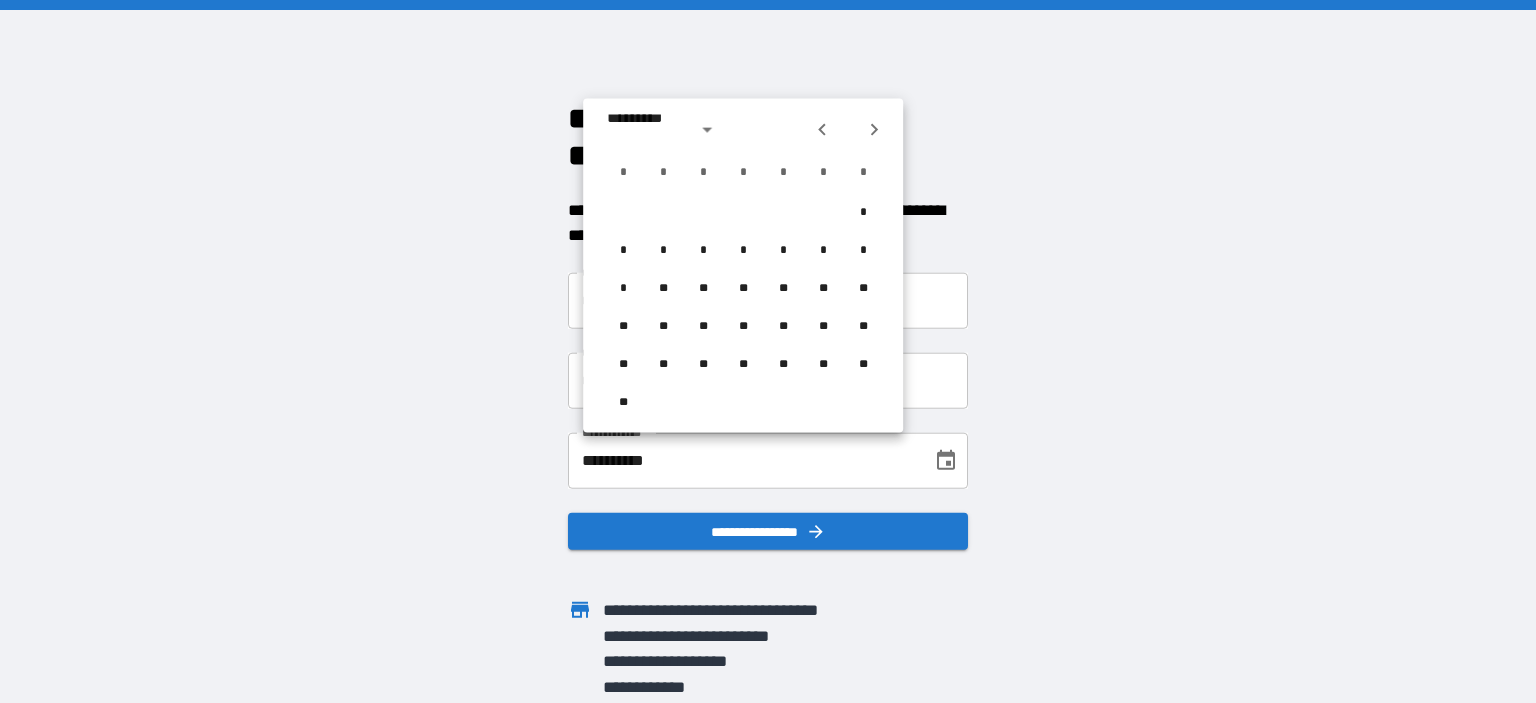 click 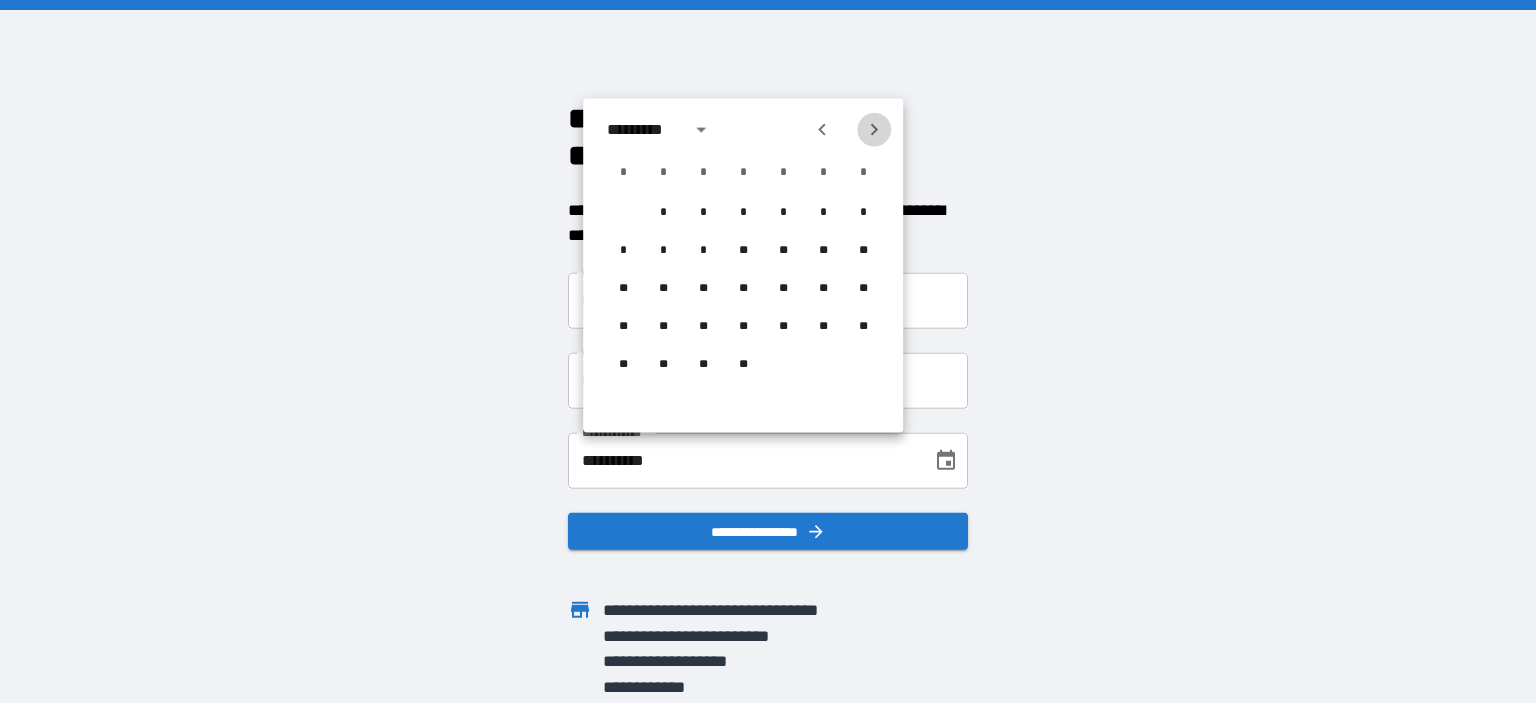 click 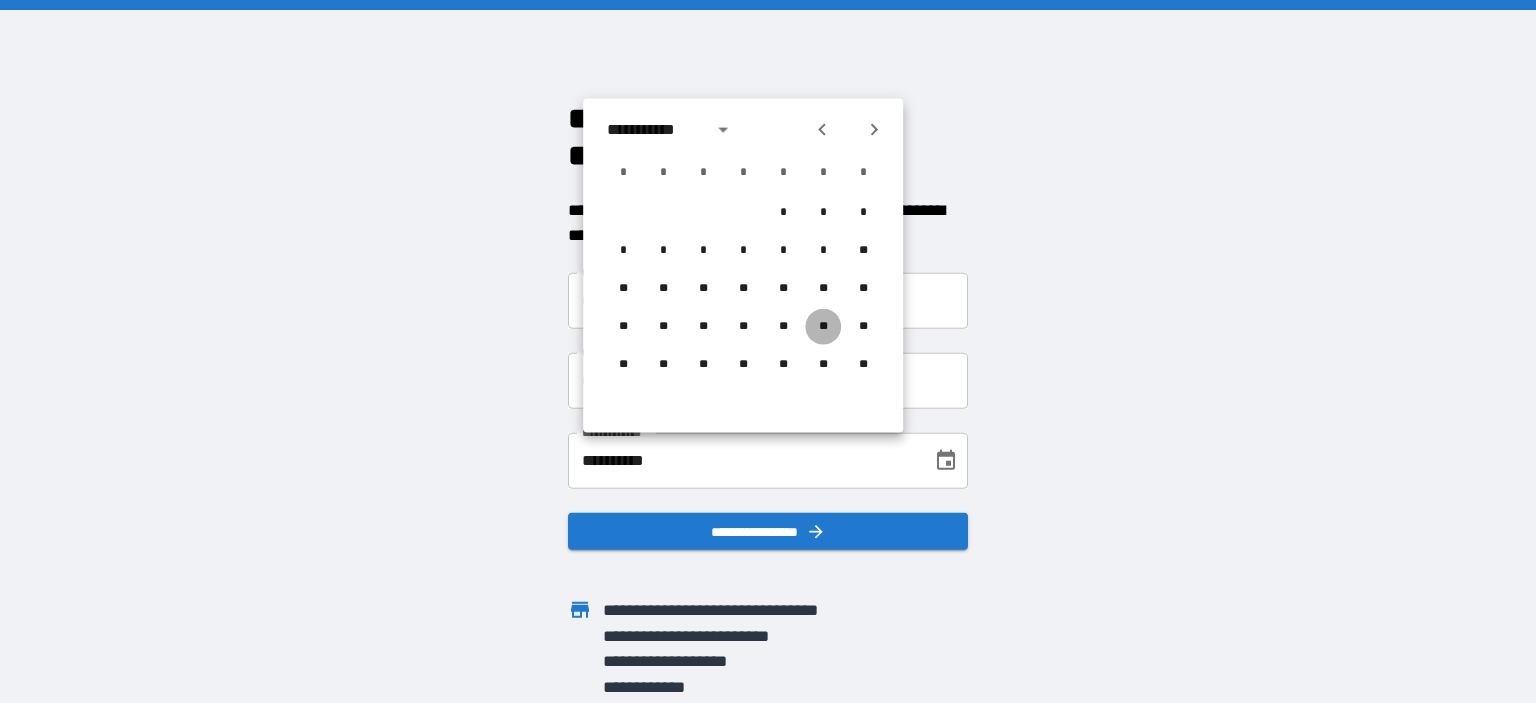 click on "**" at bounding box center (823, 327) 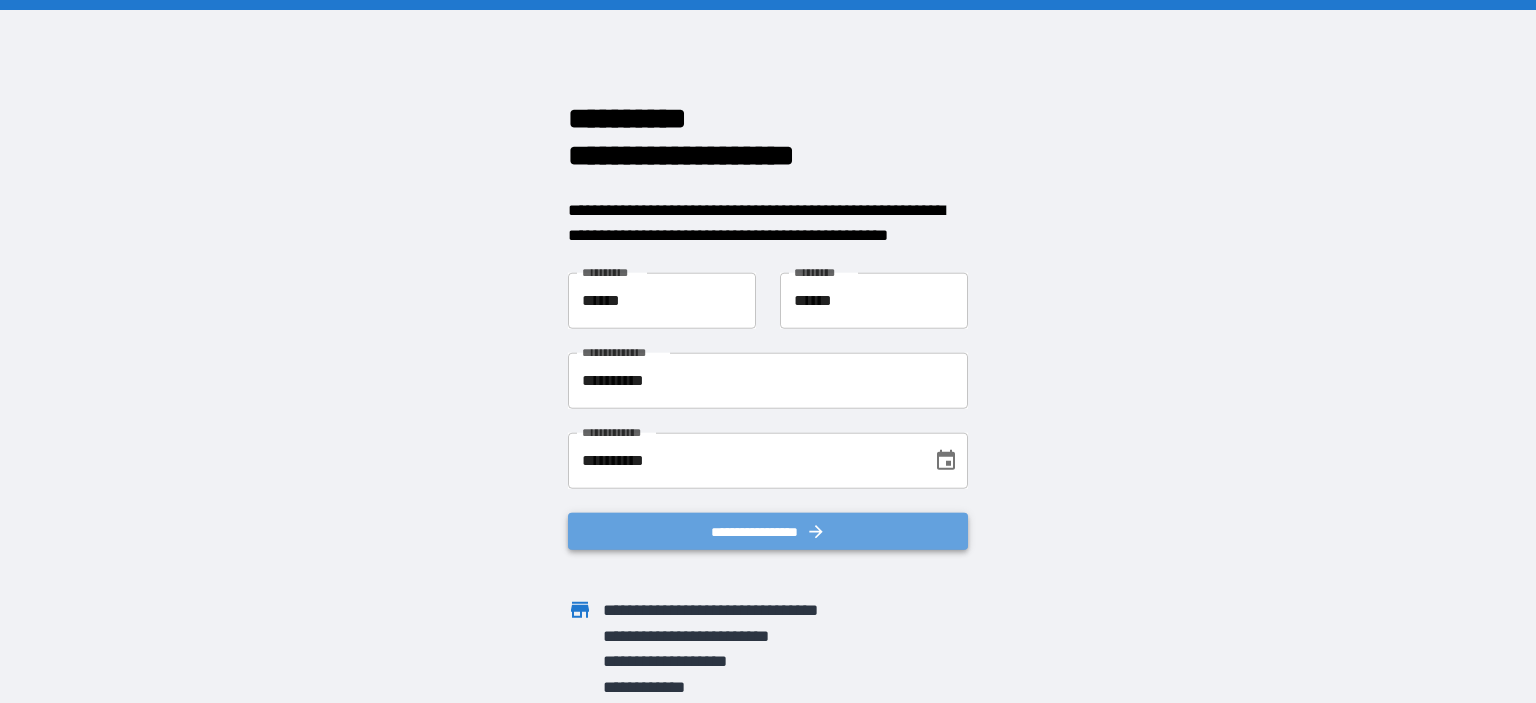 click on "**********" at bounding box center (768, 531) 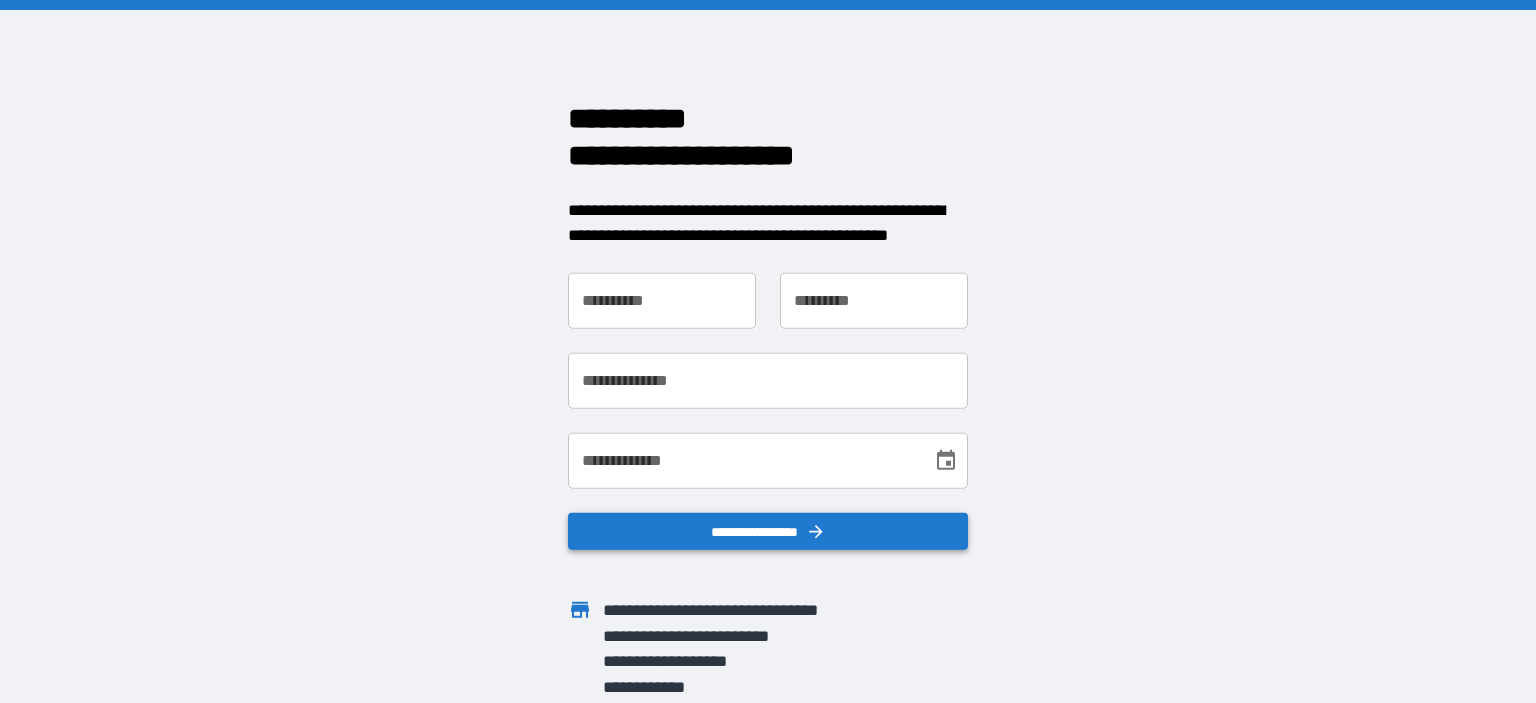 scroll, scrollTop: 0, scrollLeft: 0, axis: both 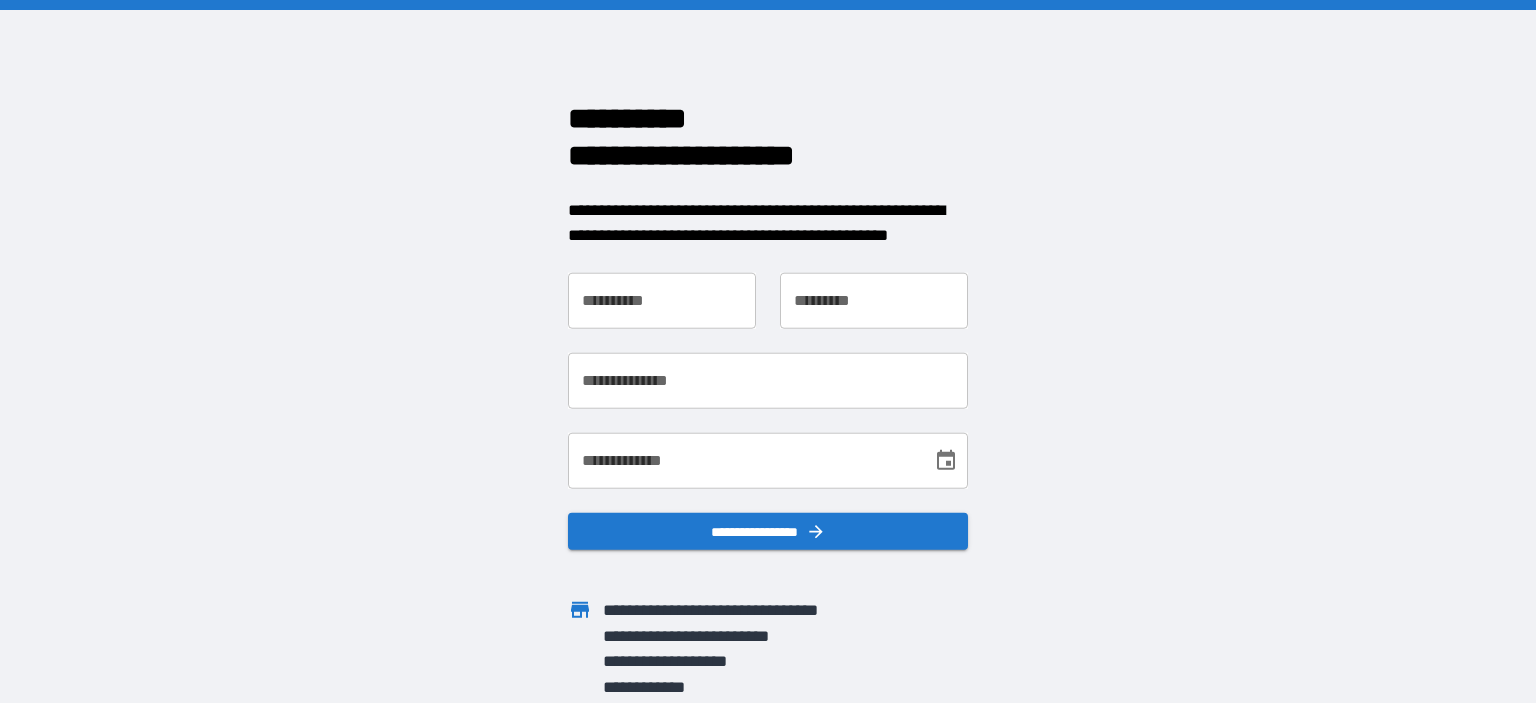 click on "**********" at bounding box center [662, 300] 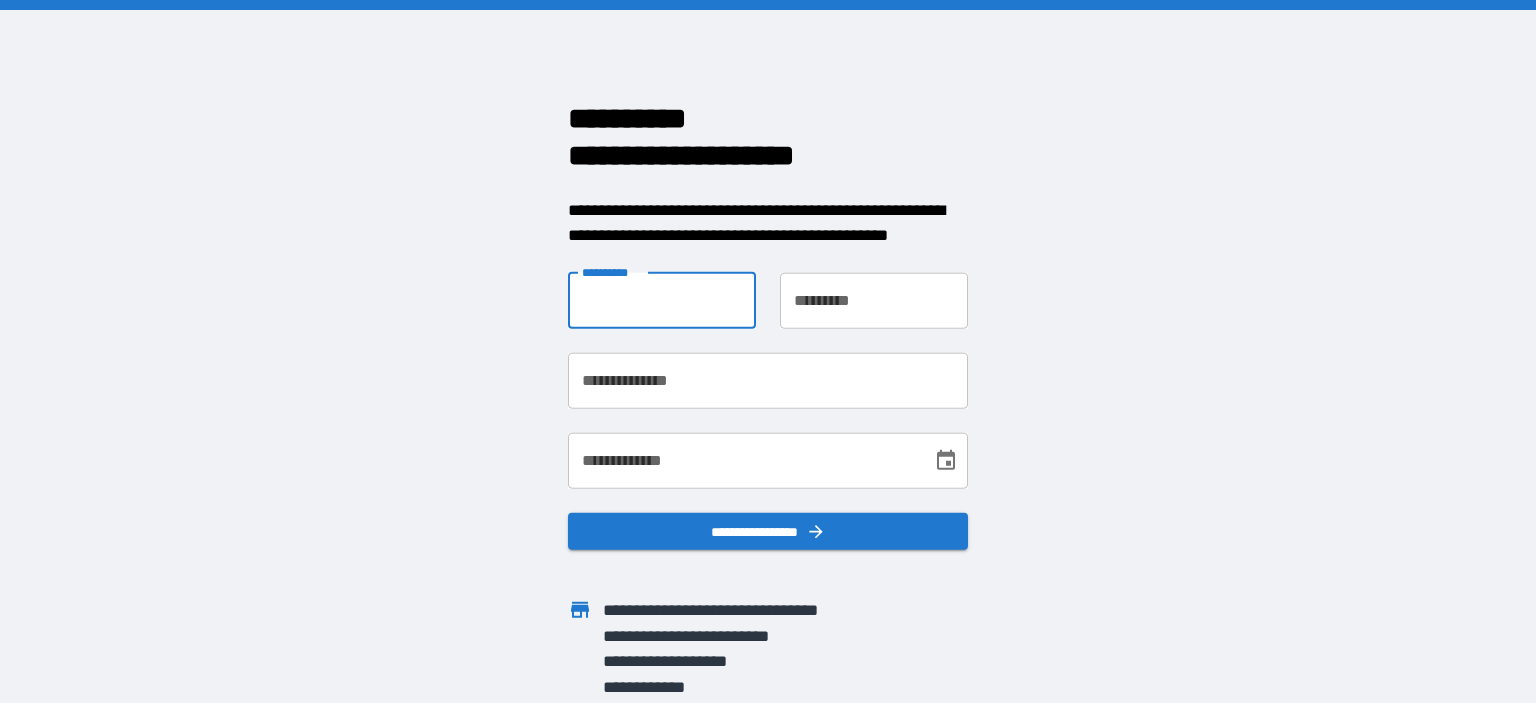 click on "**********" at bounding box center [662, 300] 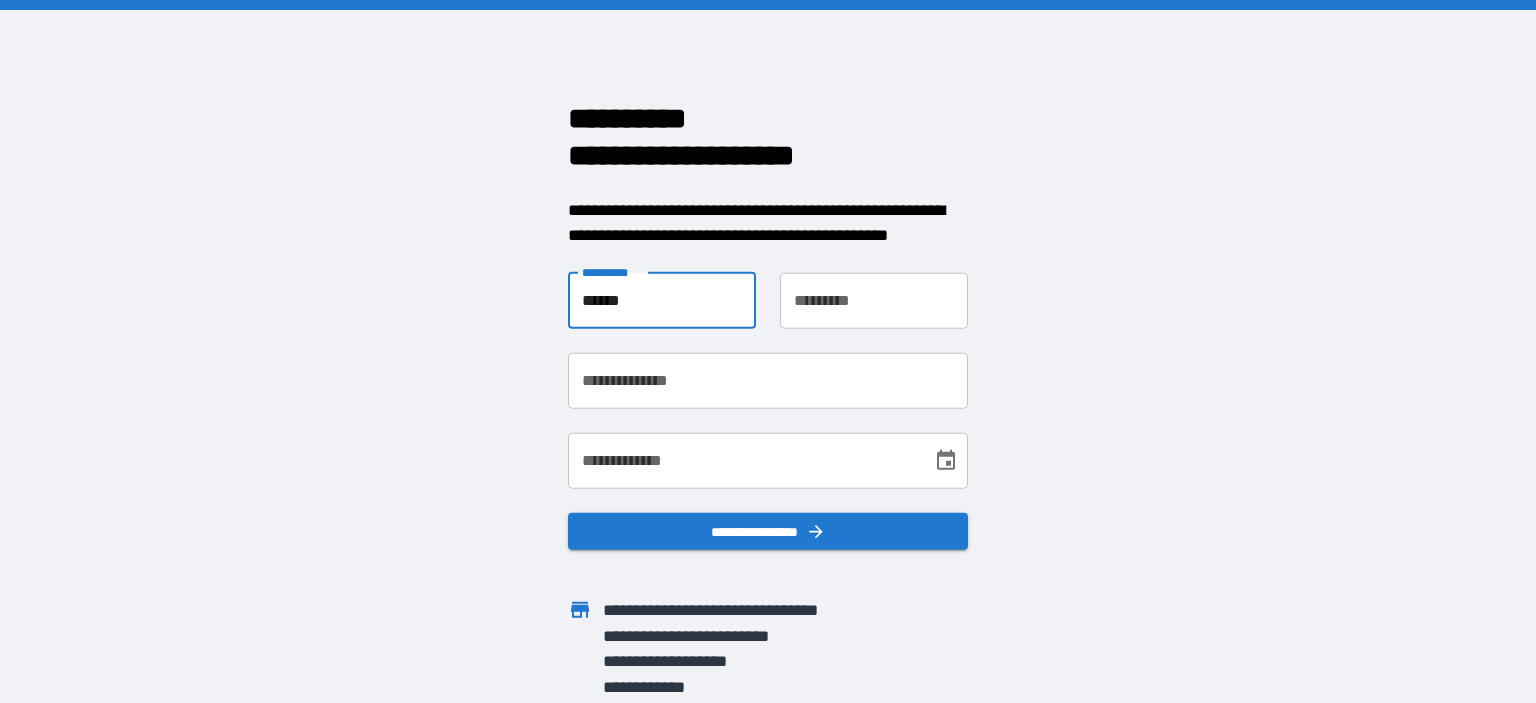 type on "******" 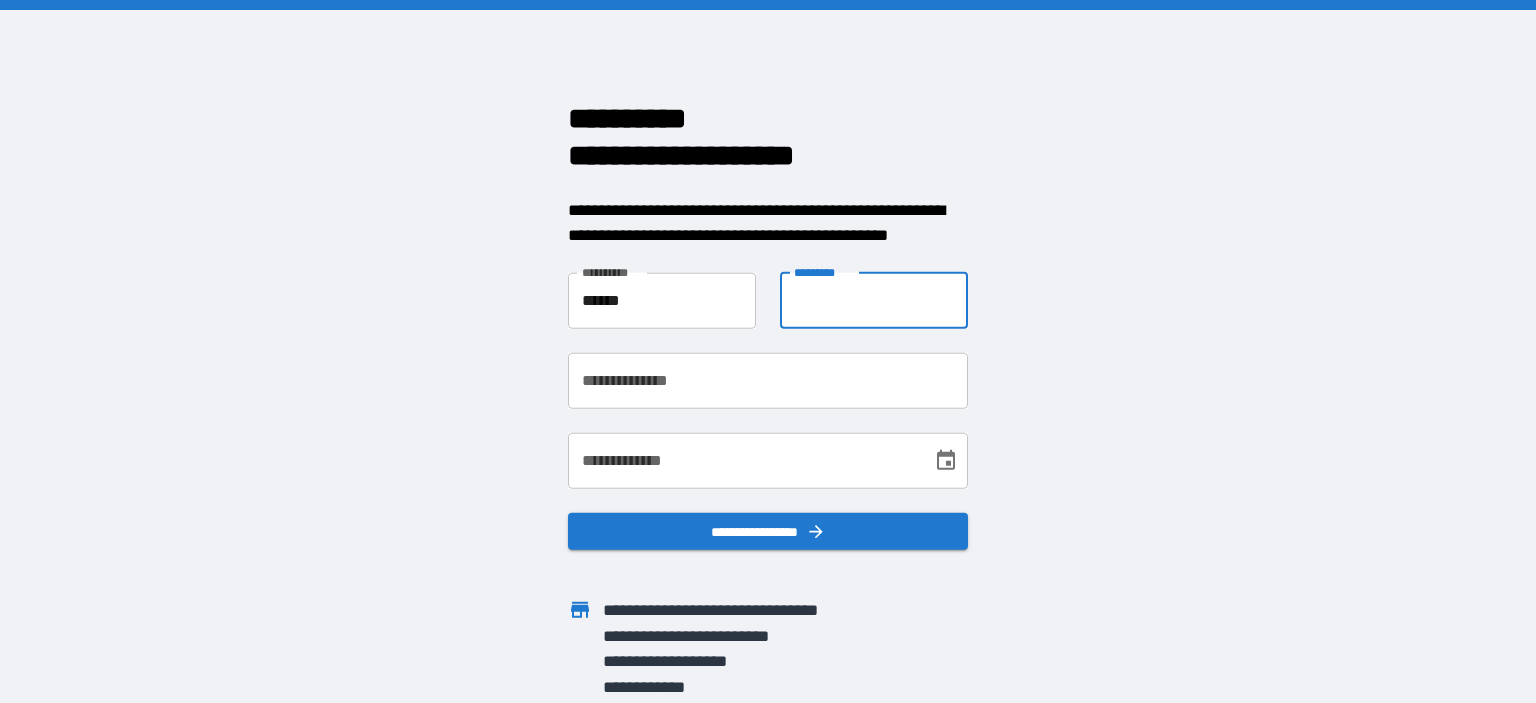 click on "**********" at bounding box center [874, 300] 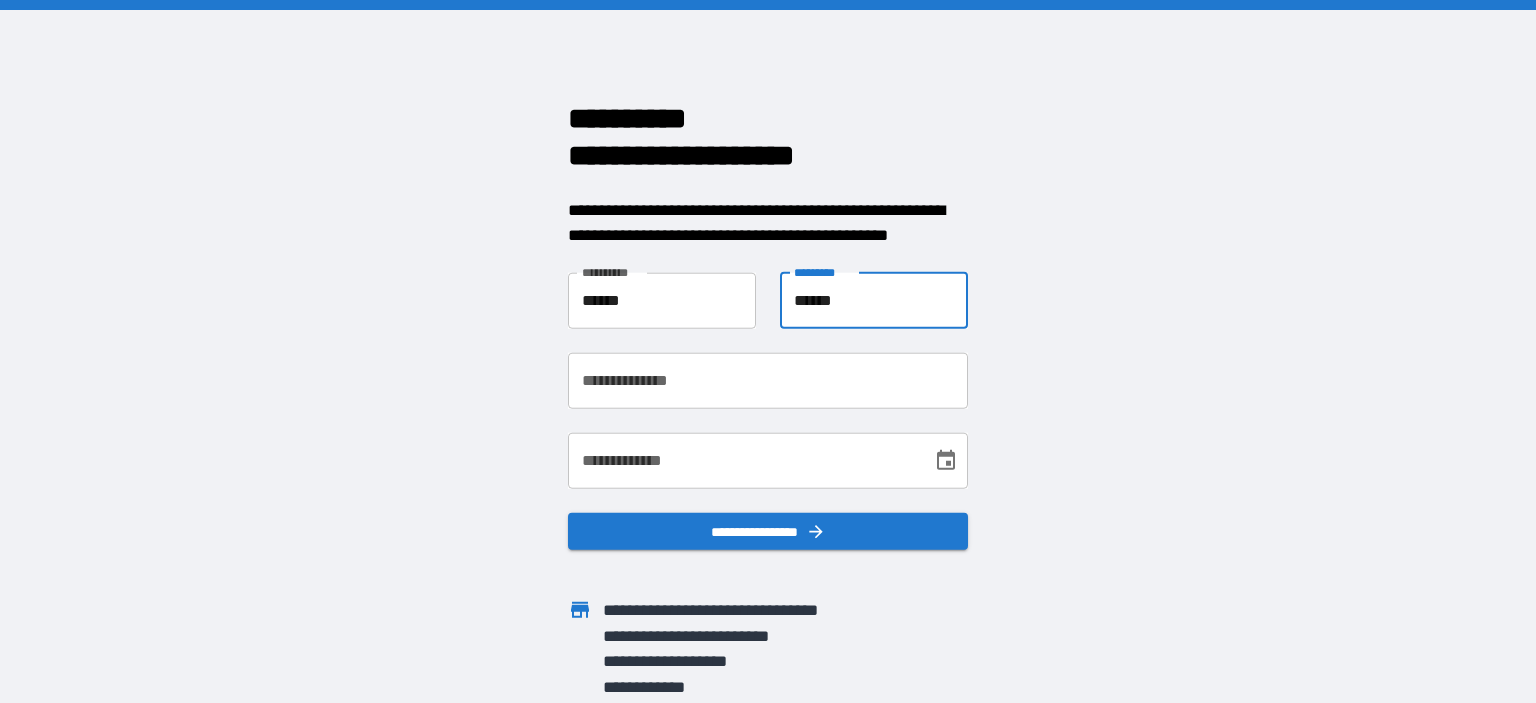 type on "******" 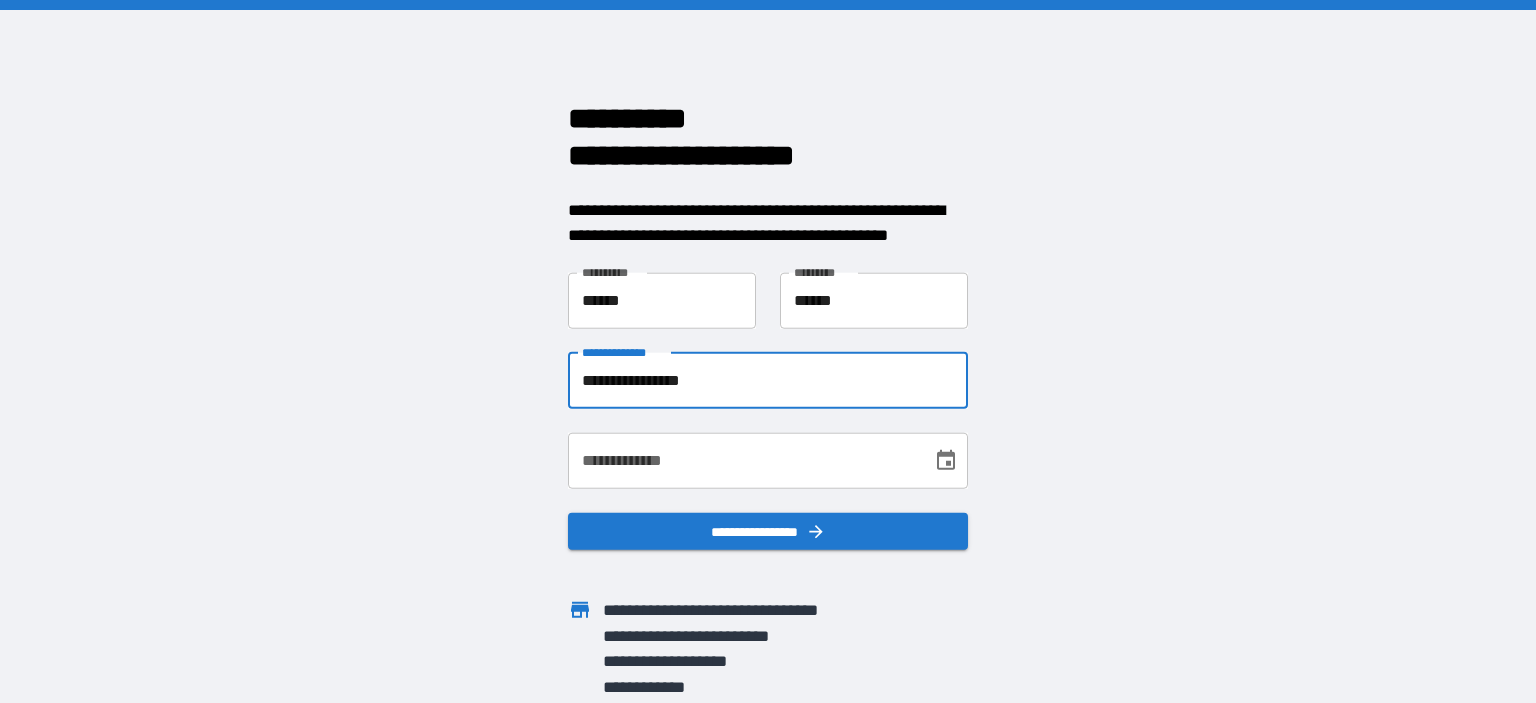 type on "**********" 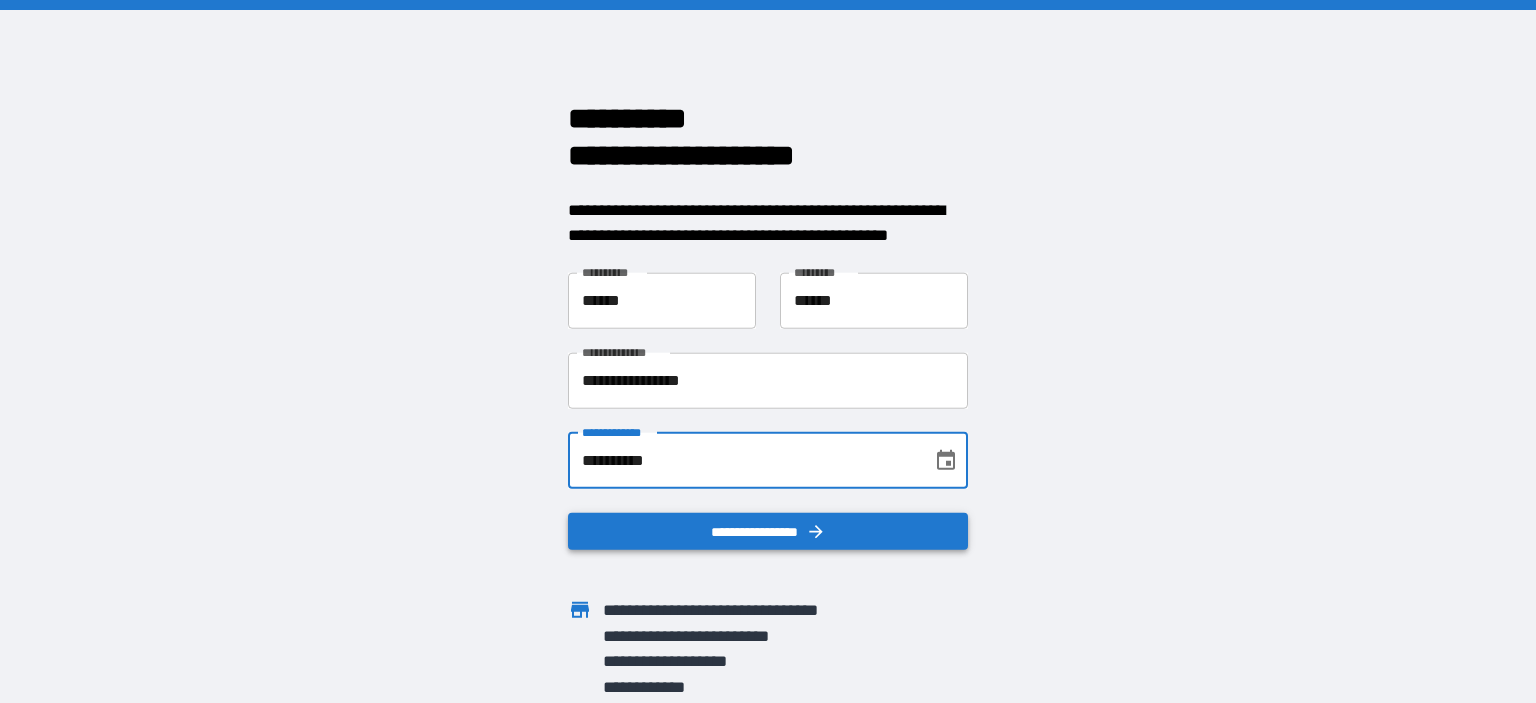 type on "**********" 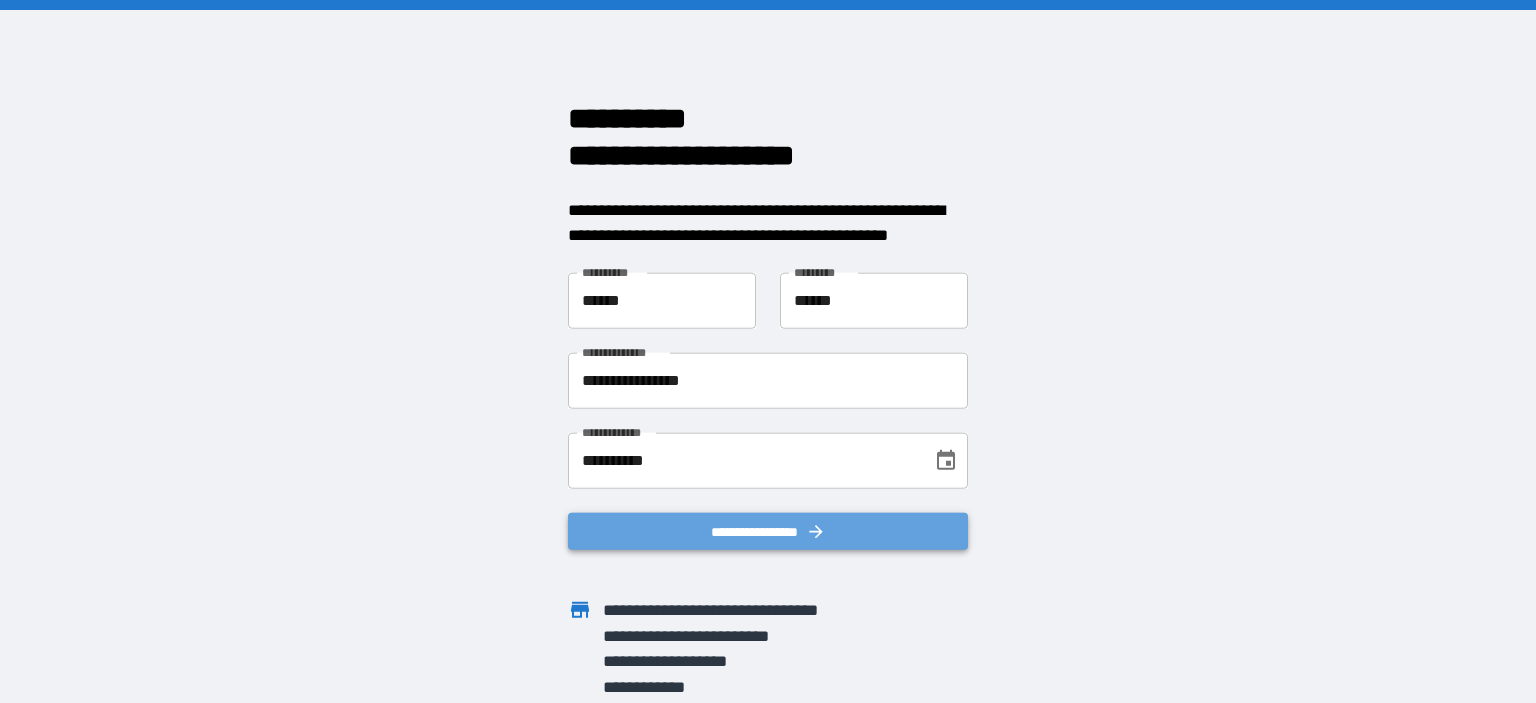 click on "**********" at bounding box center (768, 531) 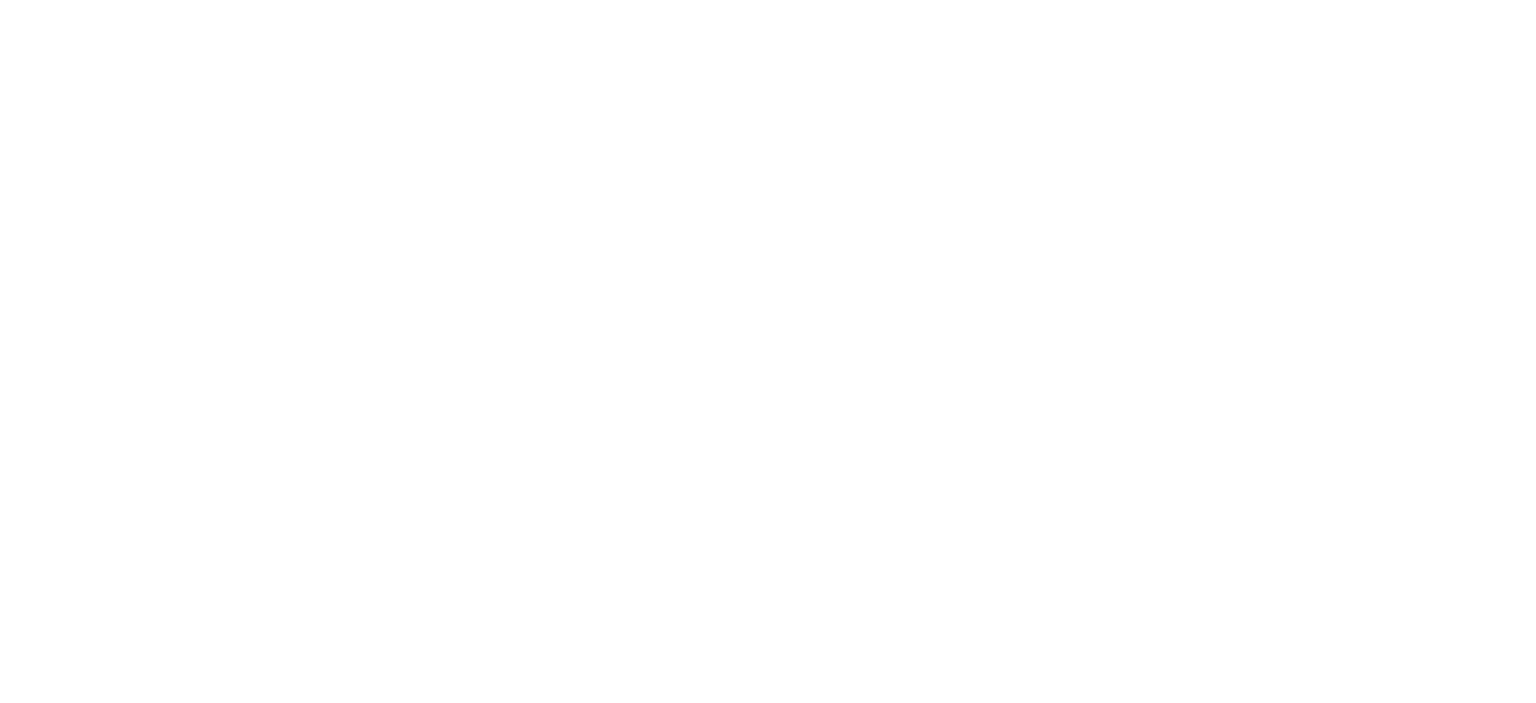 scroll, scrollTop: 0, scrollLeft: 0, axis: both 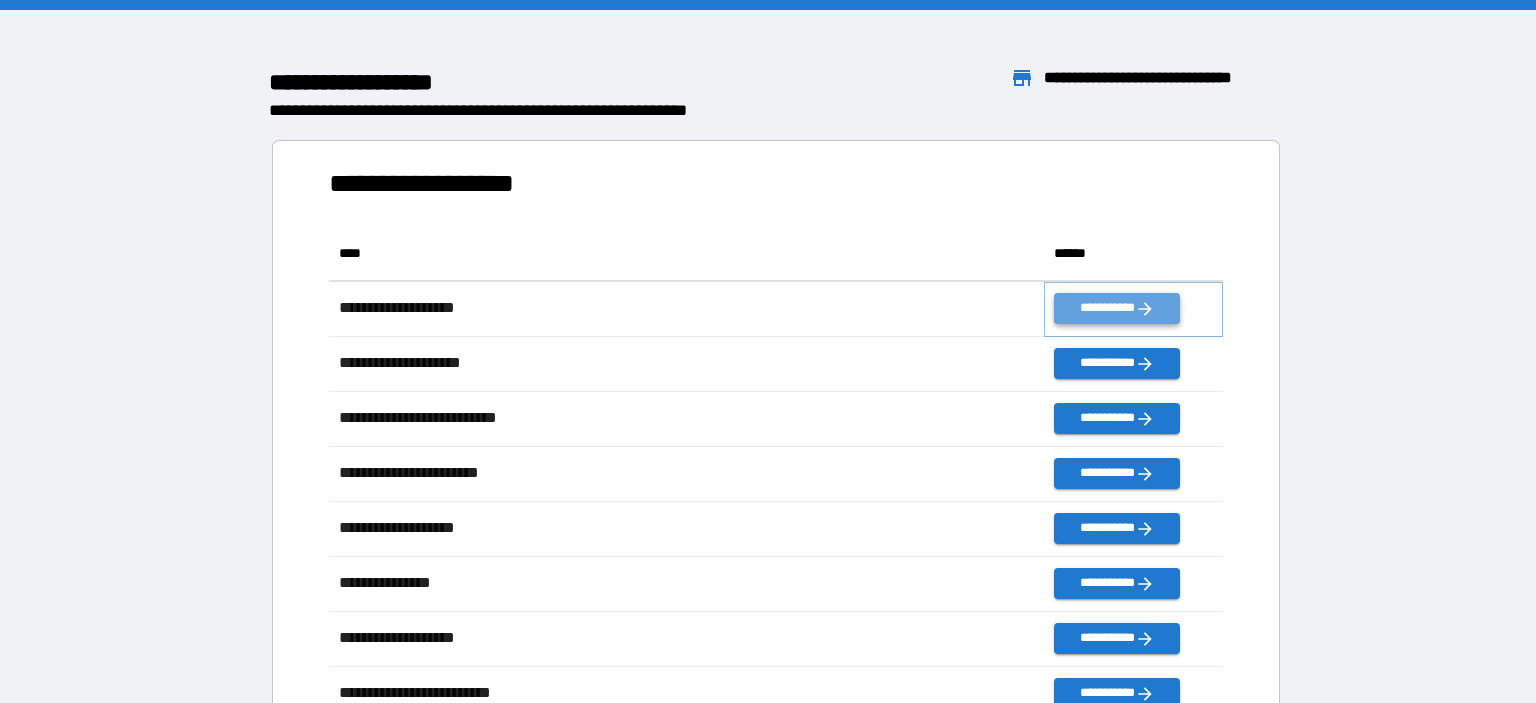 click on "**********" at bounding box center (1117, 308) 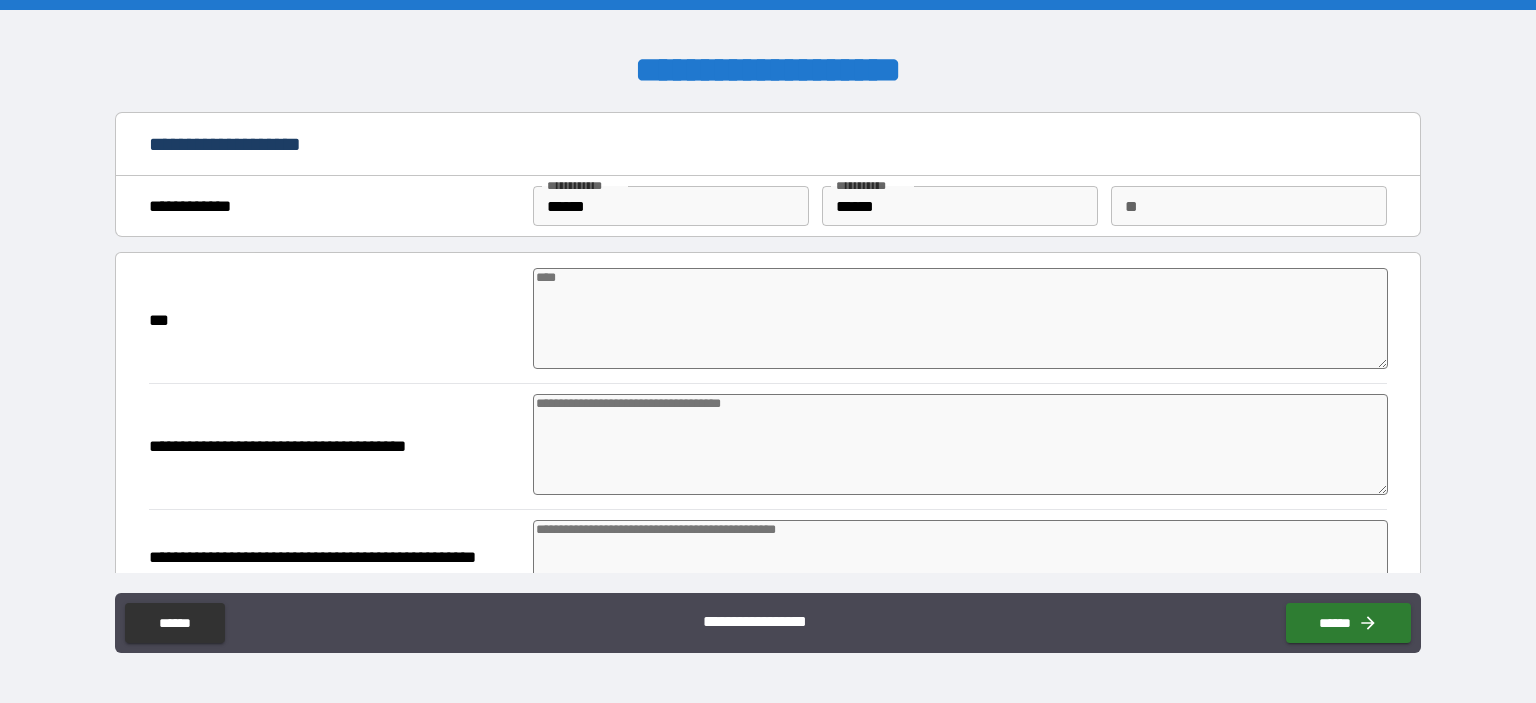 type on "*" 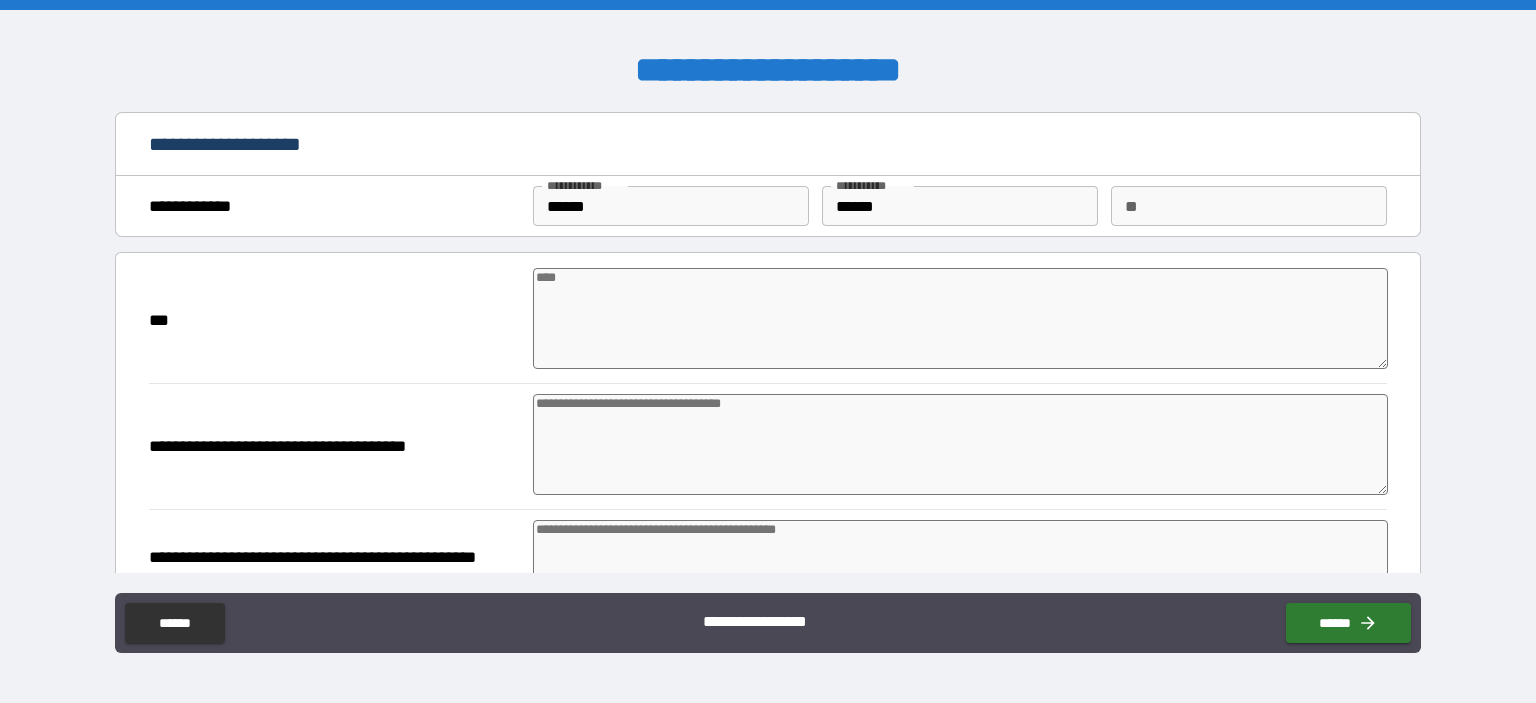 type on "*" 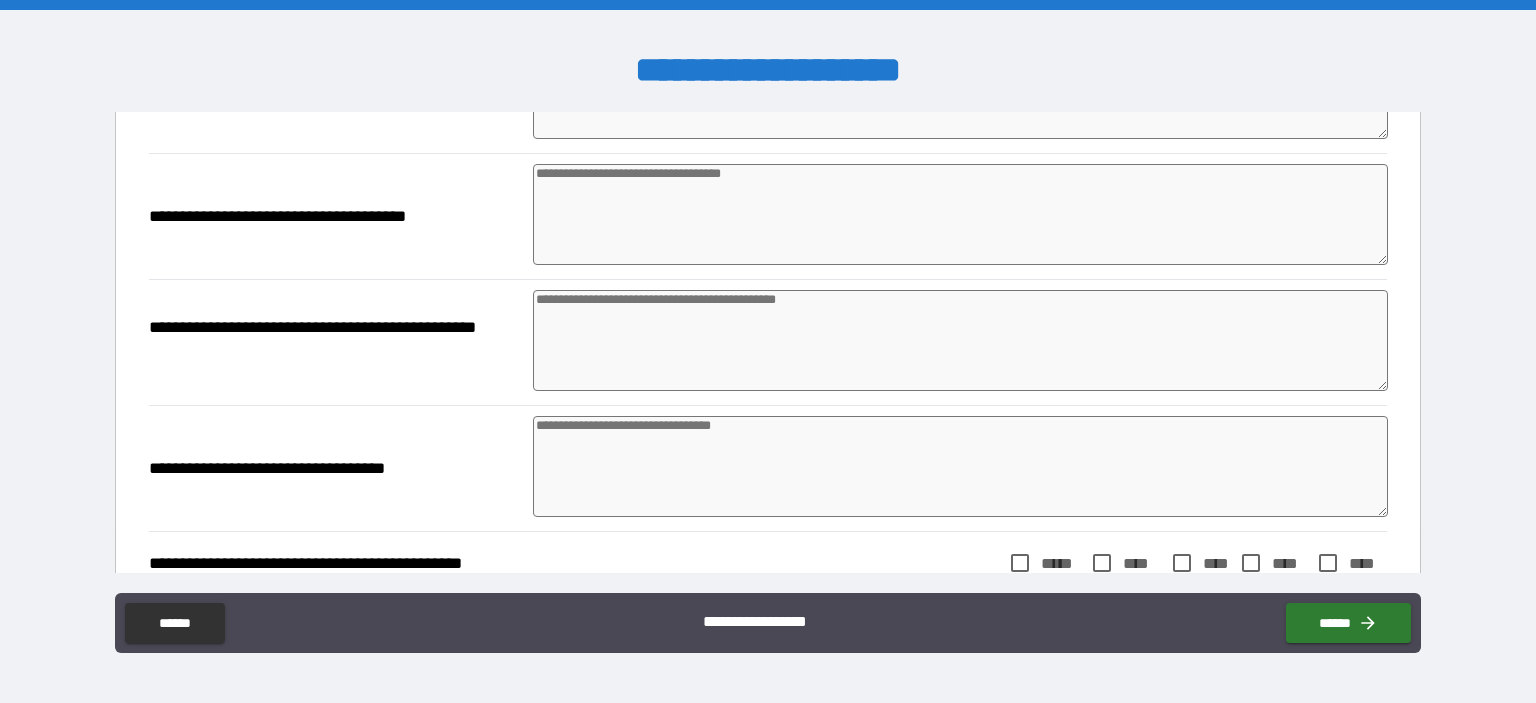 scroll, scrollTop: 0, scrollLeft: 0, axis: both 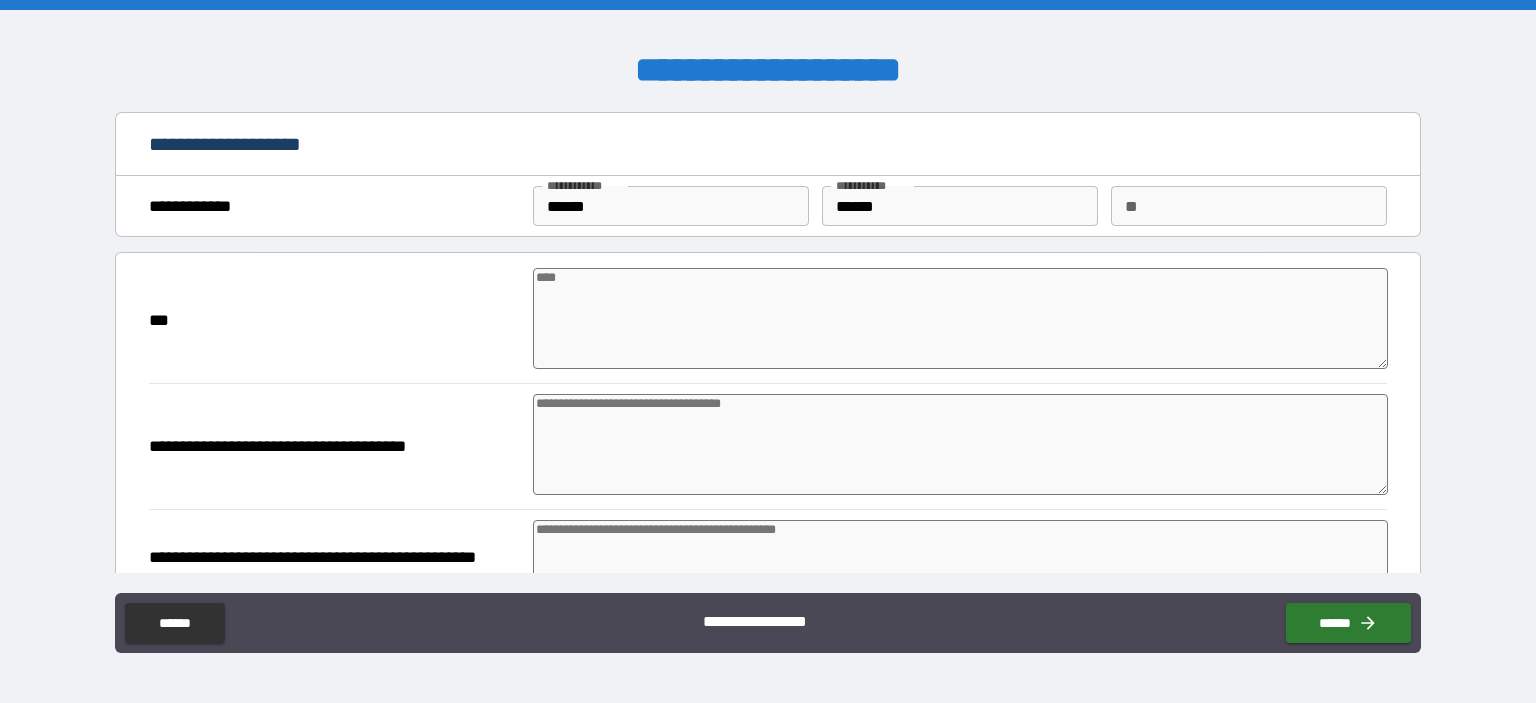 click at bounding box center [961, 318] 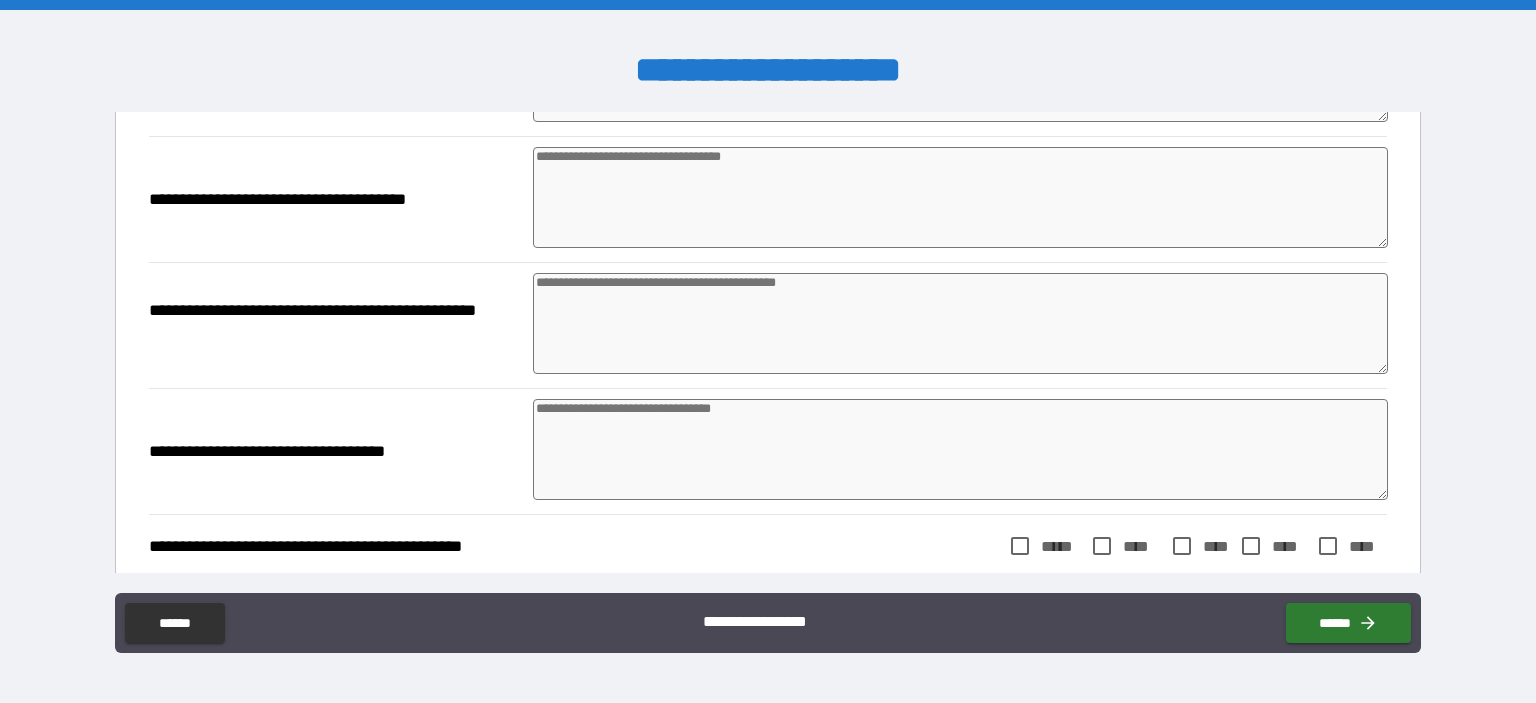 scroll, scrollTop: 460, scrollLeft: 0, axis: vertical 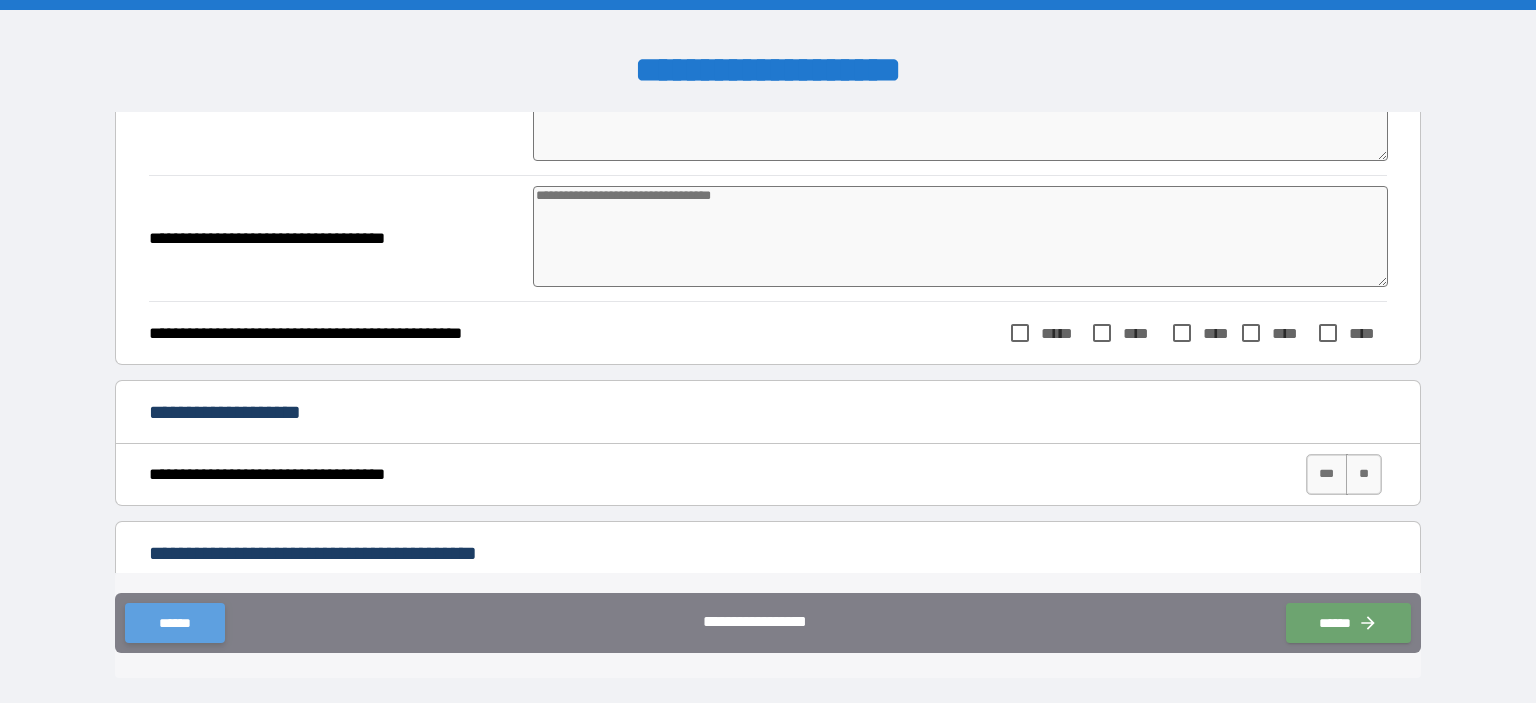 click on "******" at bounding box center [174, 623] 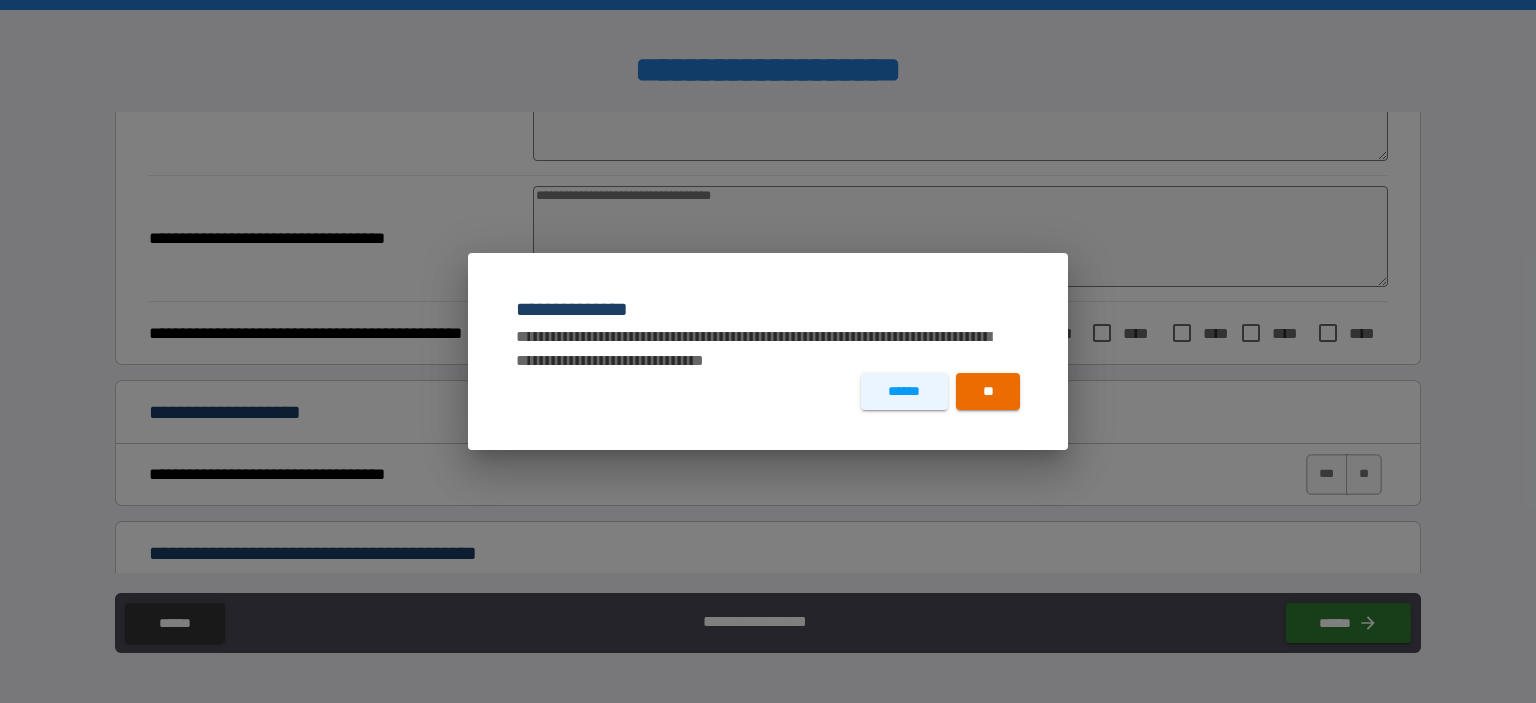 type on "*" 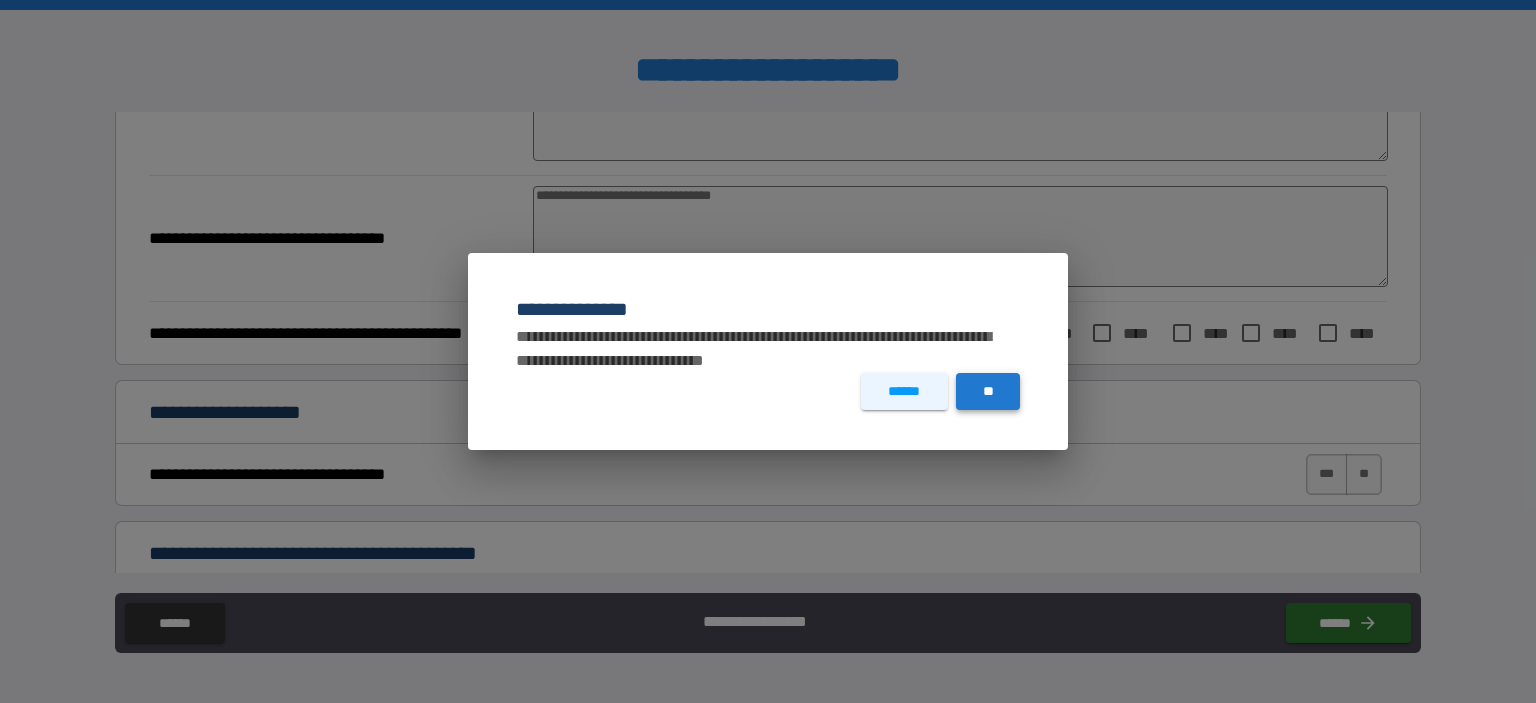 click on "**" at bounding box center (988, 391) 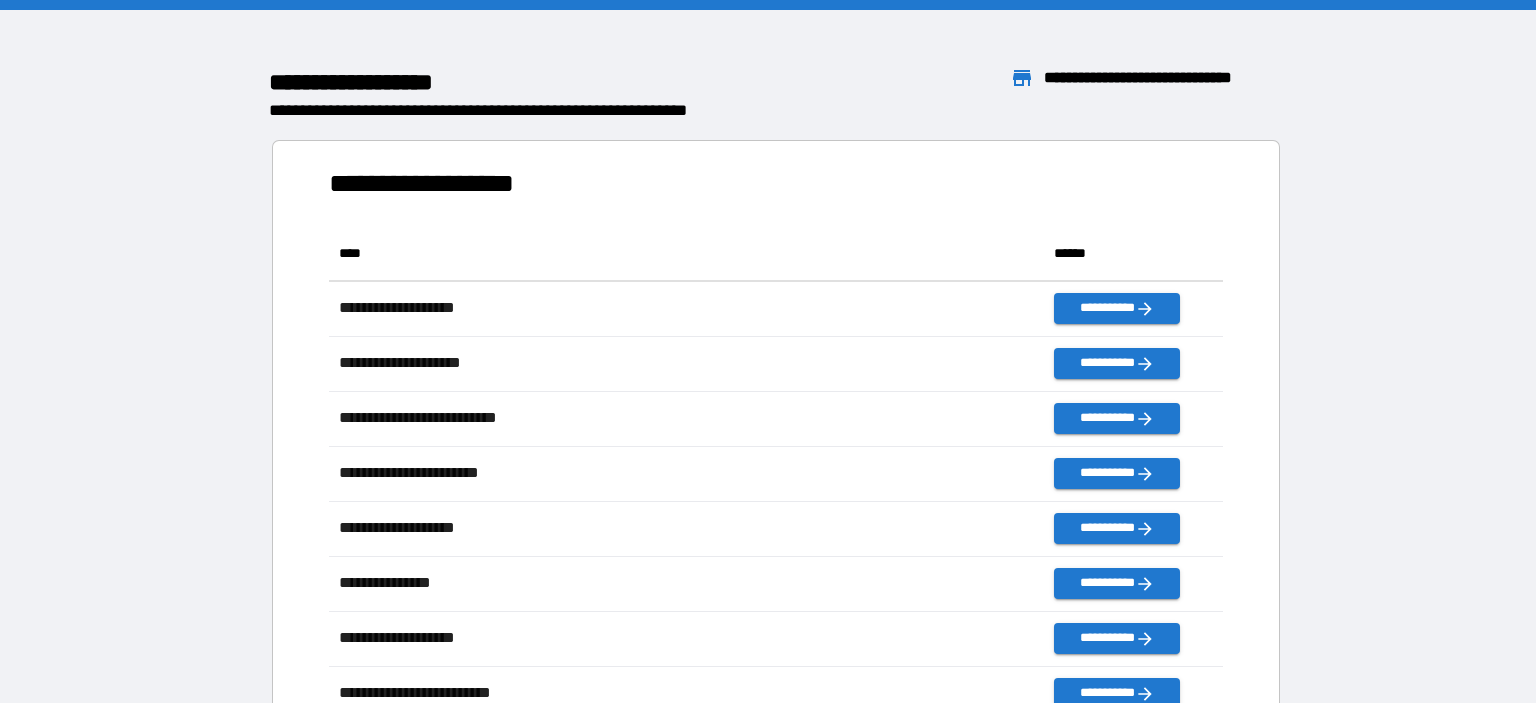 scroll, scrollTop: 496, scrollLeft: 894, axis: both 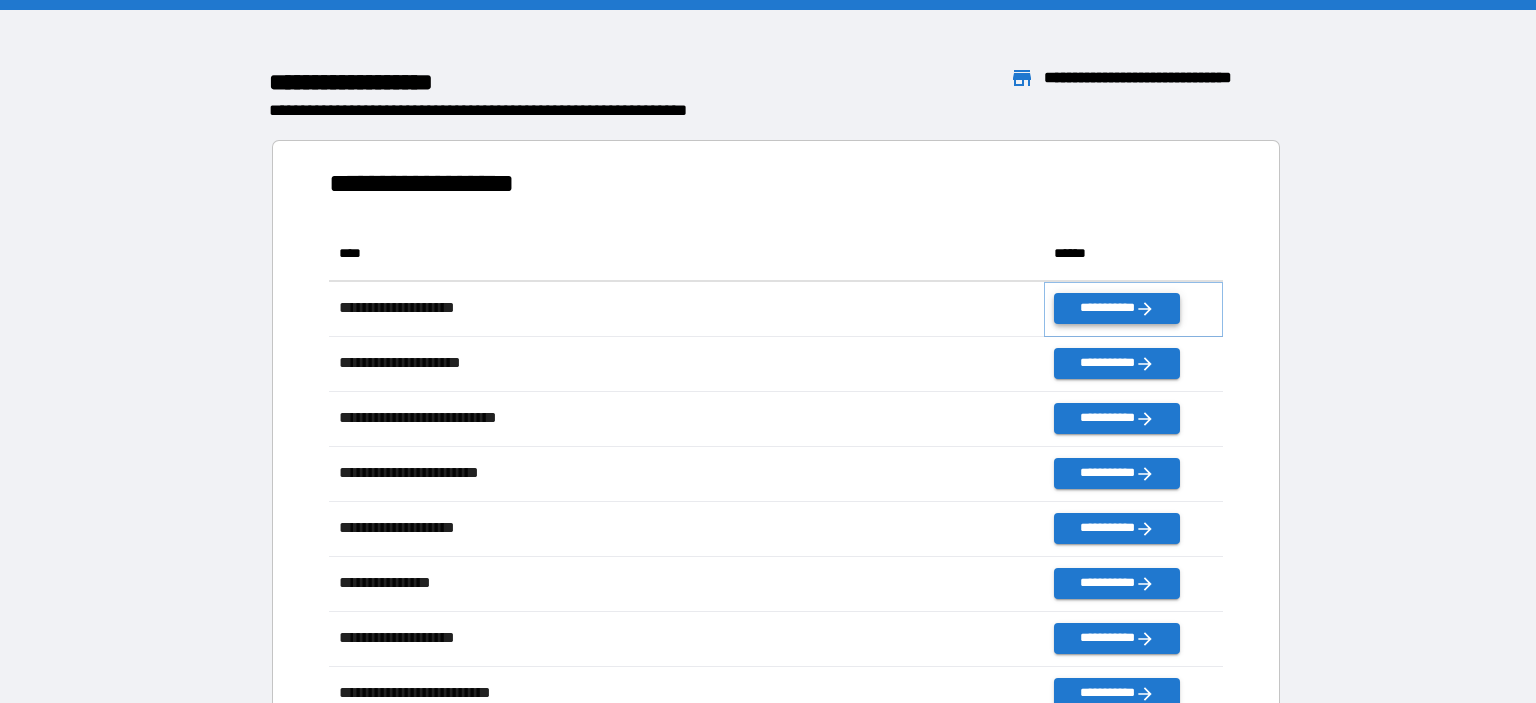 click 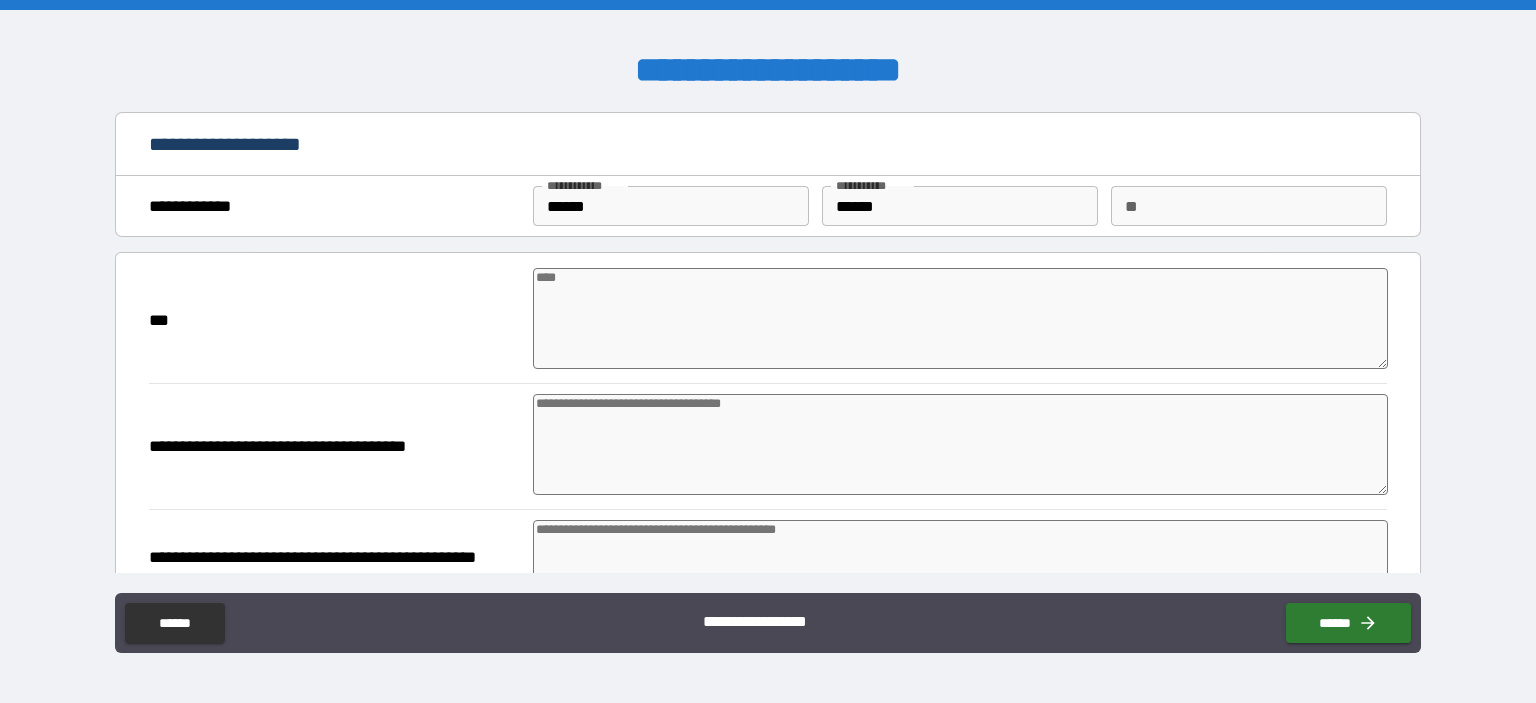type on "*" 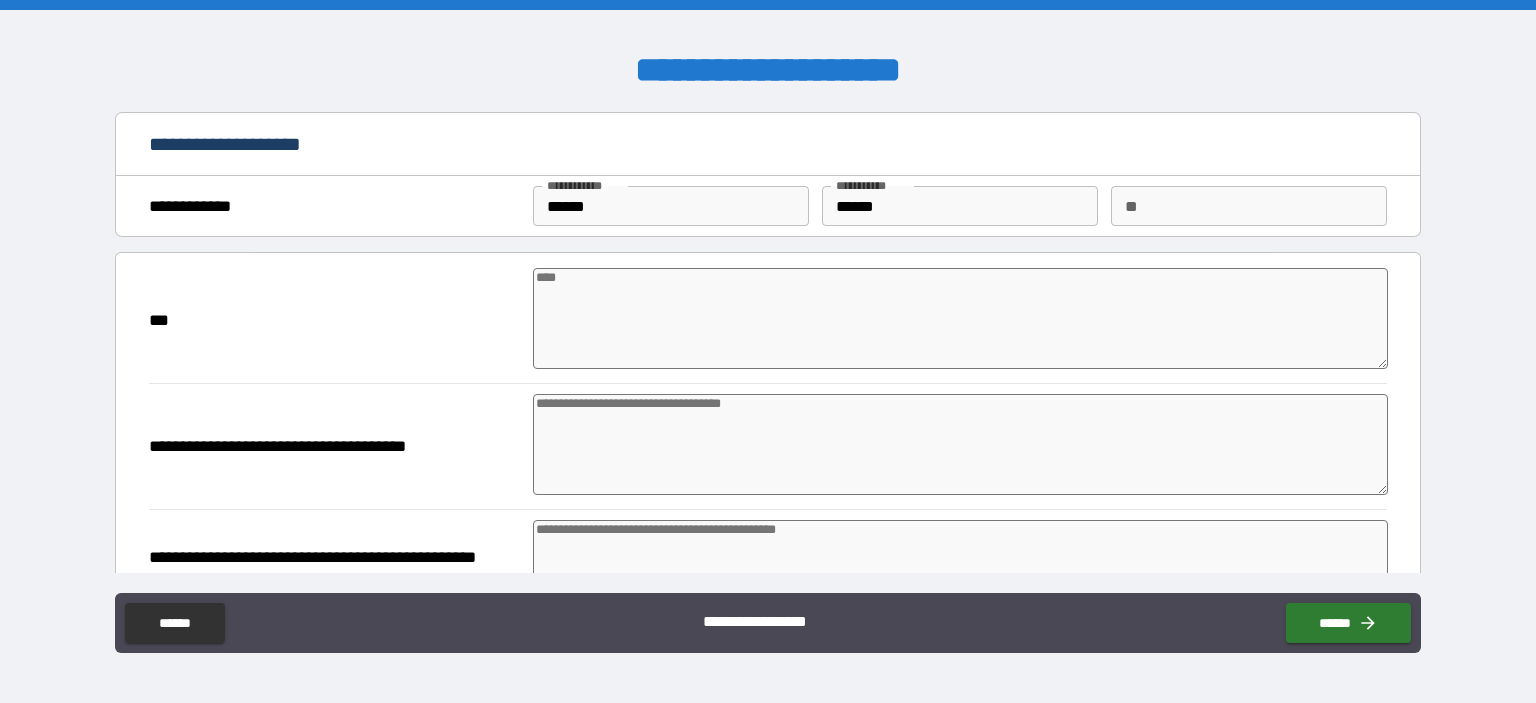 type on "*" 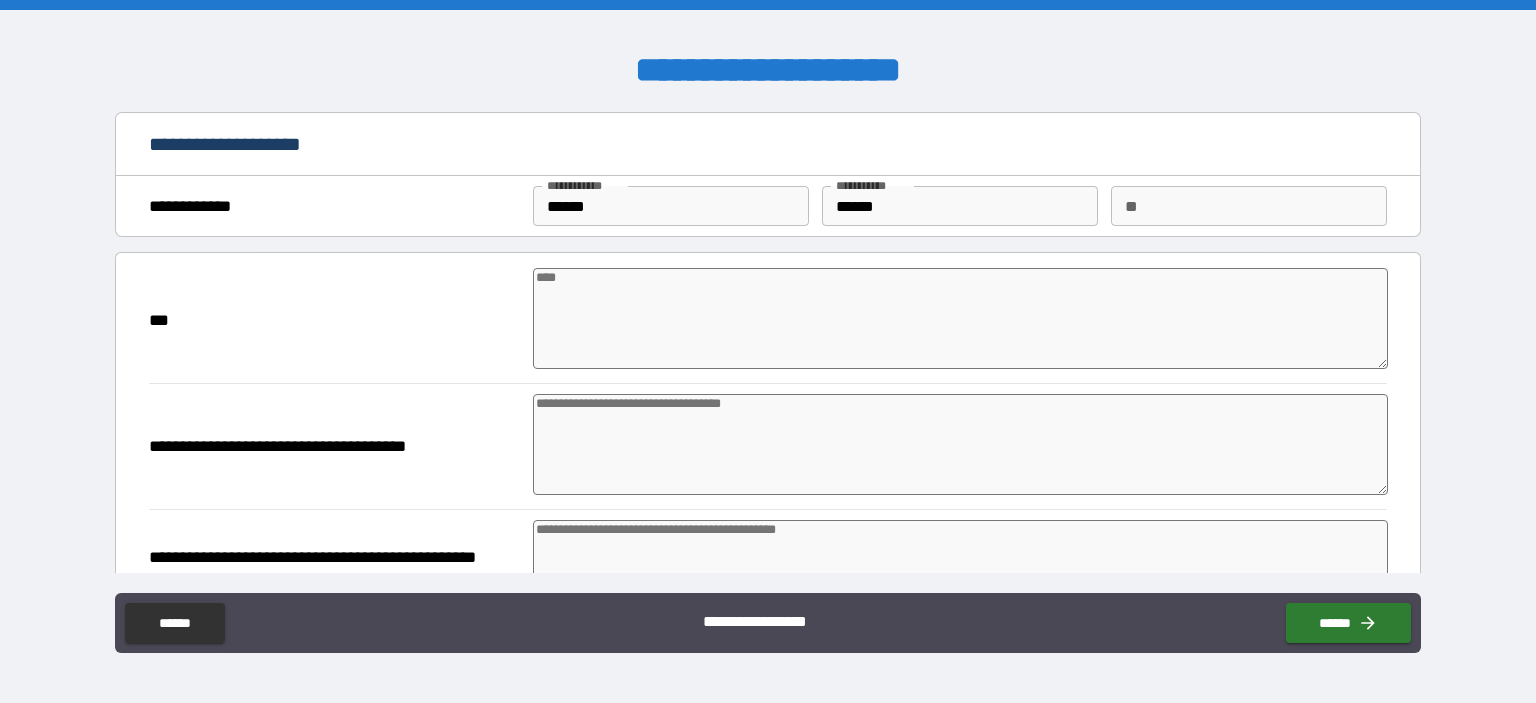 type on "*" 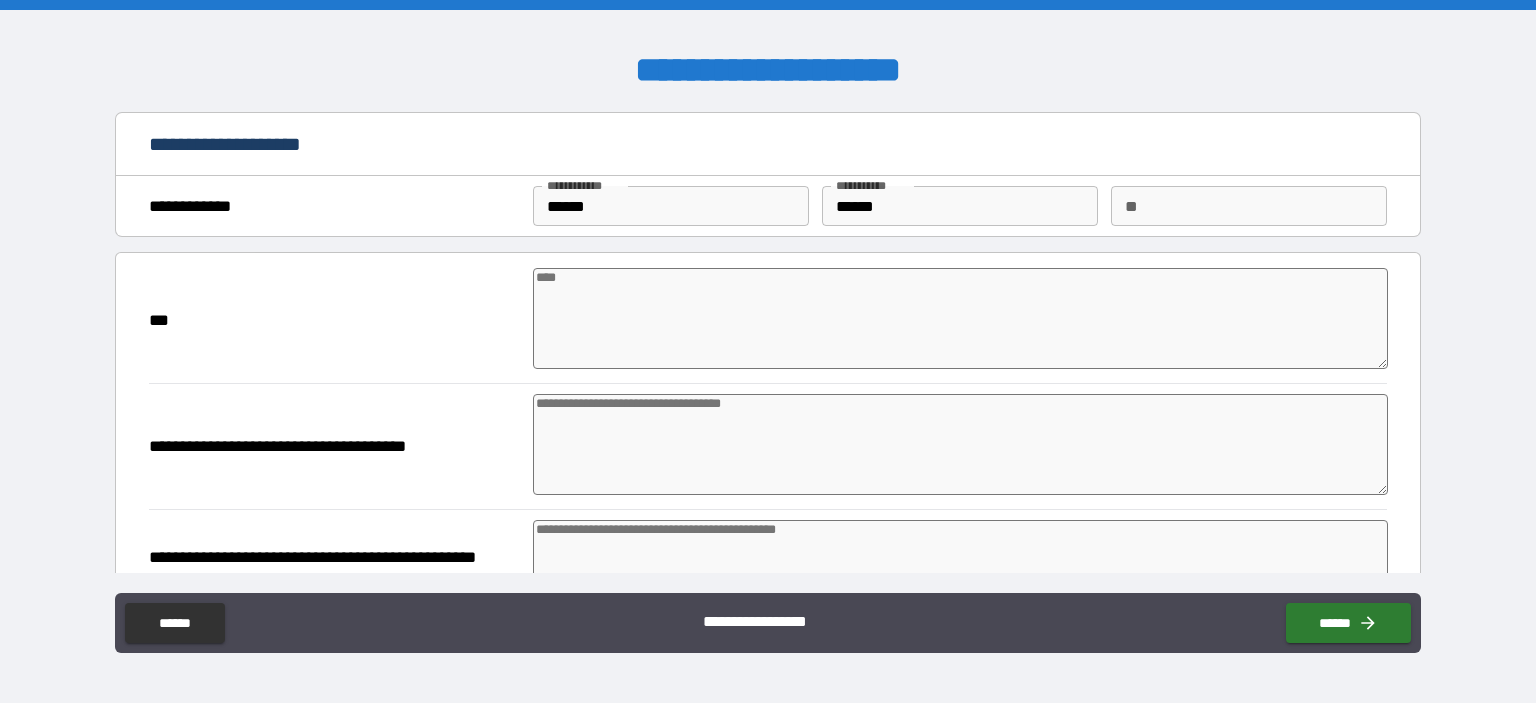 type on "*" 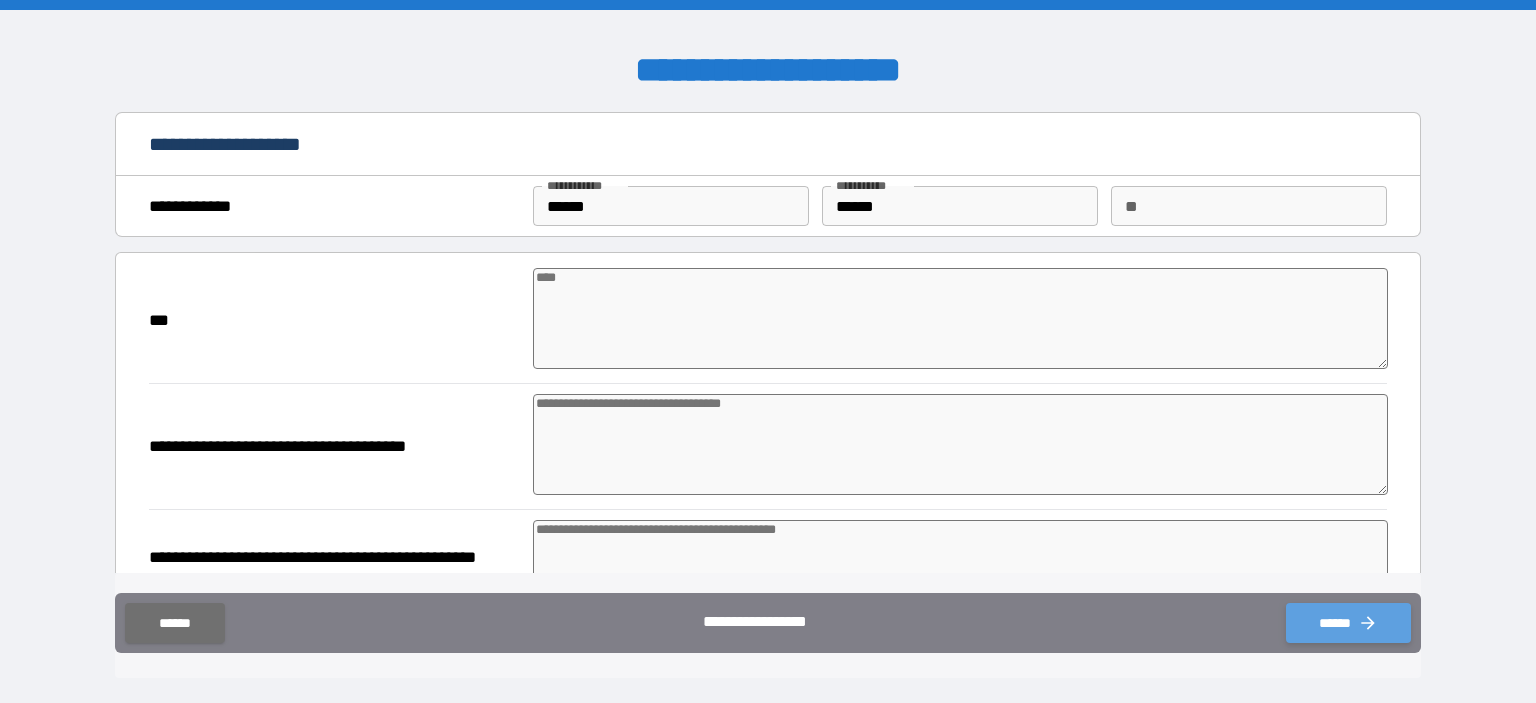 click on "******" at bounding box center (1348, 623) 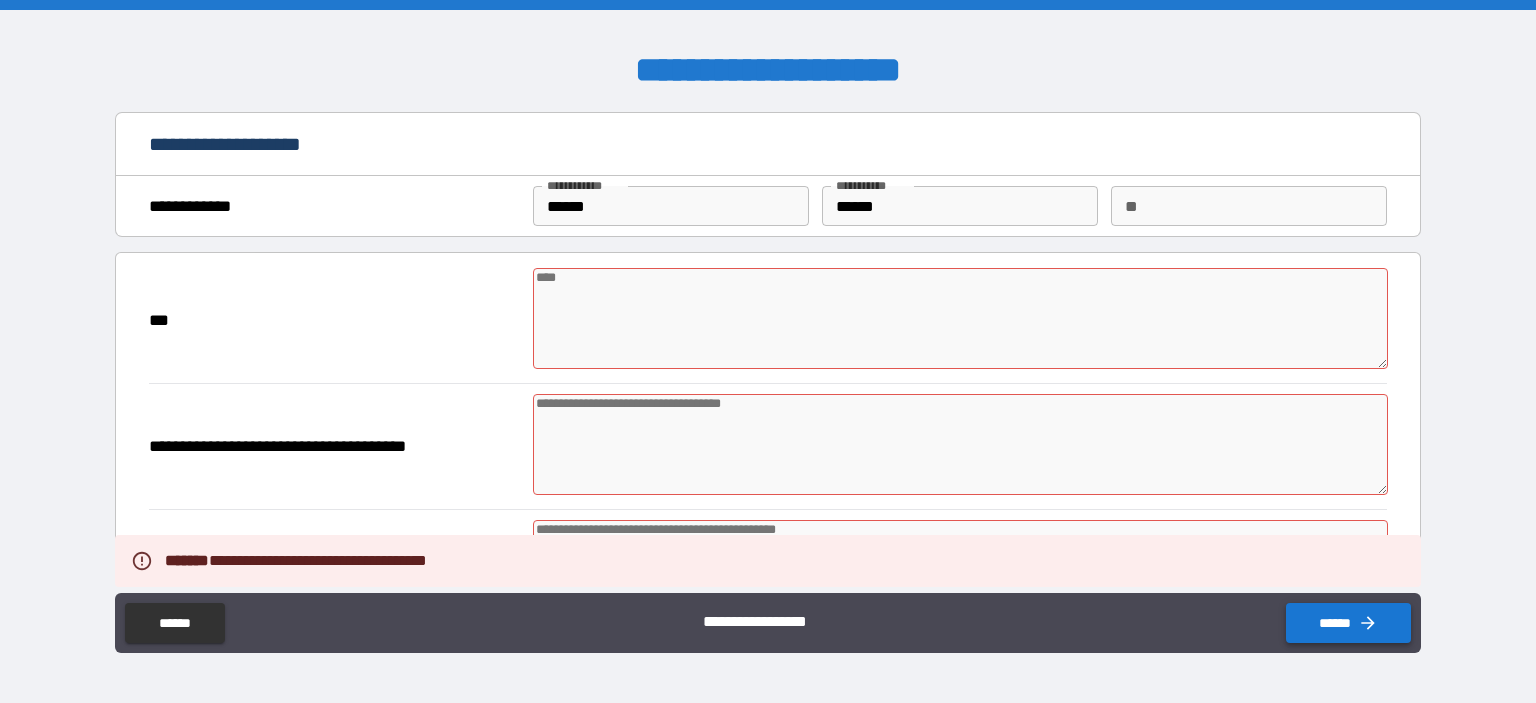 type on "*" 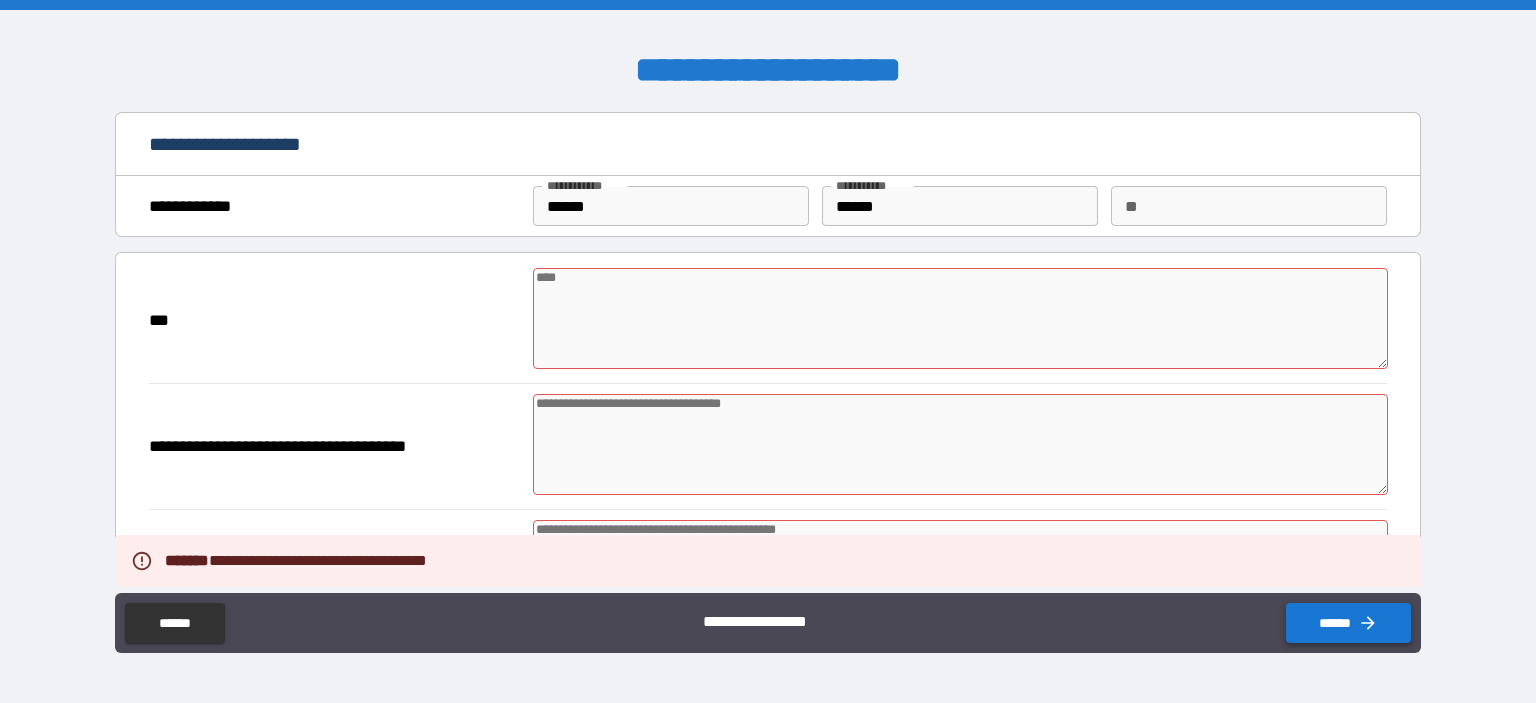 type on "*" 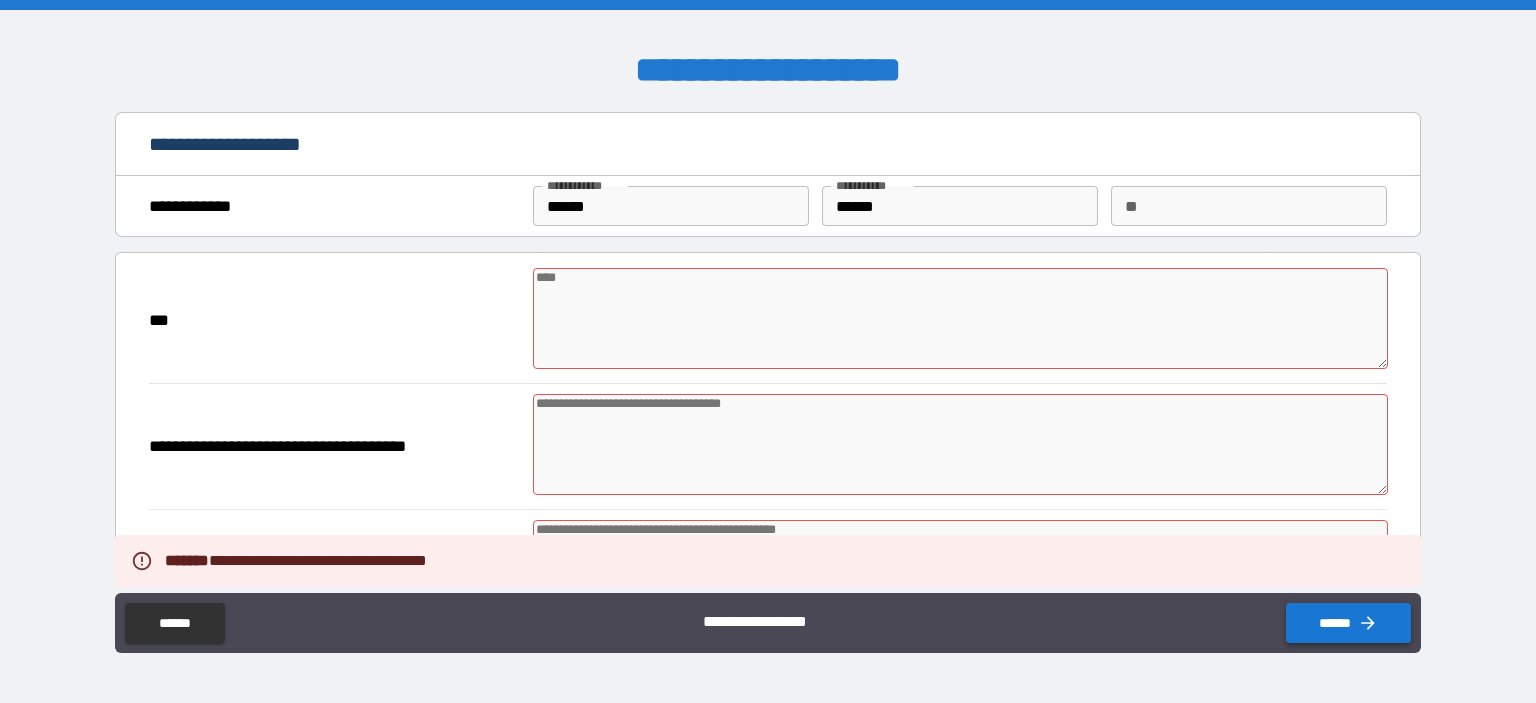 type on "*" 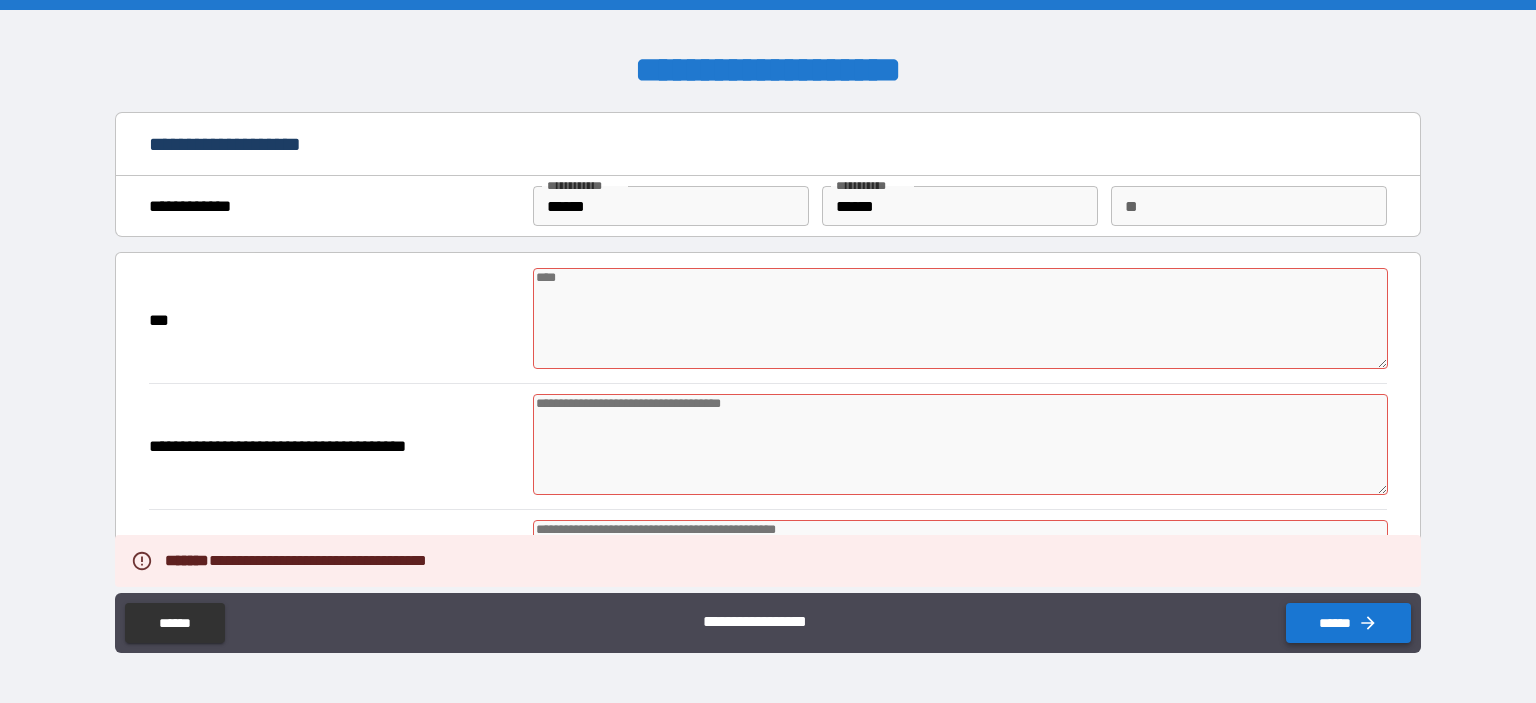 type on "*" 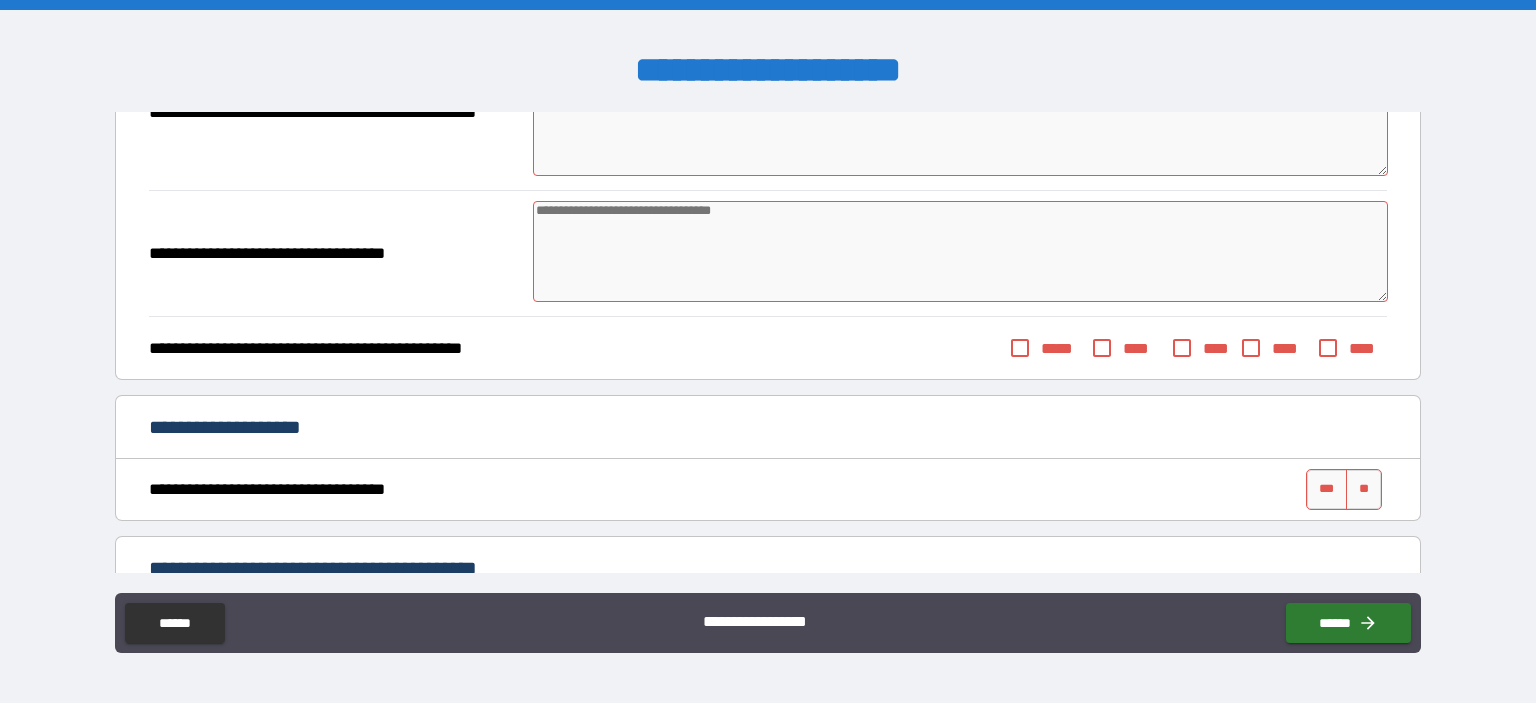 scroll, scrollTop: 460, scrollLeft: 0, axis: vertical 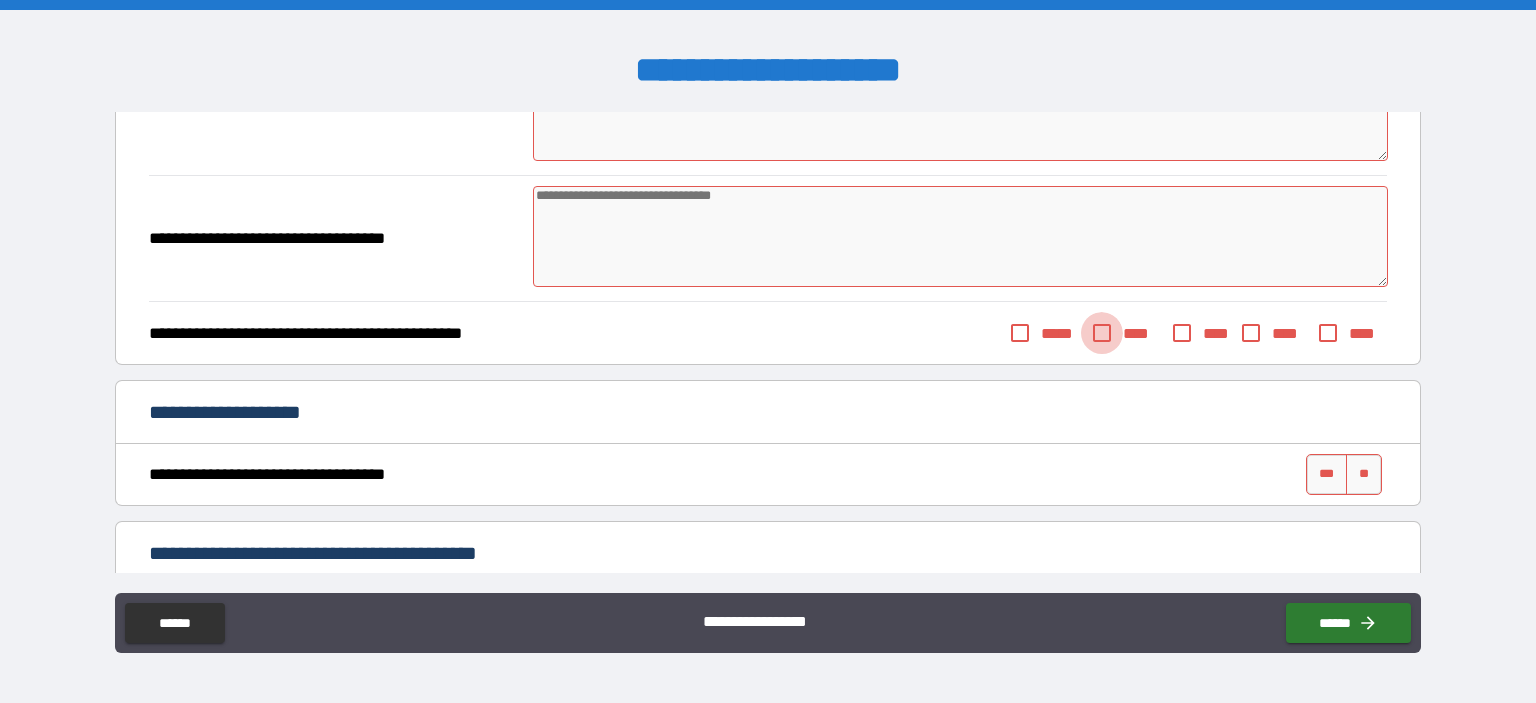 type on "*" 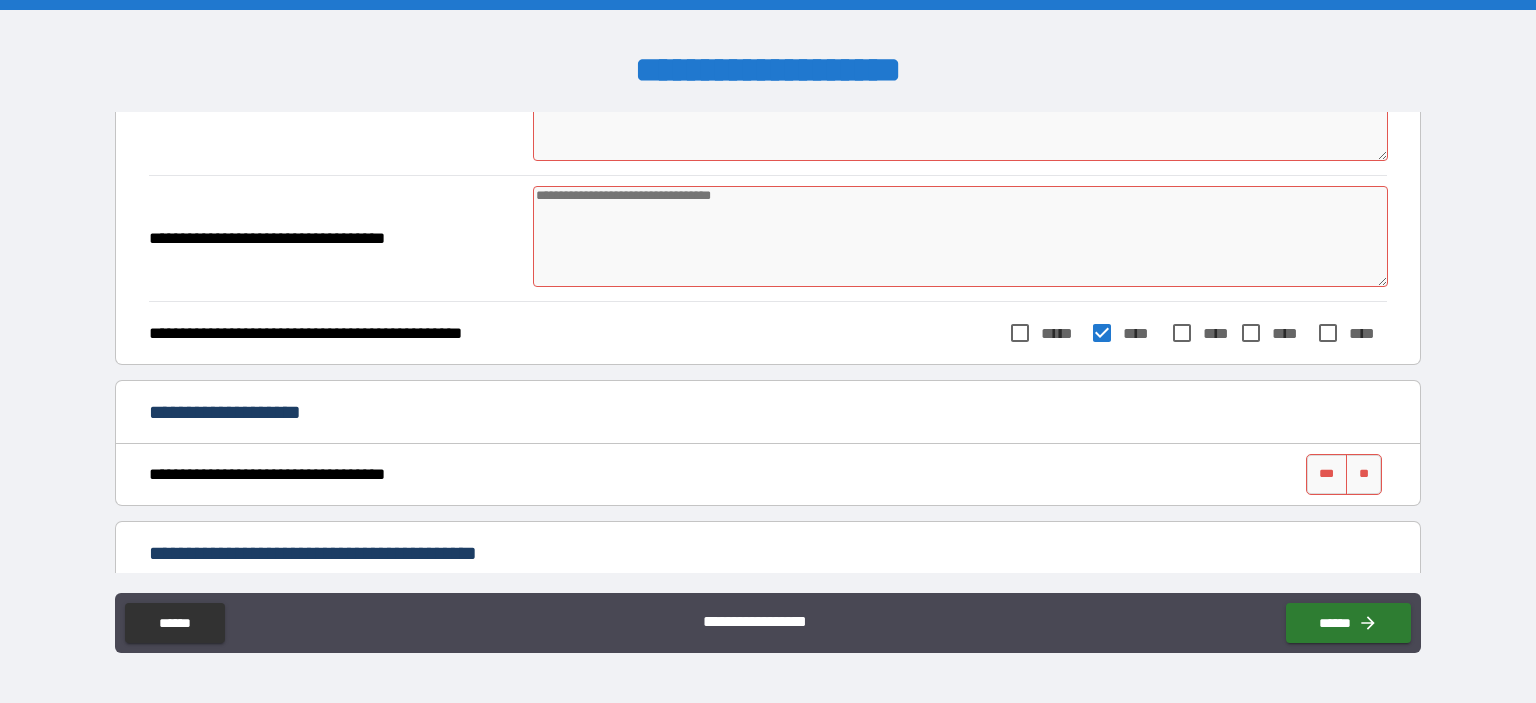 type on "*" 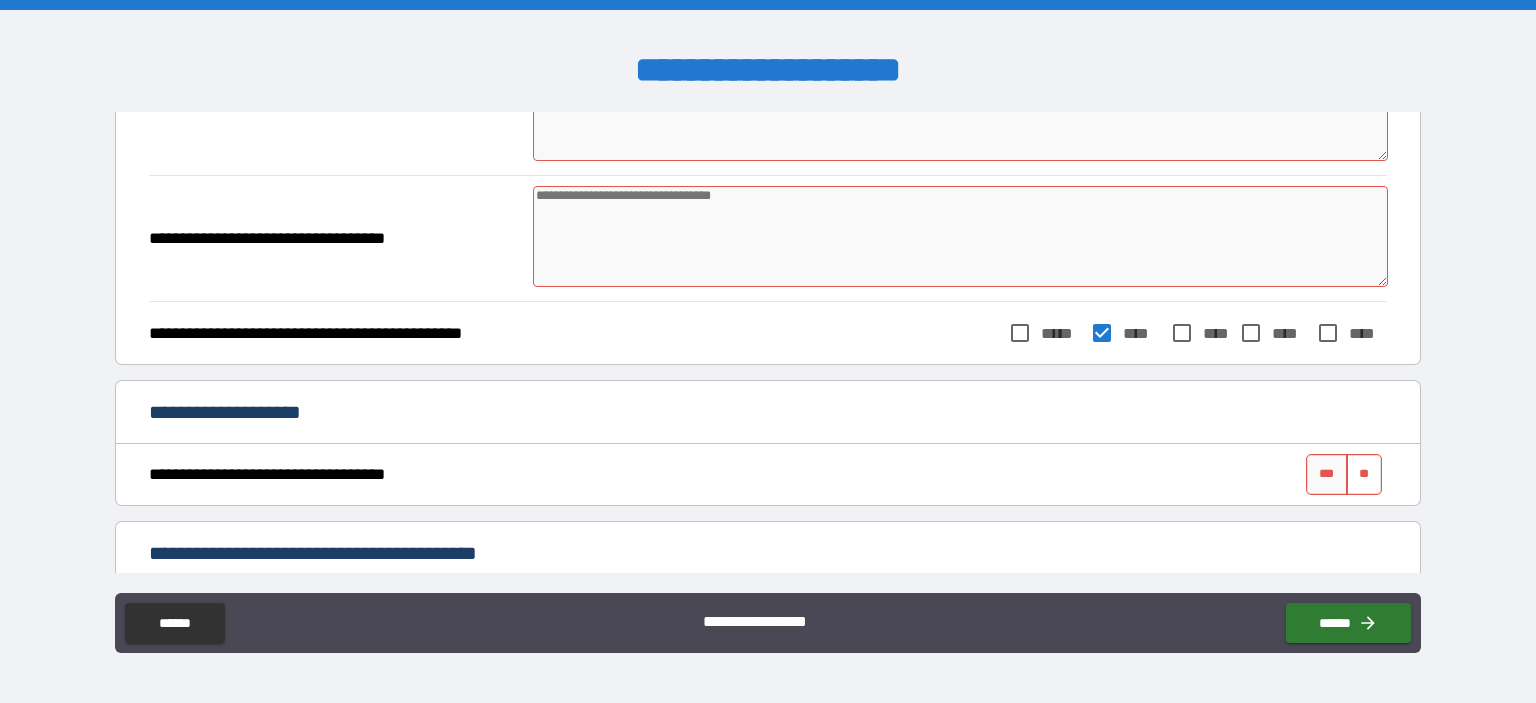 click on "**" at bounding box center [1364, 474] 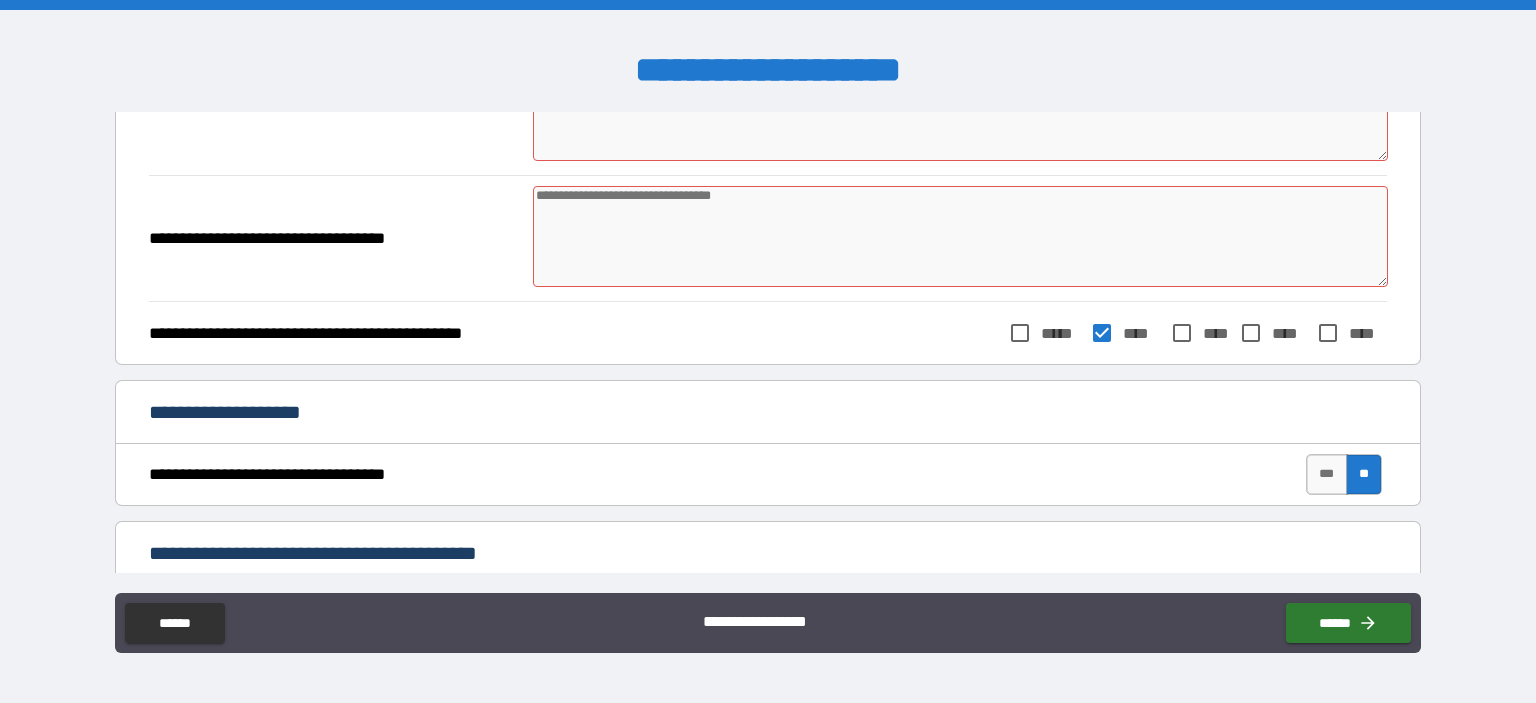 type on "*" 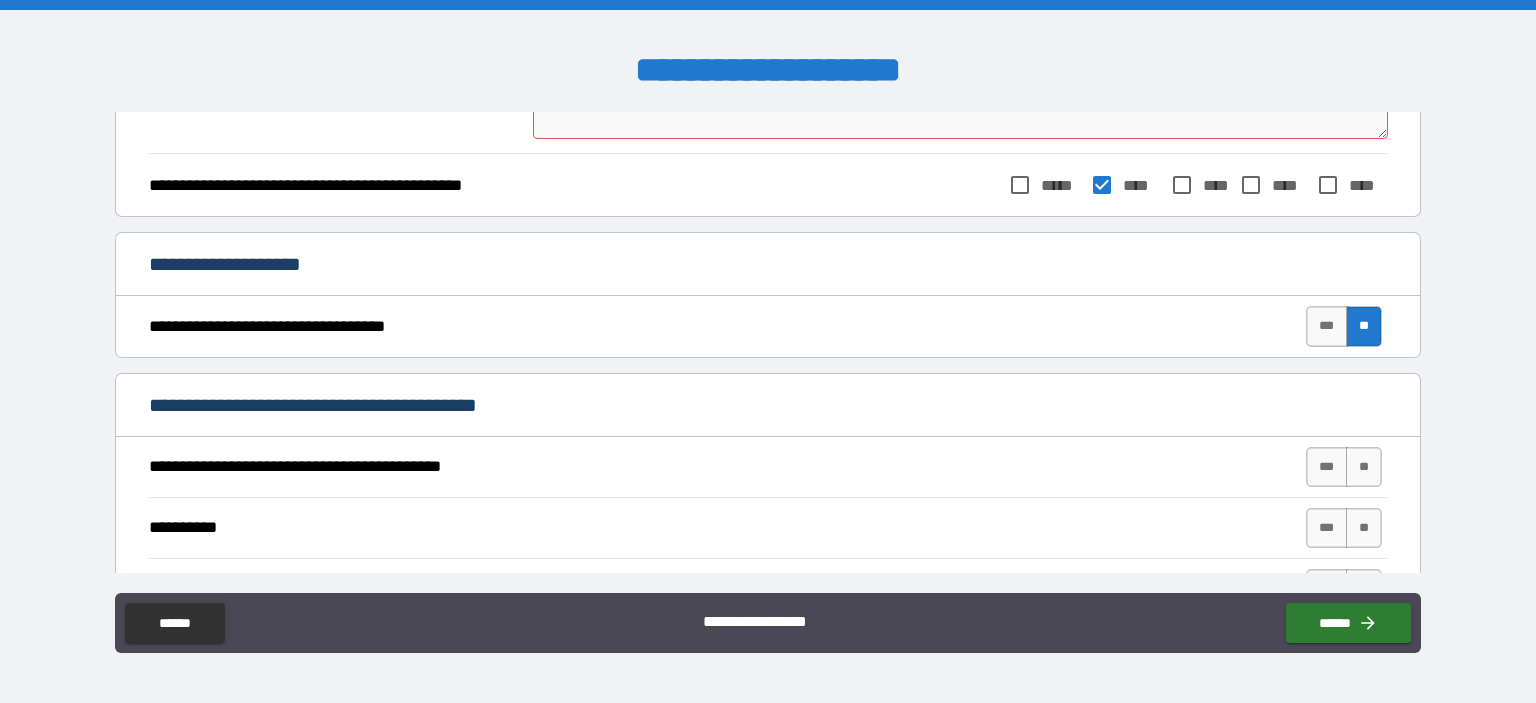 scroll, scrollTop: 691, scrollLeft: 0, axis: vertical 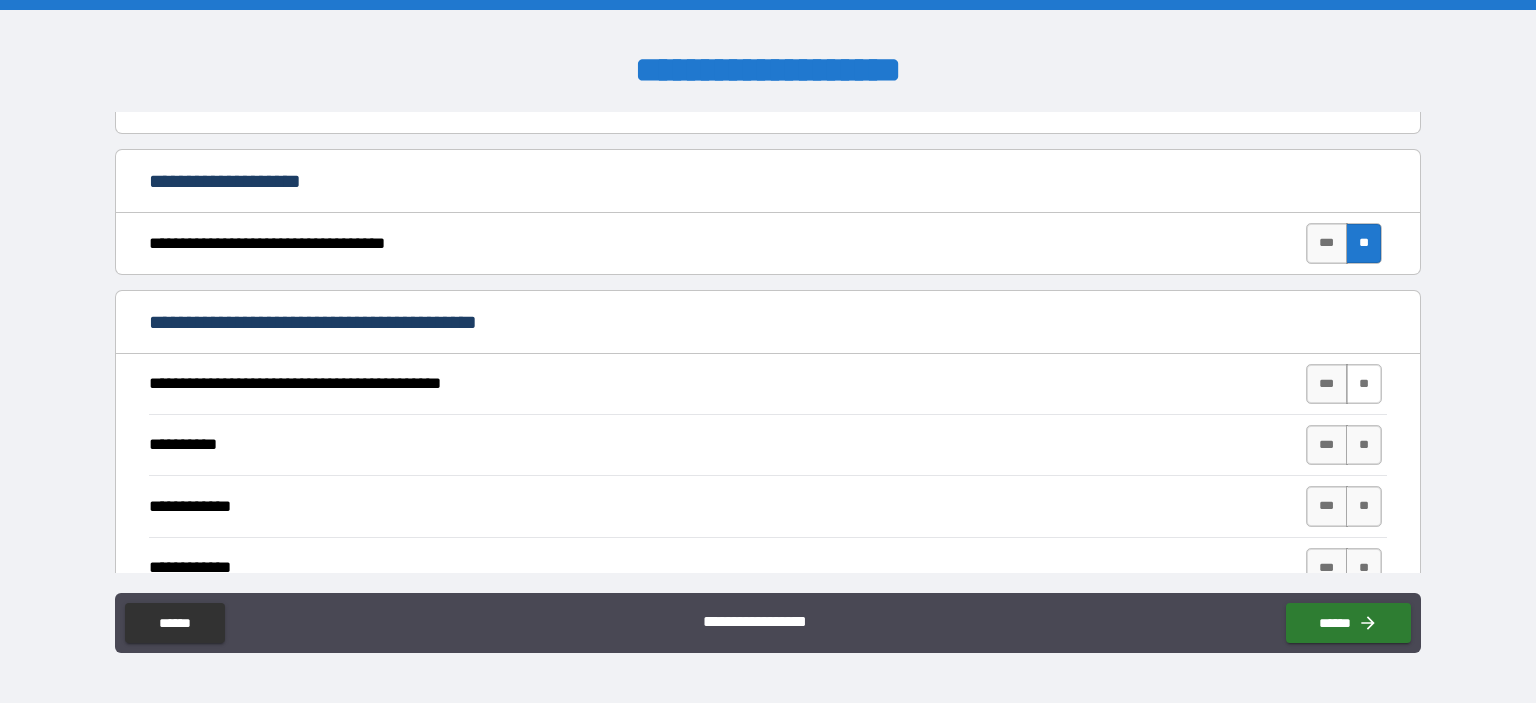 click on "**" at bounding box center (1364, 384) 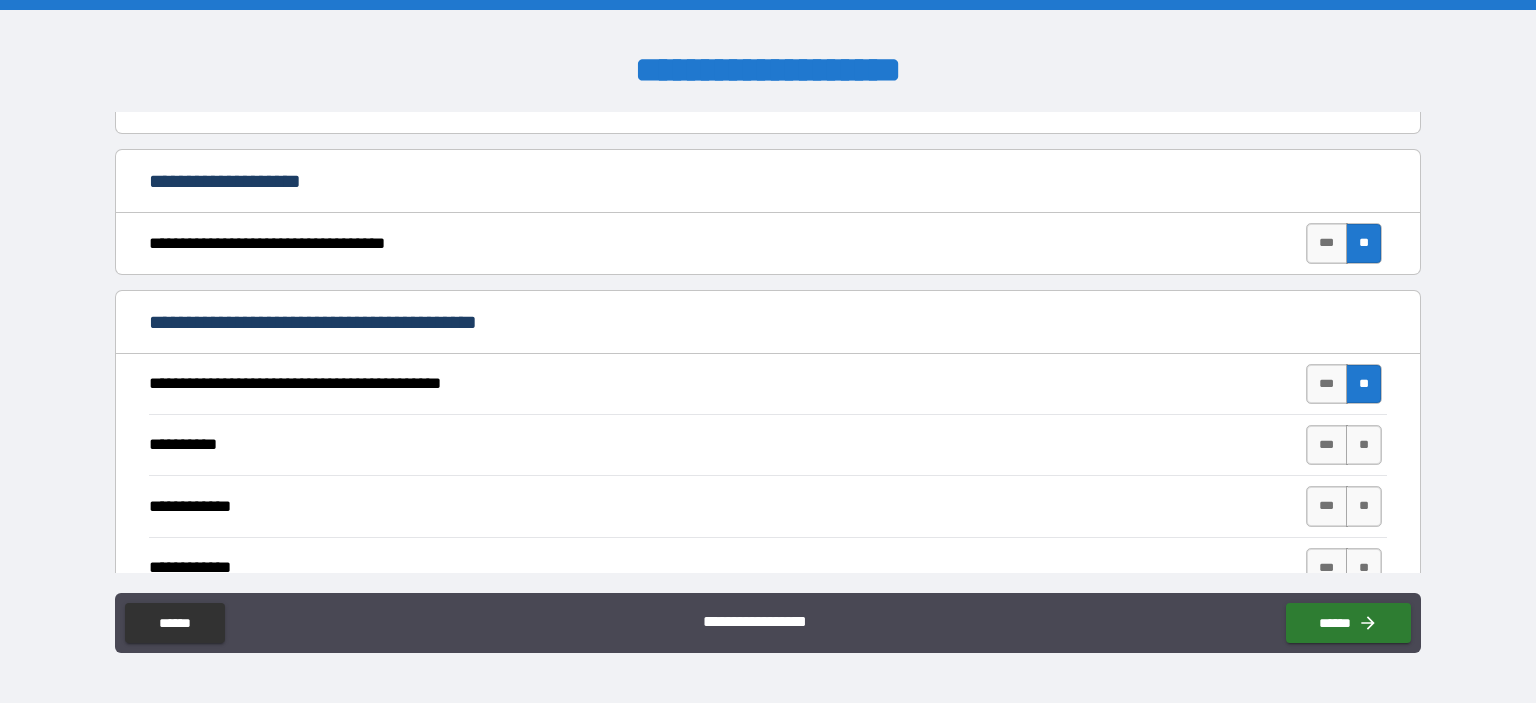 type on "*" 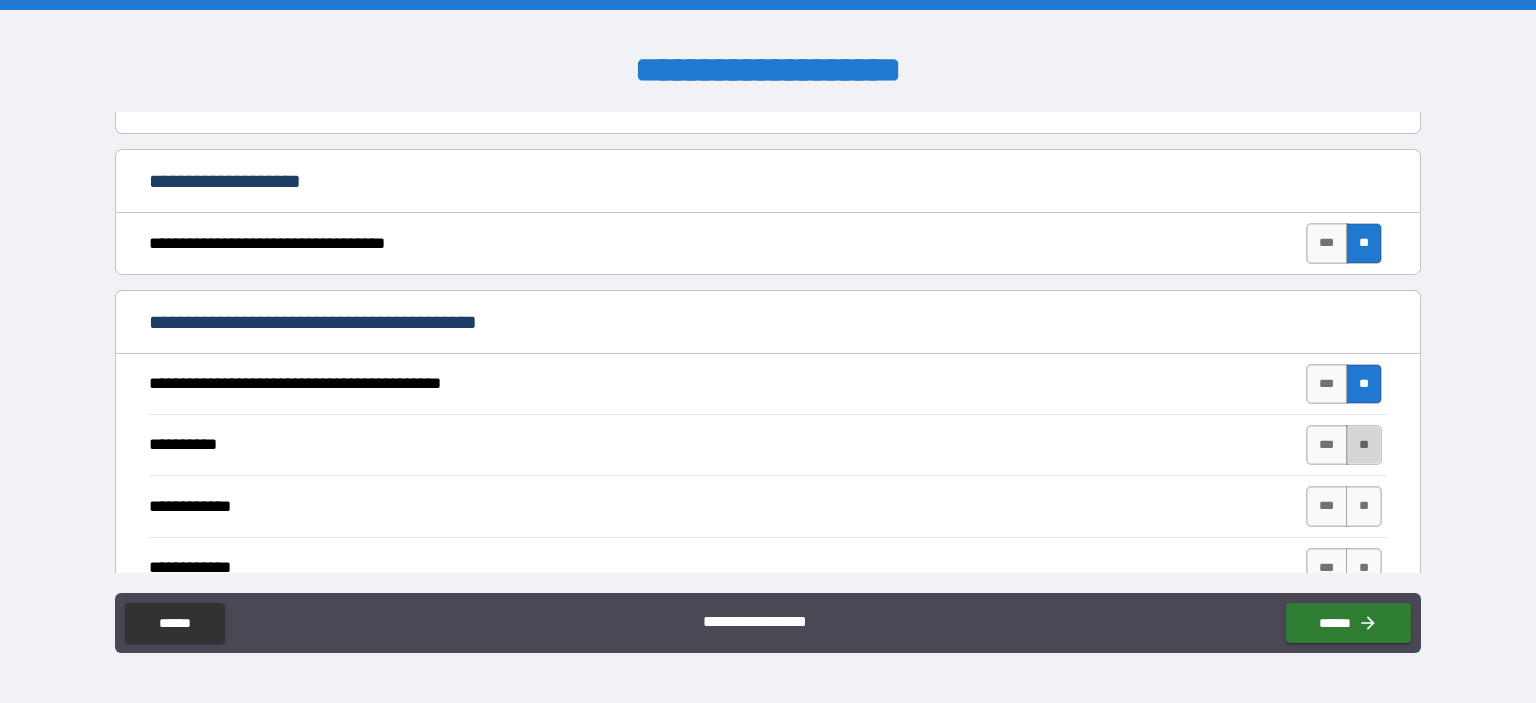 click on "**" at bounding box center [1364, 445] 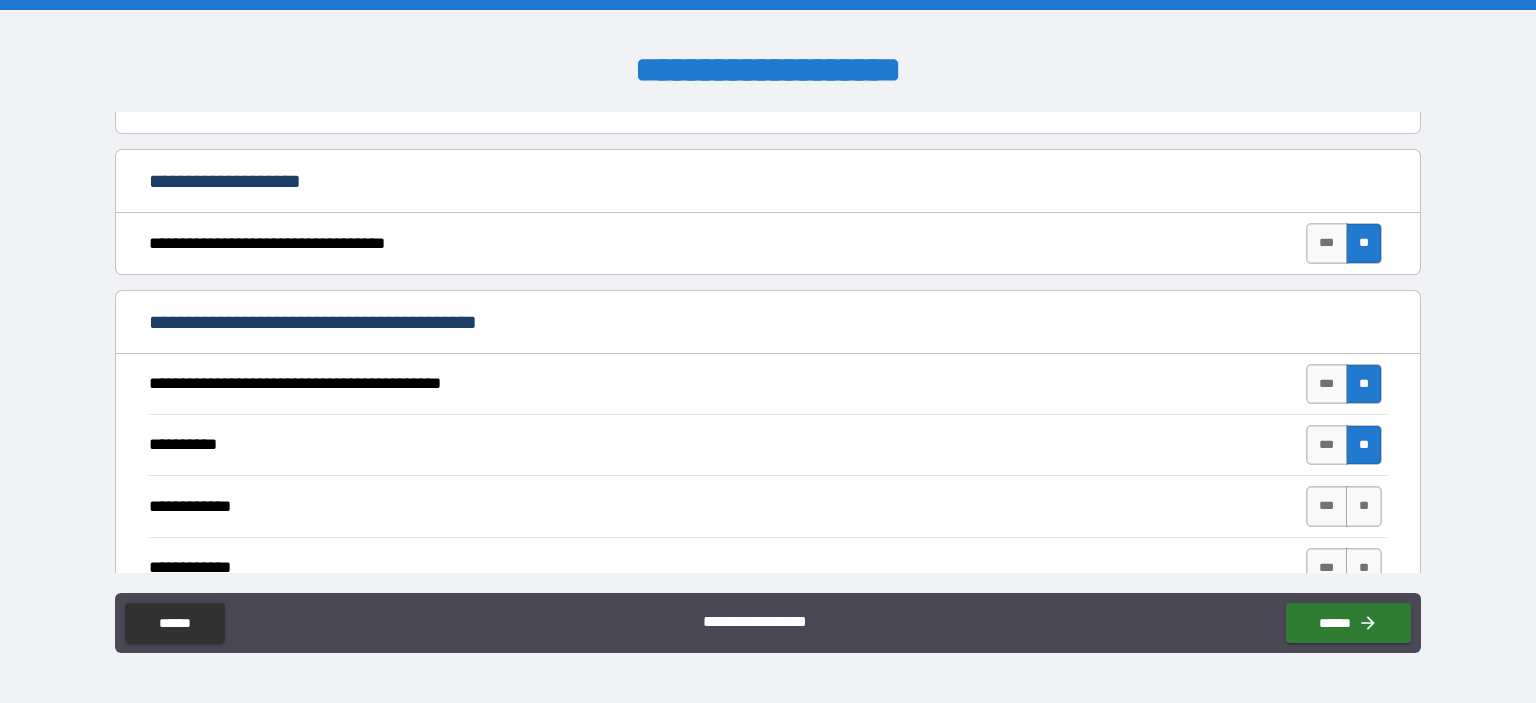 type on "*" 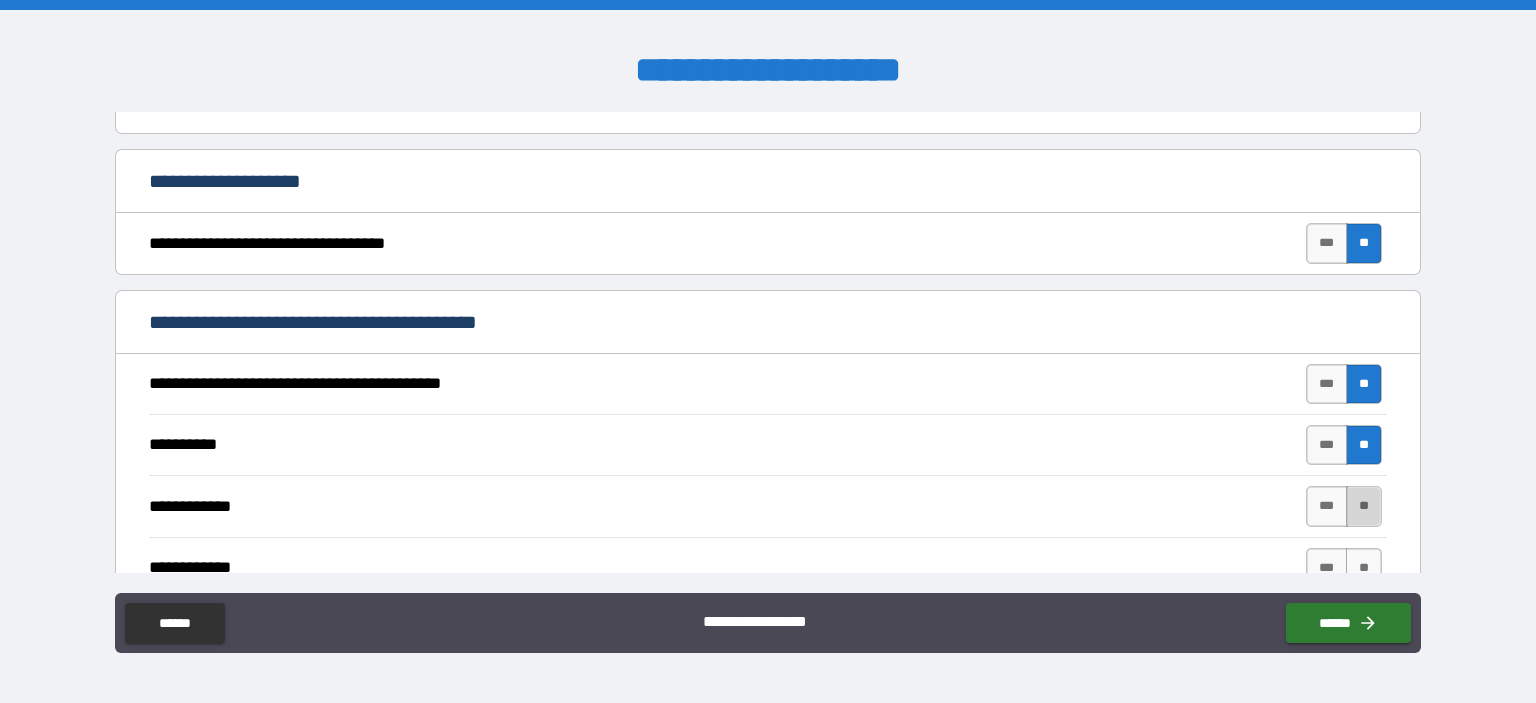 click on "**" at bounding box center (1364, 506) 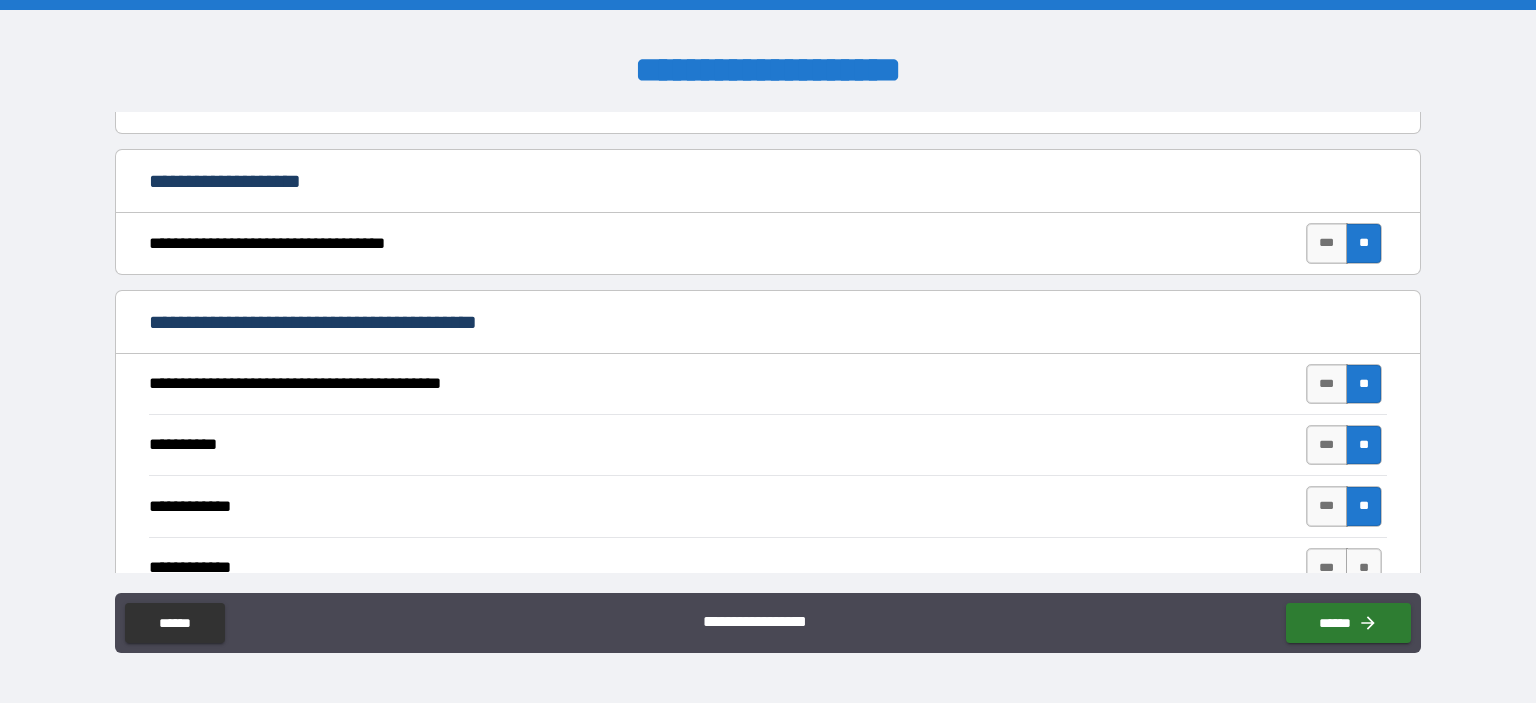 type on "*" 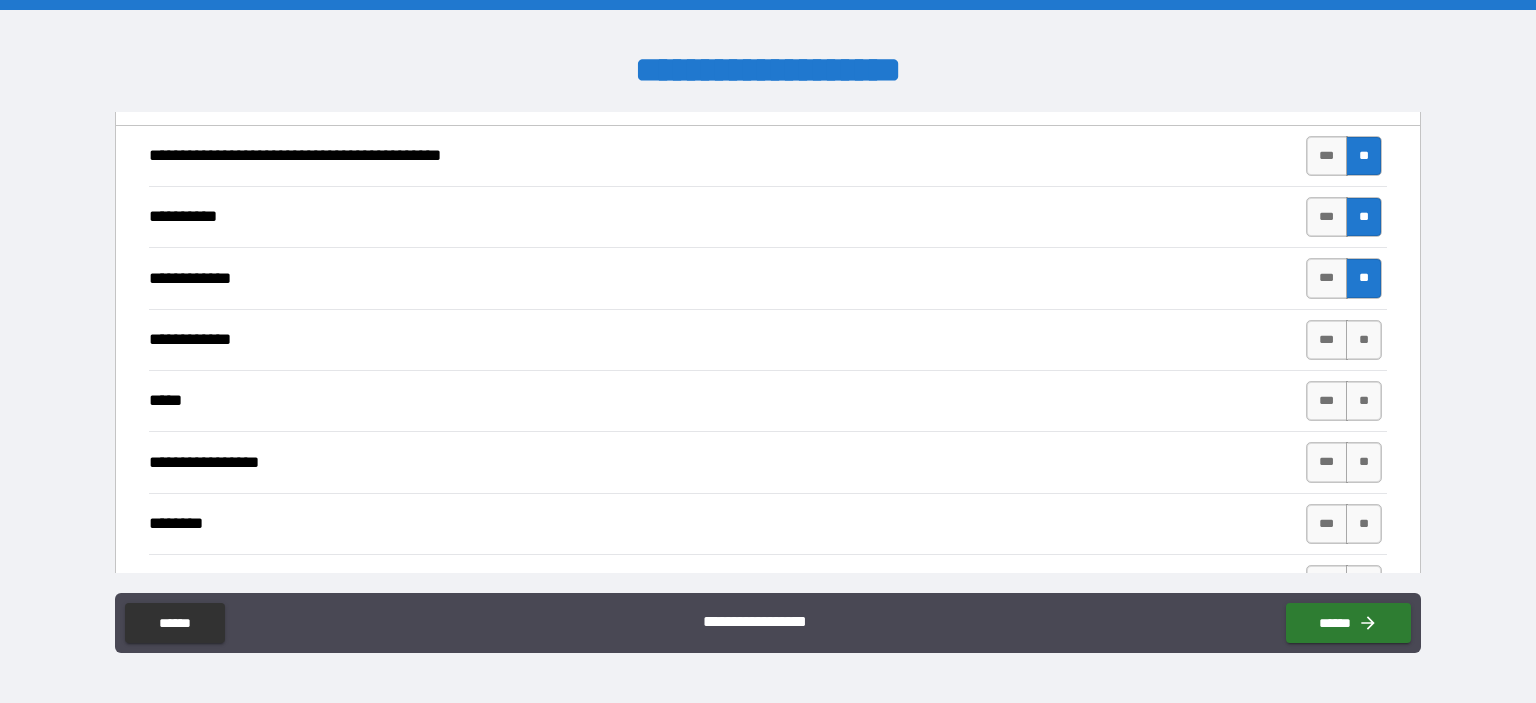scroll, scrollTop: 921, scrollLeft: 0, axis: vertical 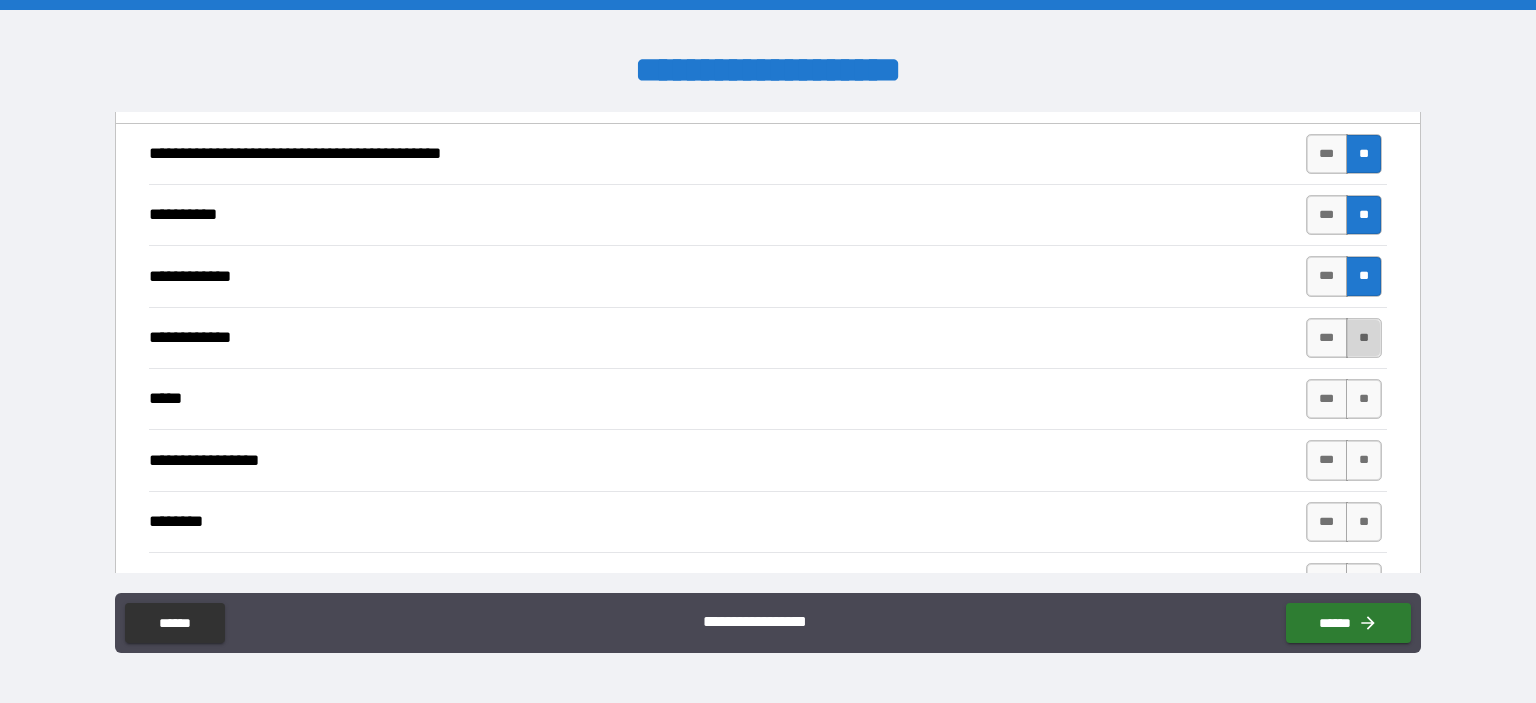 click on "**" at bounding box center [1364, 338] 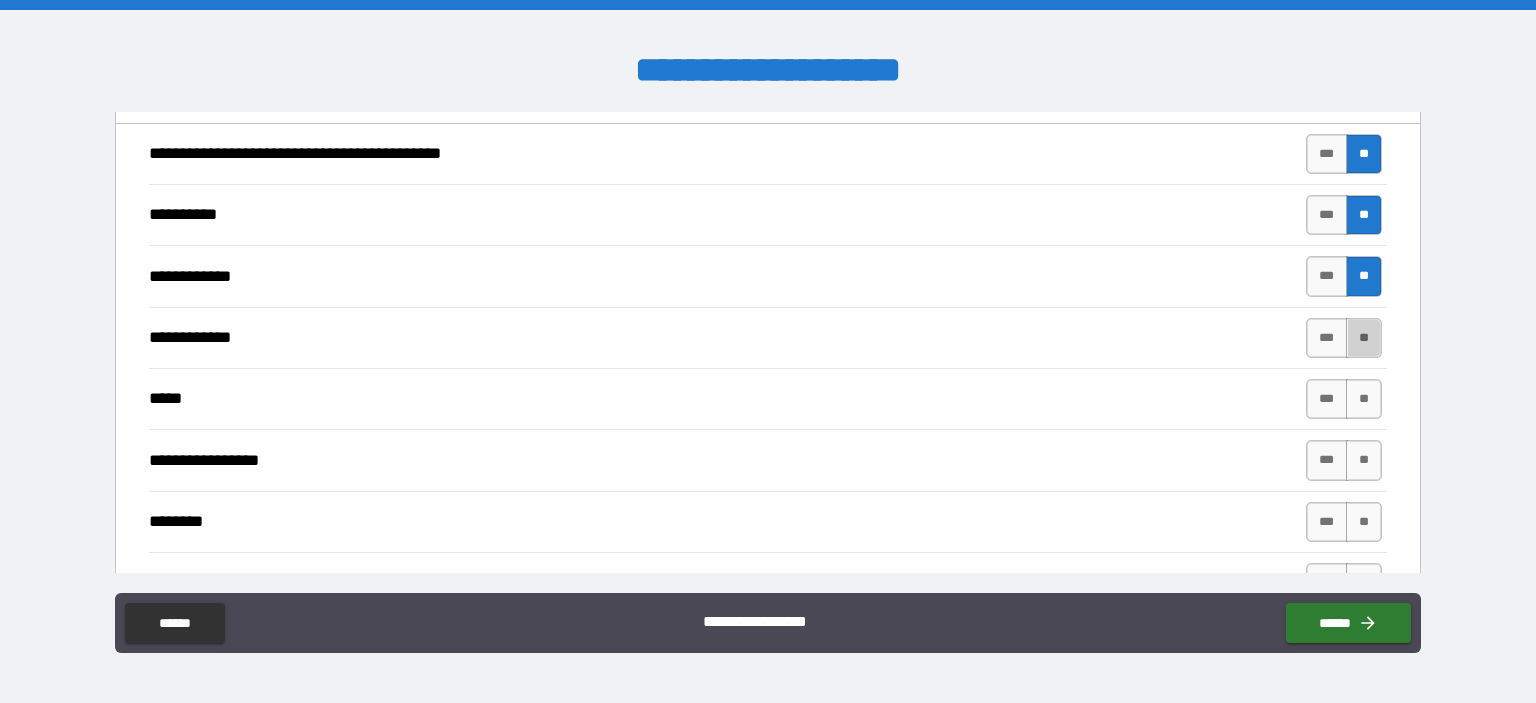 type on "*" 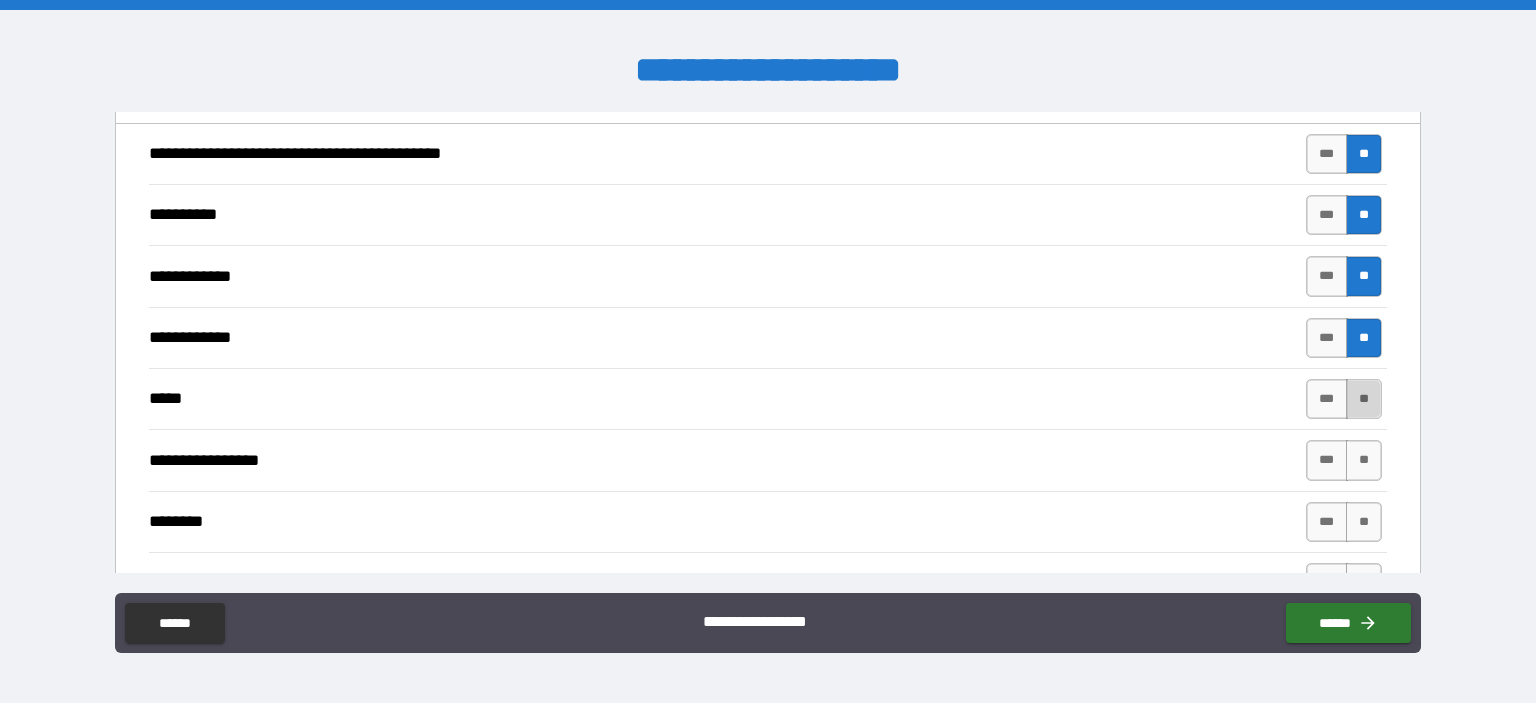 click on "**" at bounding box center (1364, 399) 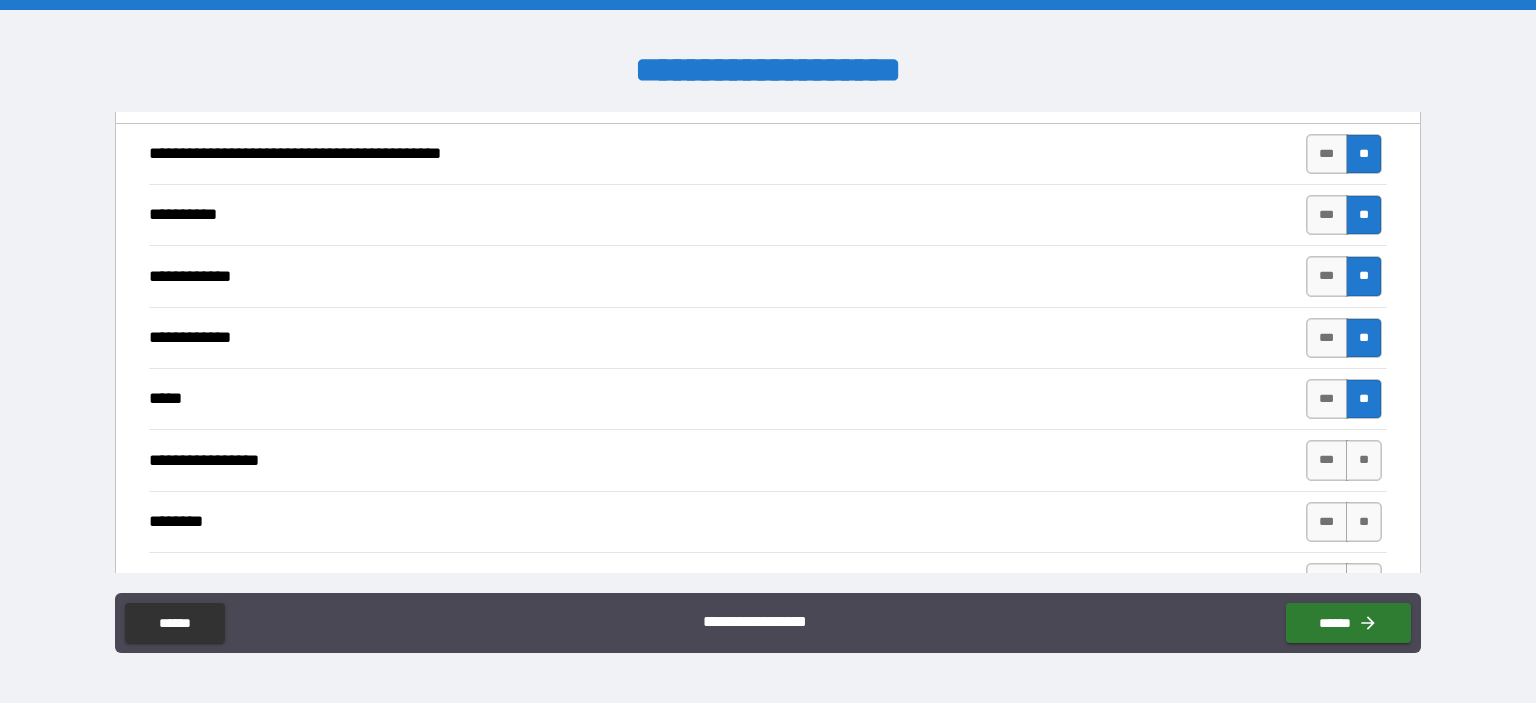 type on "*" 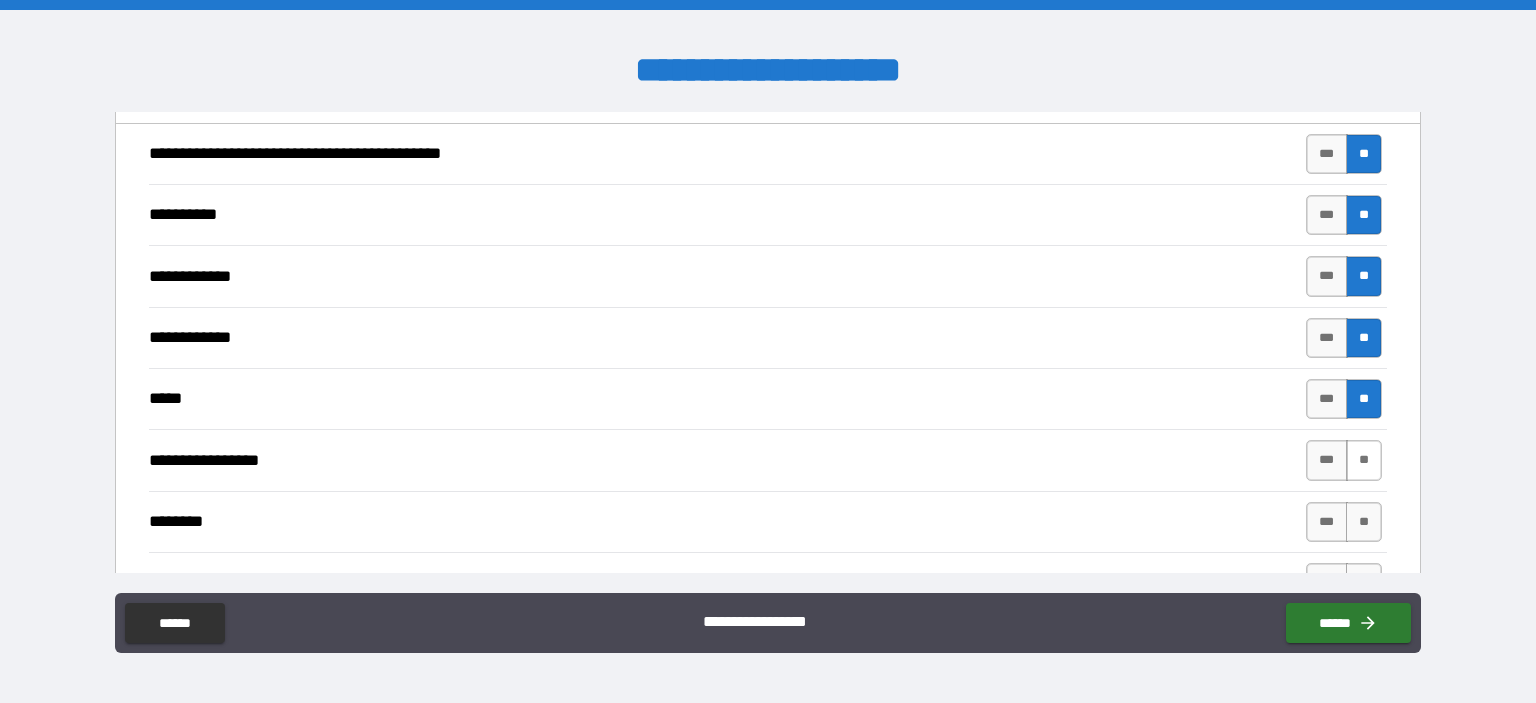click on "**" at bounding box center [1364, 460] 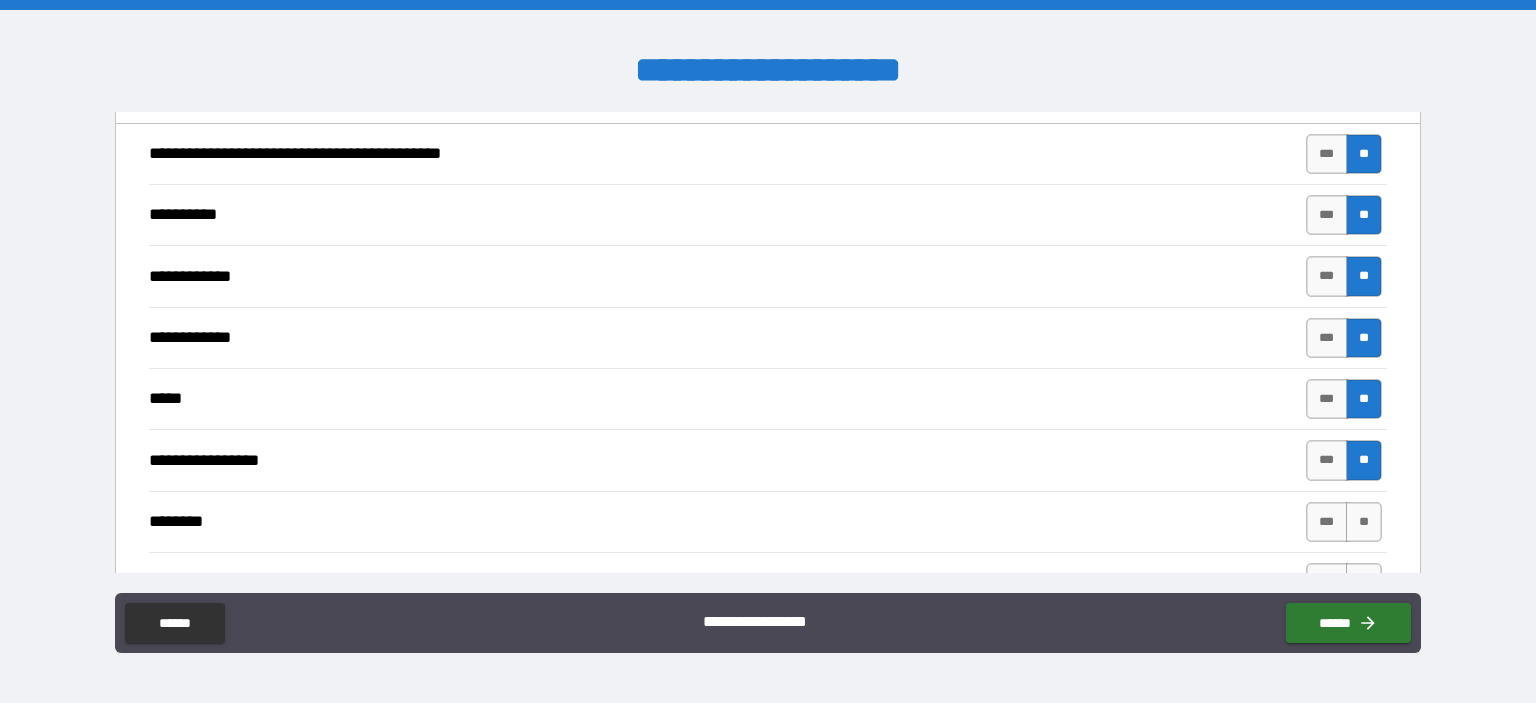 type on "*" 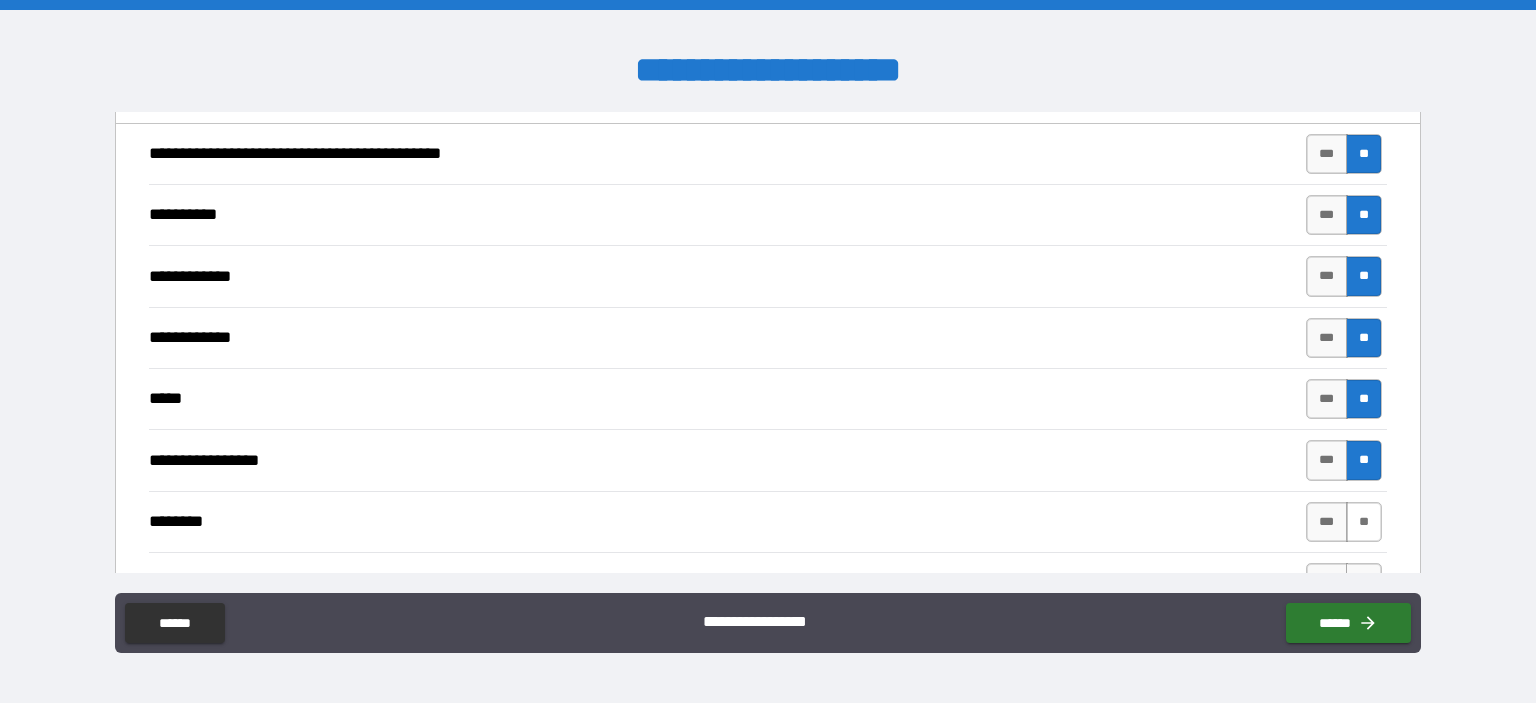 click on "**" at bounding box center (1364, 522) 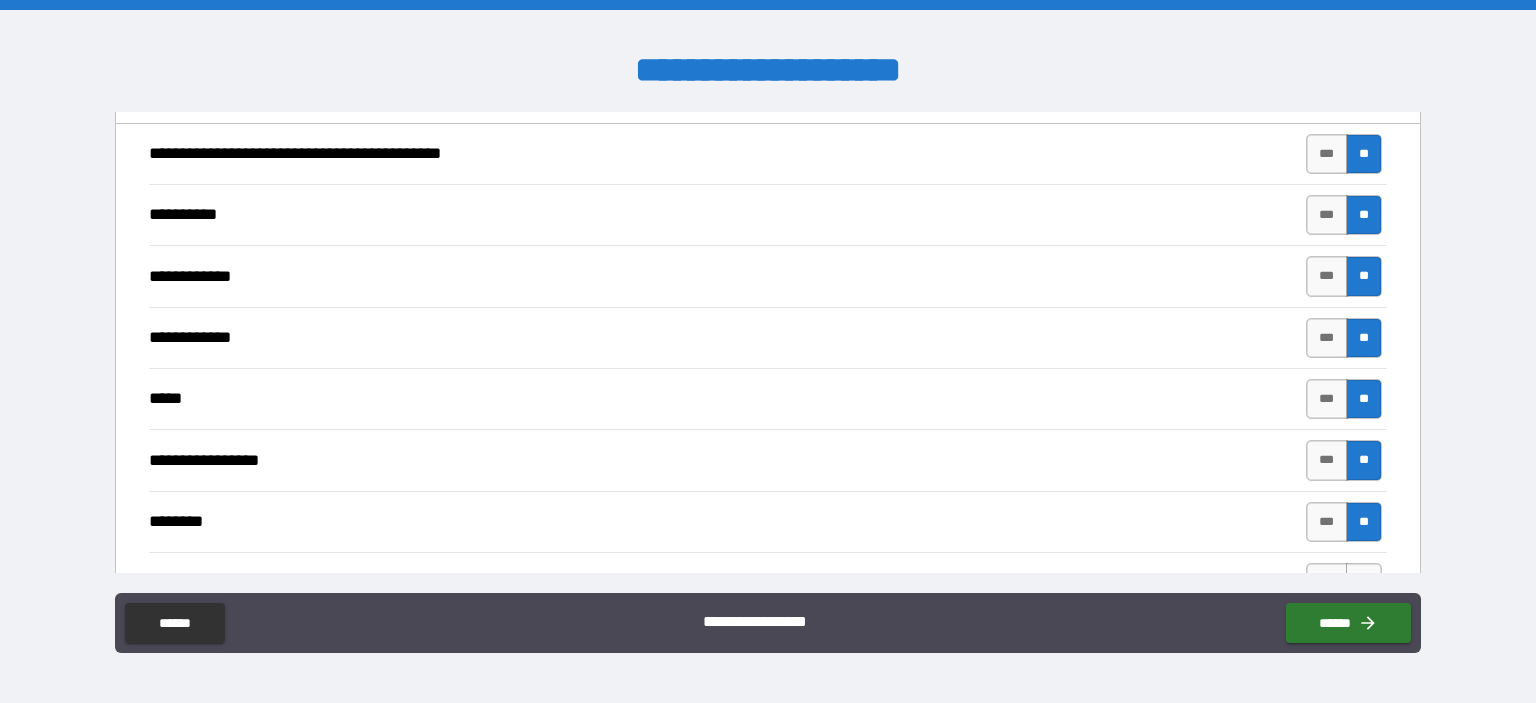 type on "*" 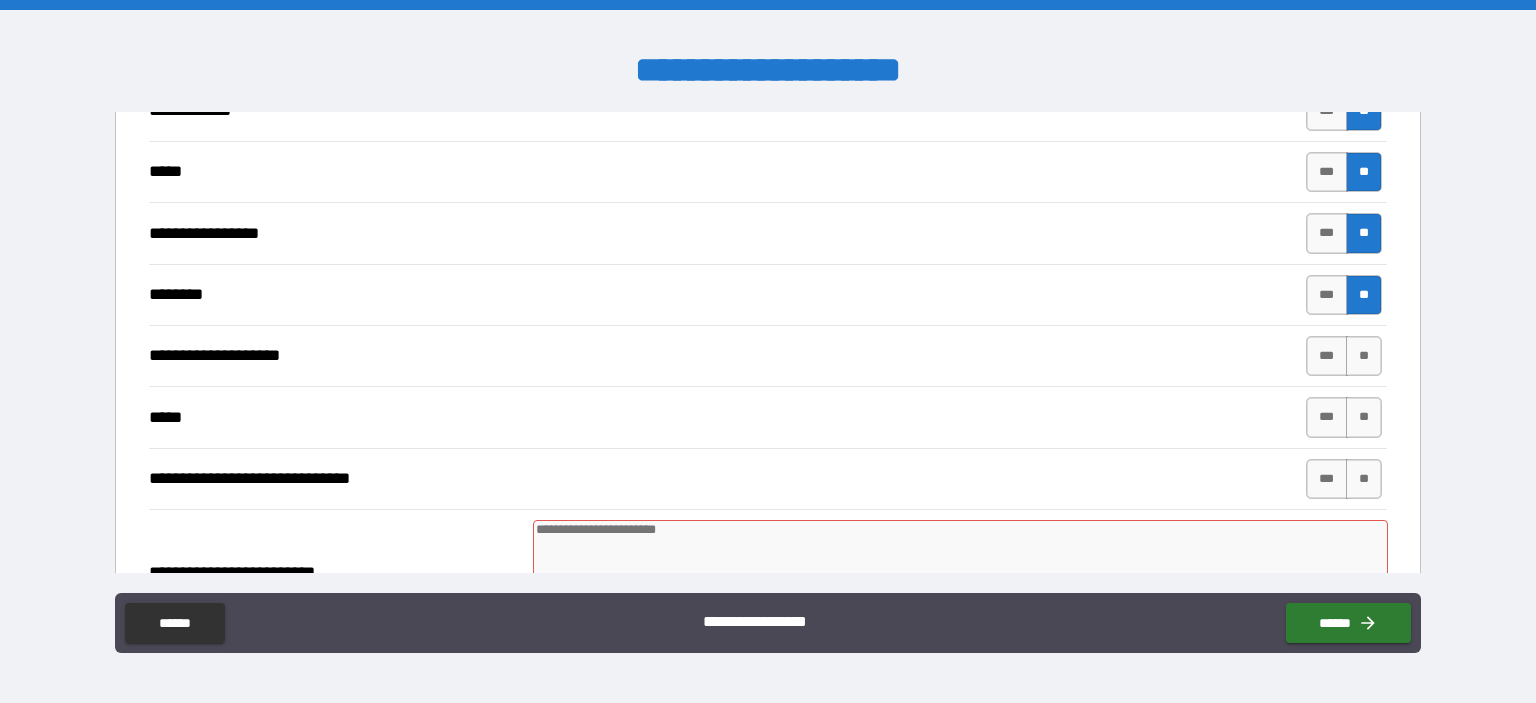 scroll, scrollTop: 1152, scrollLeft: 0, axis: vertical 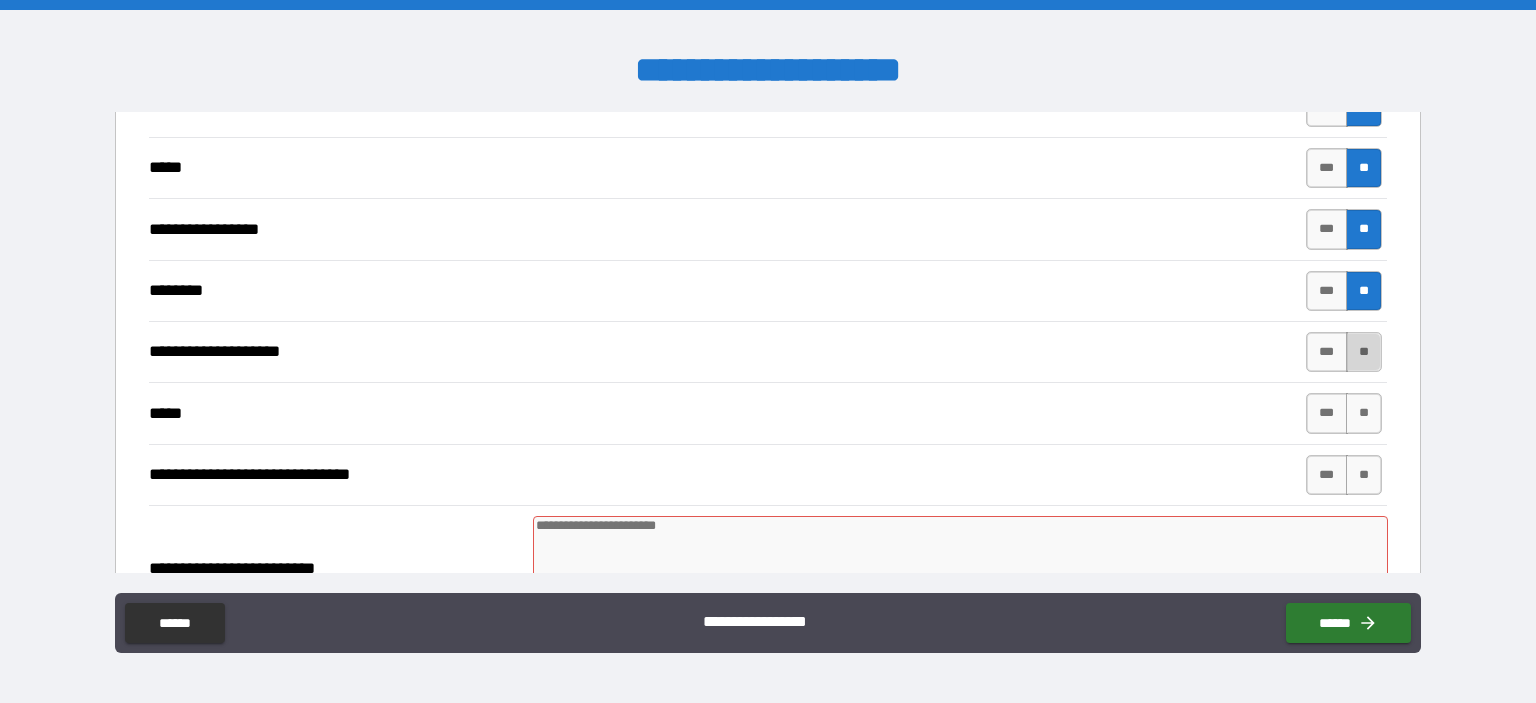 click on "**" at bounding box center [1364, 352] 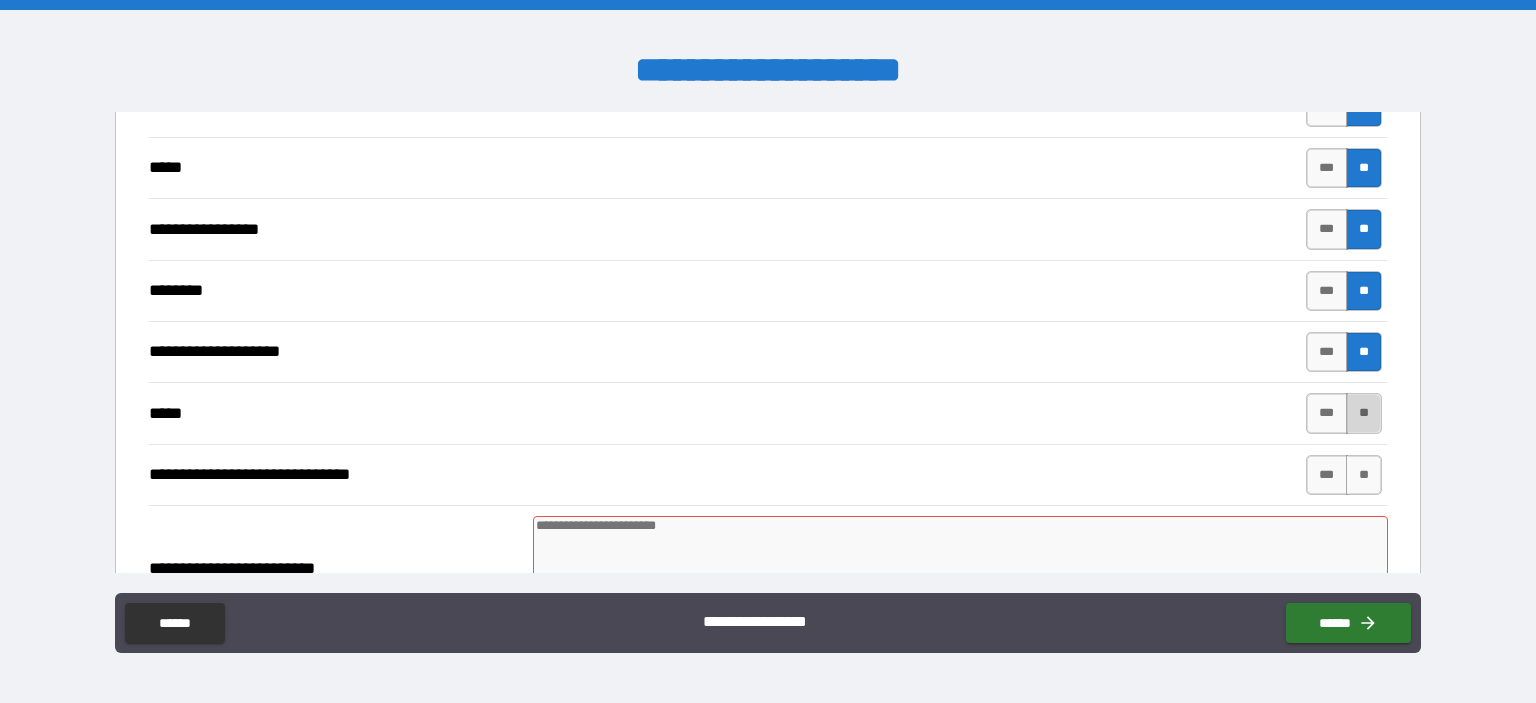 click on "**" at bounding box center (1364, 413) 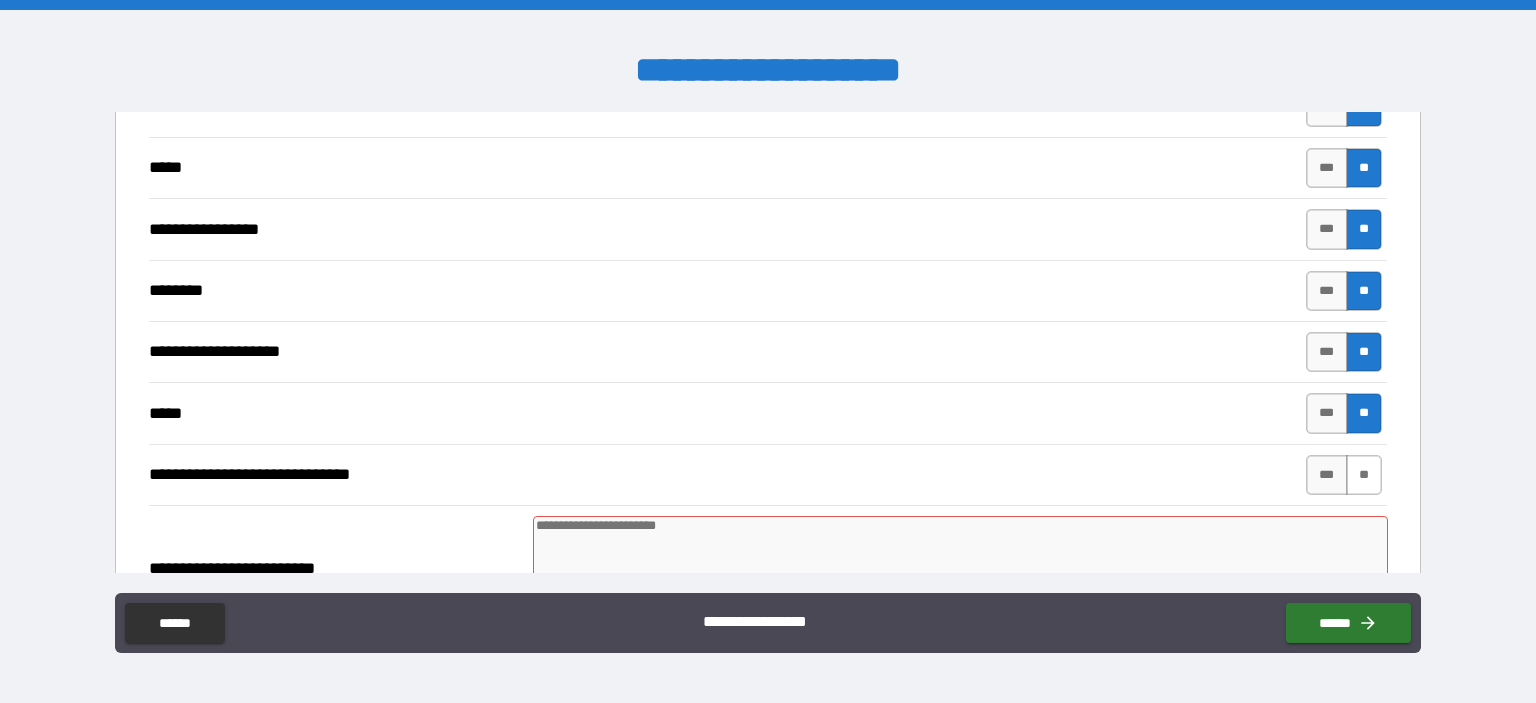 click on "**" at bounding box center (1364, 475) 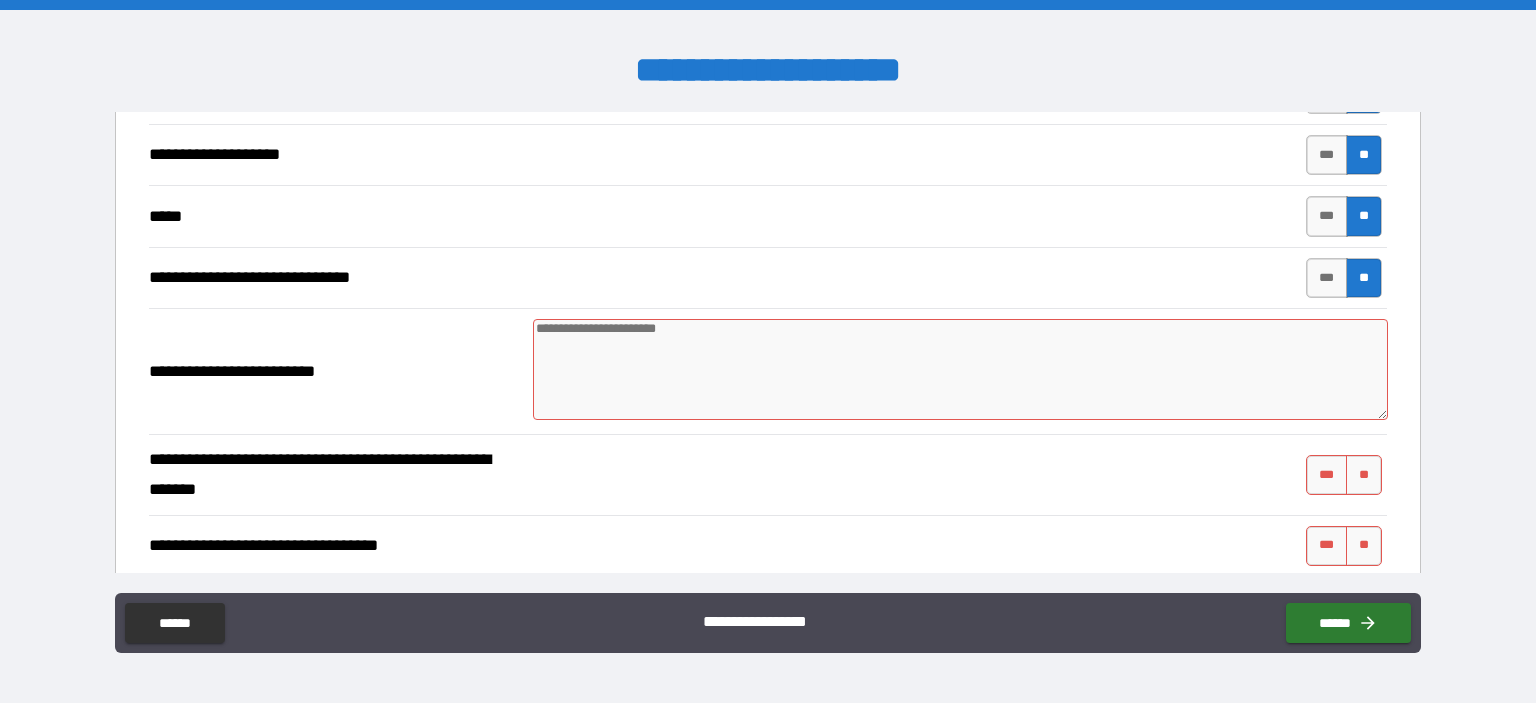 scroll, scrollTop: 1382, scrollLeft: 0, axis: vertical 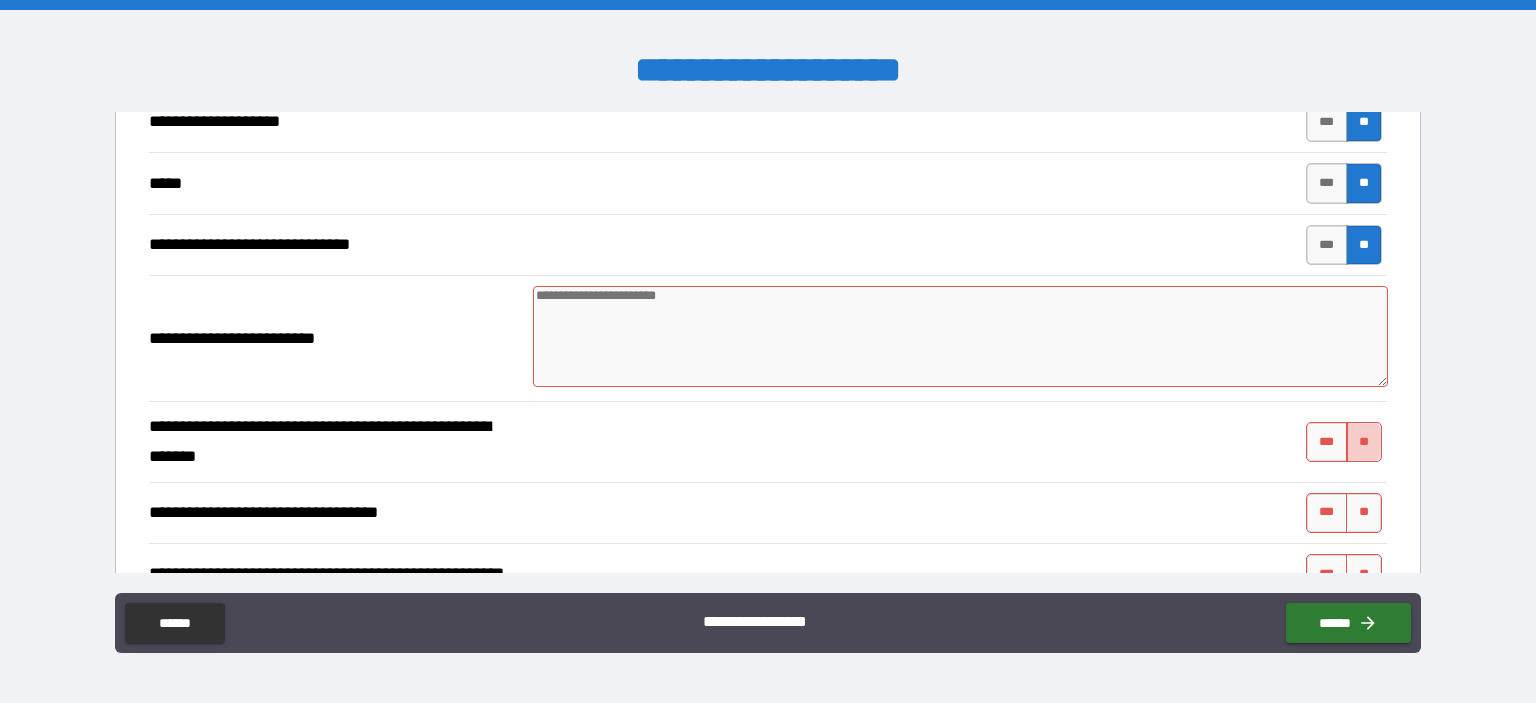 click on "**" at bounding box center [1364, 442] 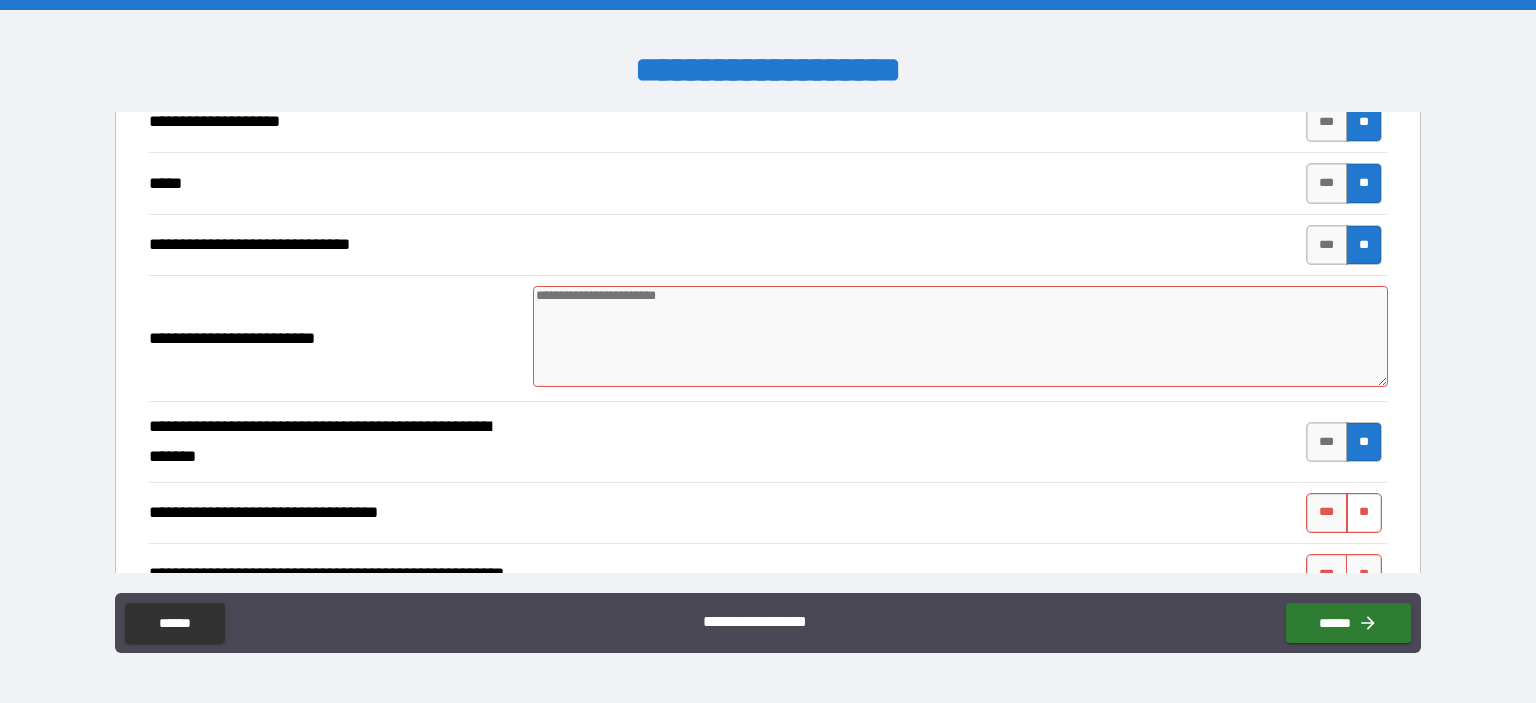 click on "**" at bounding box center (1364, 513) 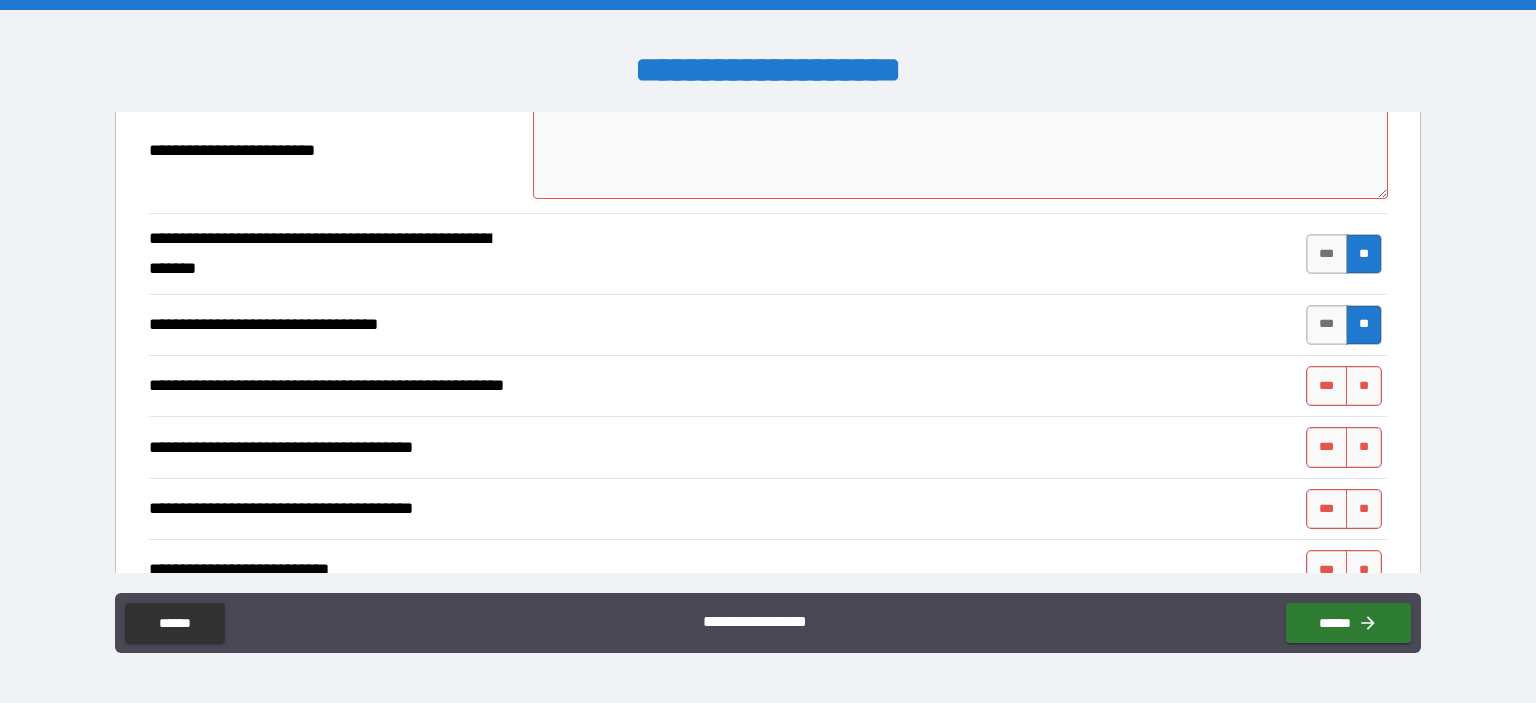 scroll, scrollTop: 1612, scrollLeft: 0, axis: vertical 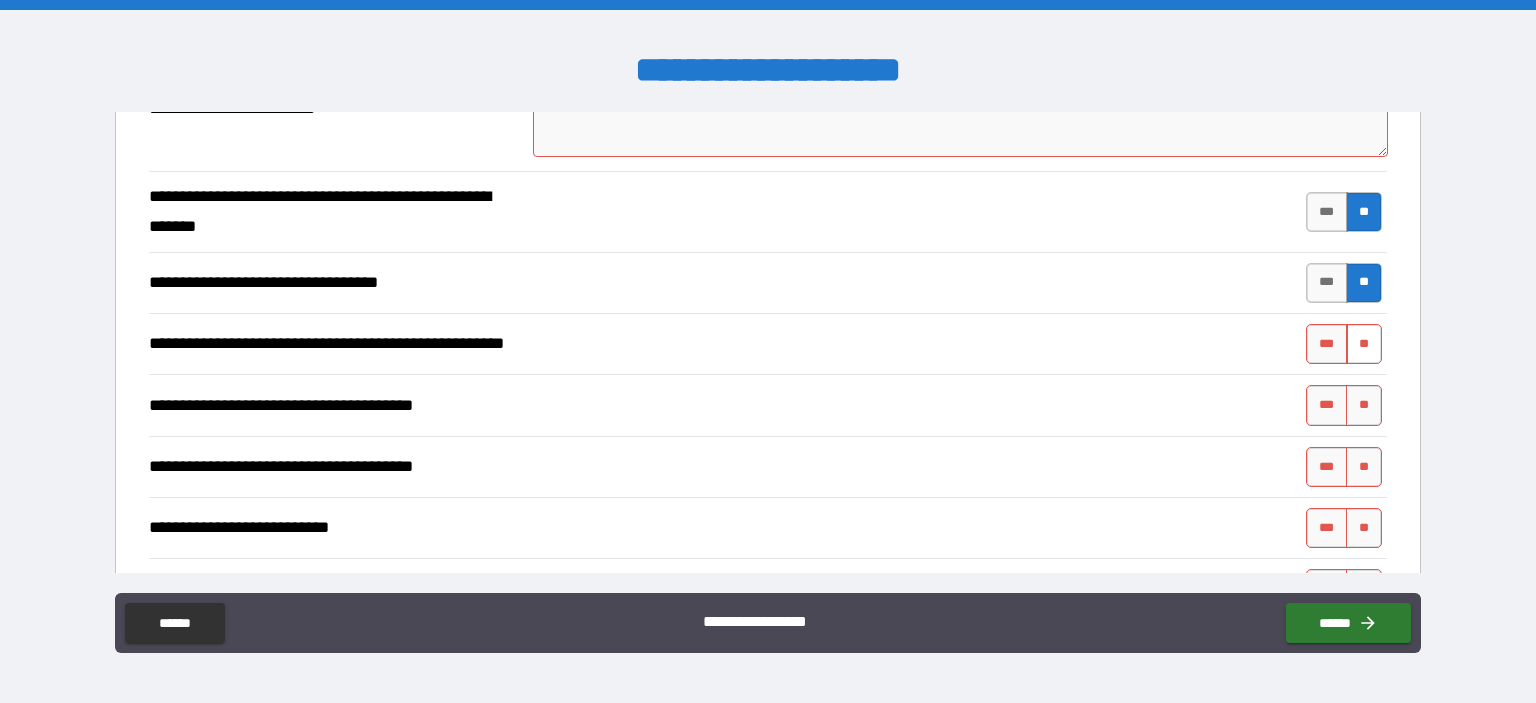click on "**" at bounding box center [1364, 344] 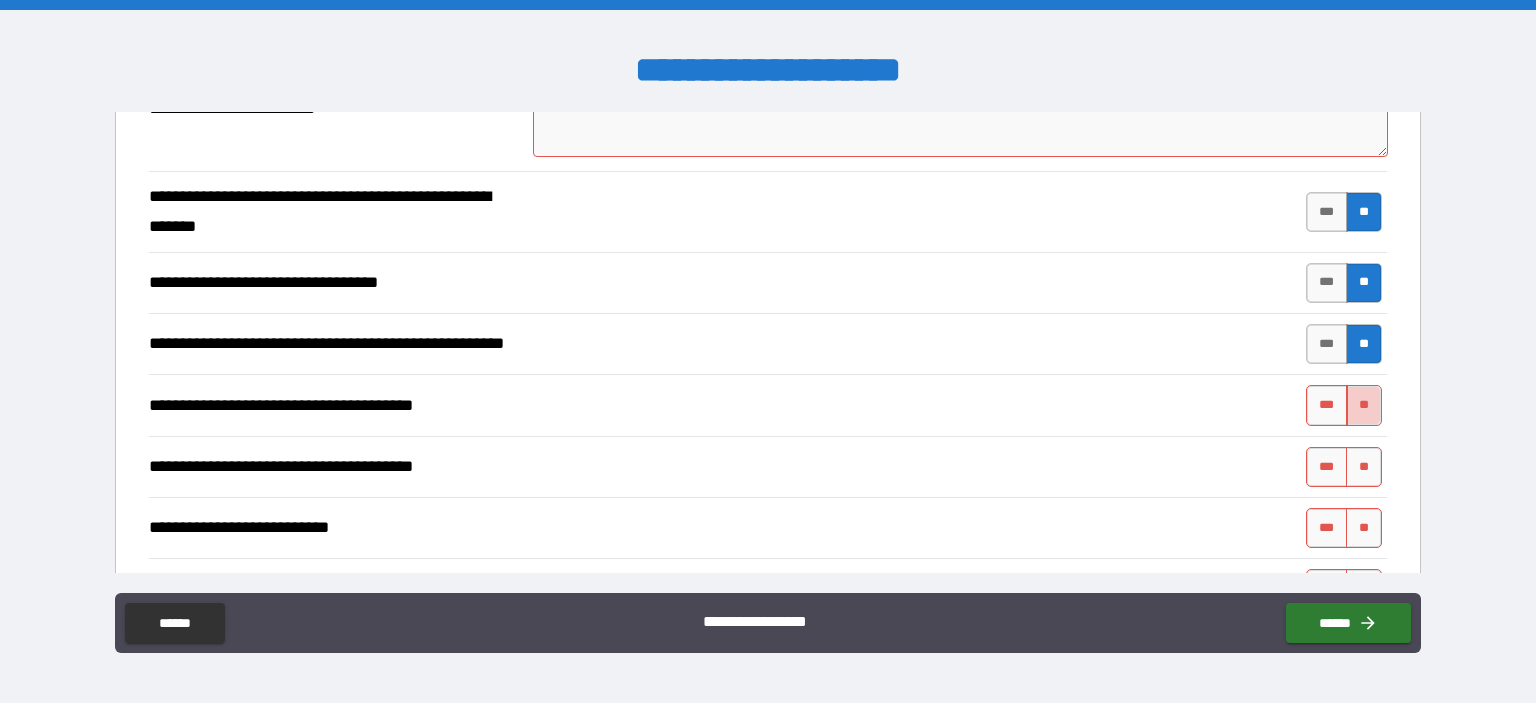 click on "**" at bounding box center (1364, 405) 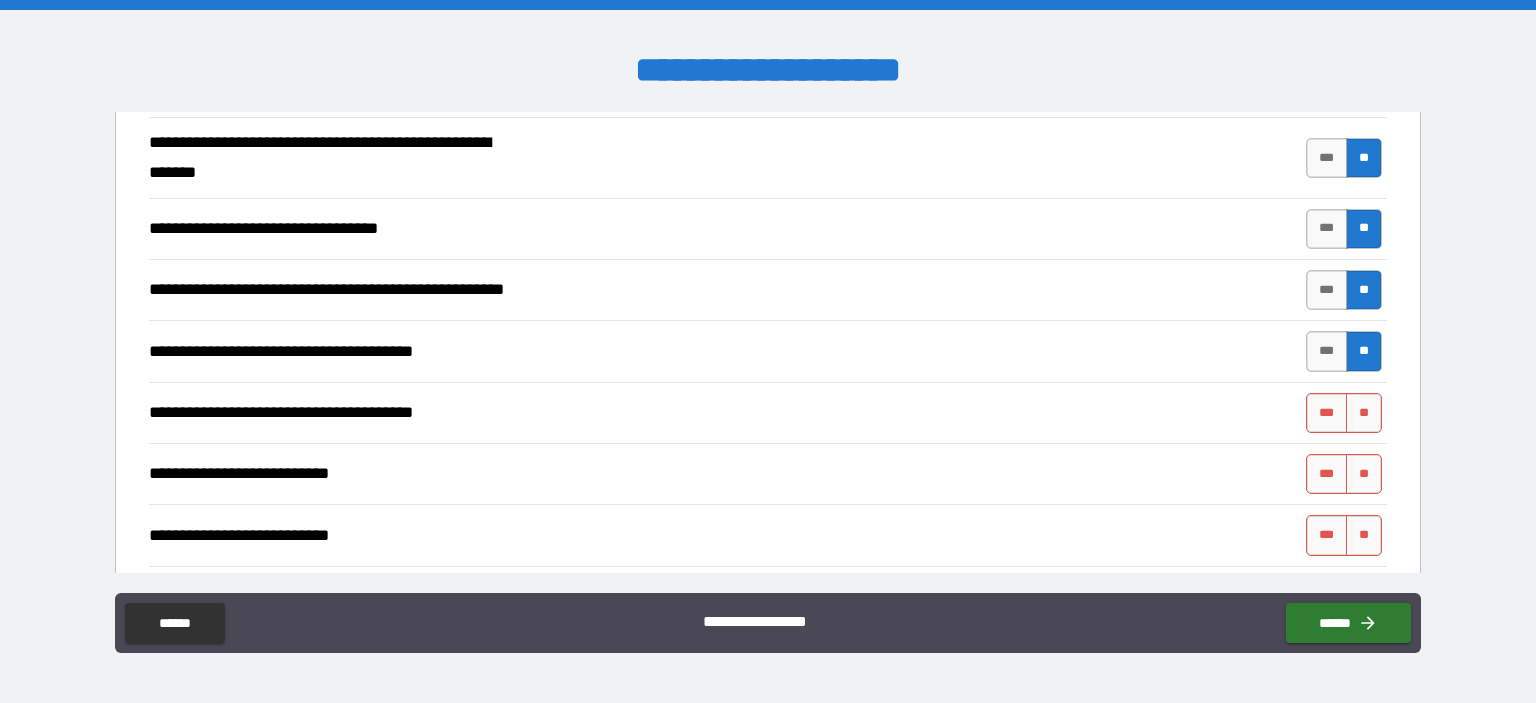 scroll, scrollTop: 1728, scrollLeft: 0, axis: vertical 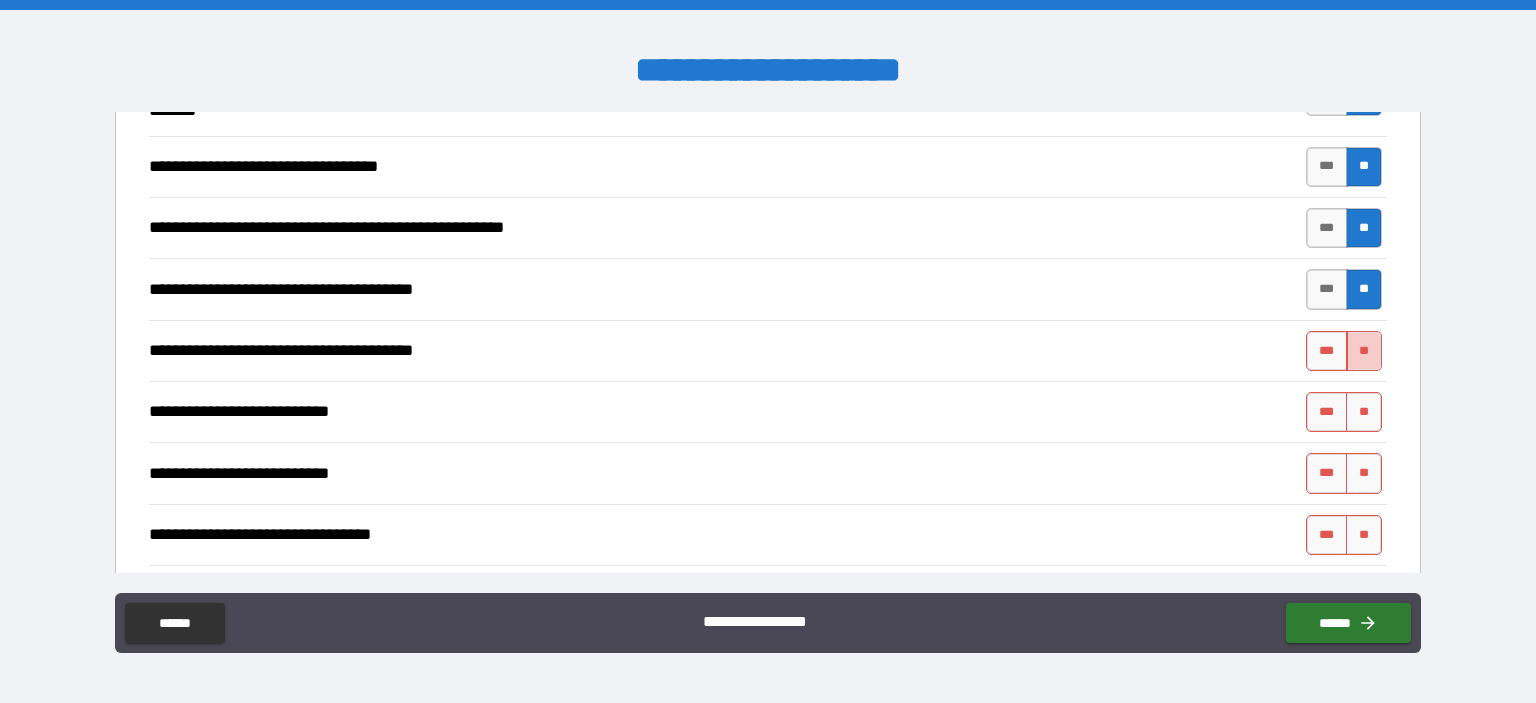 click on "**" at bounding box center (1364, 351) 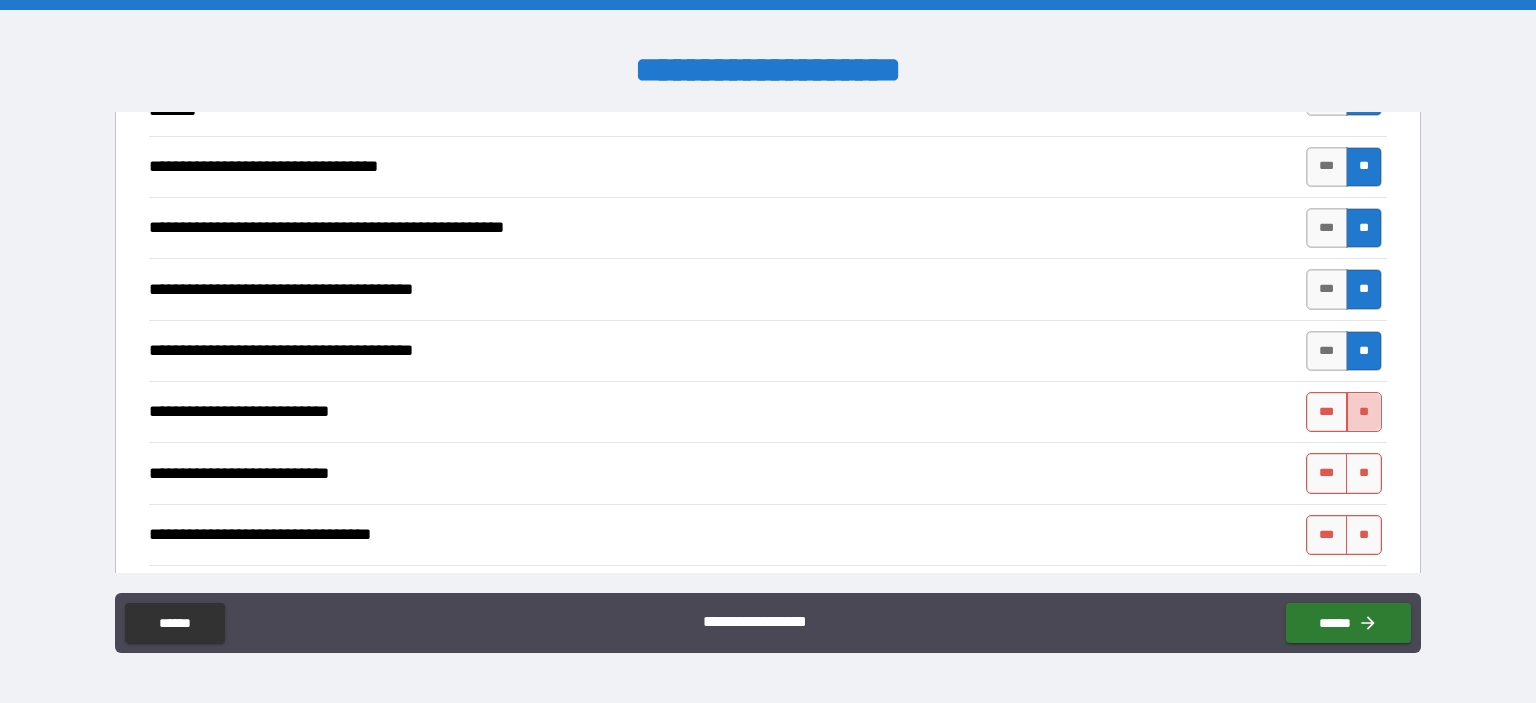 click on "**" at bounding box center [1364, 412] 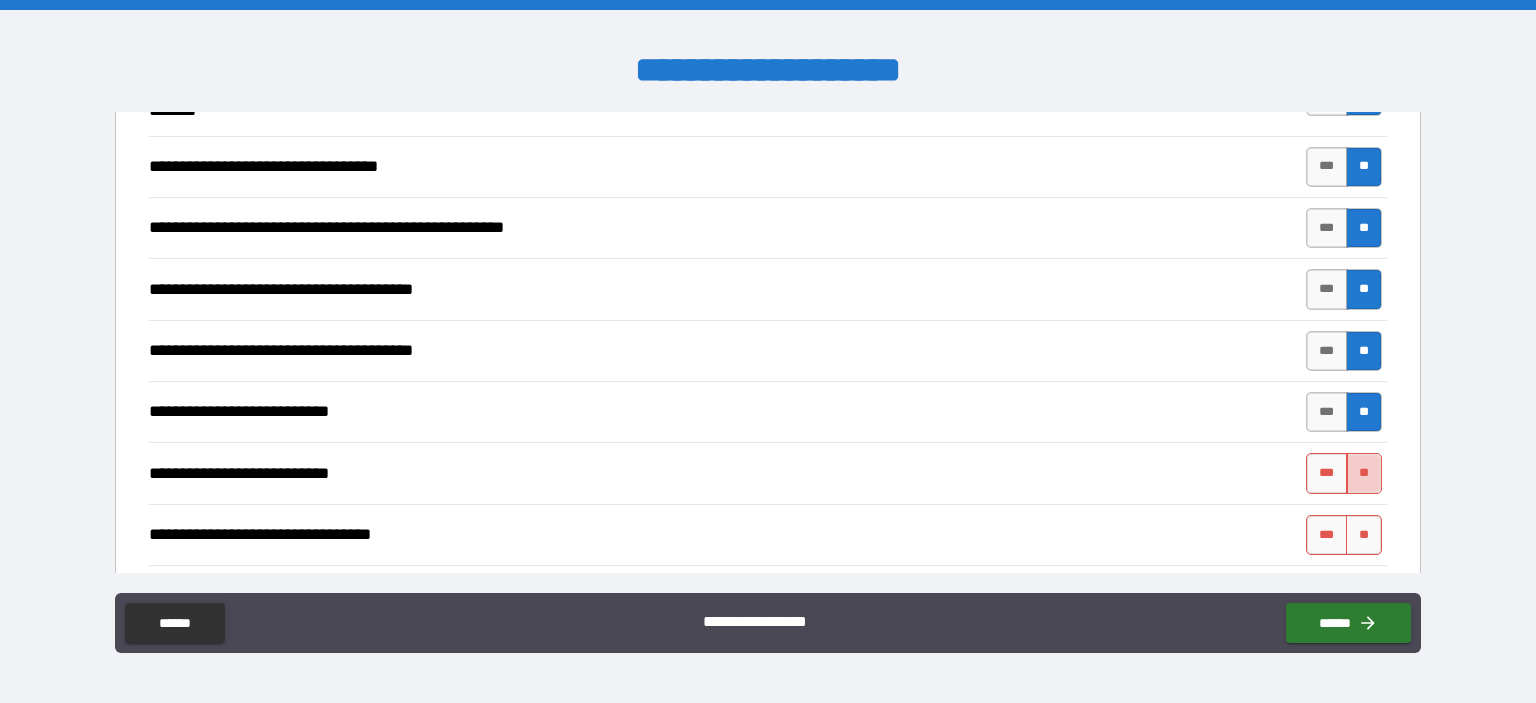 click on "**" at bounding box center (1364, 473) 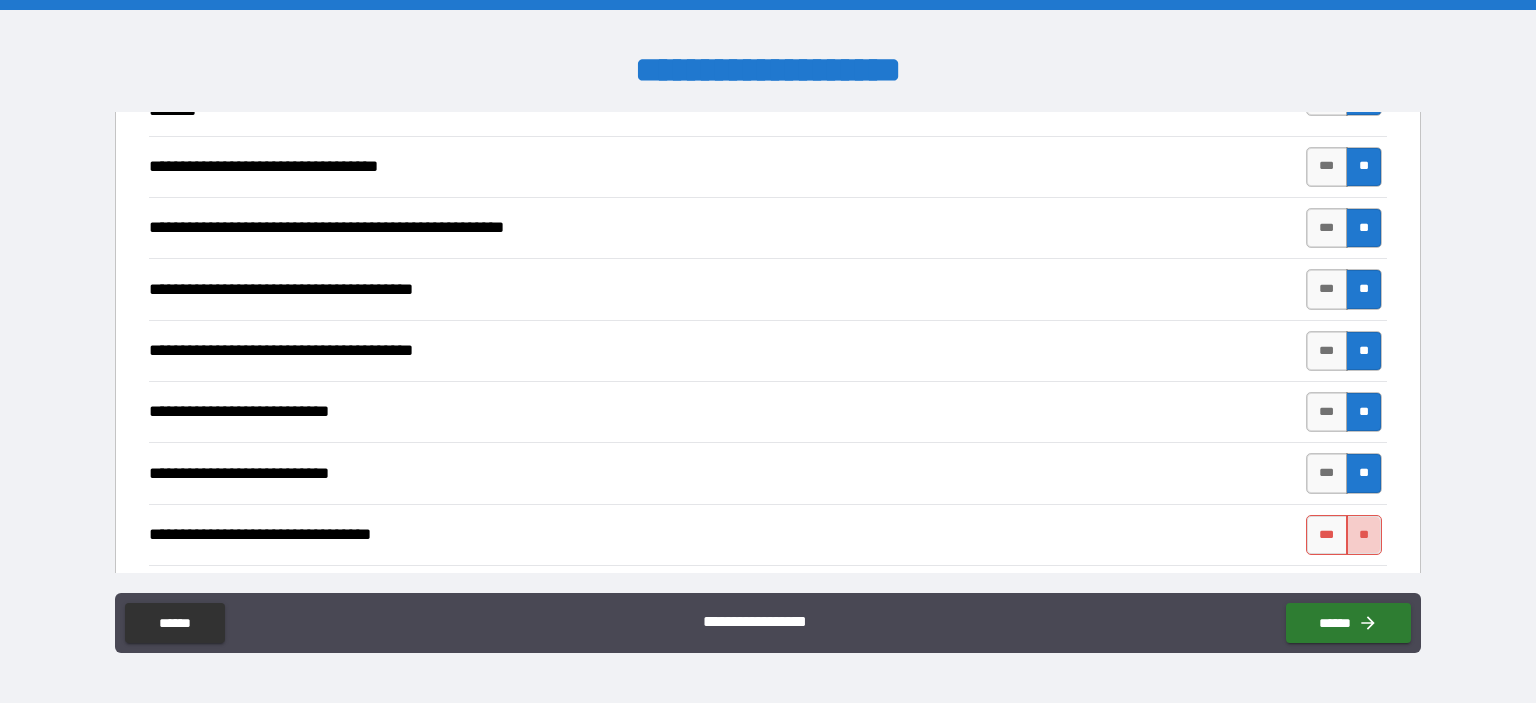 click on "**" at bounding box center (1364, 535) 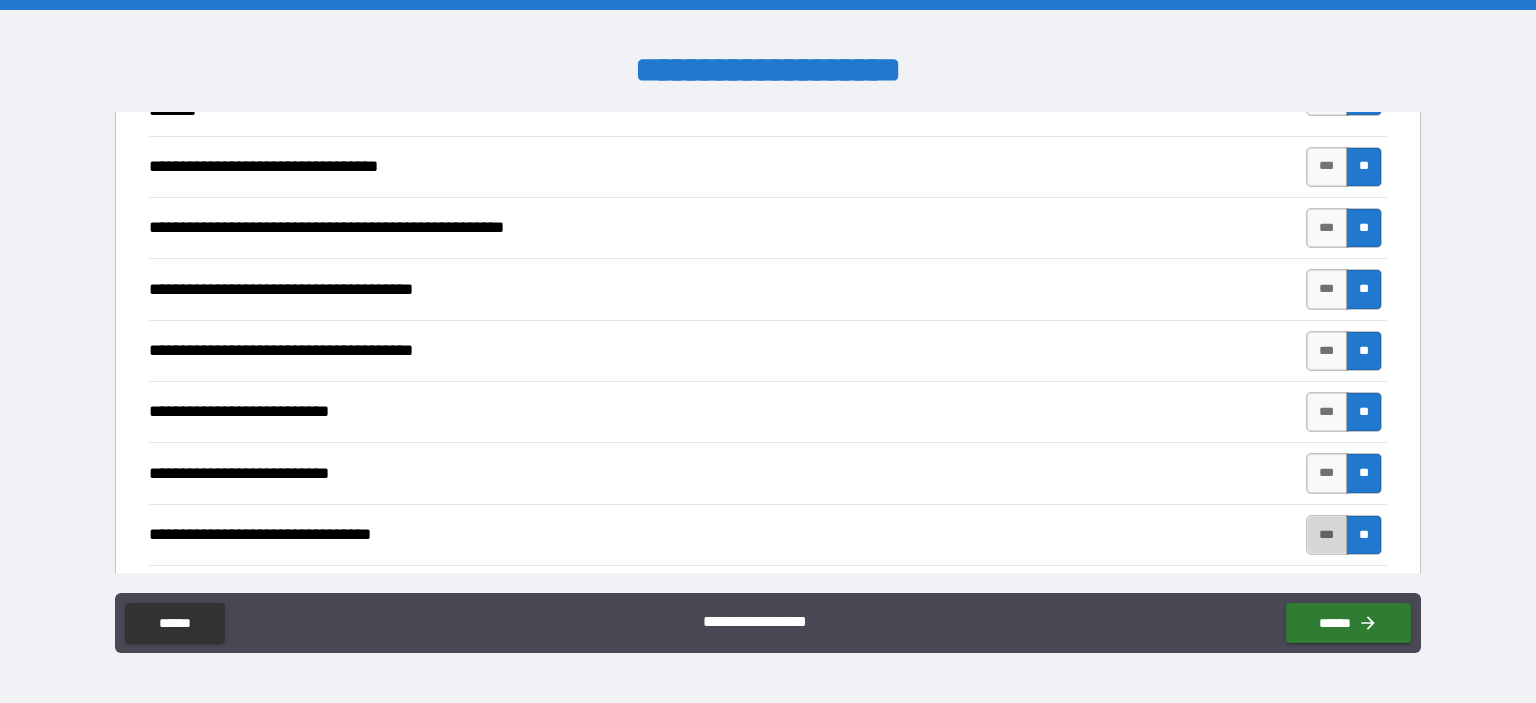 click on "***" at bounding box center (1327, 535) 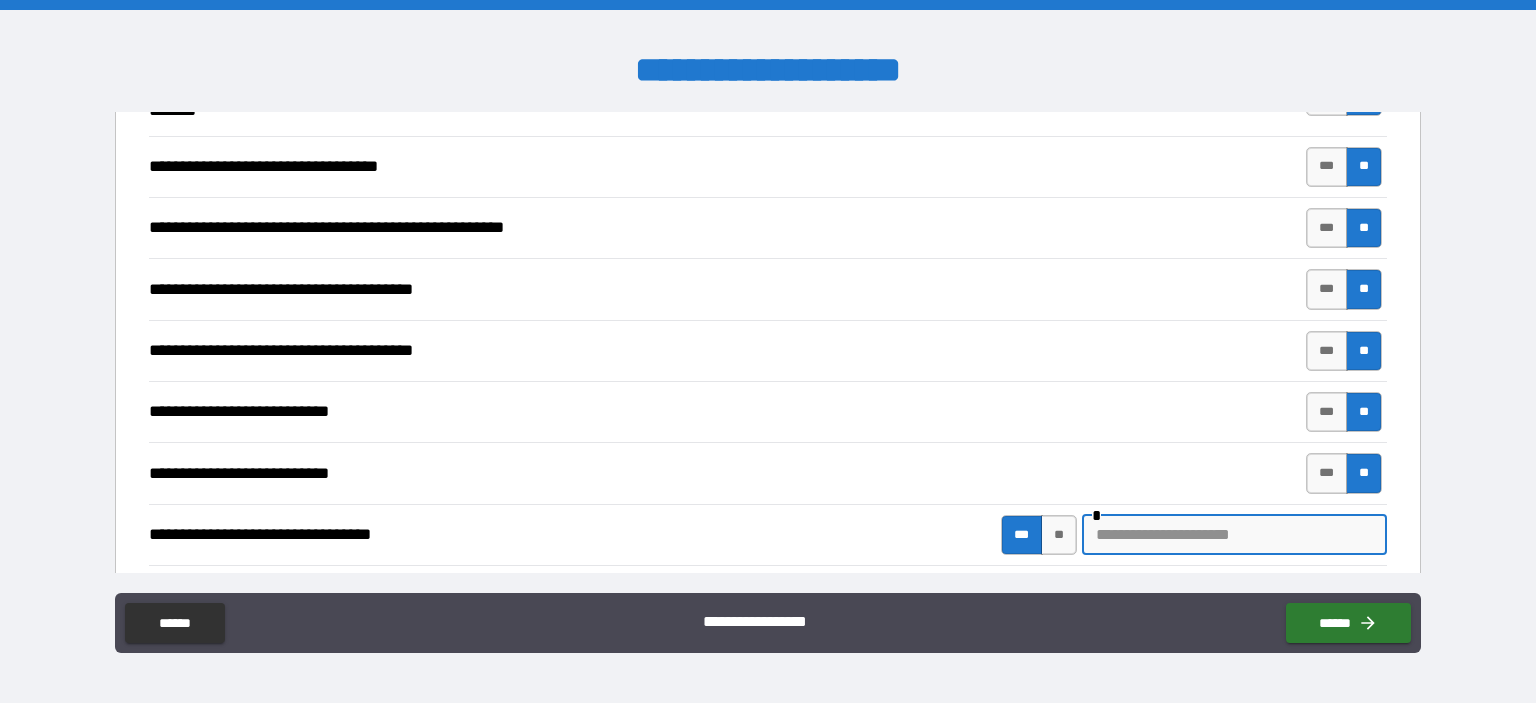 click at bounding box center [1234, 535] 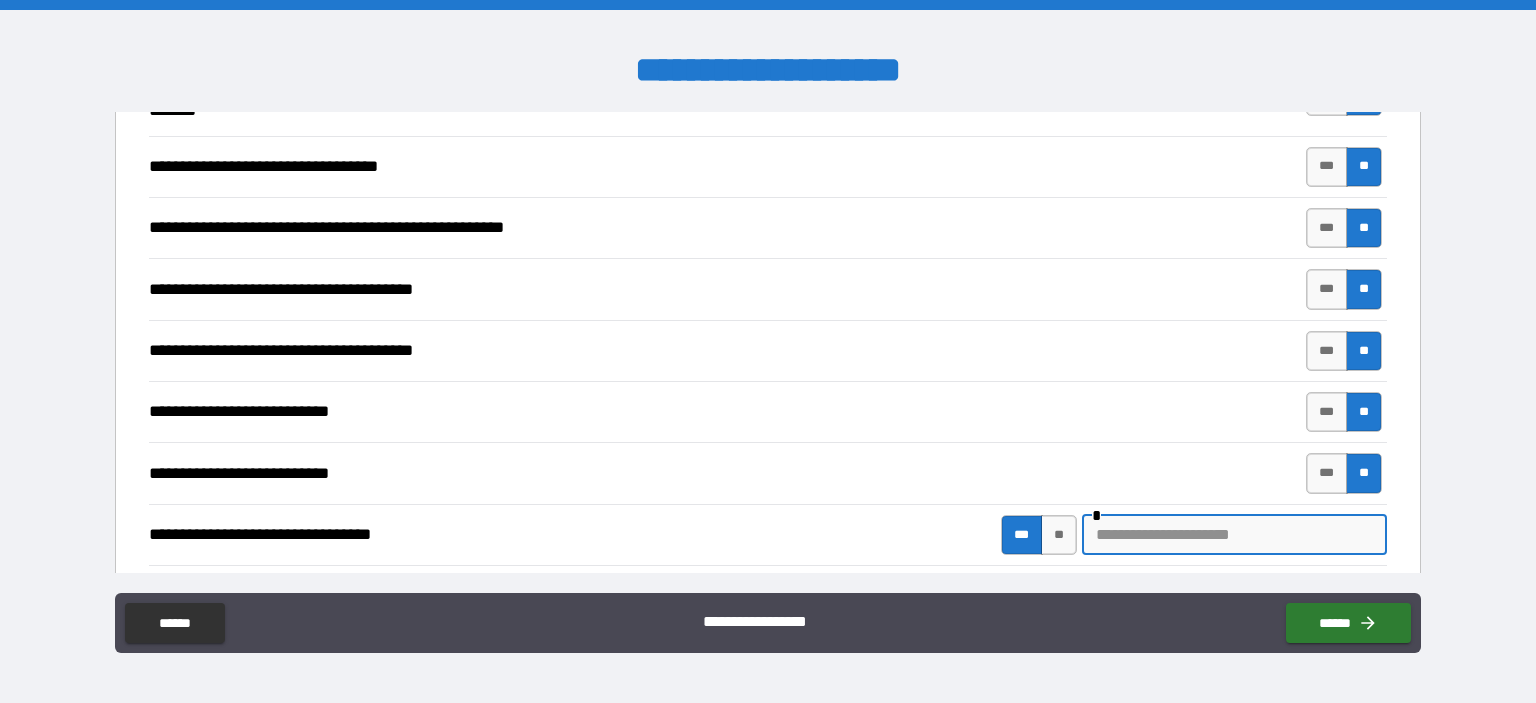 click on "**********" at bounding box center [768, 412] 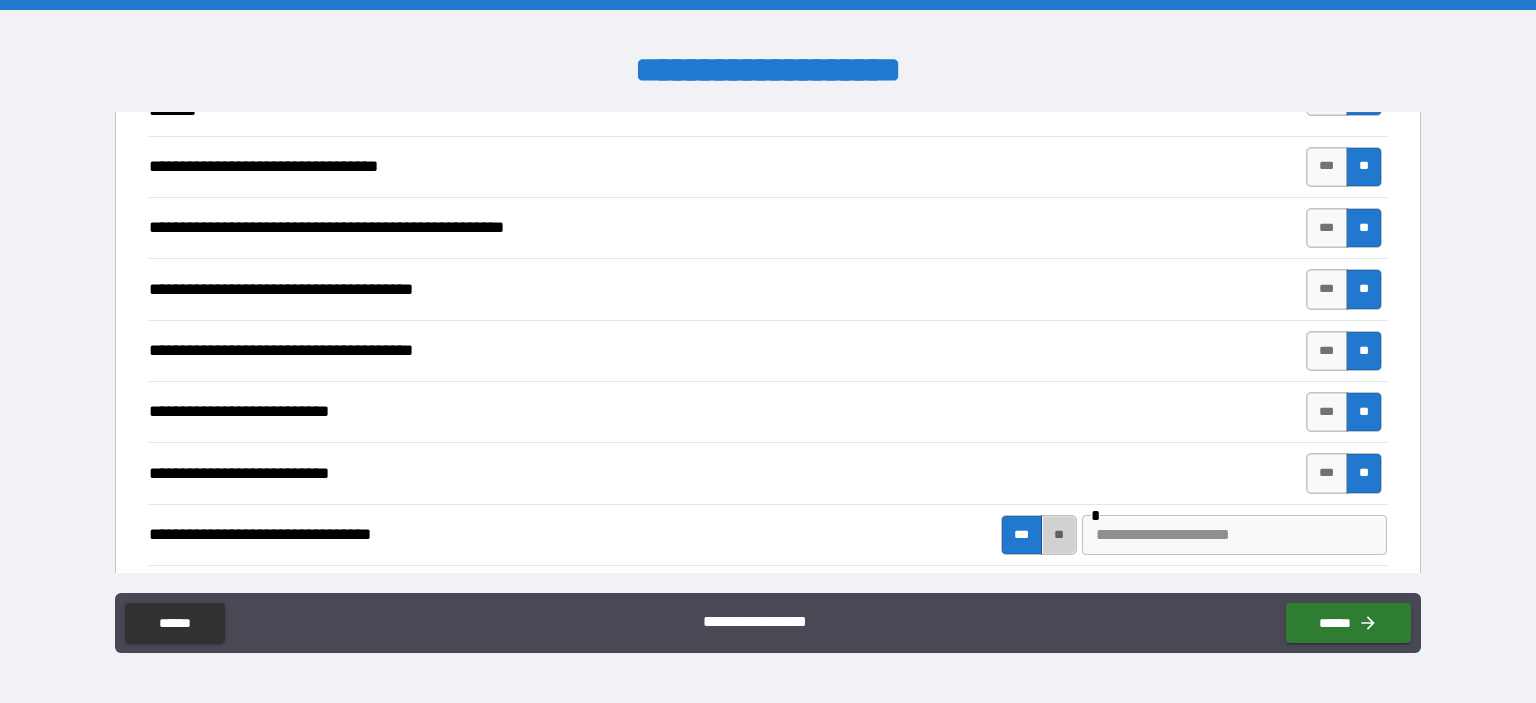 click on "**" at bounding box center (1059, 535) 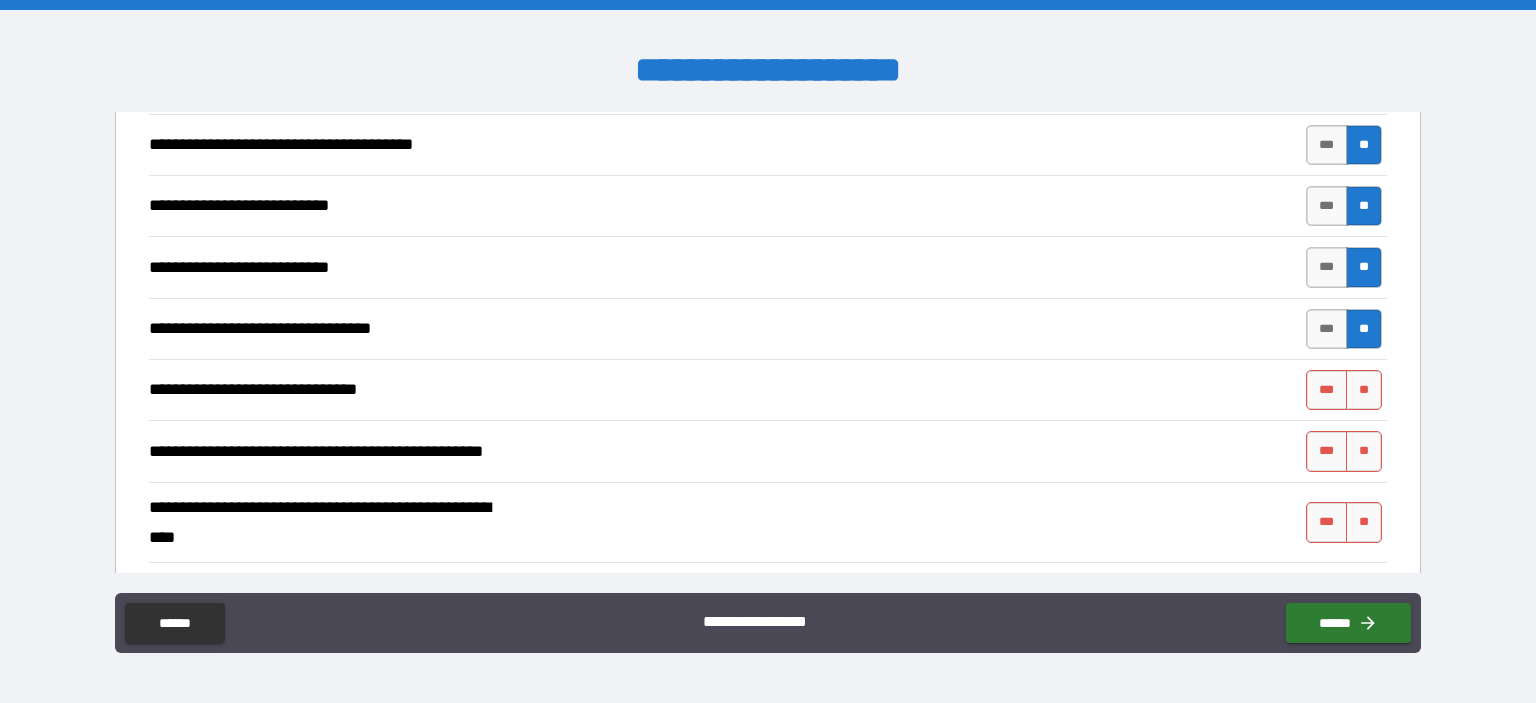 scroll, scrollTop: 1958, scrollLeft: 0, axis: vertical 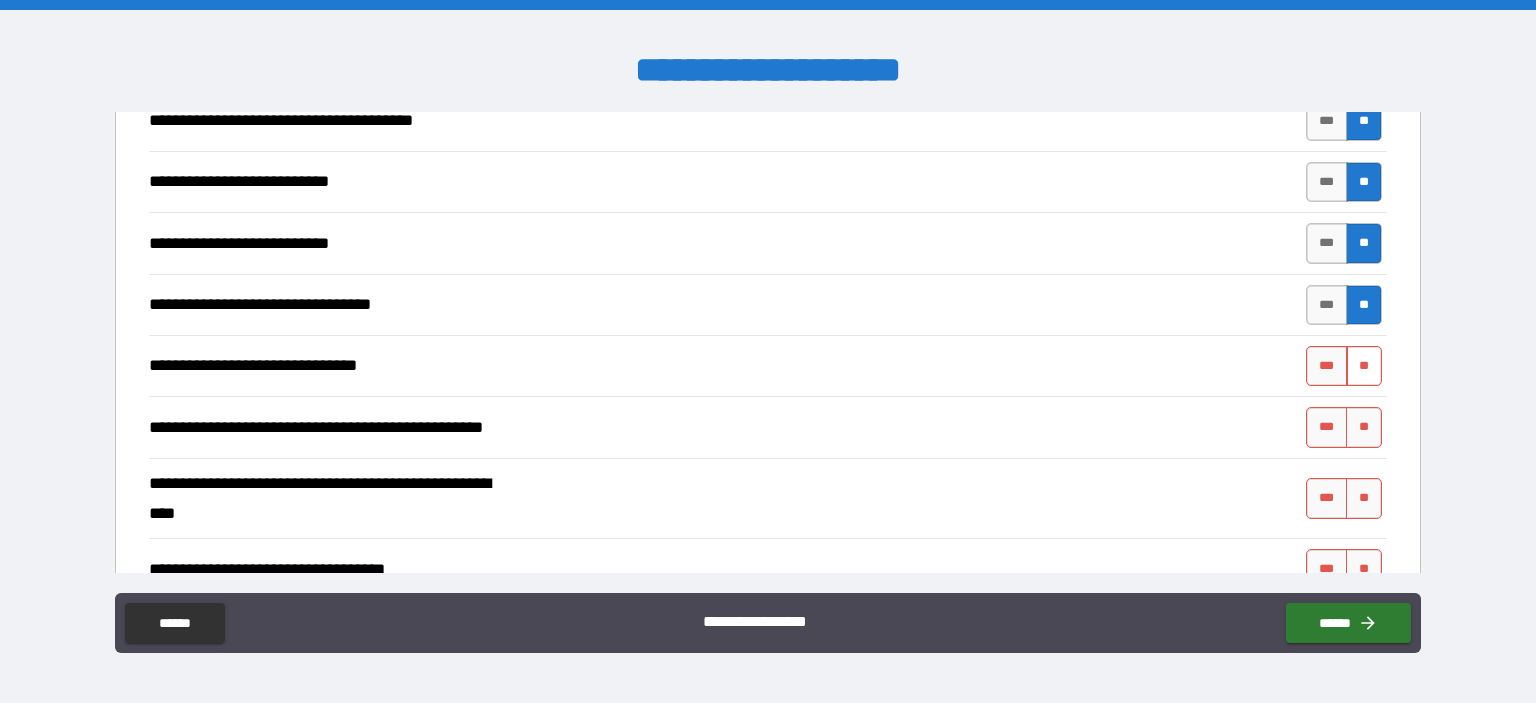 click on "**" at bounding box center [1364, 366] 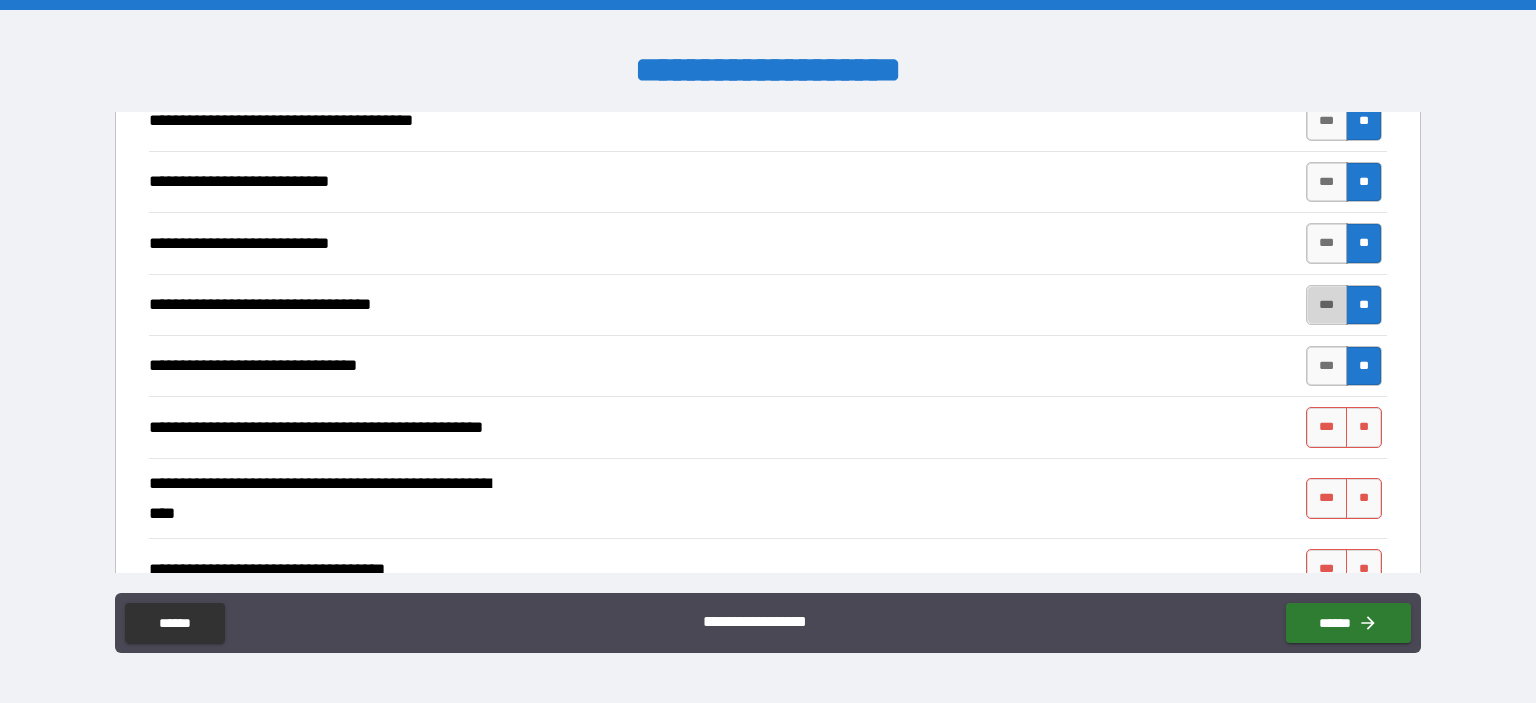click on "***" at bounding box center [1327, 305] 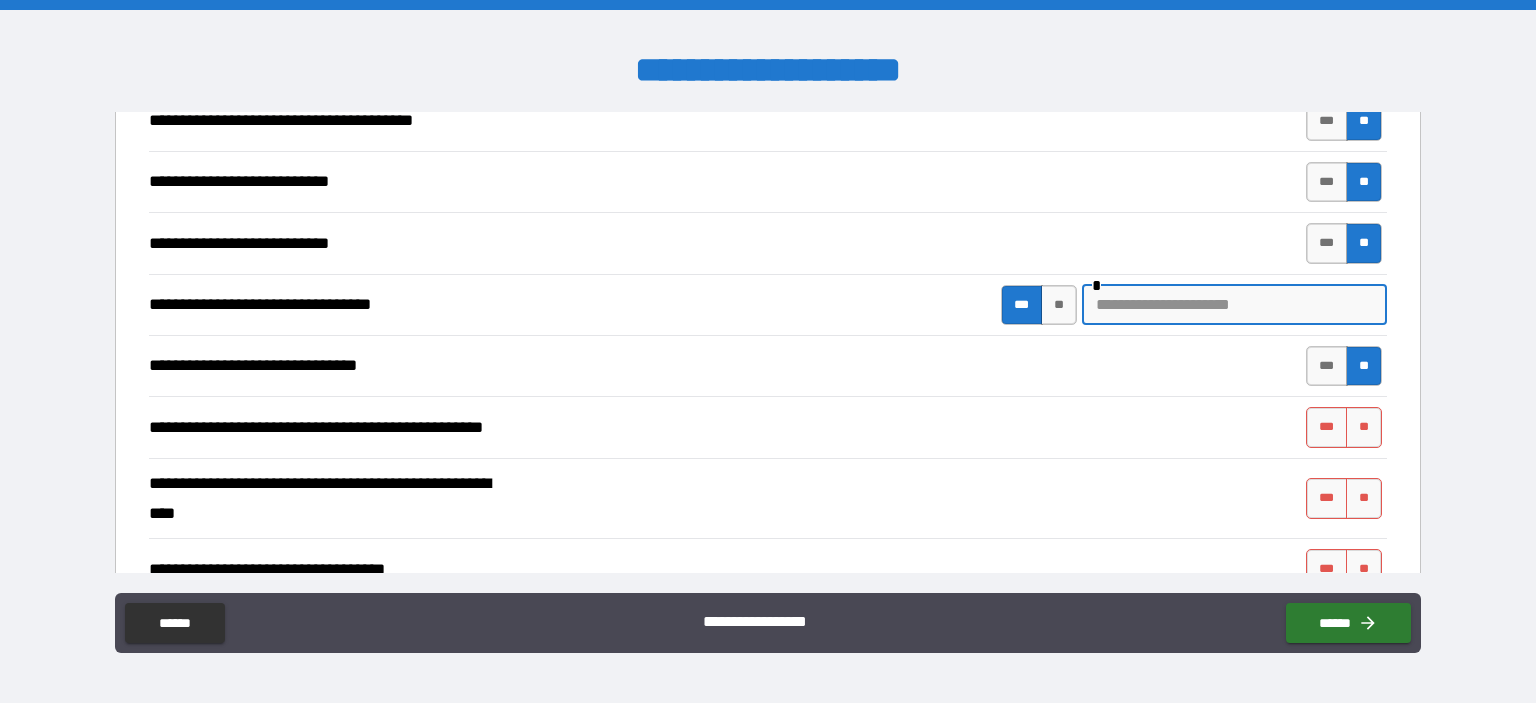 click at bounding box center (1234, 305) 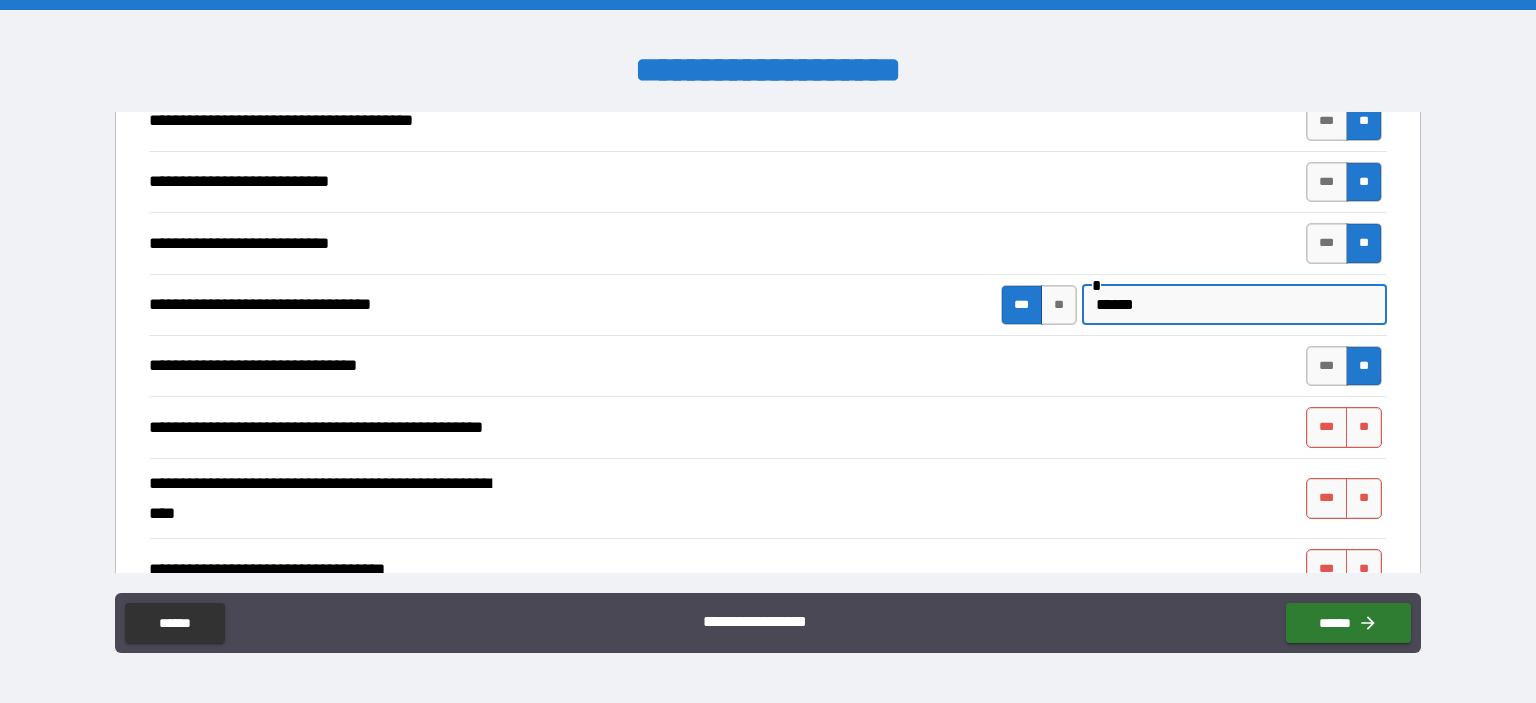 click on "**********" at bounding box center (768, 426) 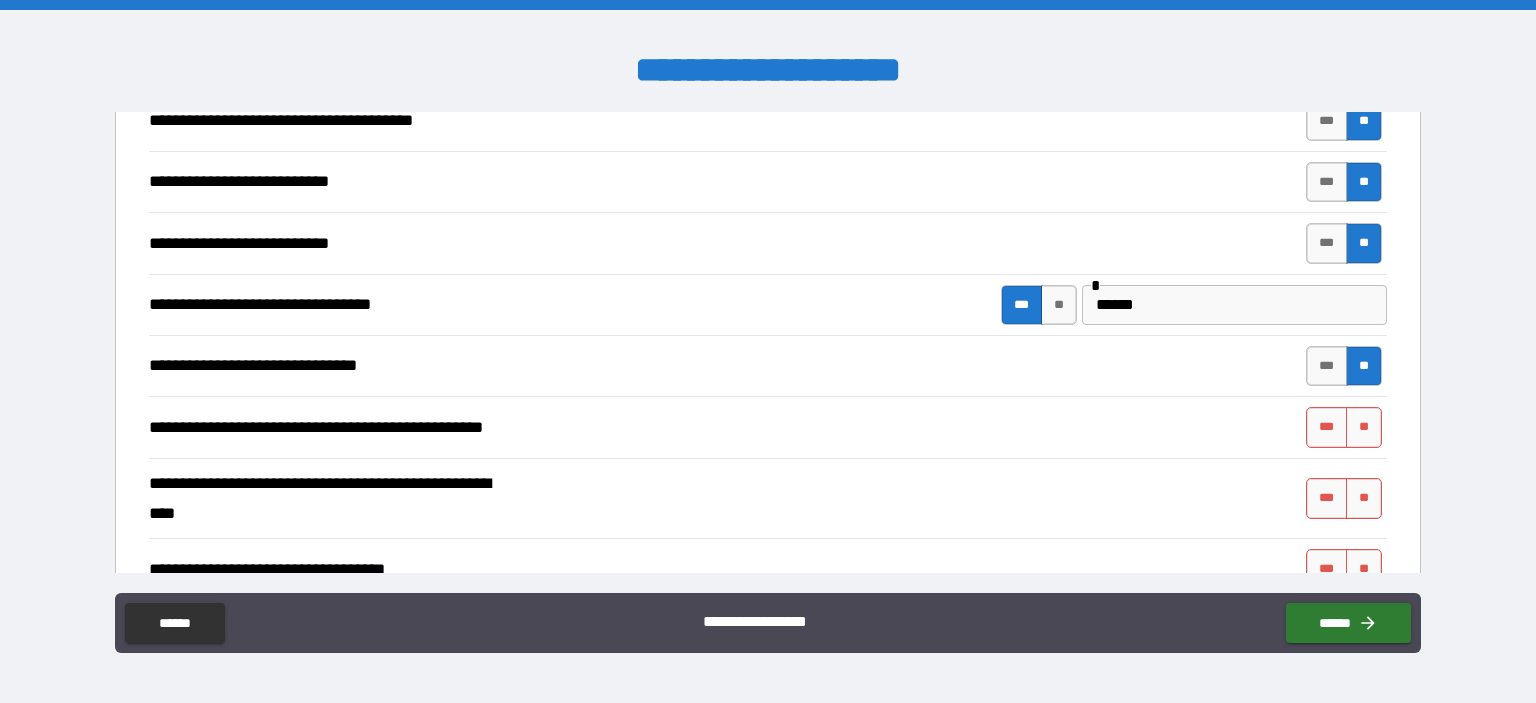 click on "******" at bounding box center (1344, 619) 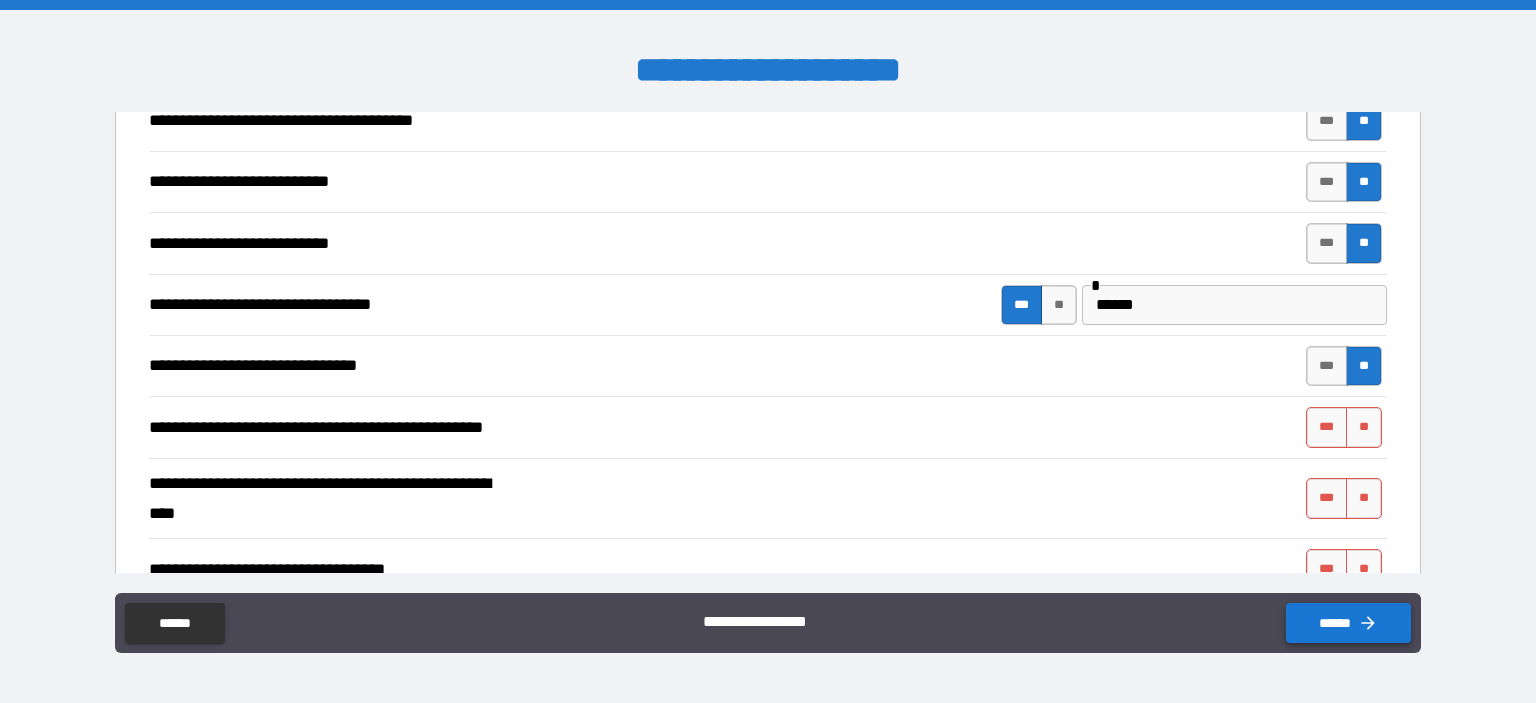 click on "******" at bounding box center (1348, 623) 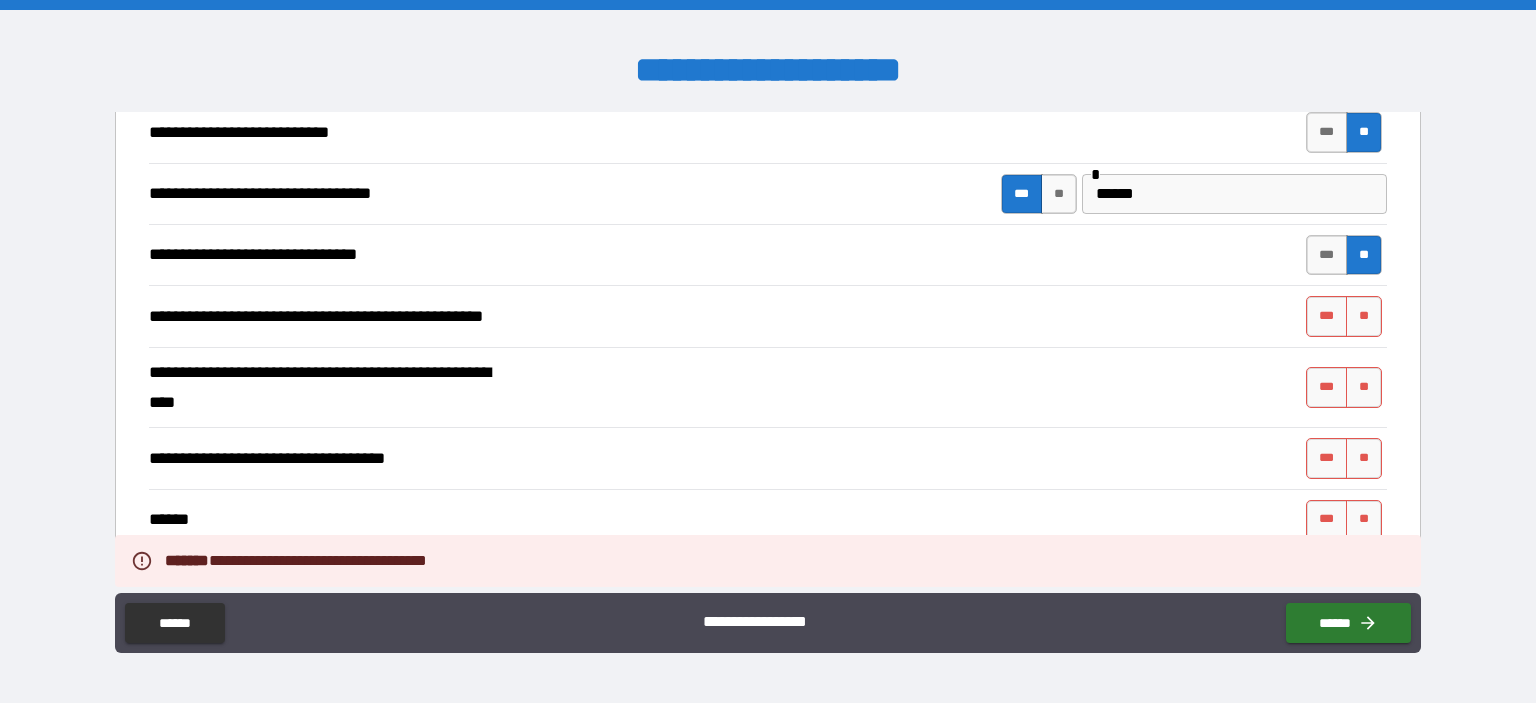 scroll, scrollTop: 2073, scrollLeft: 0, axis: vertical 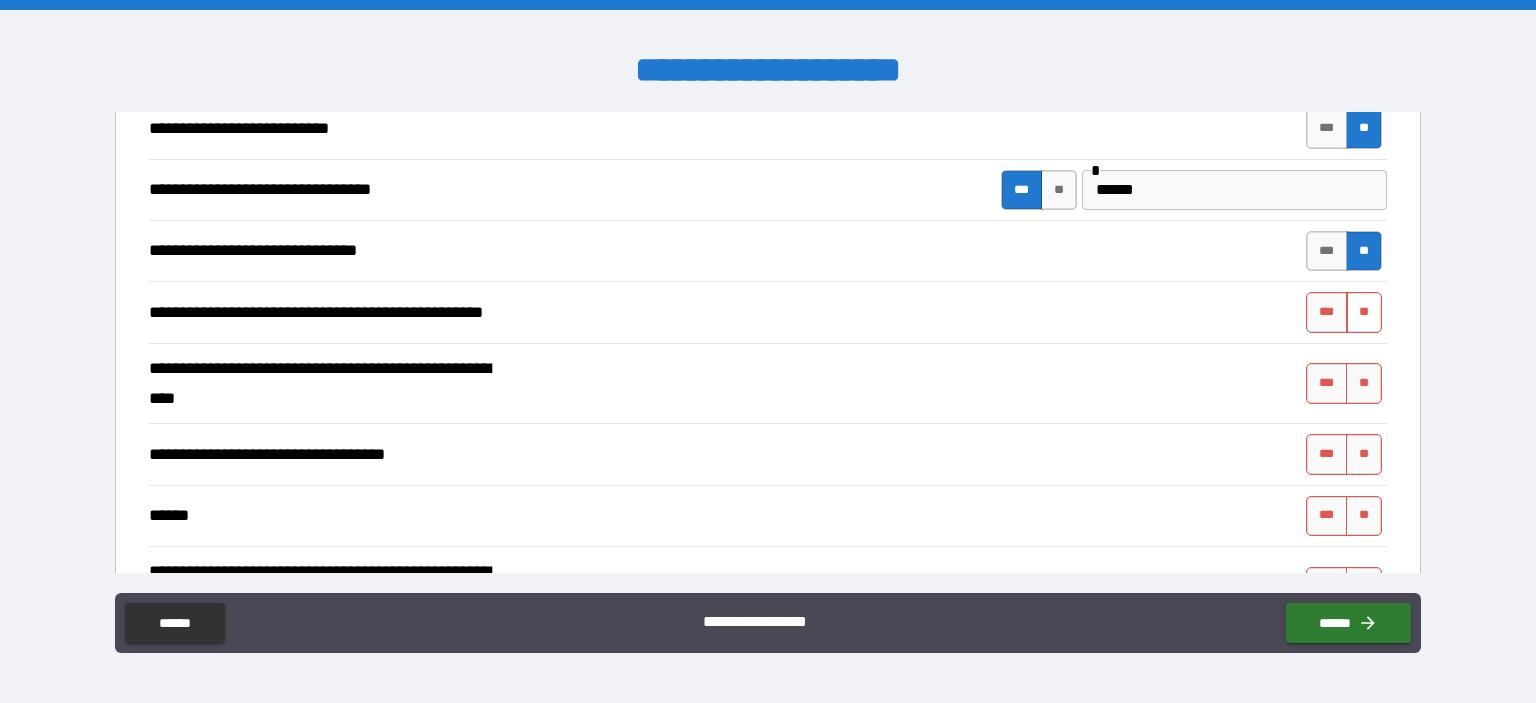 click on "**" at bounding box center (1364, 312) 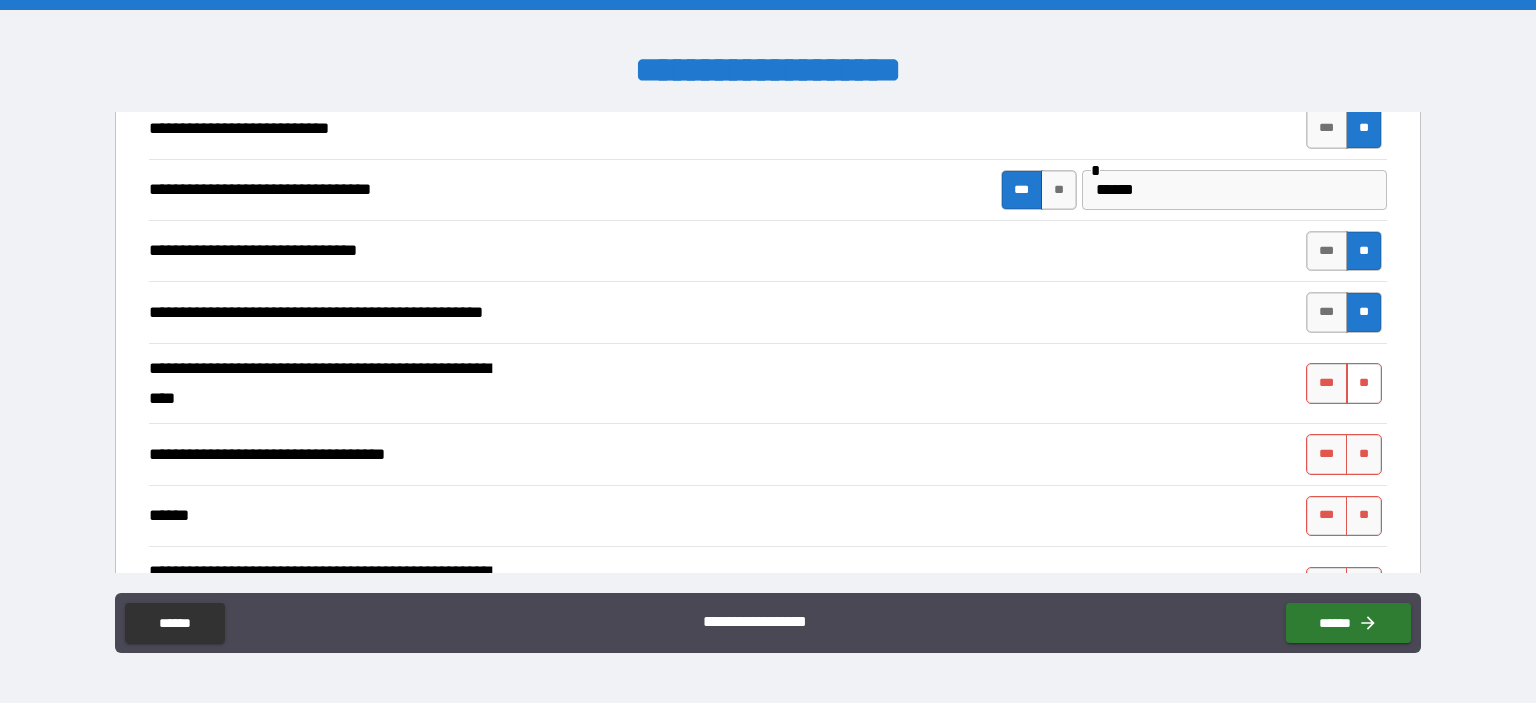 click on "**" at bounding box center (1364, 383) 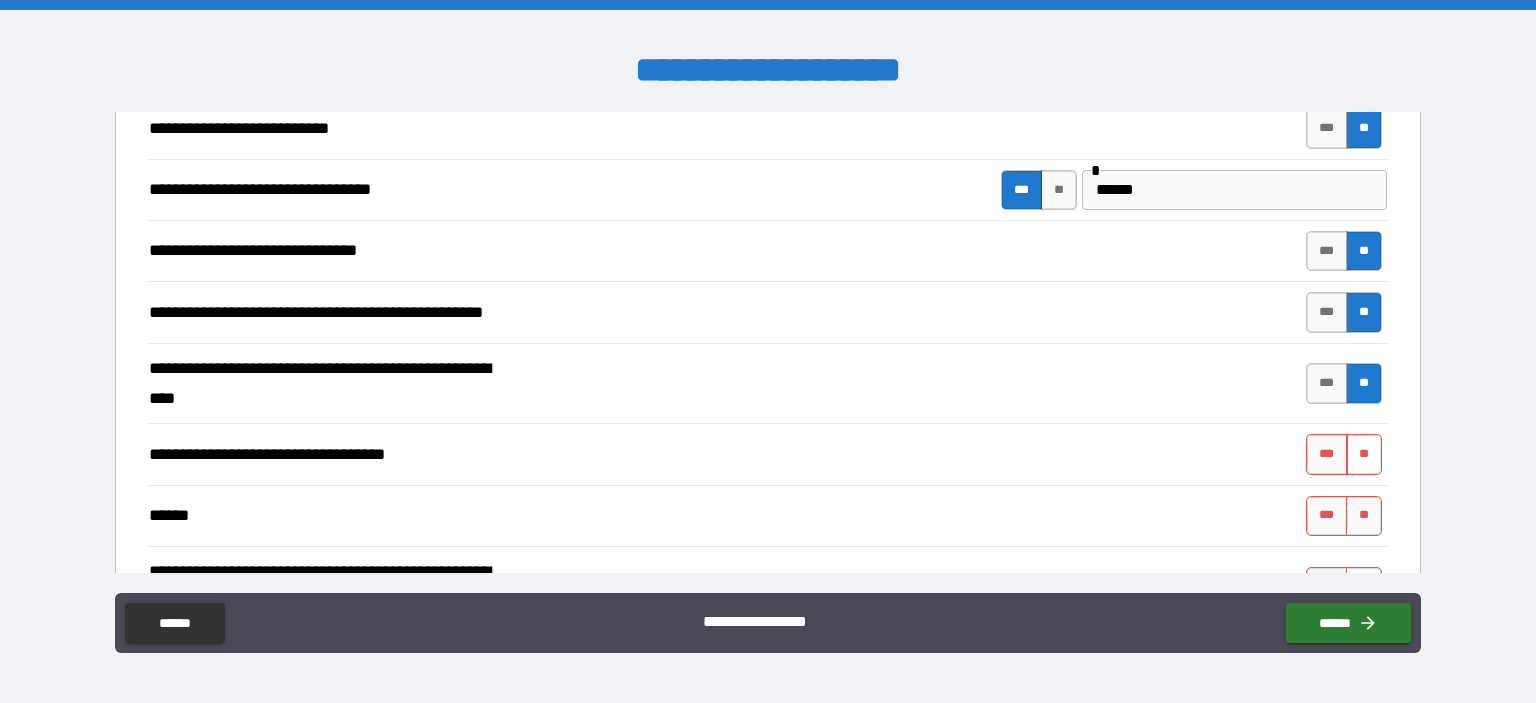 click on "**" at bounding box center [1364, 454] 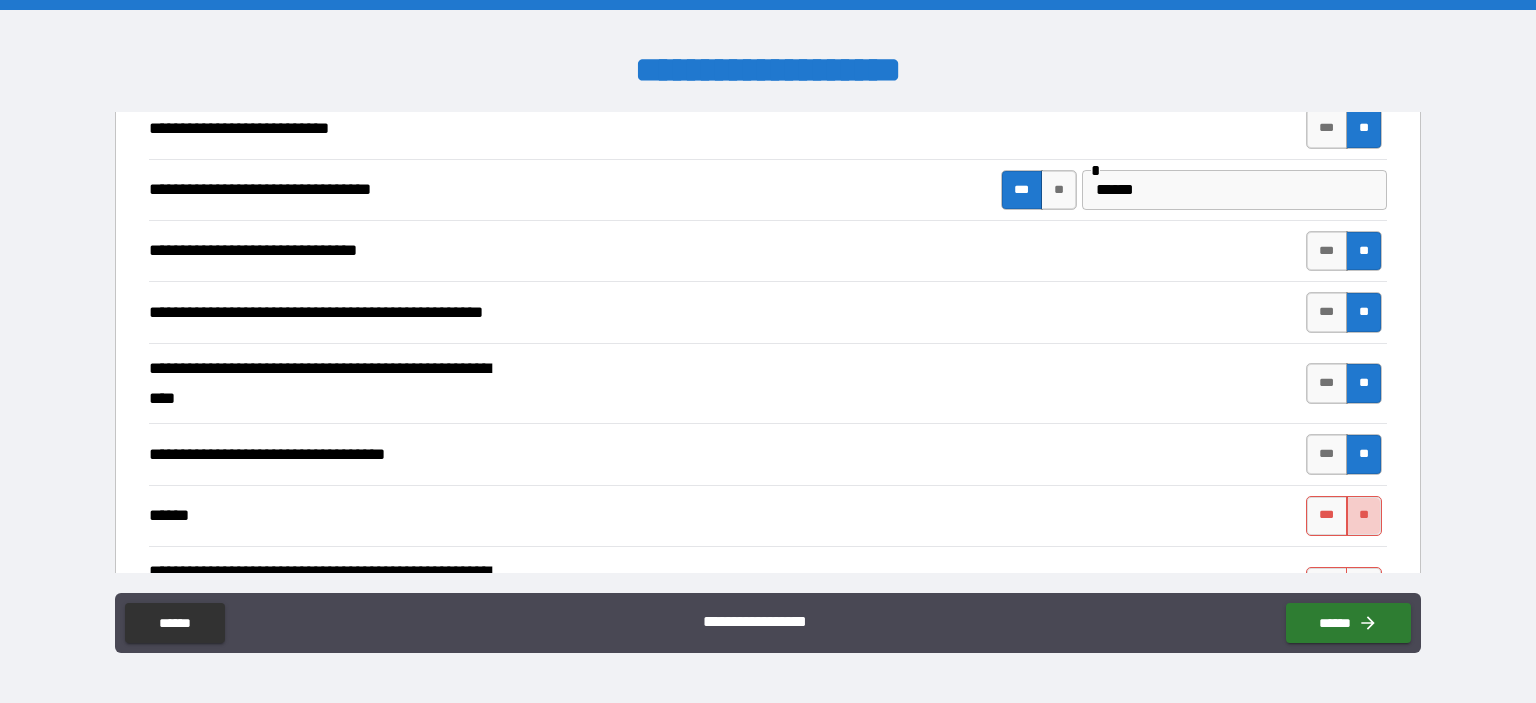 click on "**" at bounding box center (1364, 516) 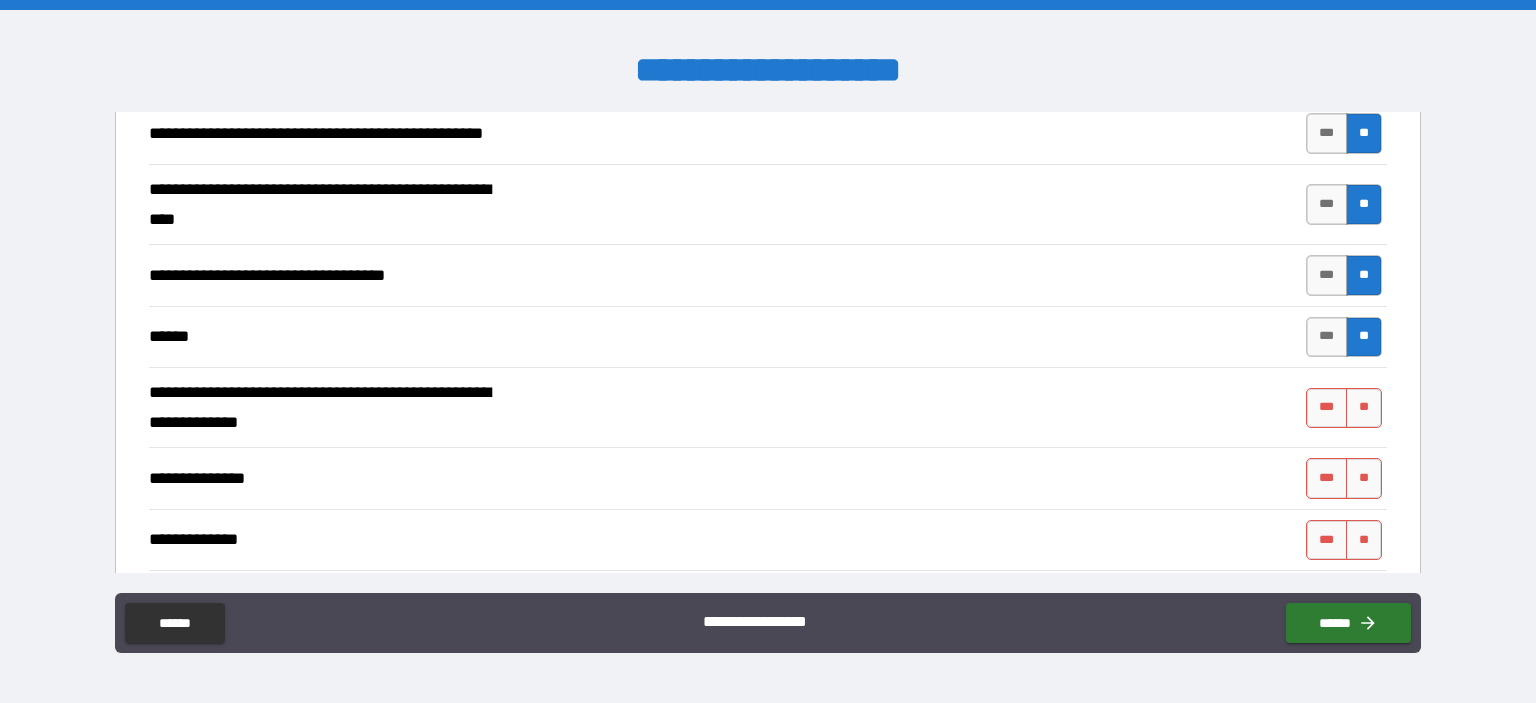 scroll, scrollTop: 2304, scrollLeft: 0, axis: vertical 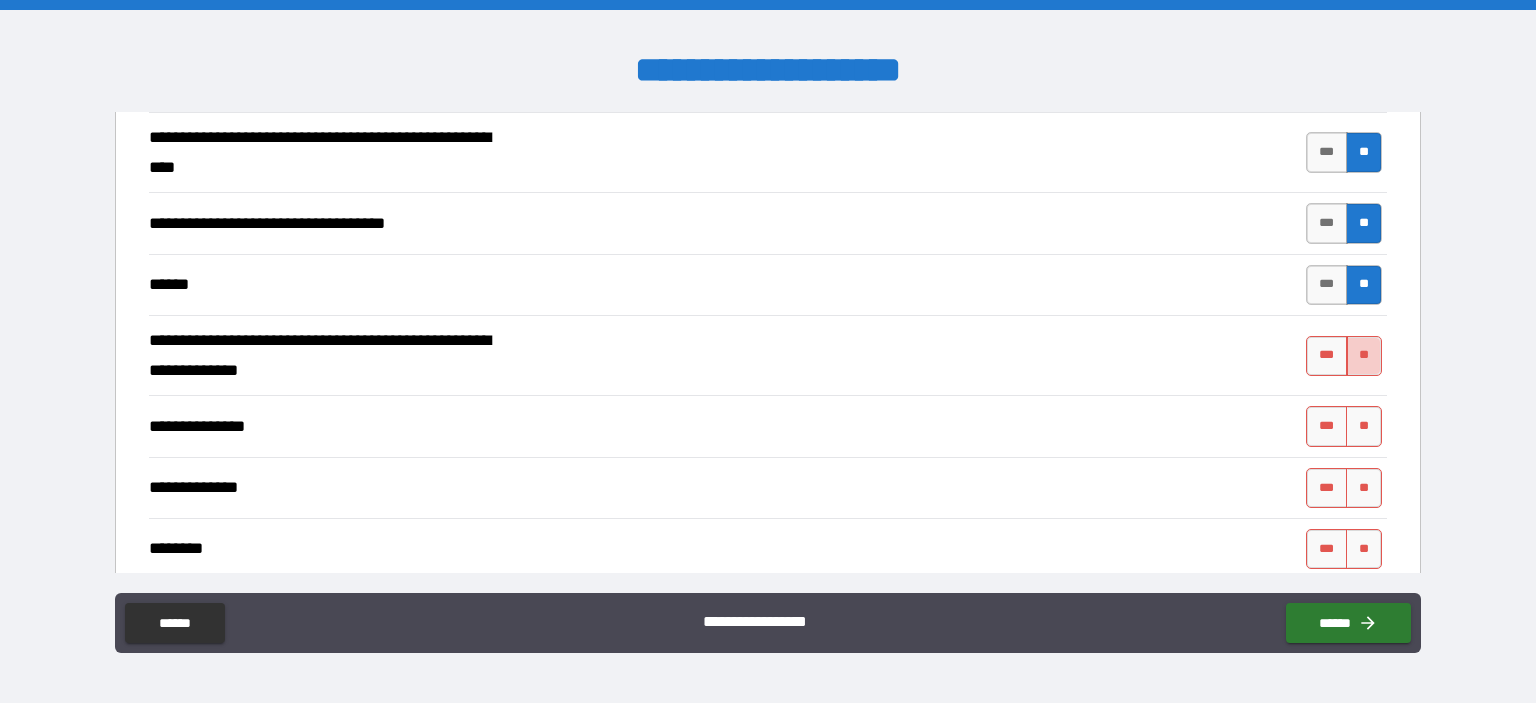 click on "**" at bounding box center (1364, 356) 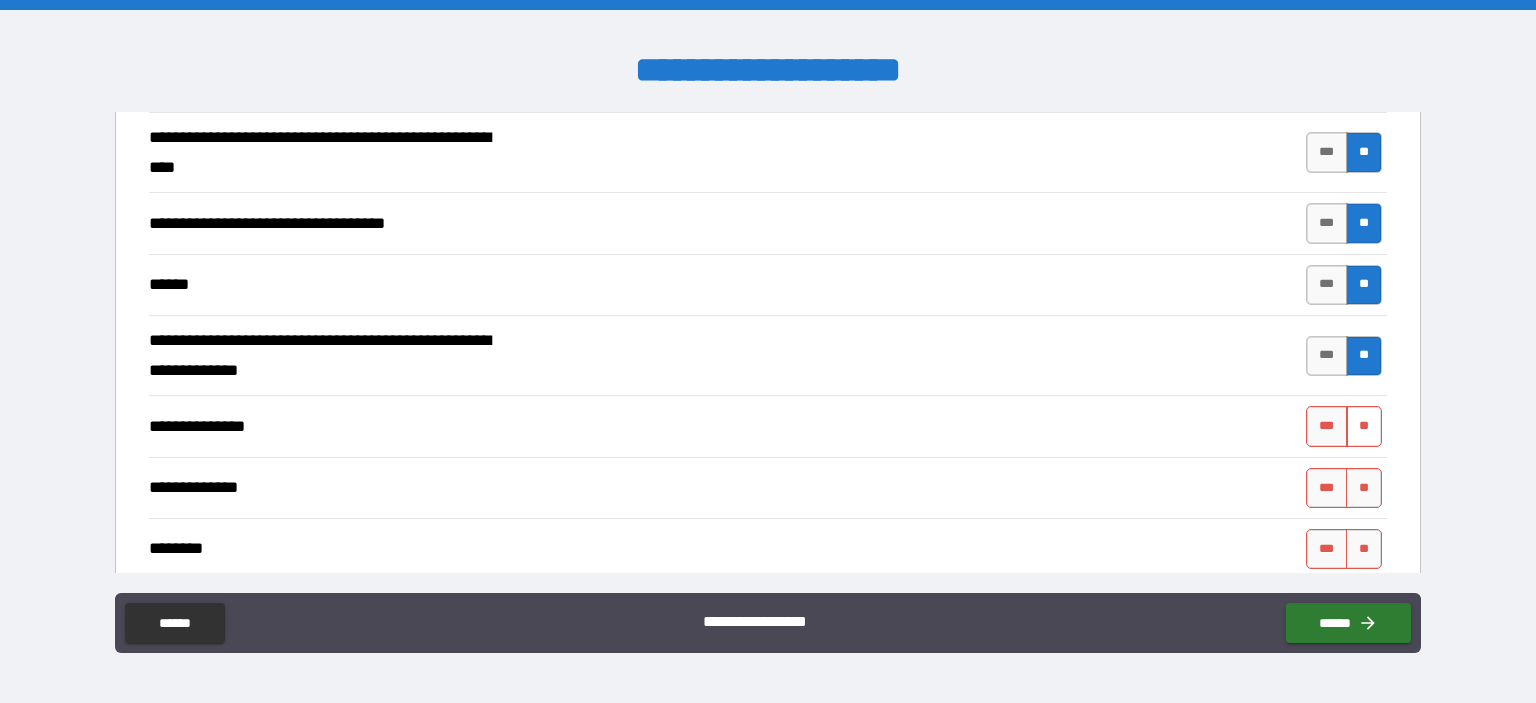 click on "**" at bounding box center (1364, 426) 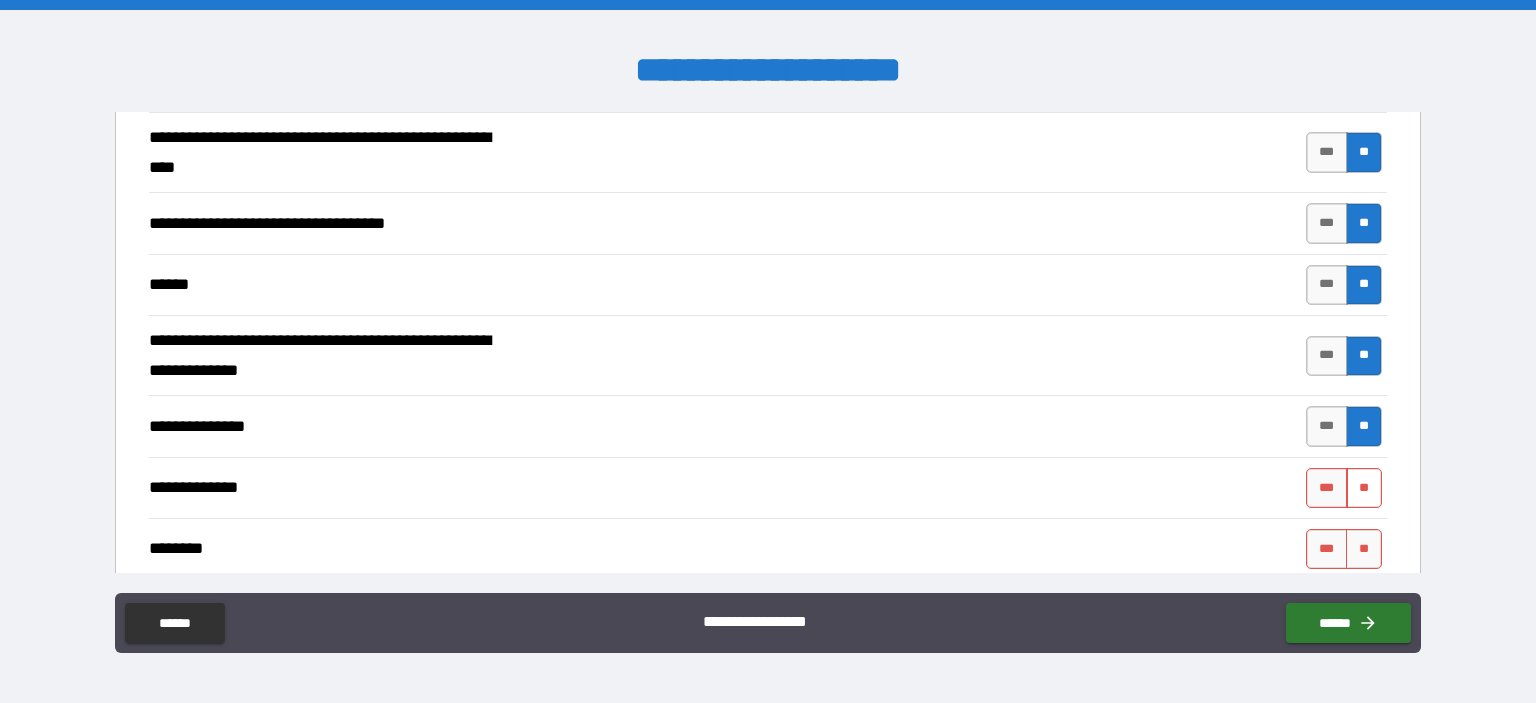 click on "**" at bounding box center (1364, 488) 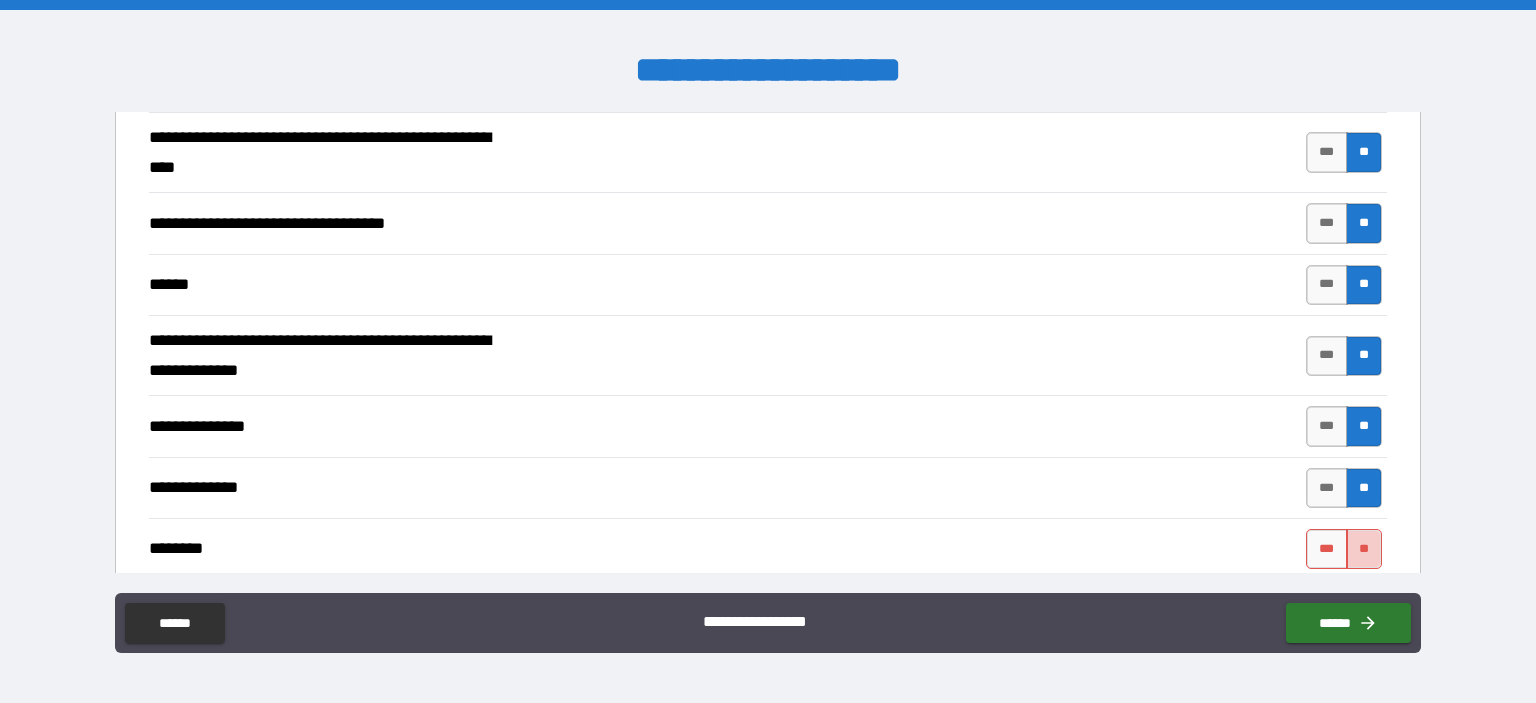 drag, startPoint x: 1362, startPoint y: 530, endPoint x: 1348, endPoint y: 522, distance: 16.124516 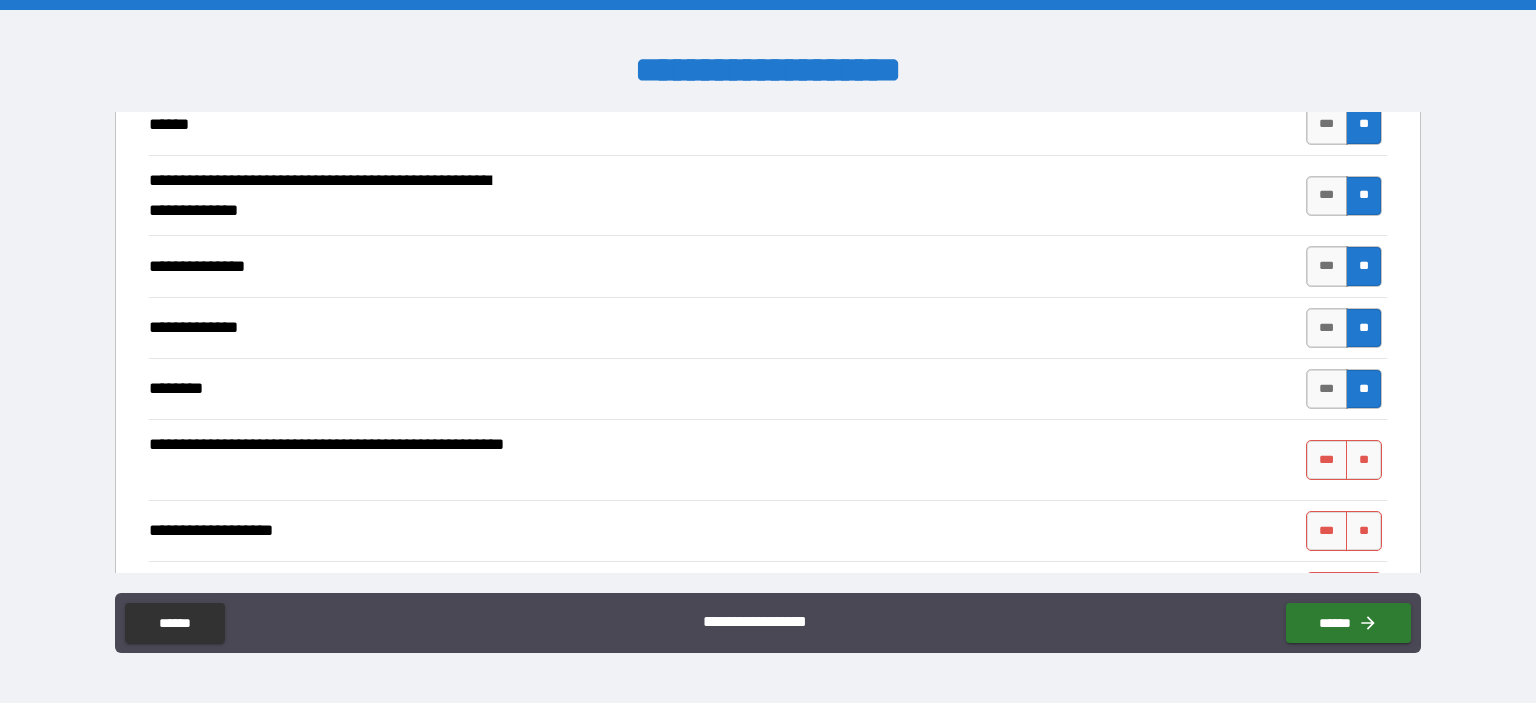scroll, scrollTop: 2534, scrollLeft: 0, axis: vertical 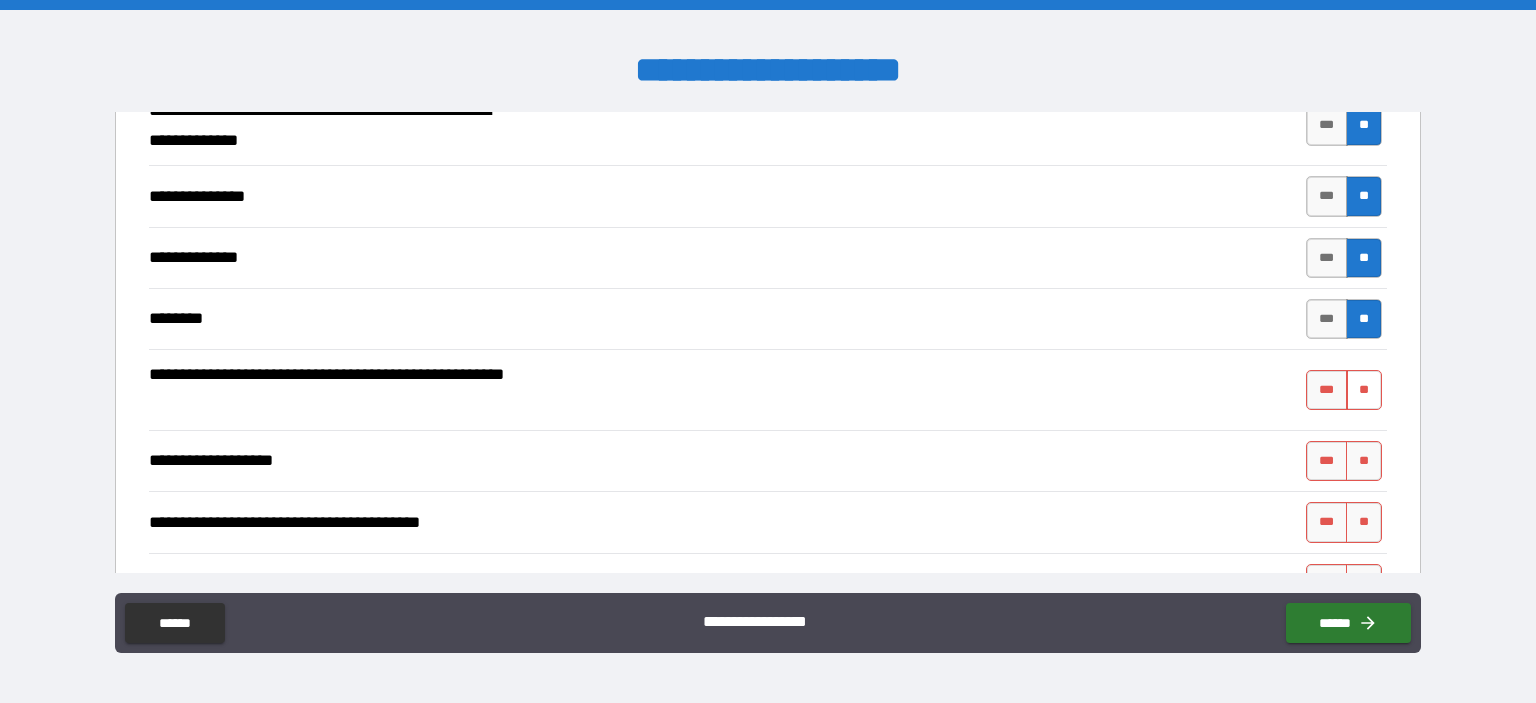 click on "**" at bounding box center [1364, 390] 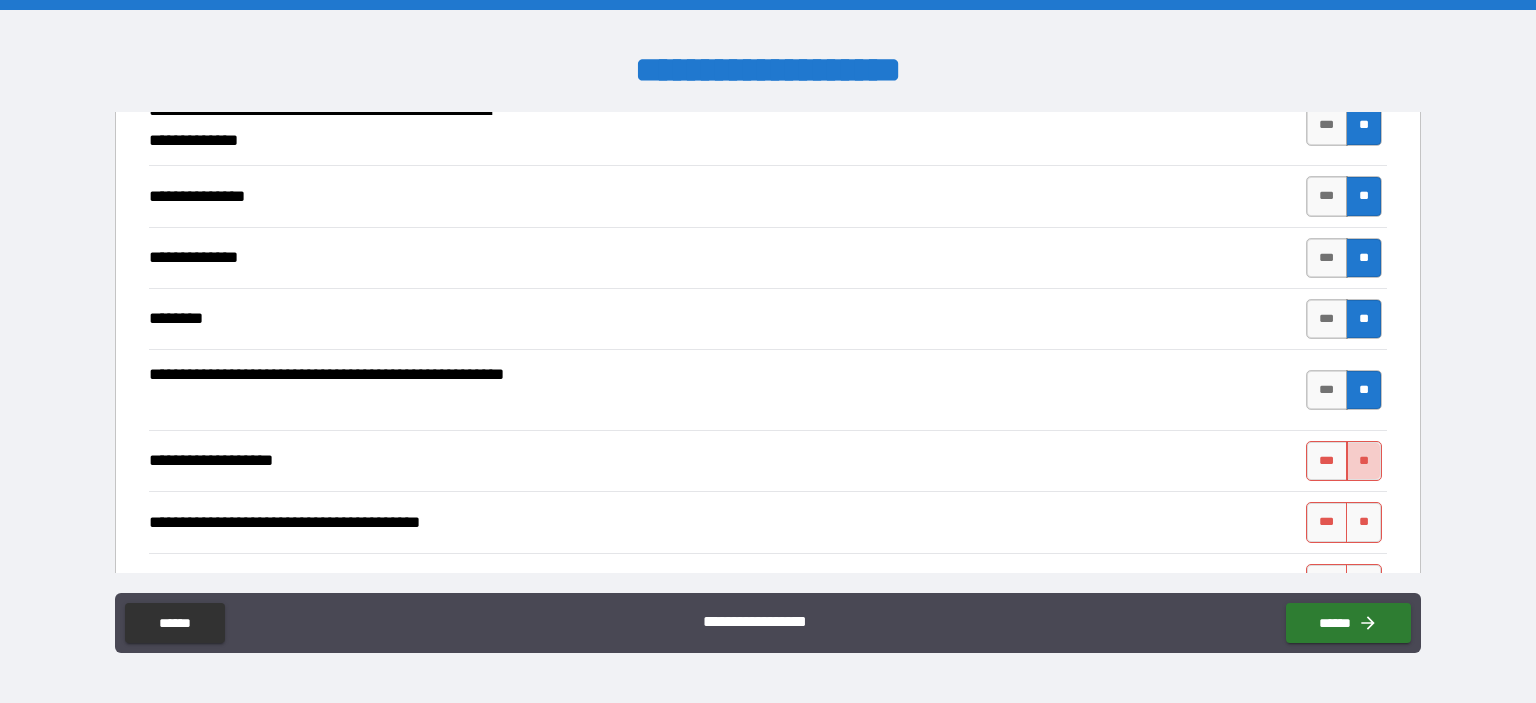 click on "**" at bounding box center [1364, 461] 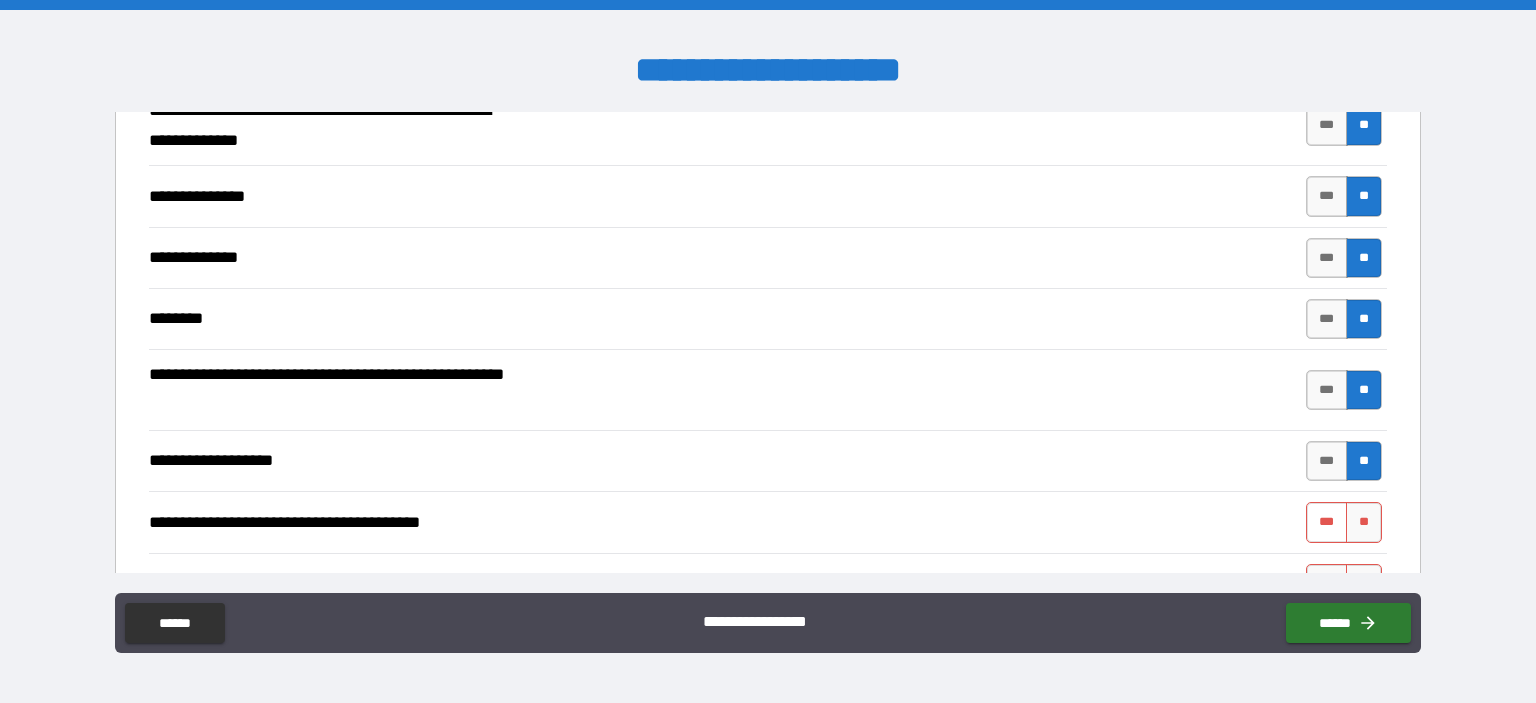click on "***" at bounding box center [1327, 522] 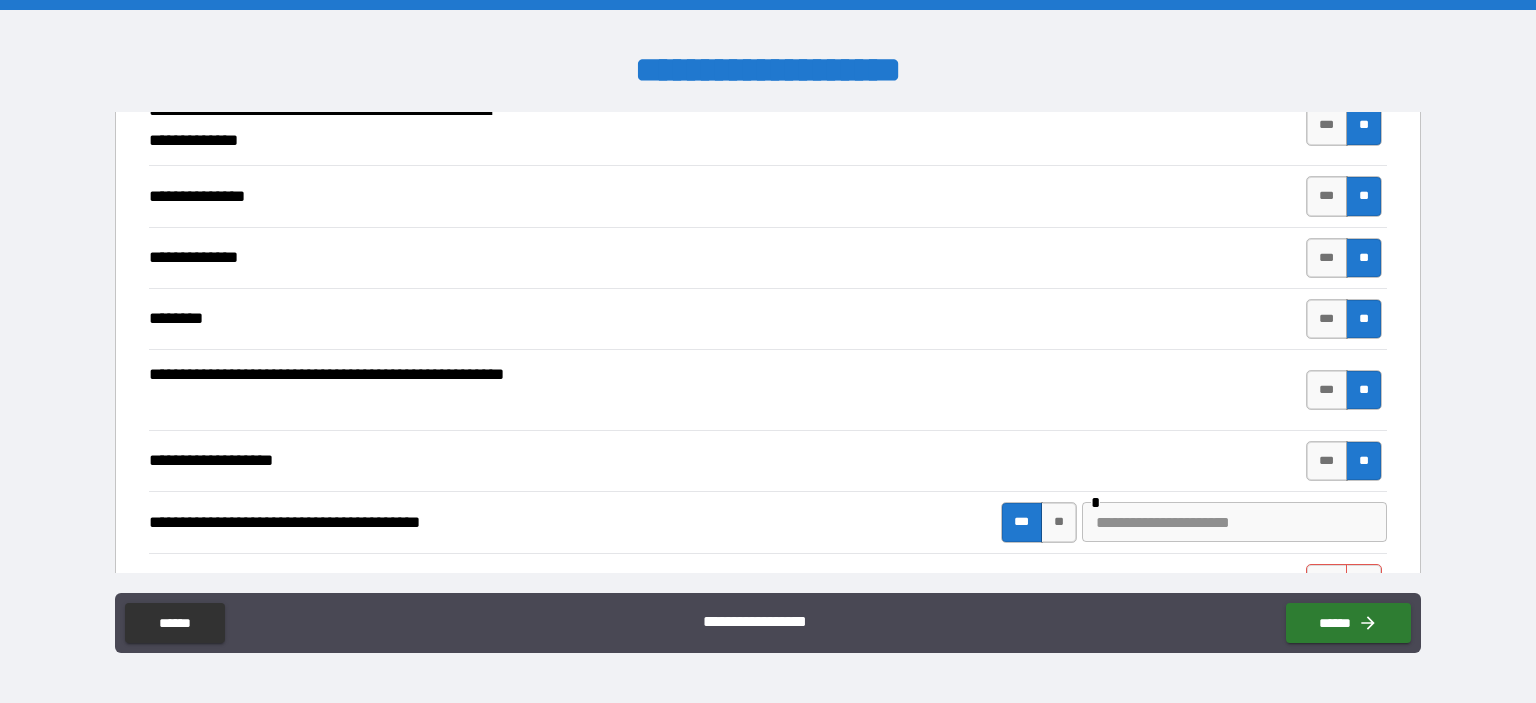 click at bounding box center [1234, 522] 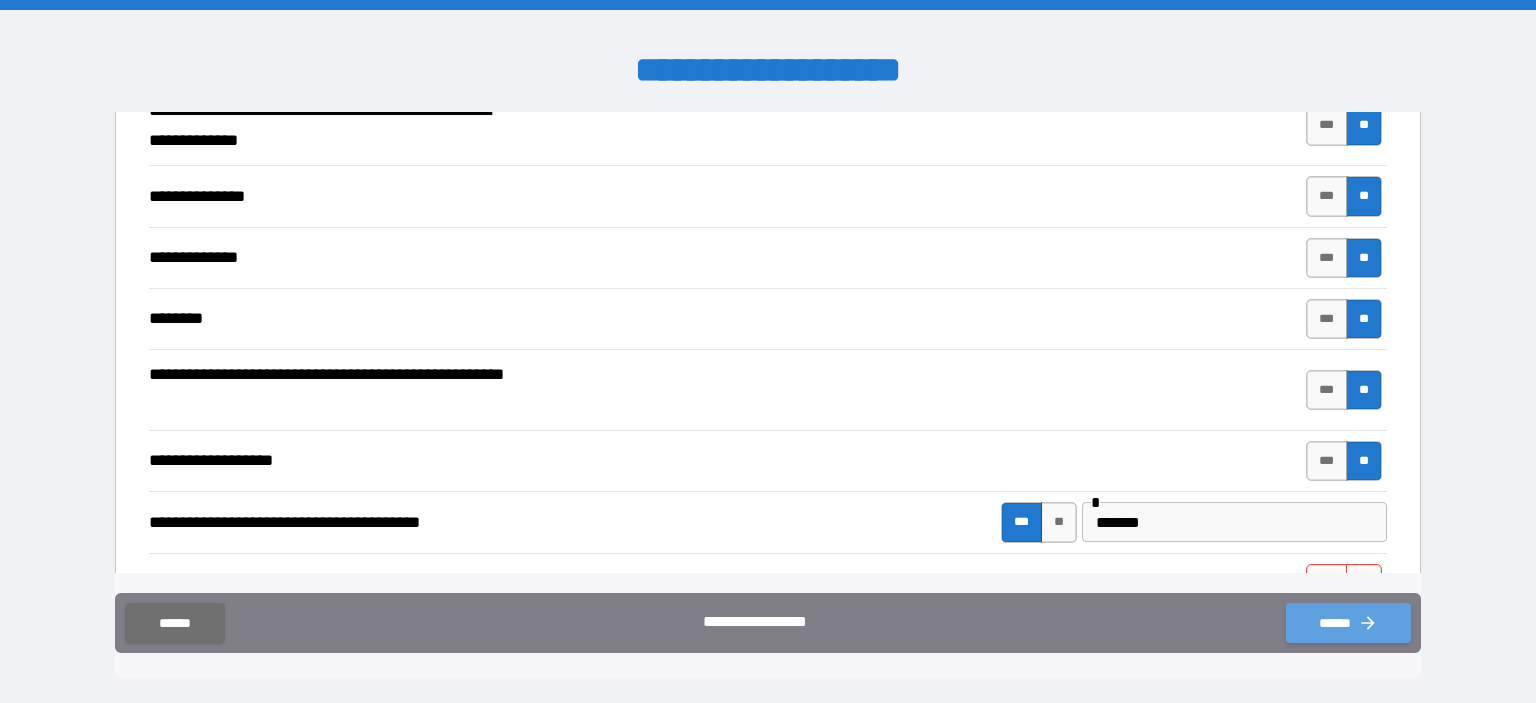 click on "******" at bounding box center (1348, 623) 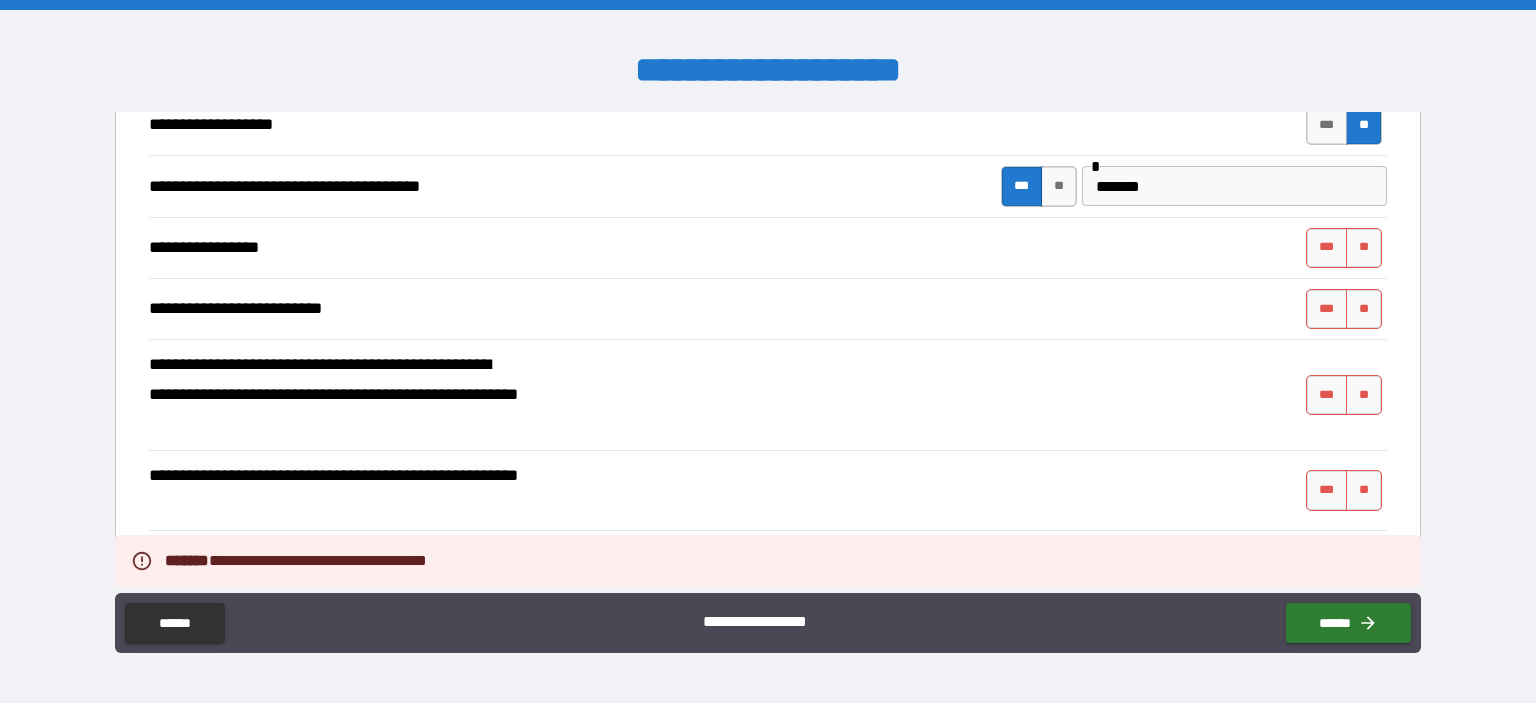 scroll, scrollTop: 2880, scrollLeft: 0, axis: vertical 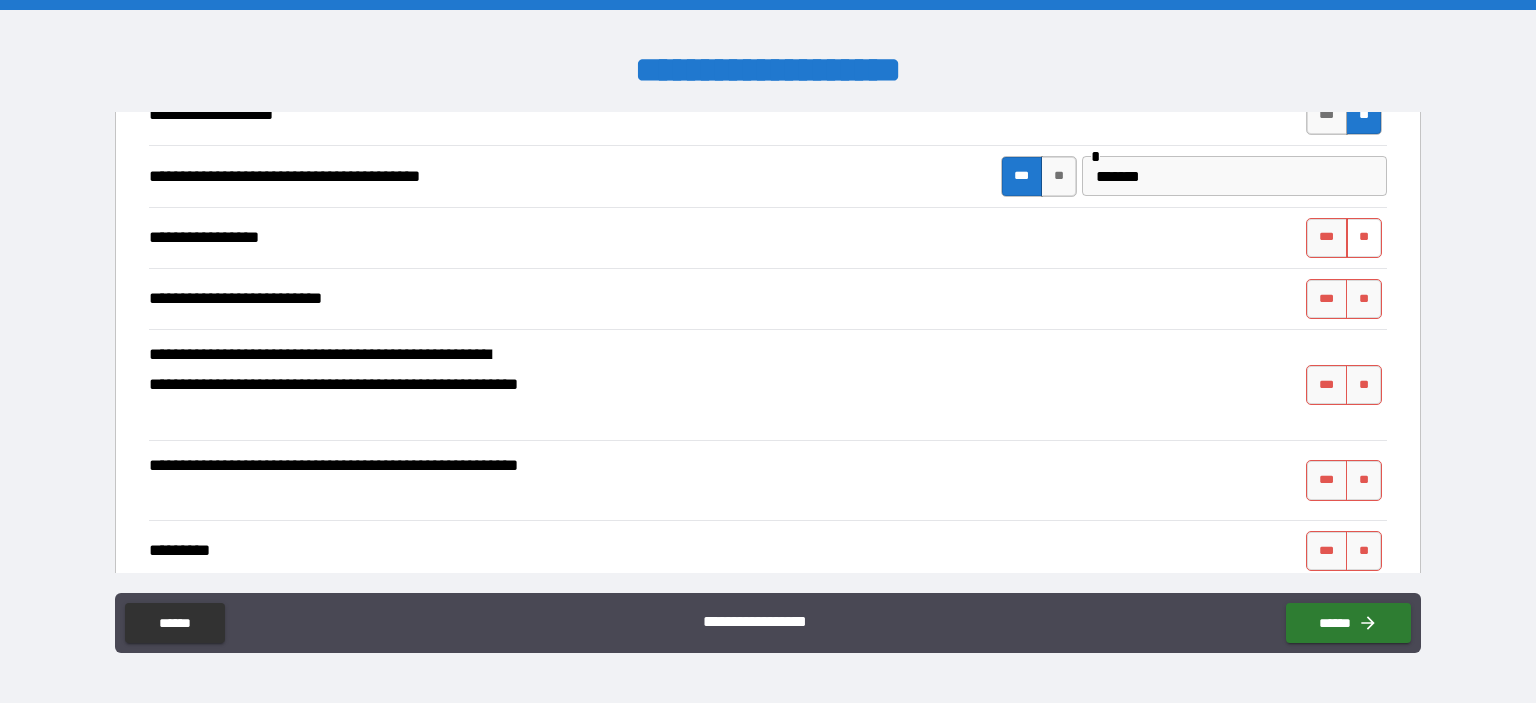click on "**" at bounding box center (1364, 238) 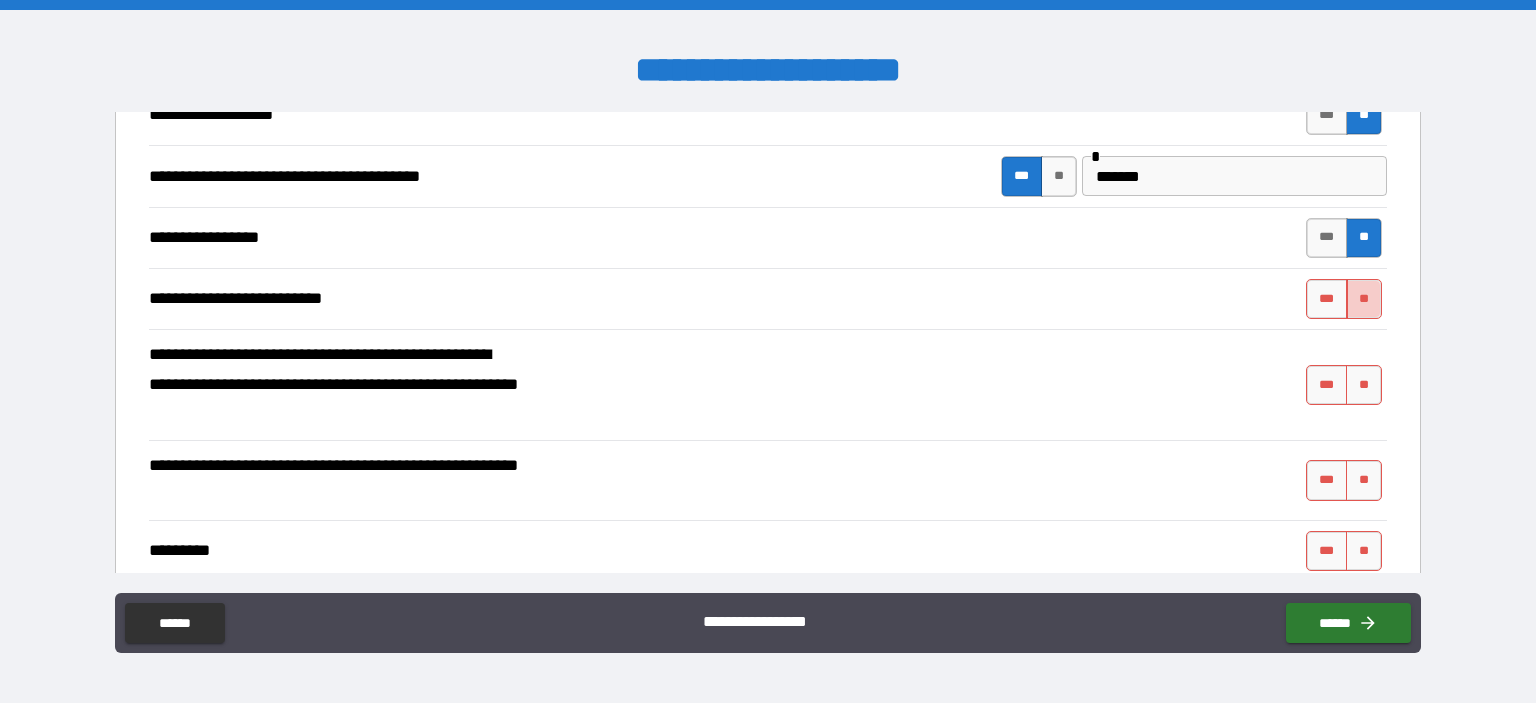 click on "**" at bounding box center [1364, 299] 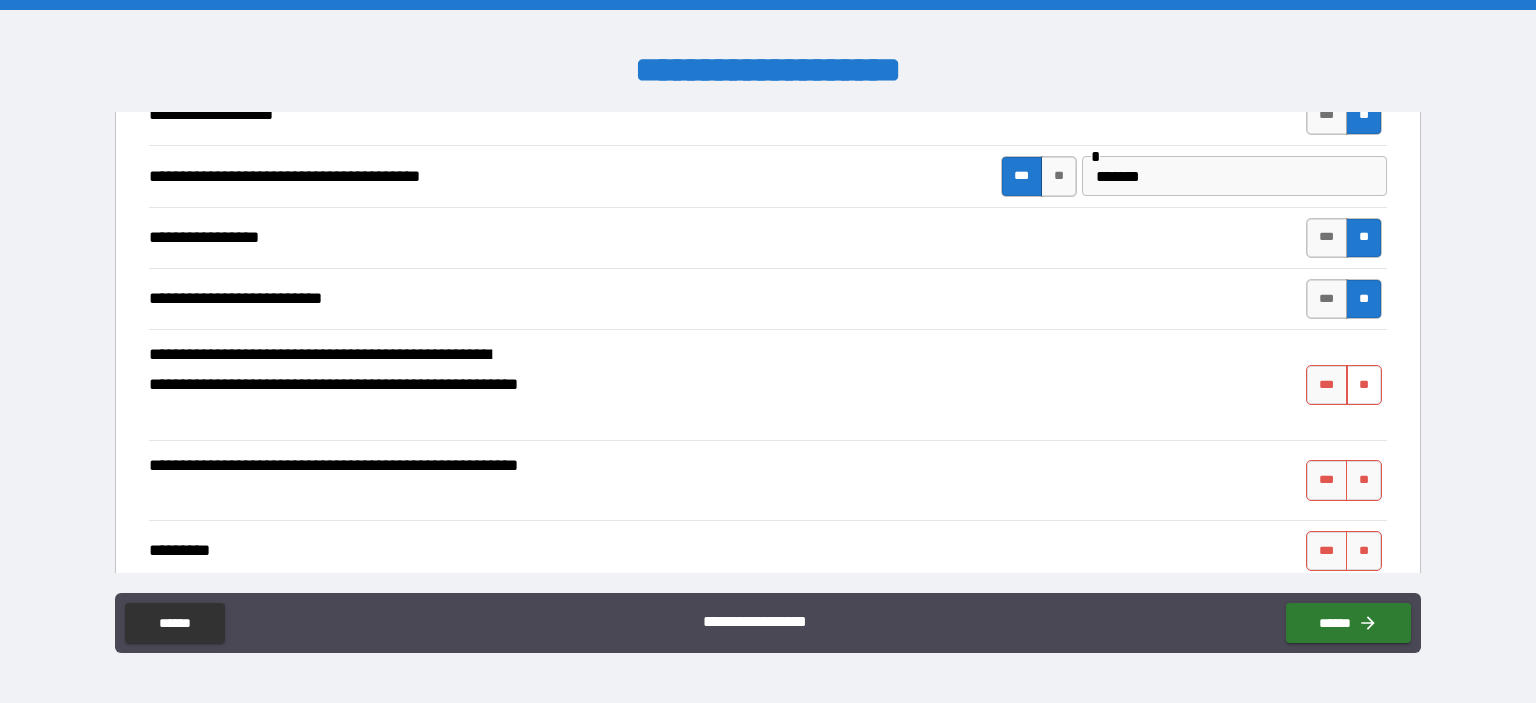 click on "**" at bounding box center (1364, 385) 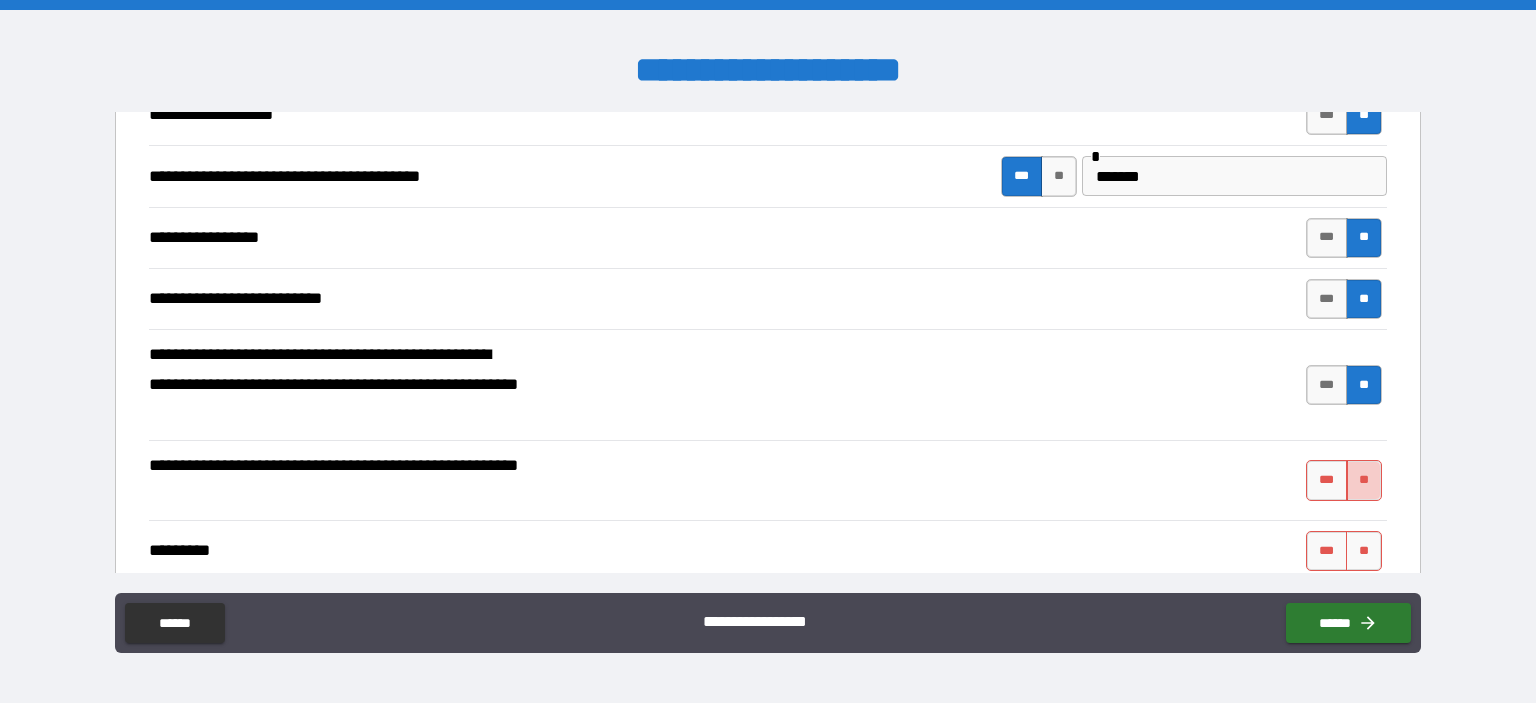 click on "**" at bounding box center [1364, 480] 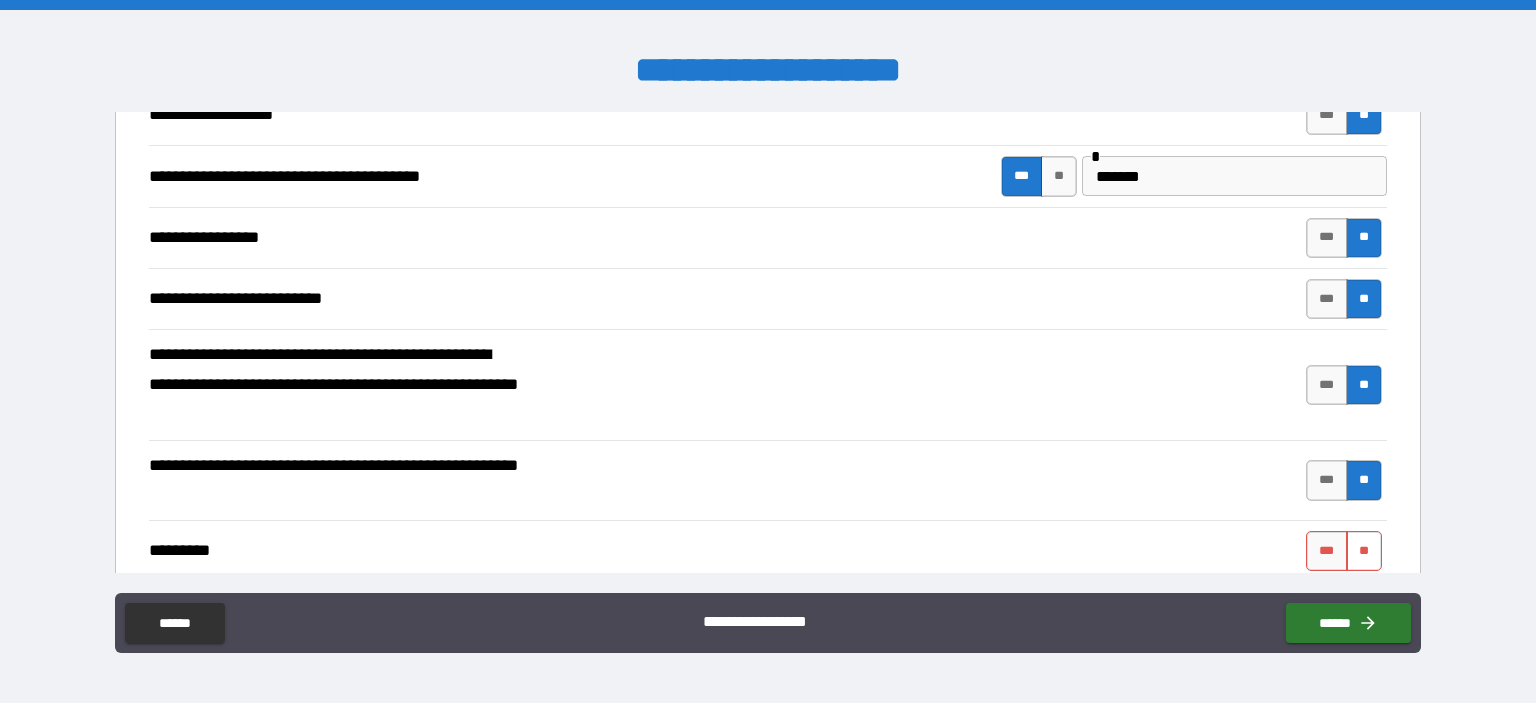 click on "**" at bounding box center [1364, 551] 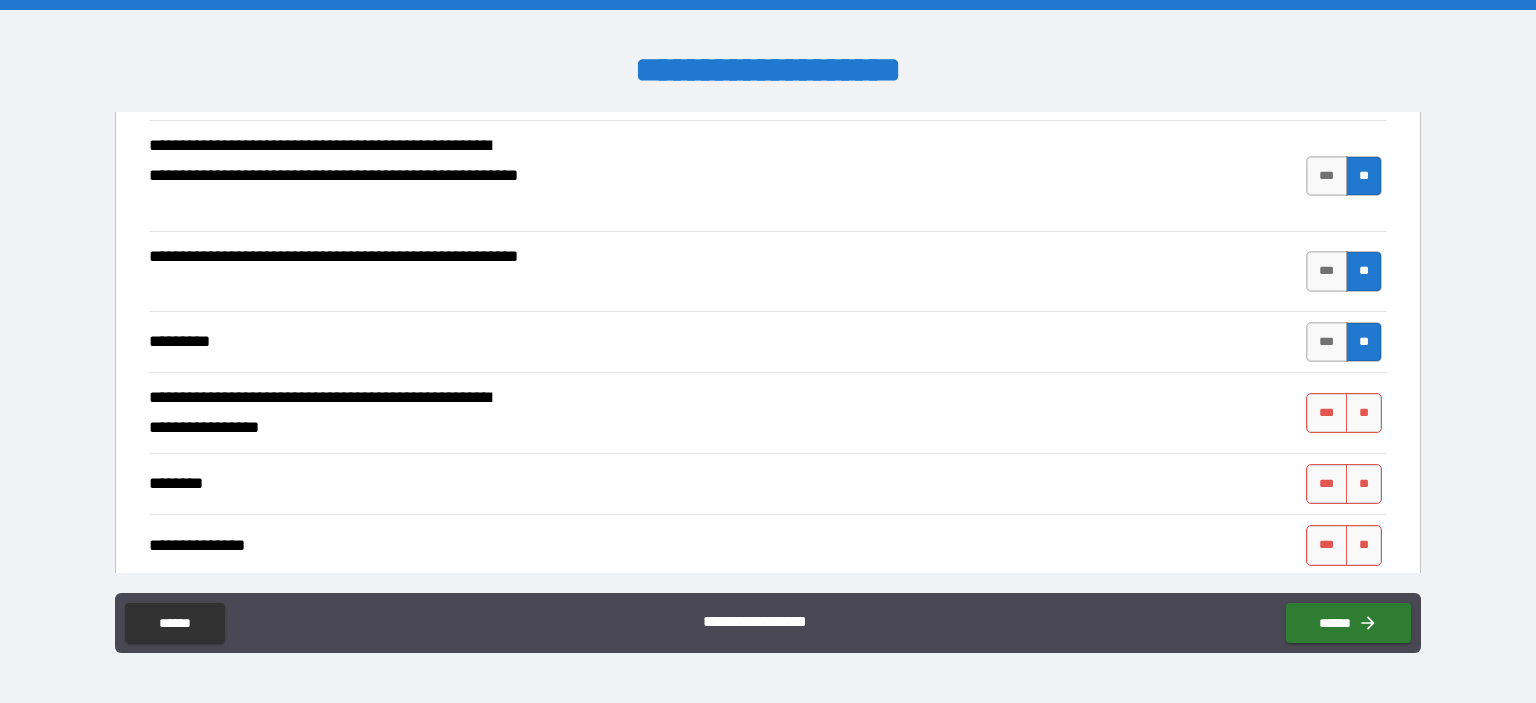 scroll, scrollTop: 3110, scrollLeft: 0, axis: vertical 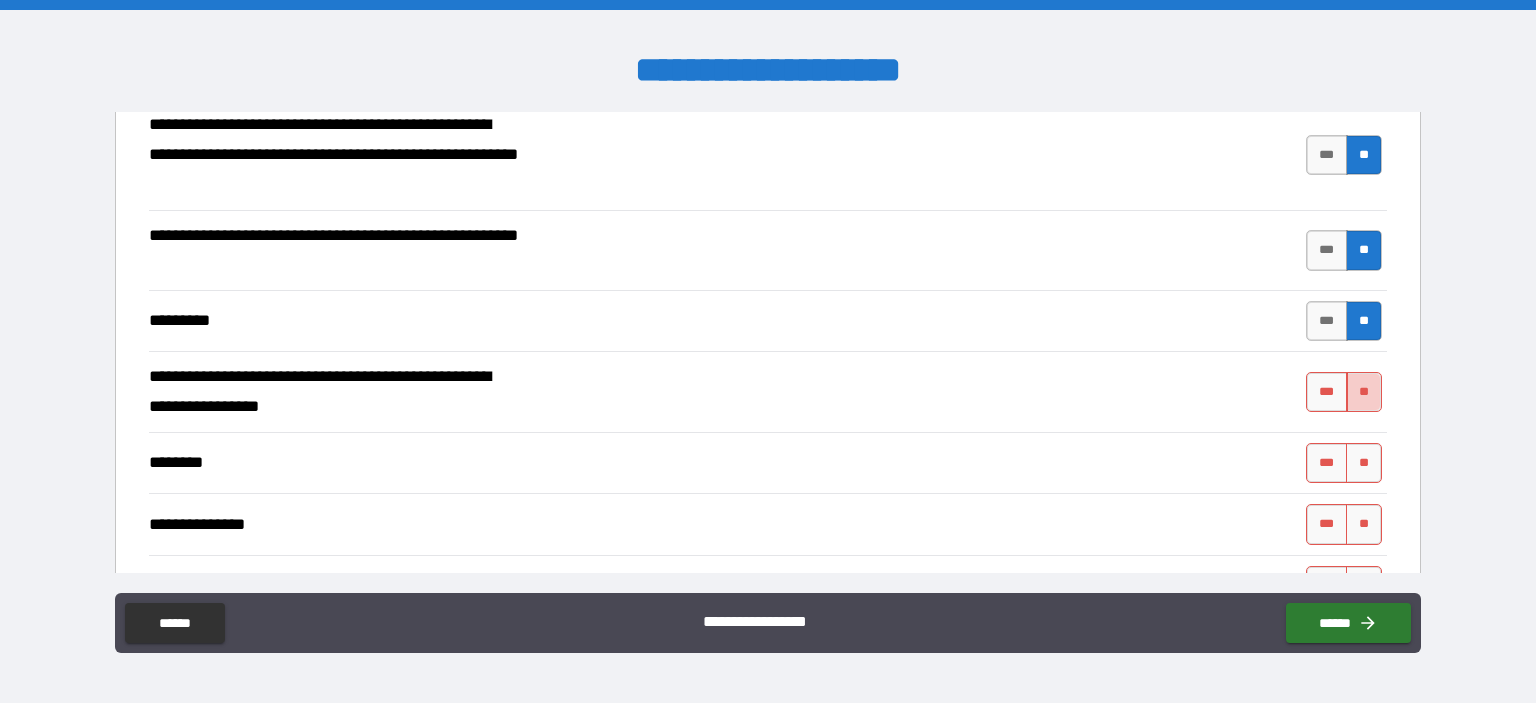 click on "**" at bounding box center [1364, 392] 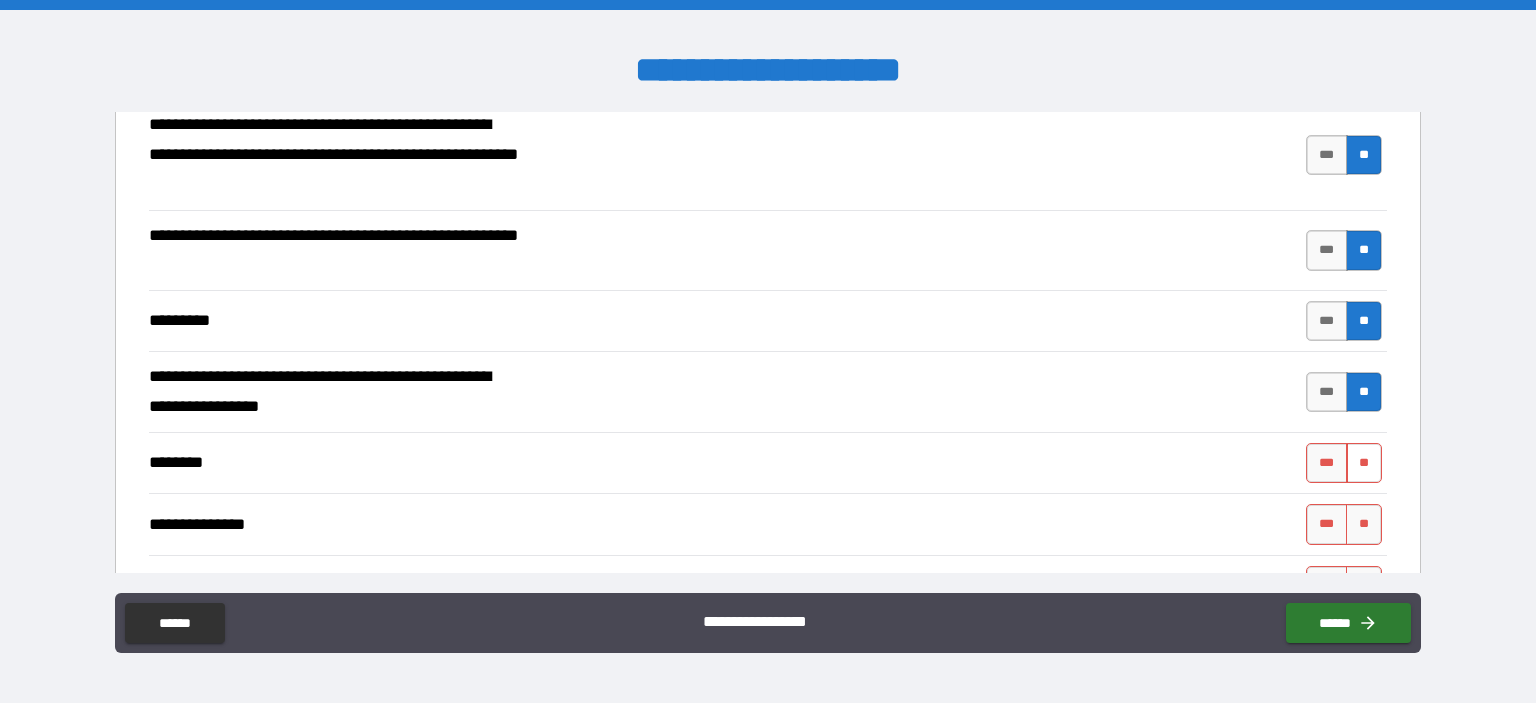 click on "**" at bounding box center (1364, 463) 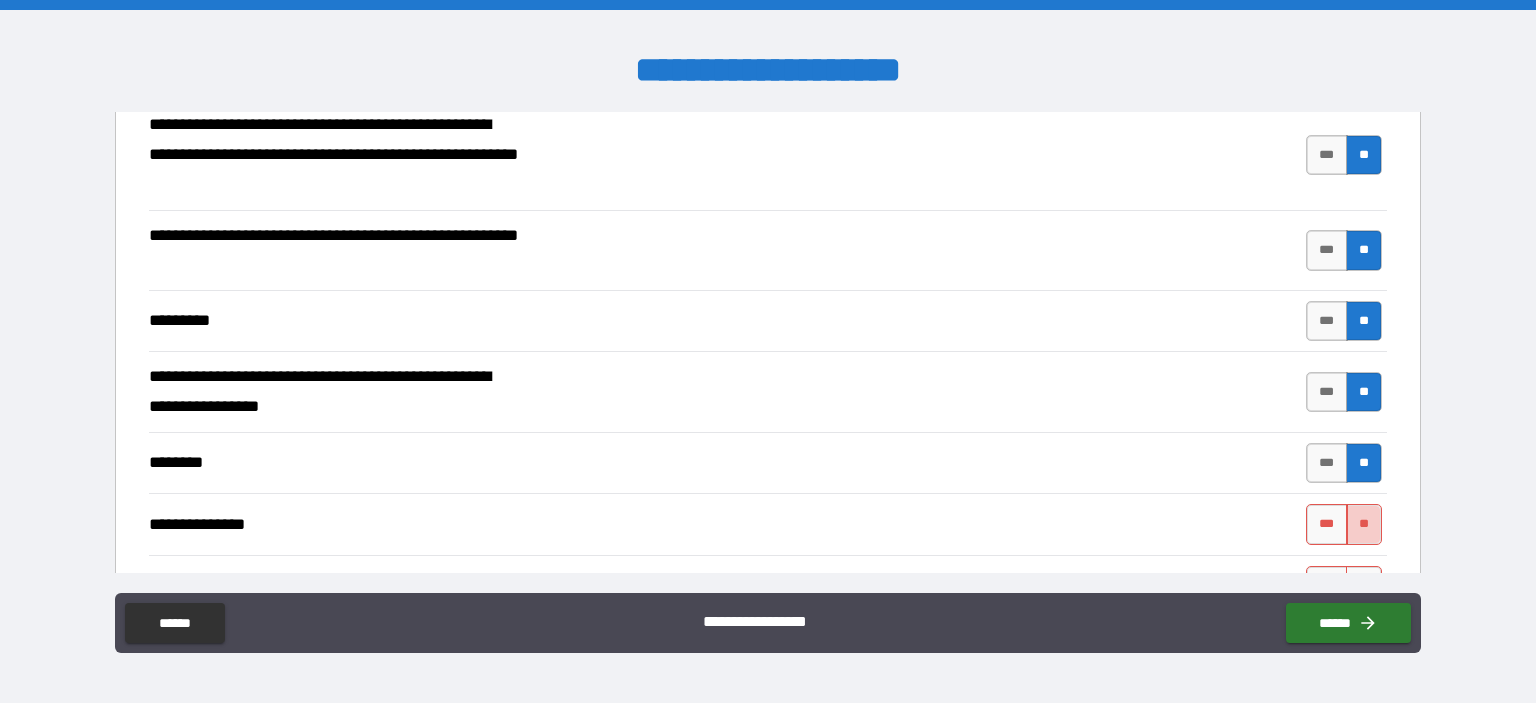 click on "**" at bounding box center (1364, 524) 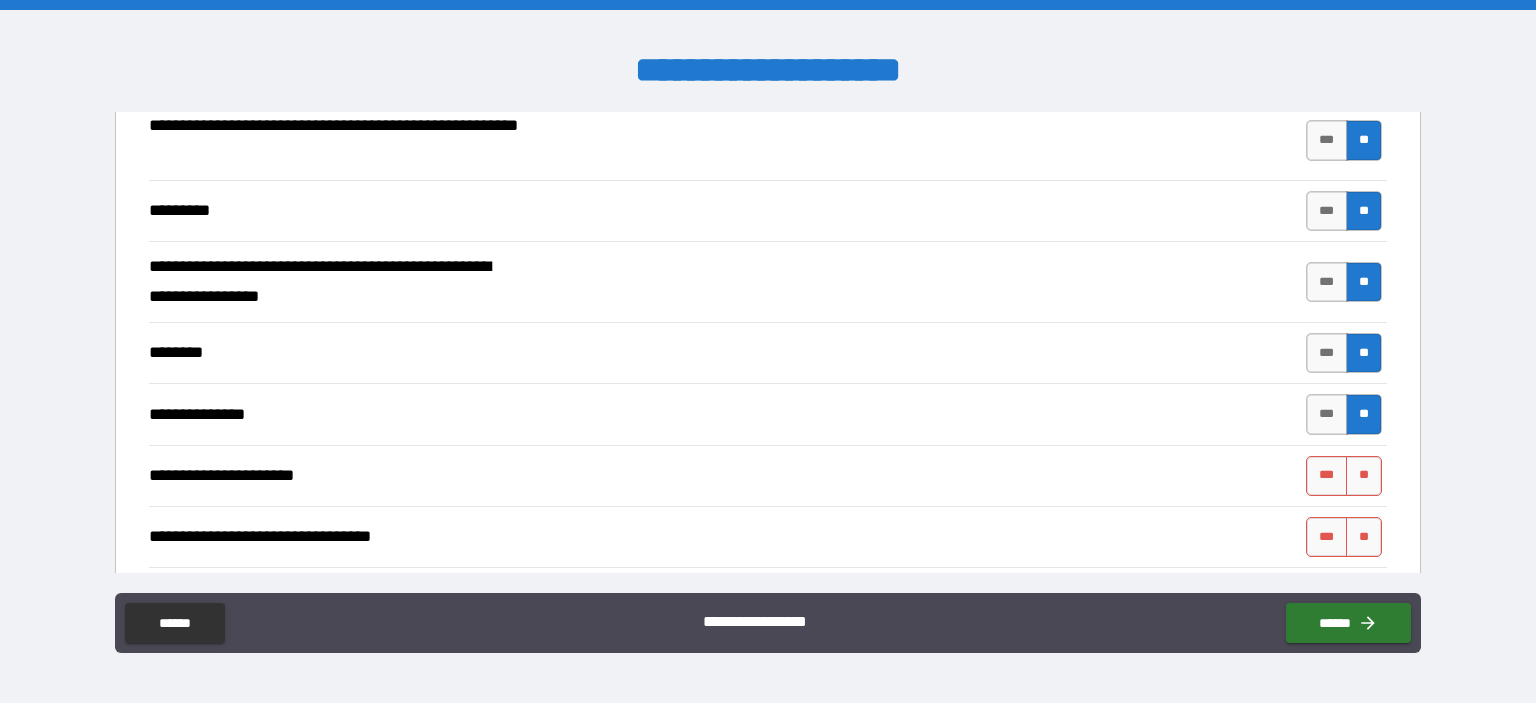 scroll, scrollTop: 3225, scrollLeft: 0, axis: vertical 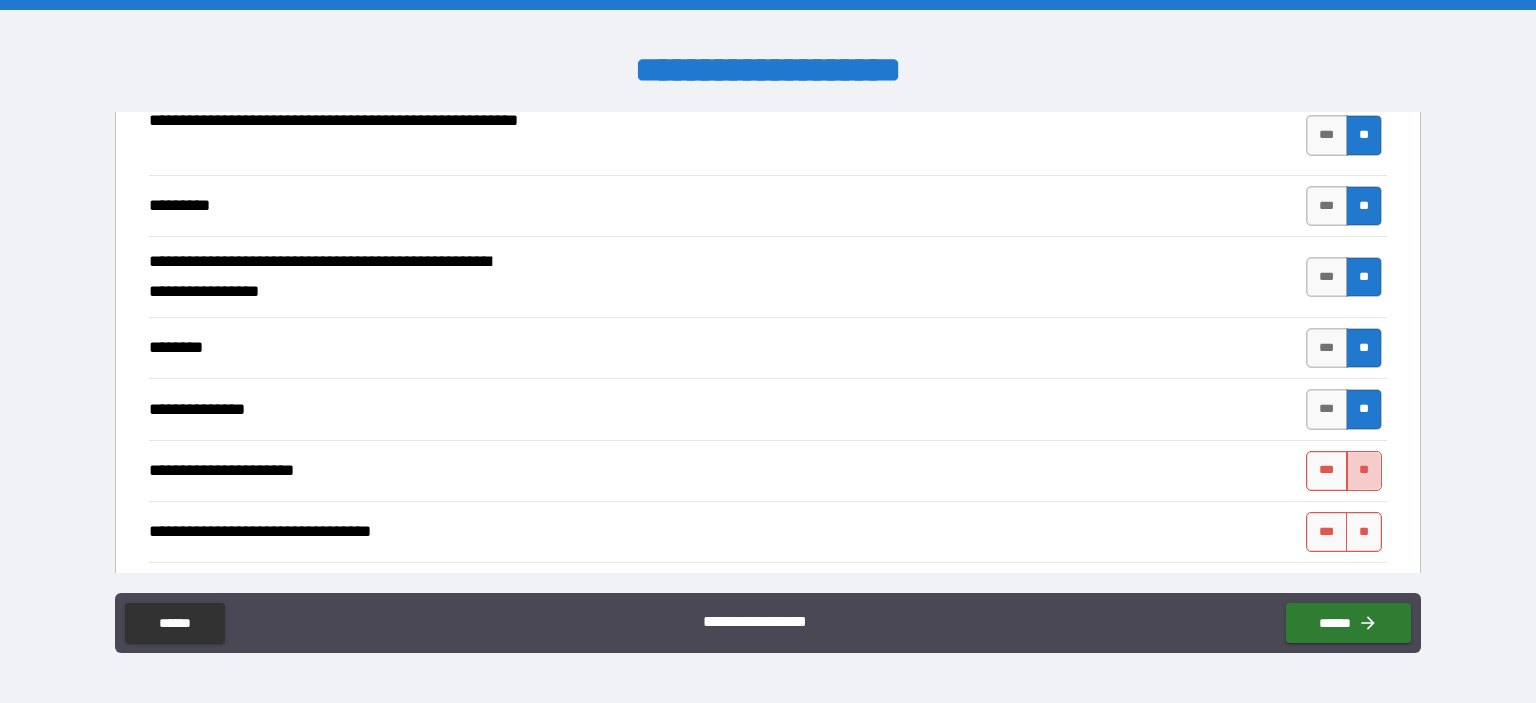 click on "**" at bounding box center [1364, 471] 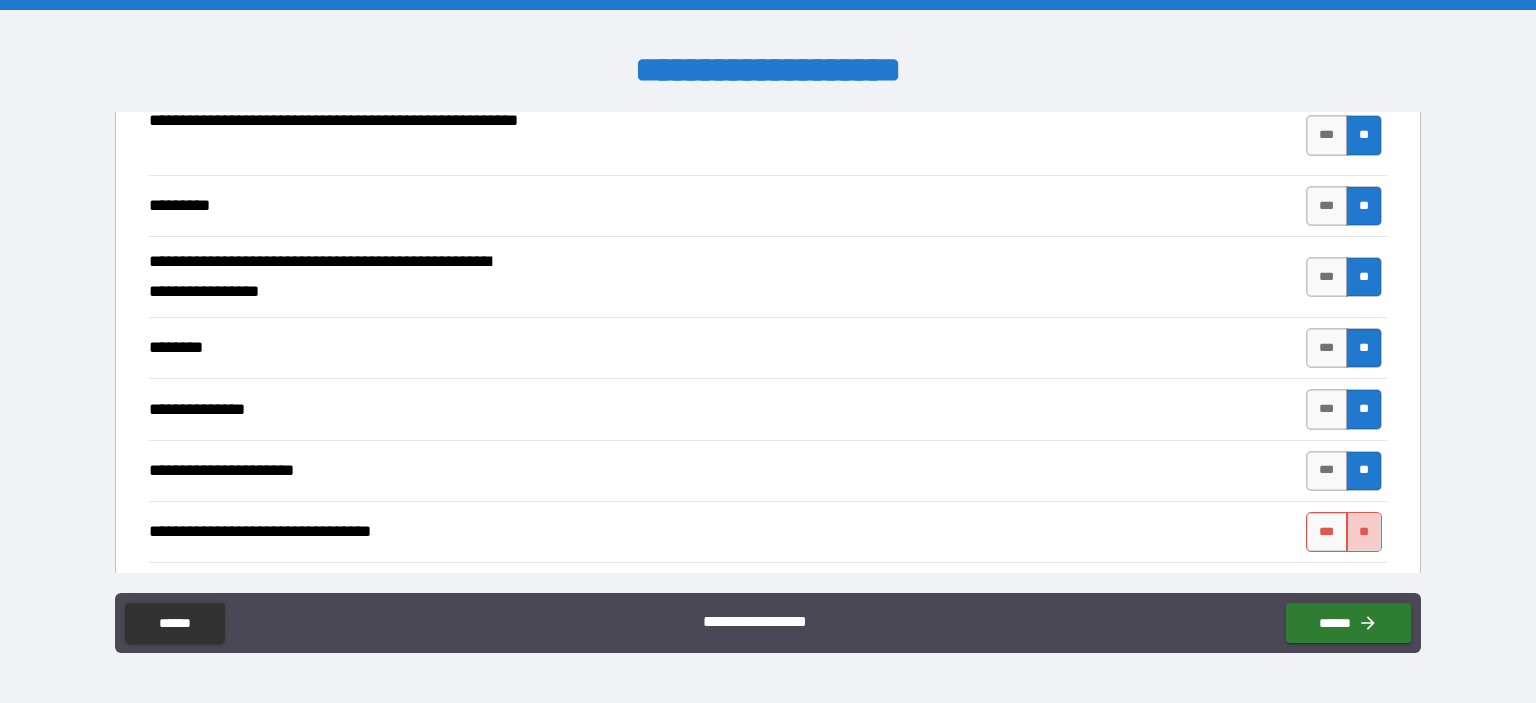 click on "**" at bounding box center [1364, 532] 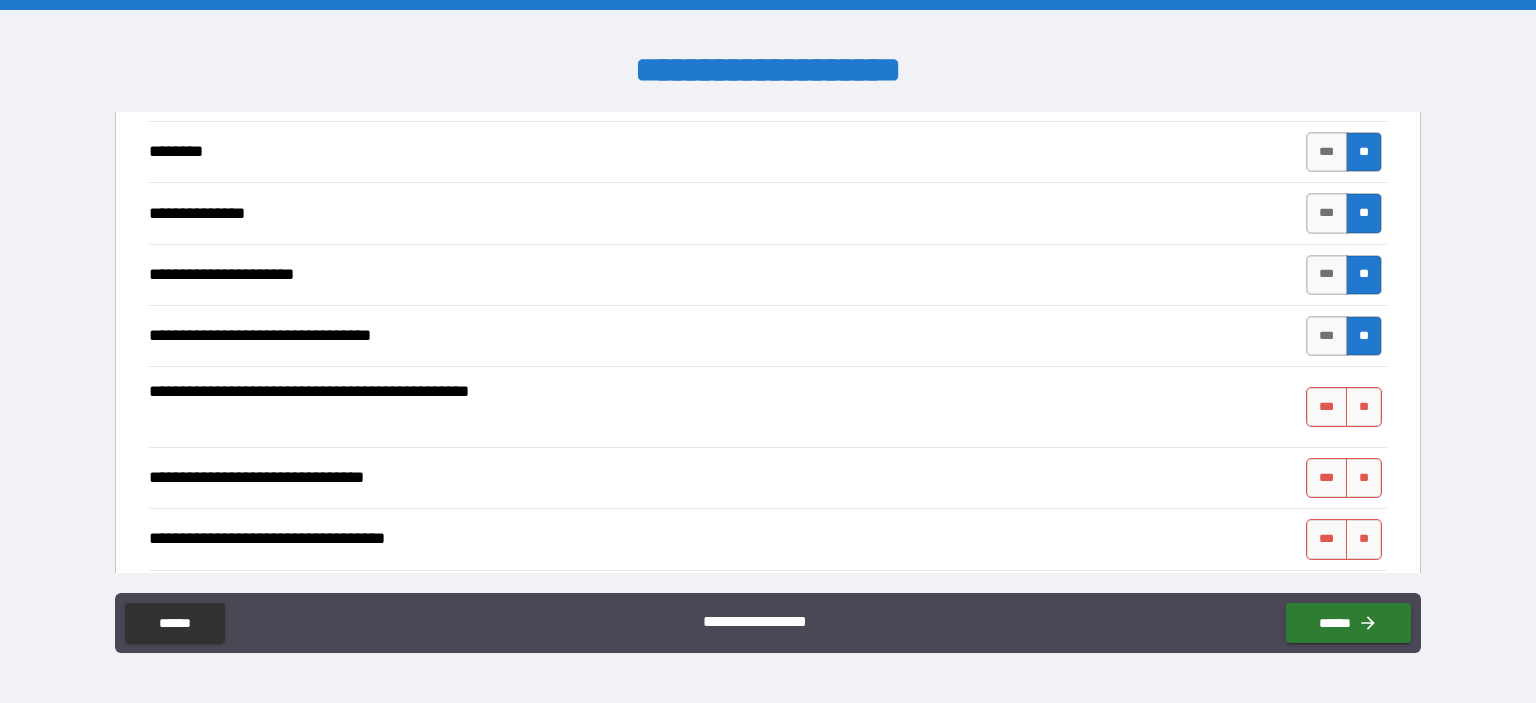 scroll, scrollTop: 3456, scrollLeft: 0, axis: vertical 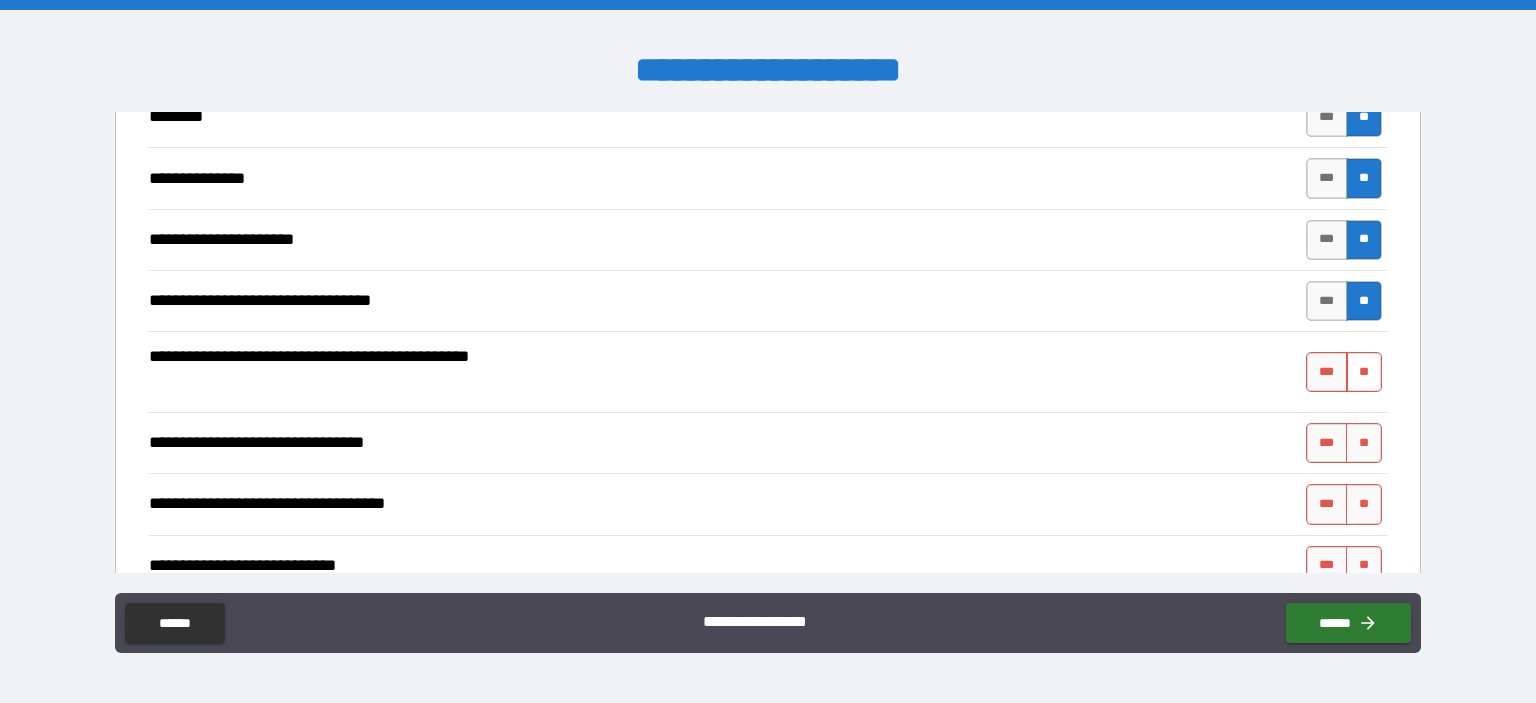 click on "**" at bounding box center [1364, 372] 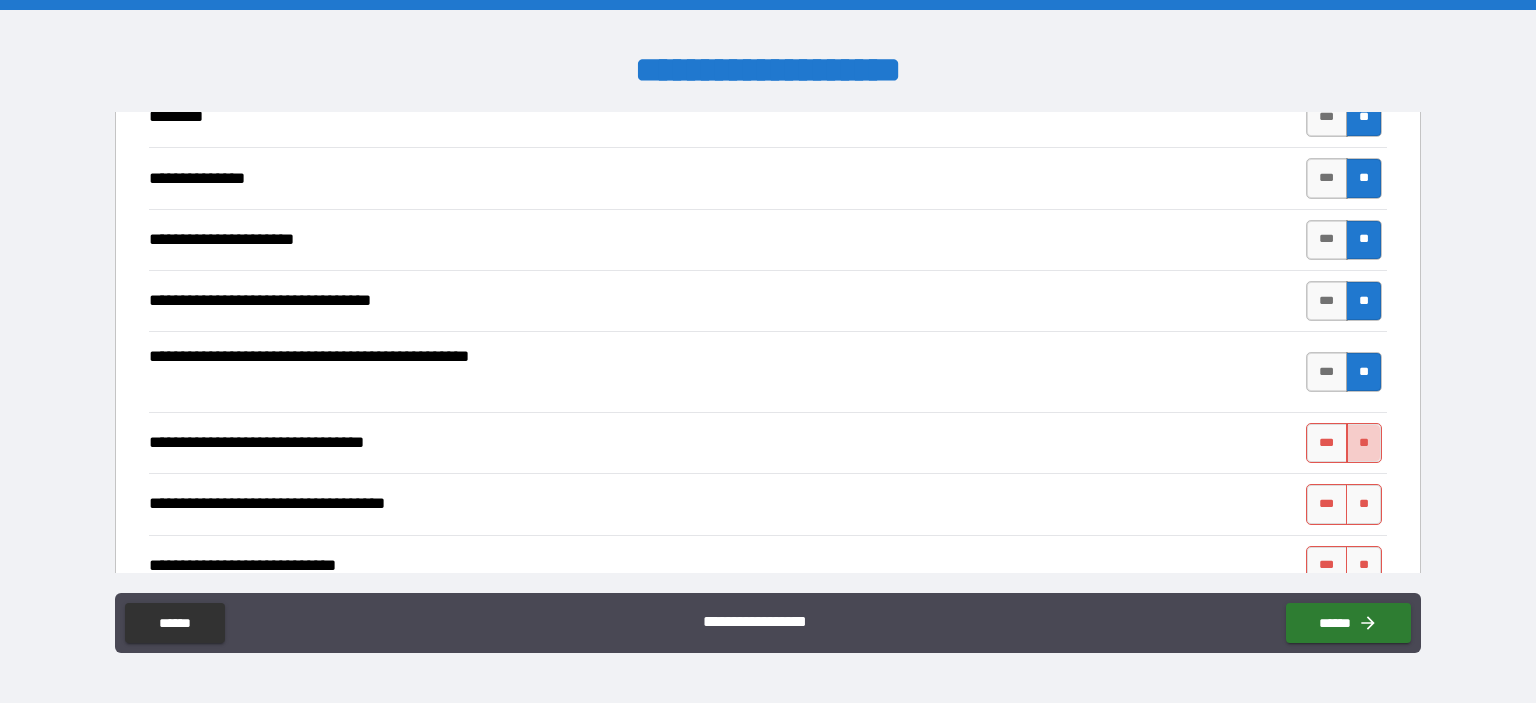 click on "**" at bounding box center (1364, 443) 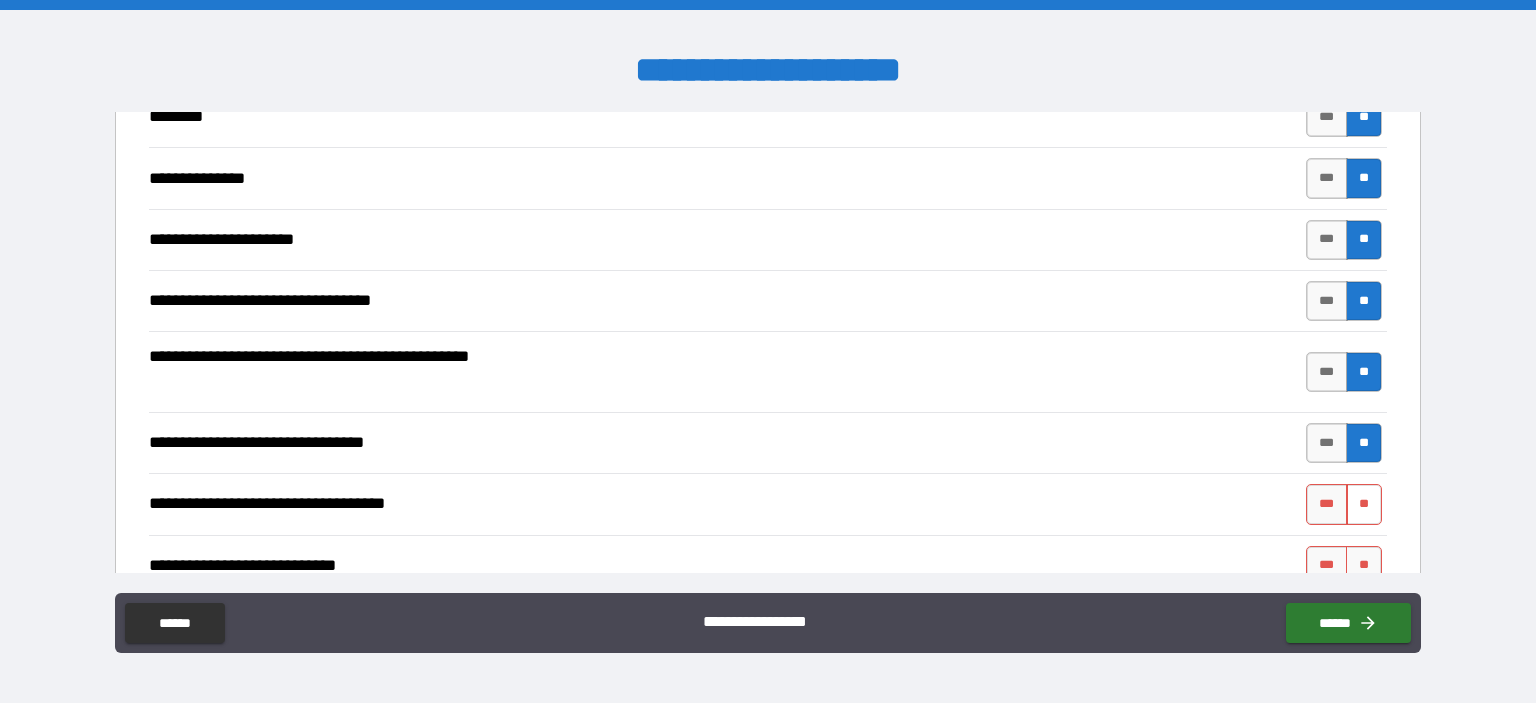 click on "**" at bounding box center [1364, 504] 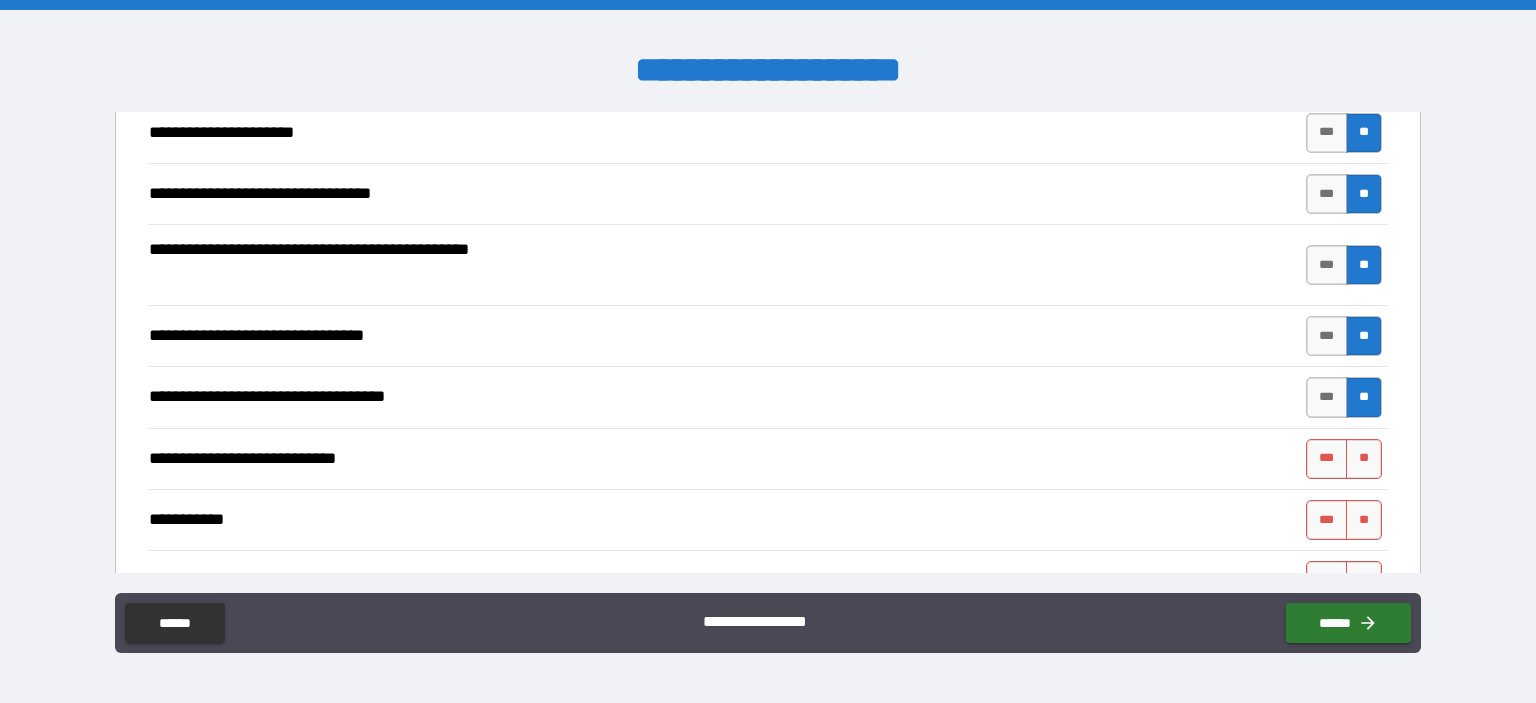 scroll, scrollTop: 3571, scrollLeft: 0, axis: vertical 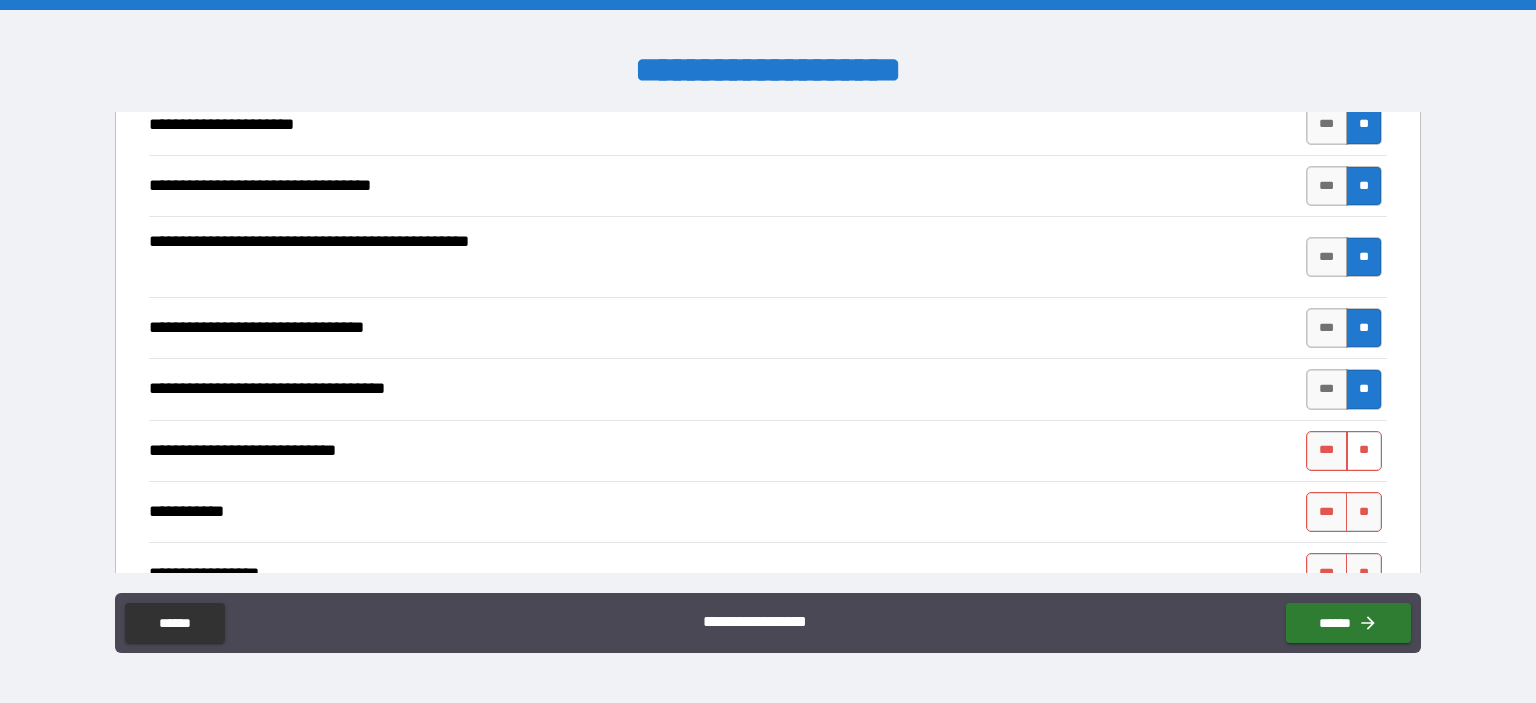 click on "**" at bounding box center [1364, 451] 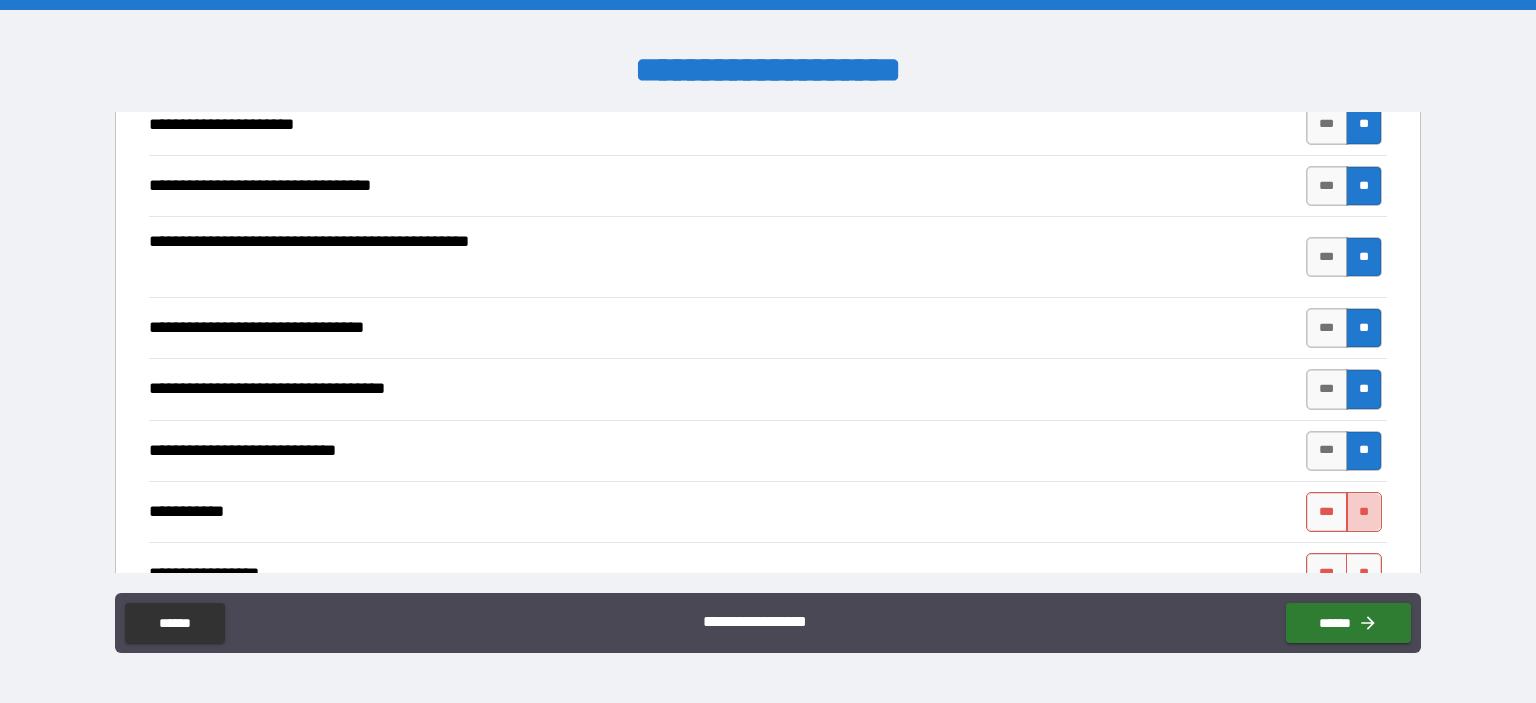 click on "**" at bounding box center [1364, 512] 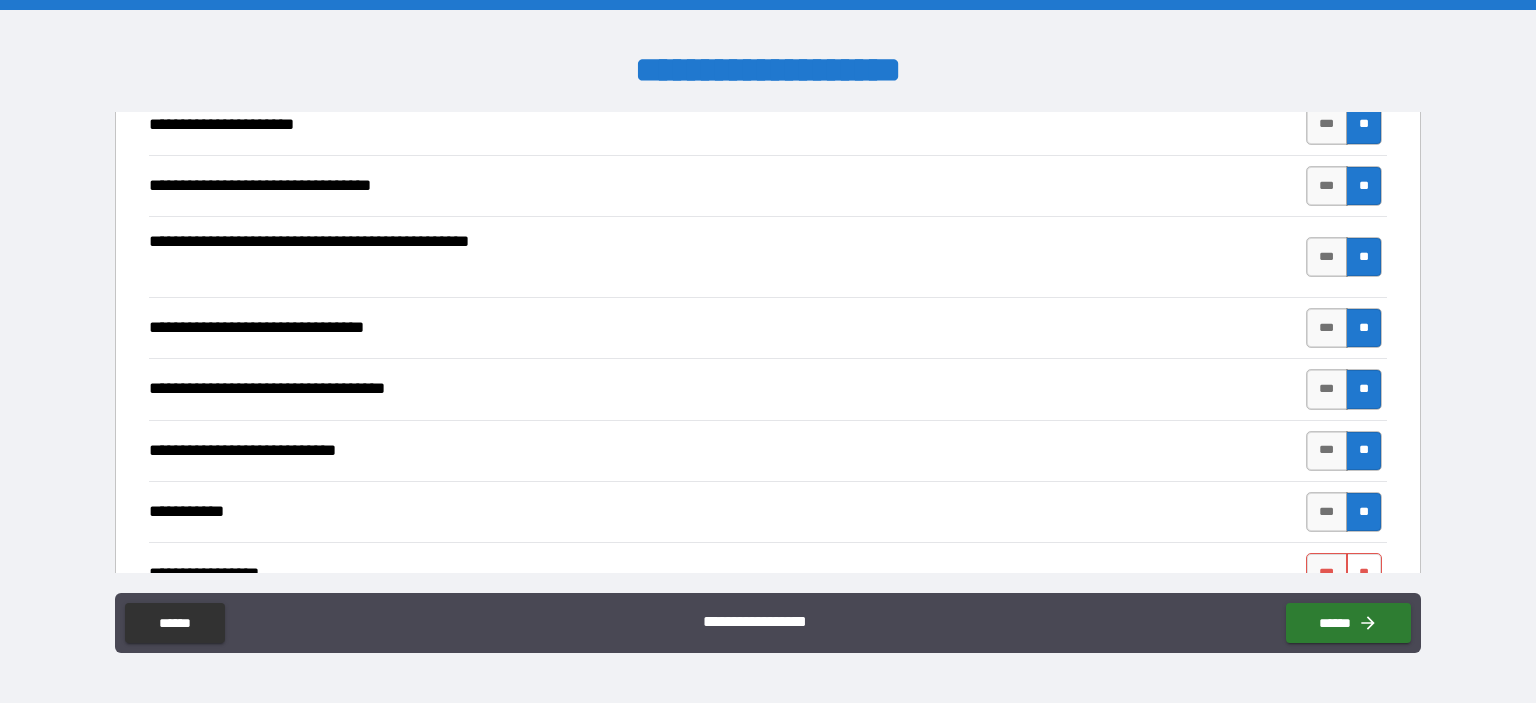 click on "**" at bounding box center (1364, 573) 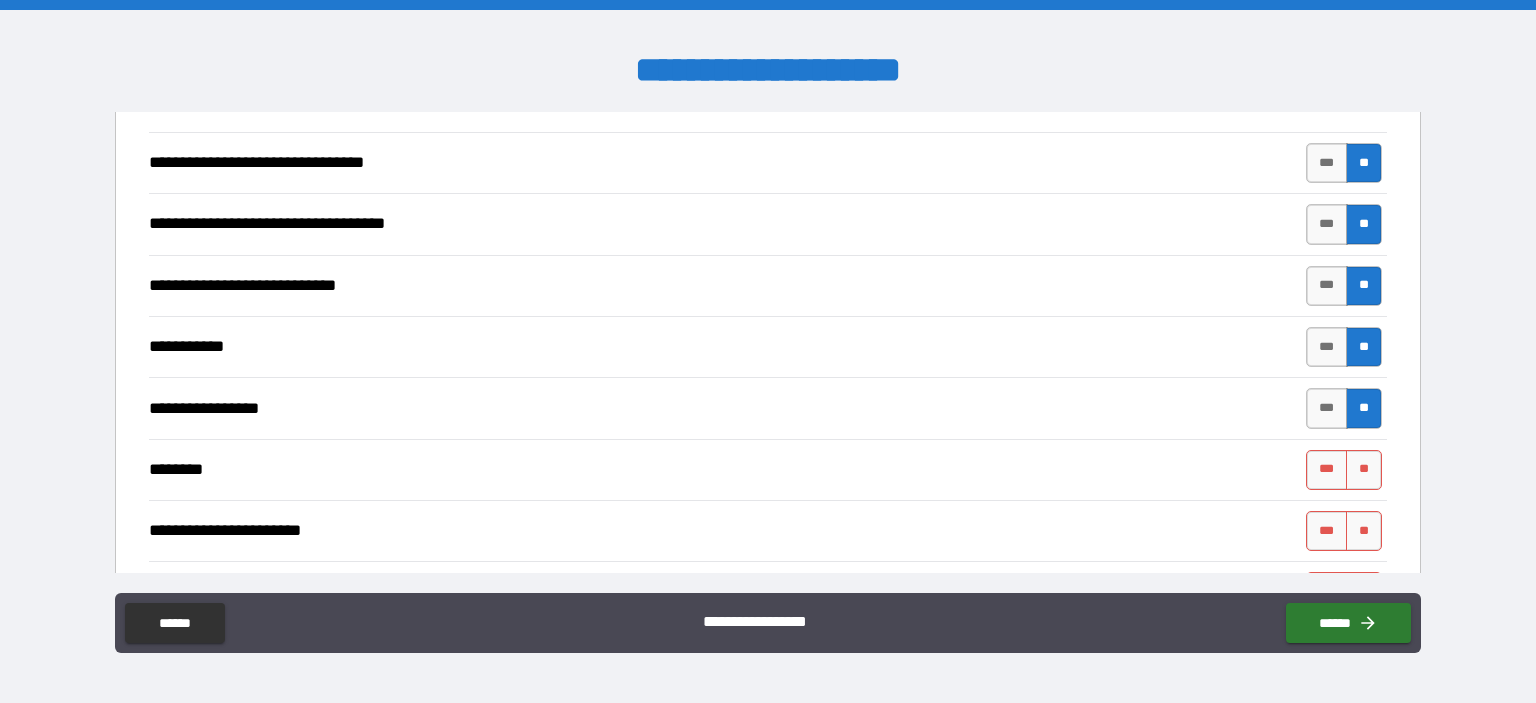 scroll, scrollTop: 3801, scrollLeft: 0, axis: vertical 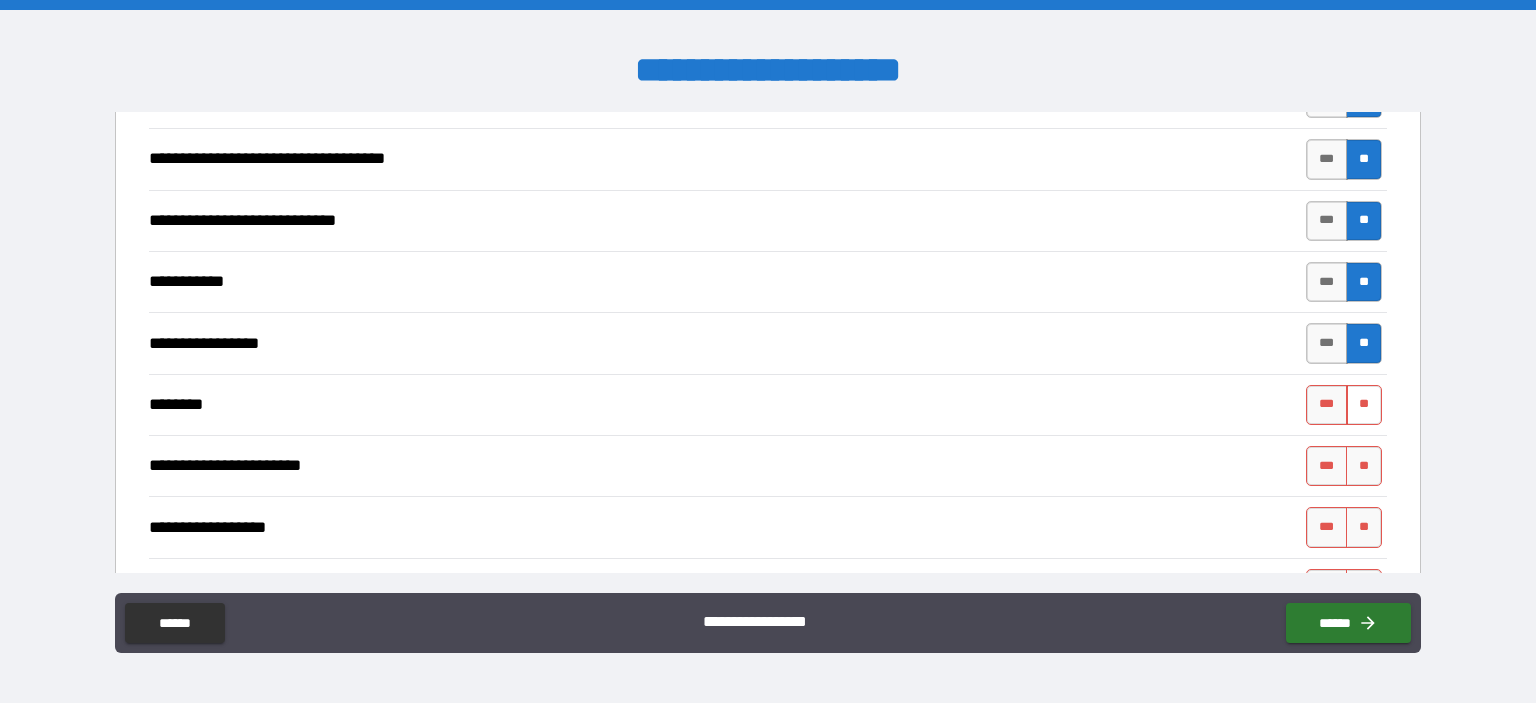 click on "**" at bounding box center (1364, 405) 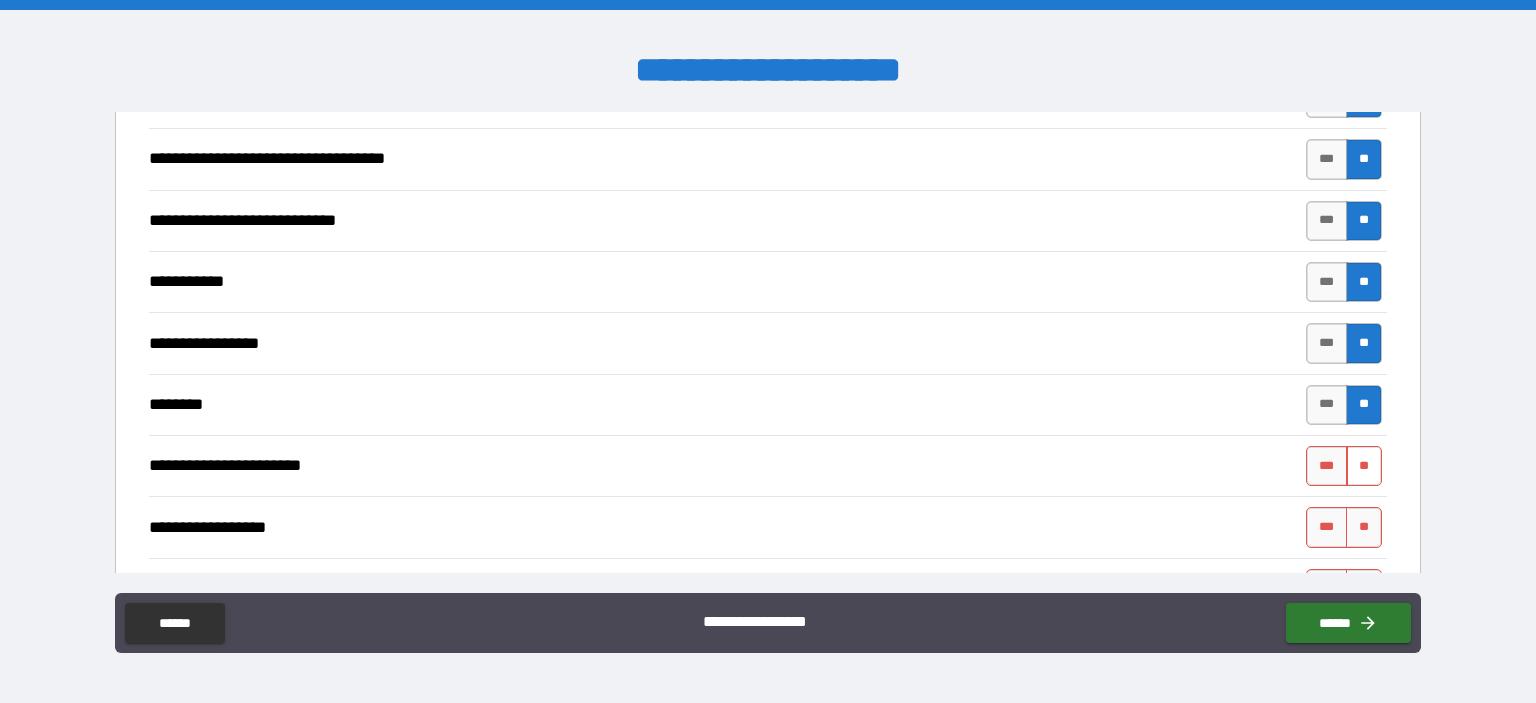 click on "**" at bounding box center [1364, 466] 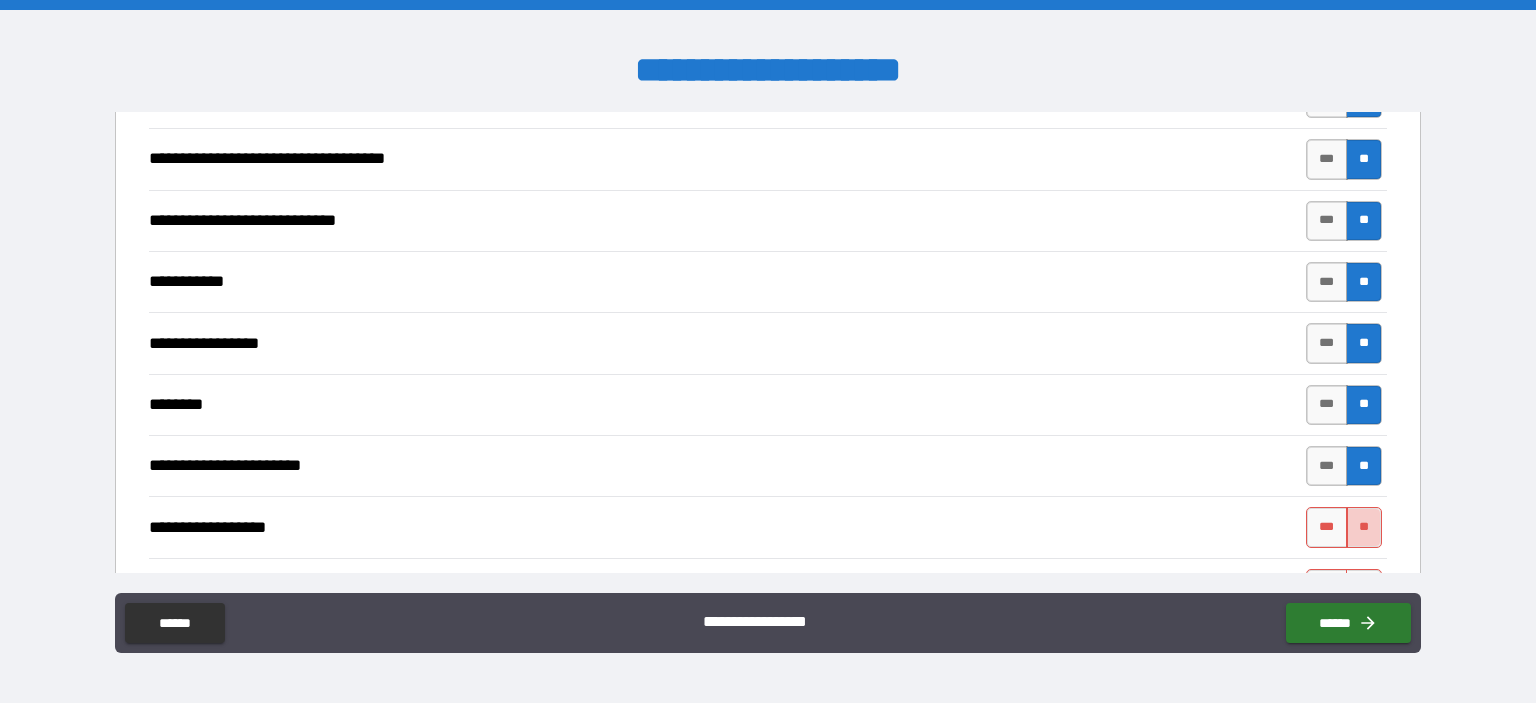 click on "**" at bounding box center (1364, 527) 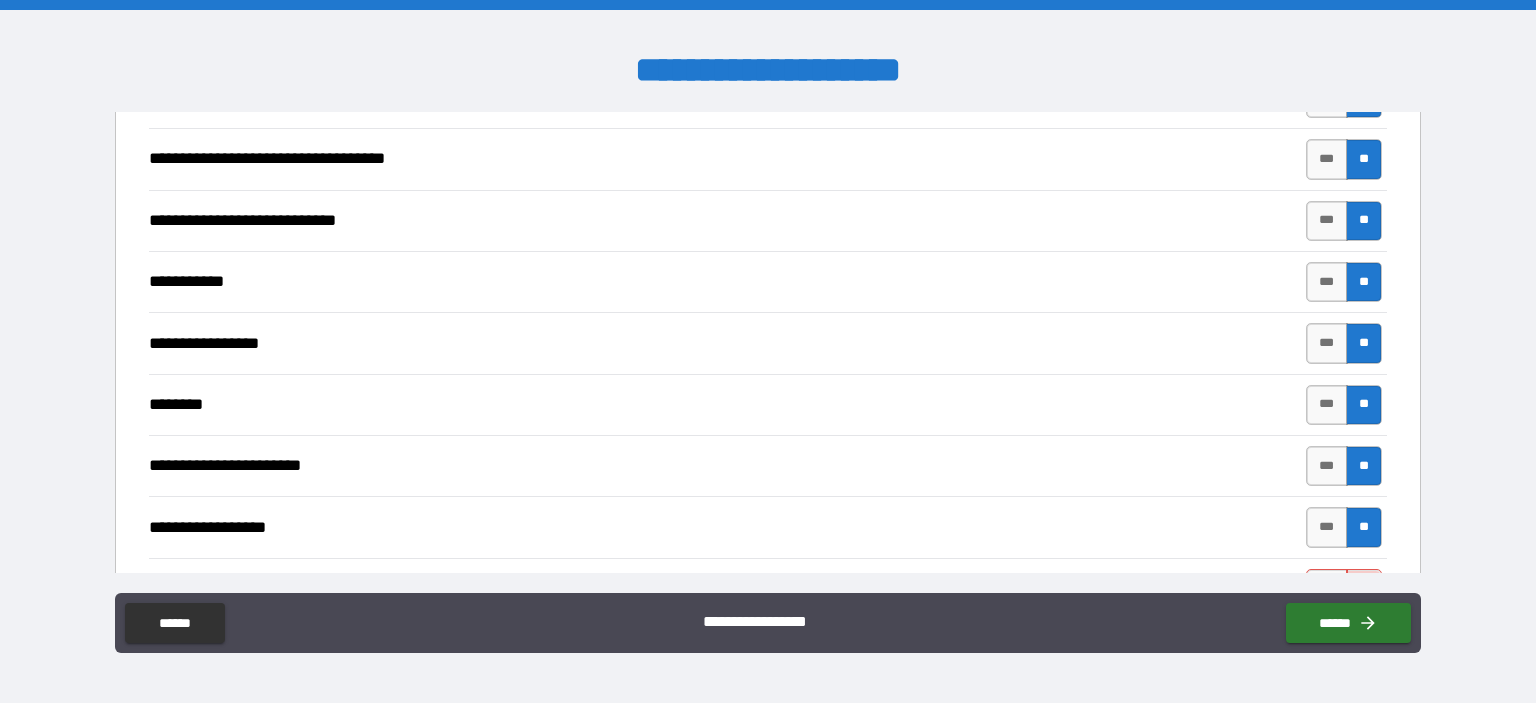 click on "**" at bounding box center (1364, 589) 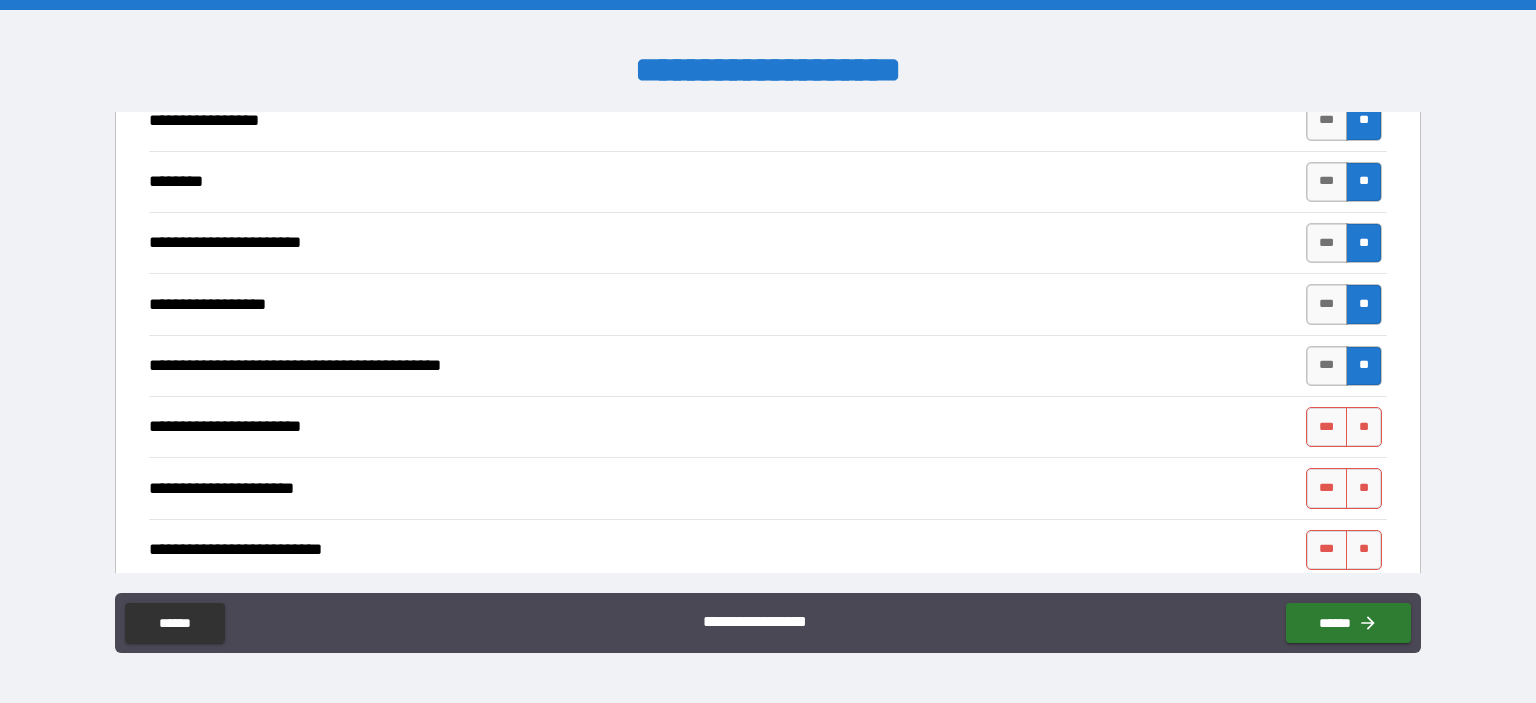 scroll, scrollTop: 4147, scrollLeft: 0, axis: vertical 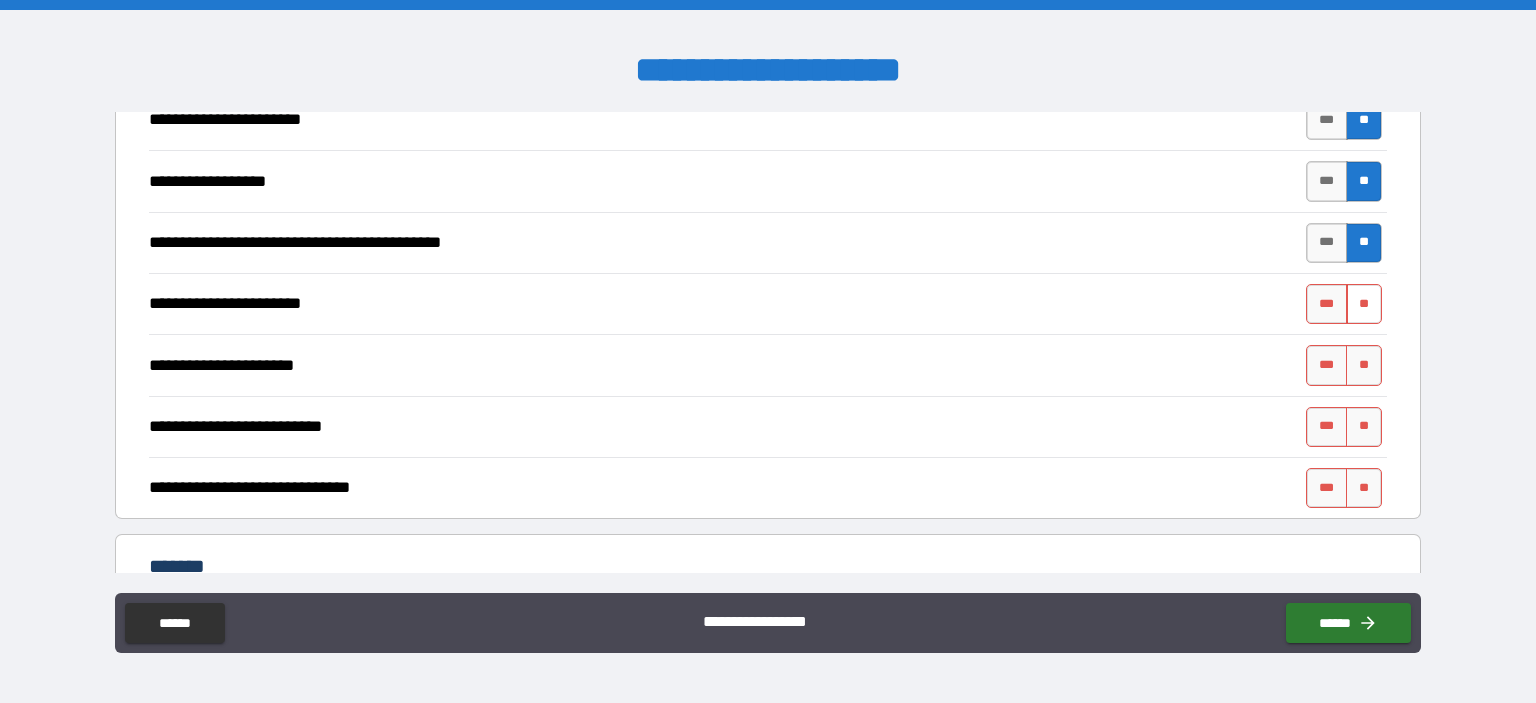 click on "**" at bounding box center [1364, 304] 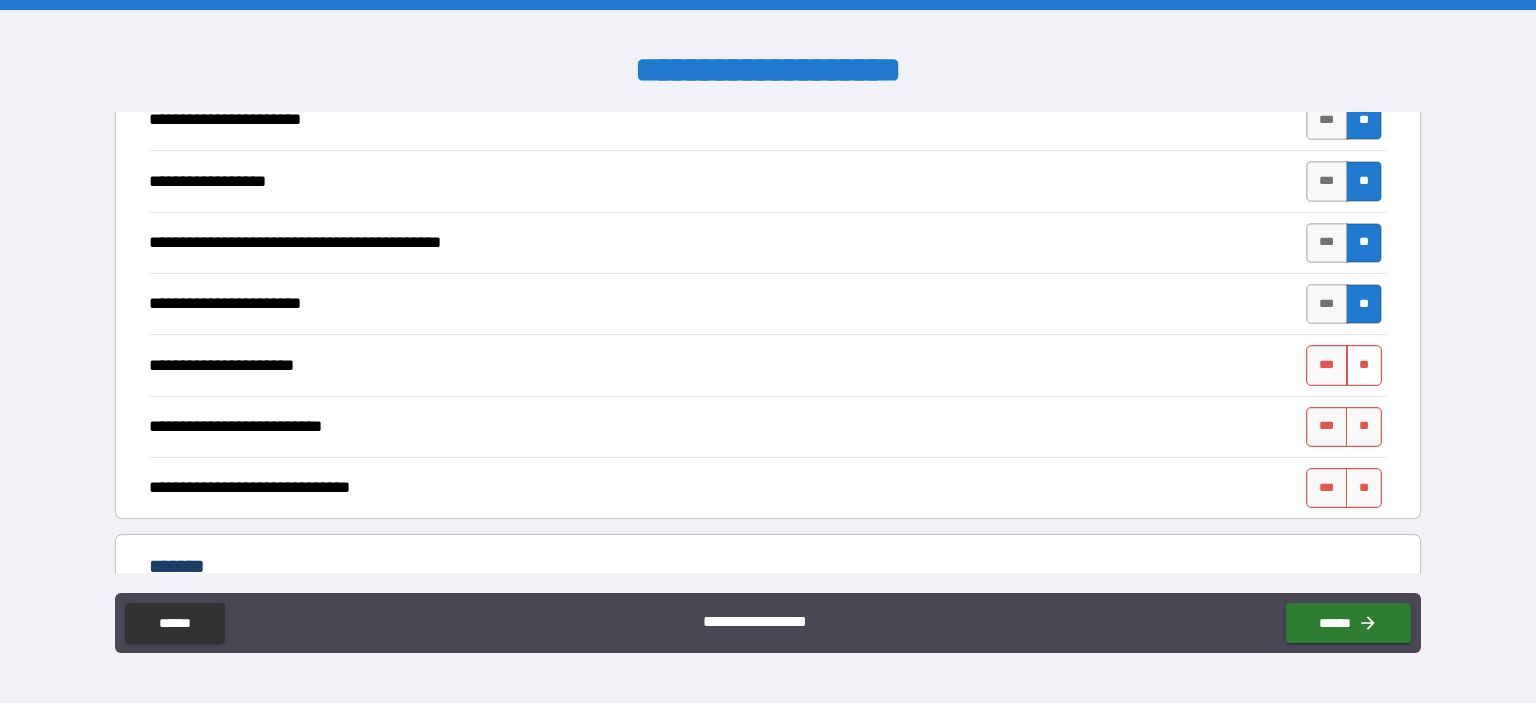 click on "**" at bounding box center [1364, 365] 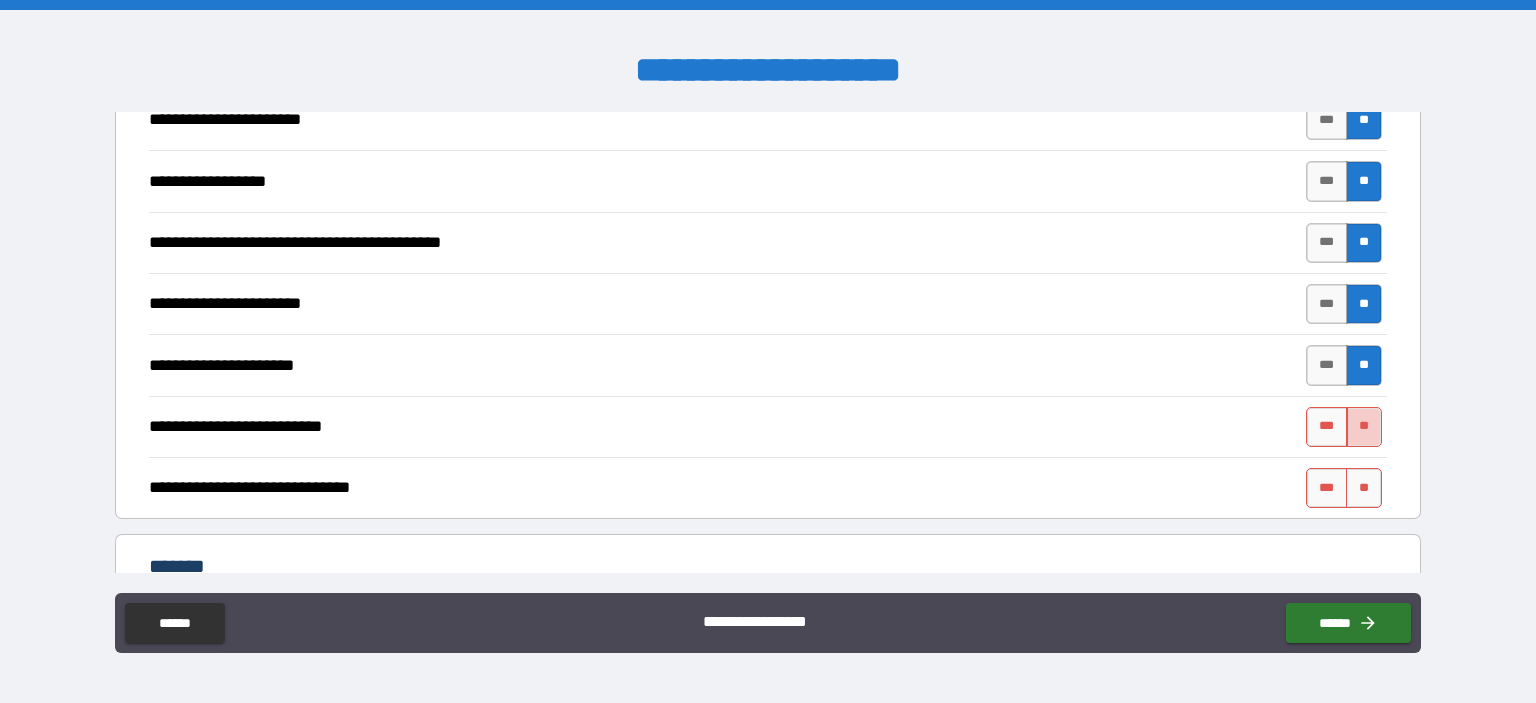 click on "**" at bounding box center (1364, 427) 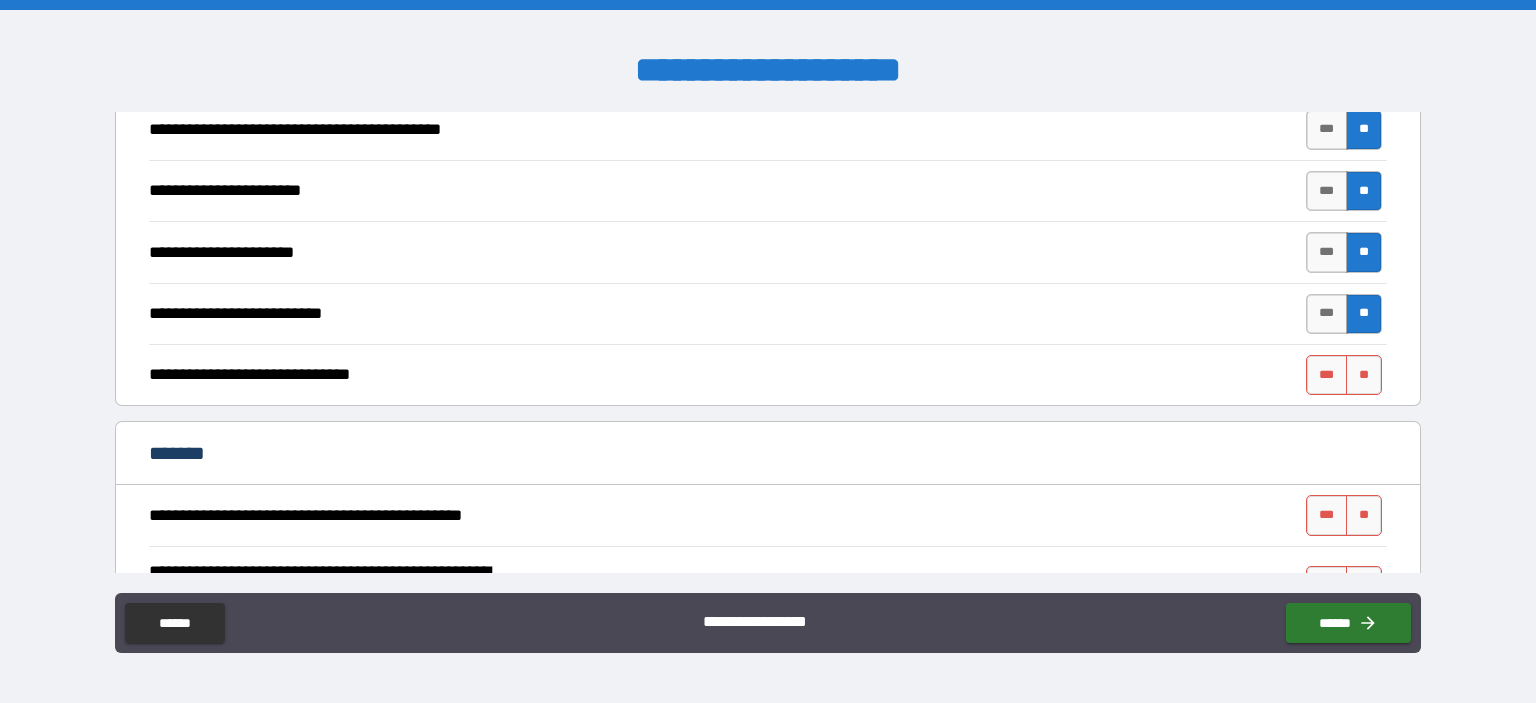 scroll, scrollTop: 4147, scrollLeft: 0, axis: vertical 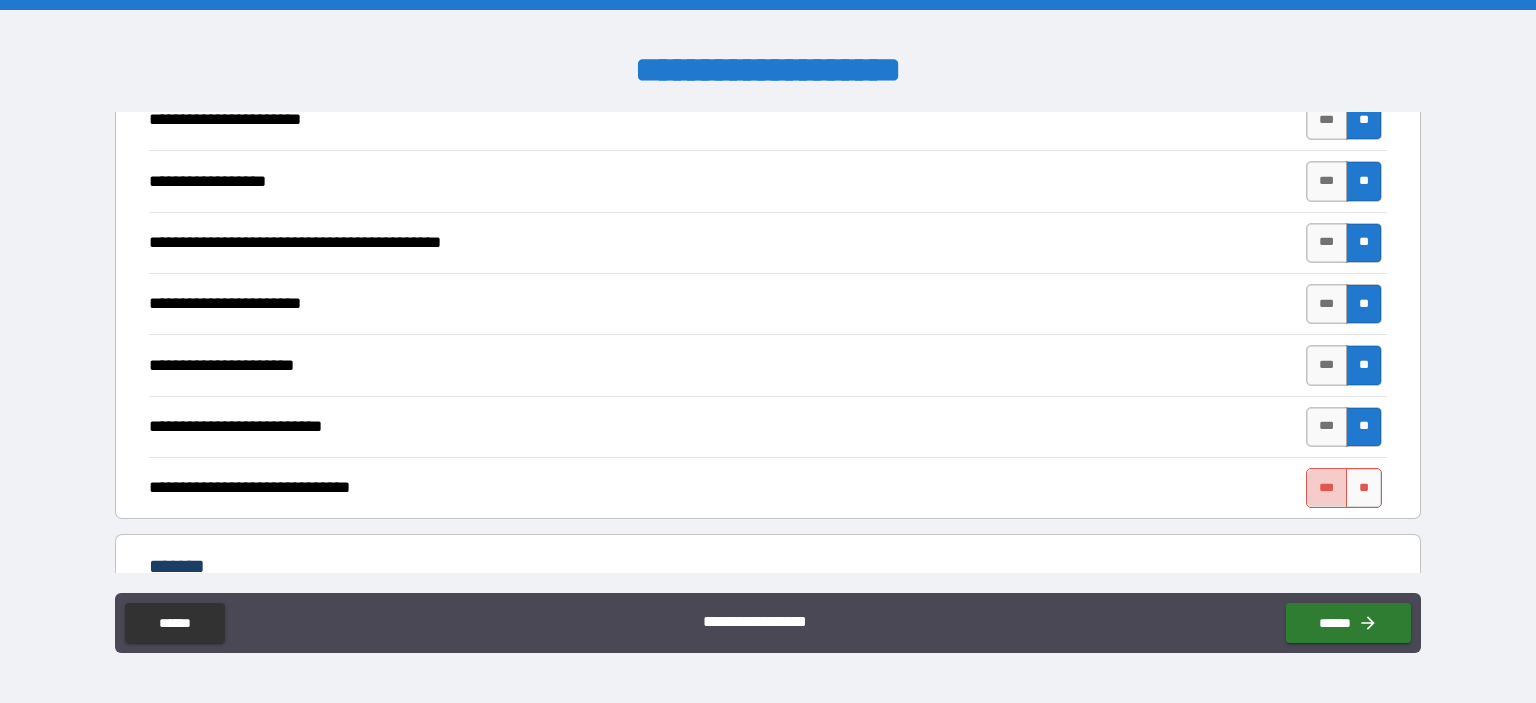 click on "***" at bounding box center (1327, 488) 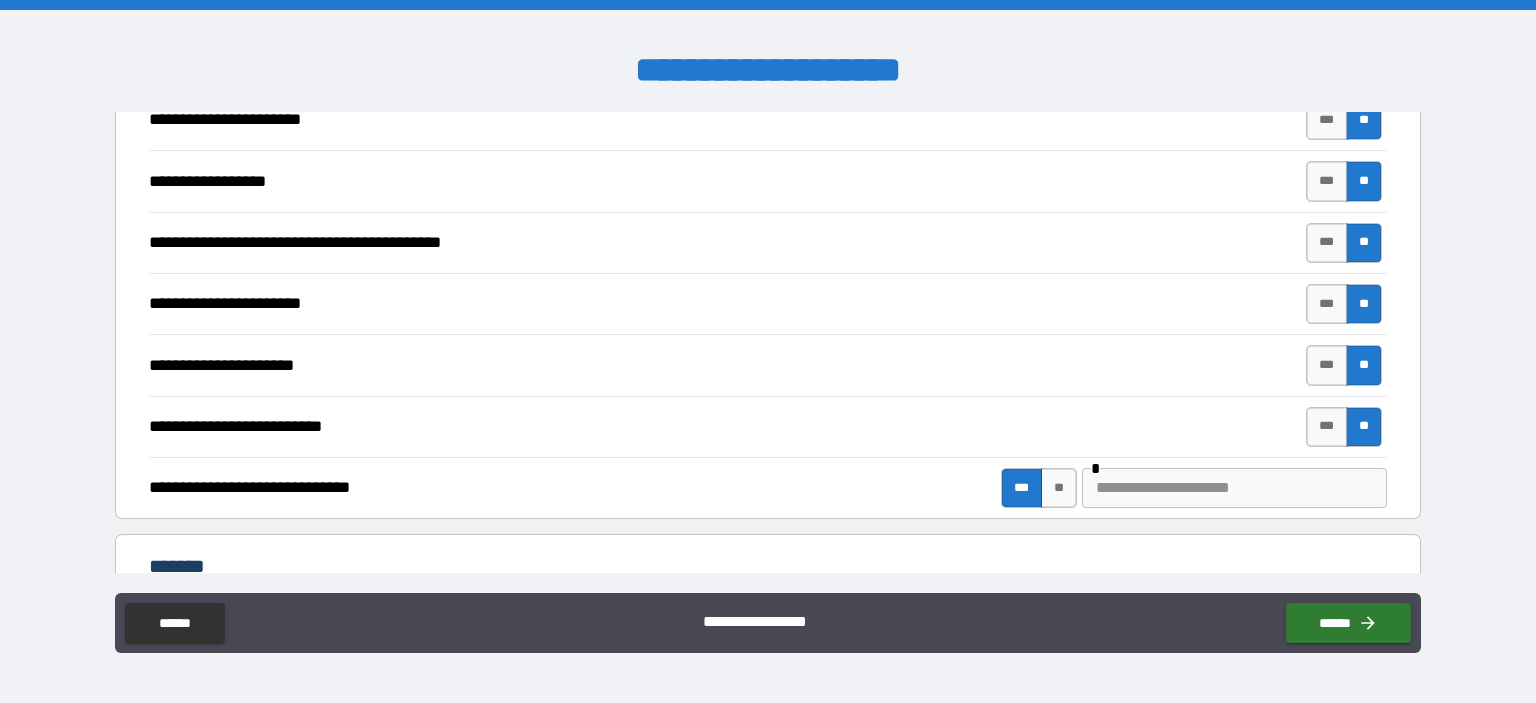 click at bounding box center (1234, 488) 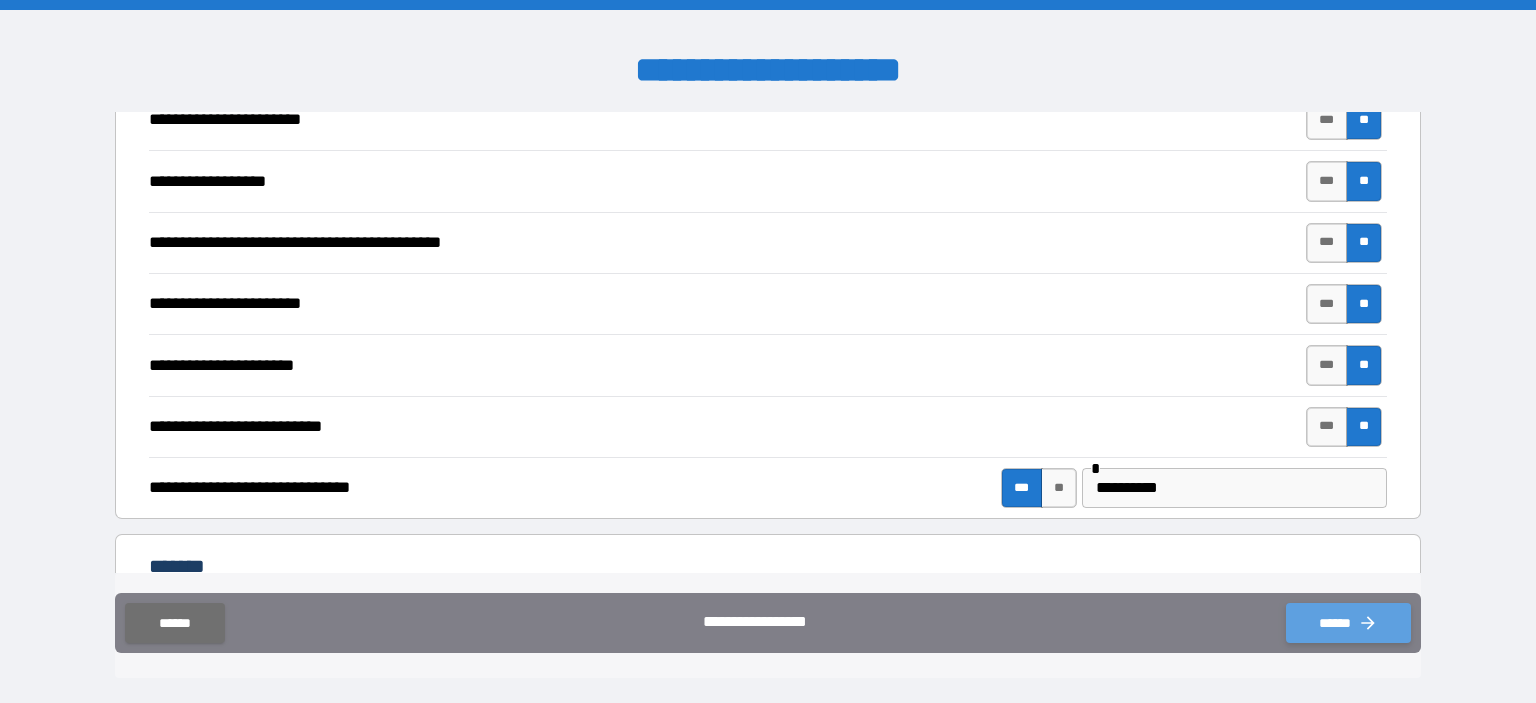 click on "******" at bounding box center (1348, 623) 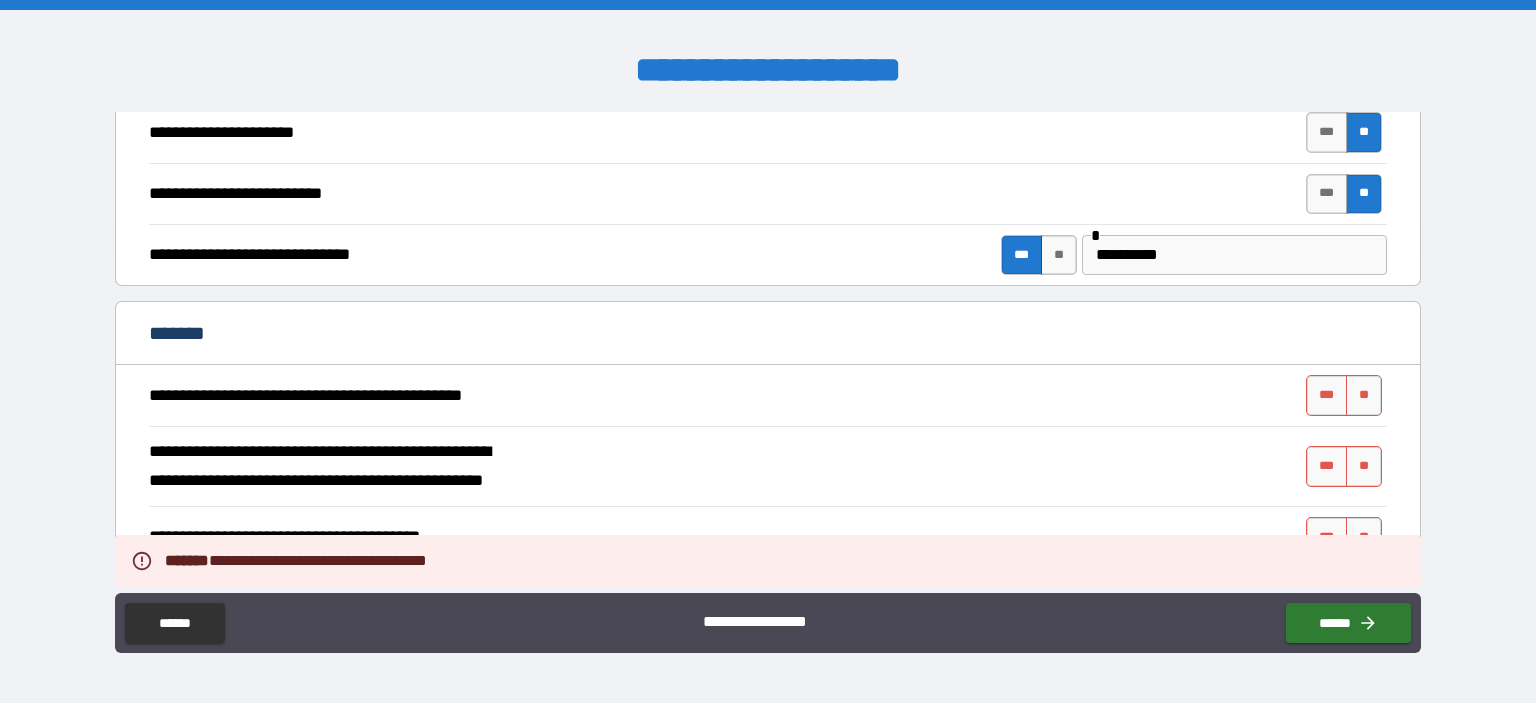 scroll, scrollTop: 4377, scrollLeft: 0, axis: vertical 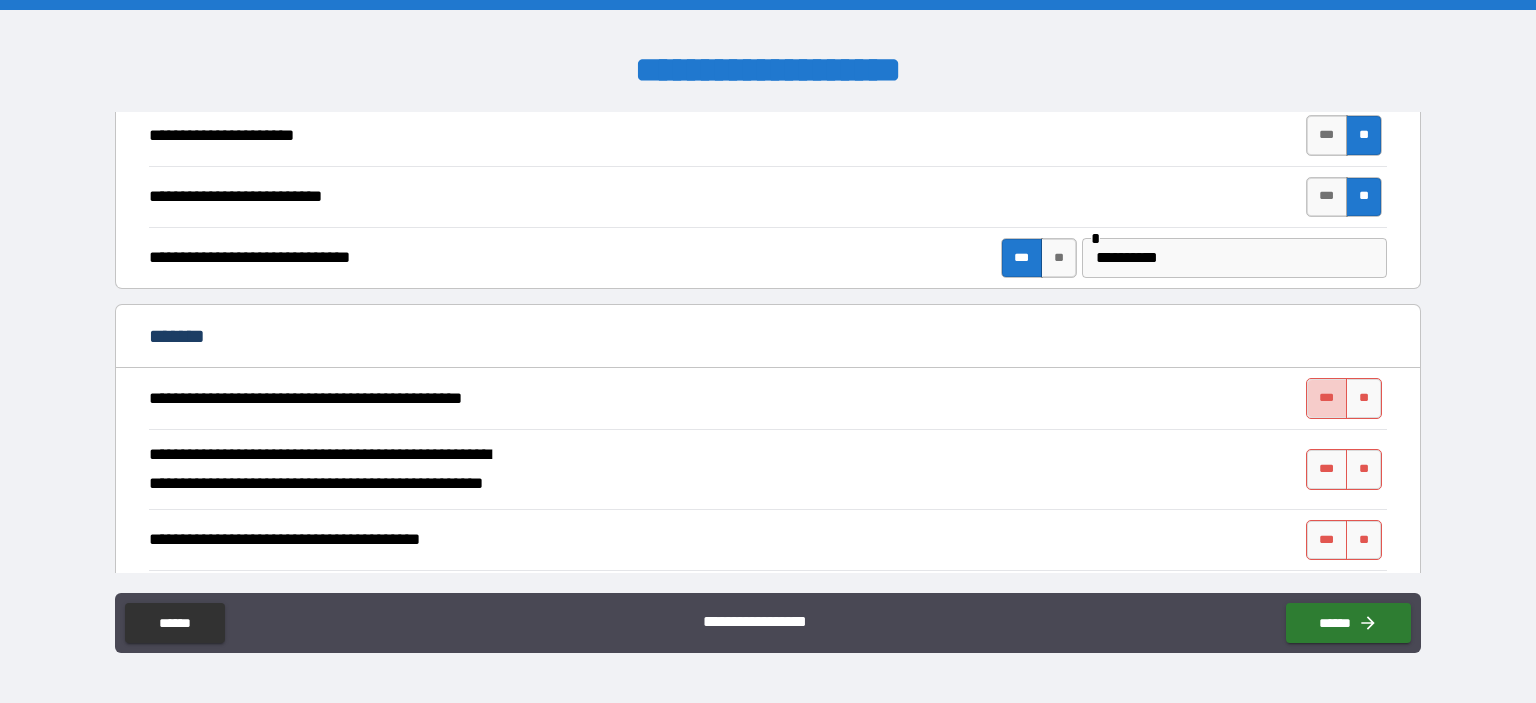 click on "***" at bounding box center (1327, 398) 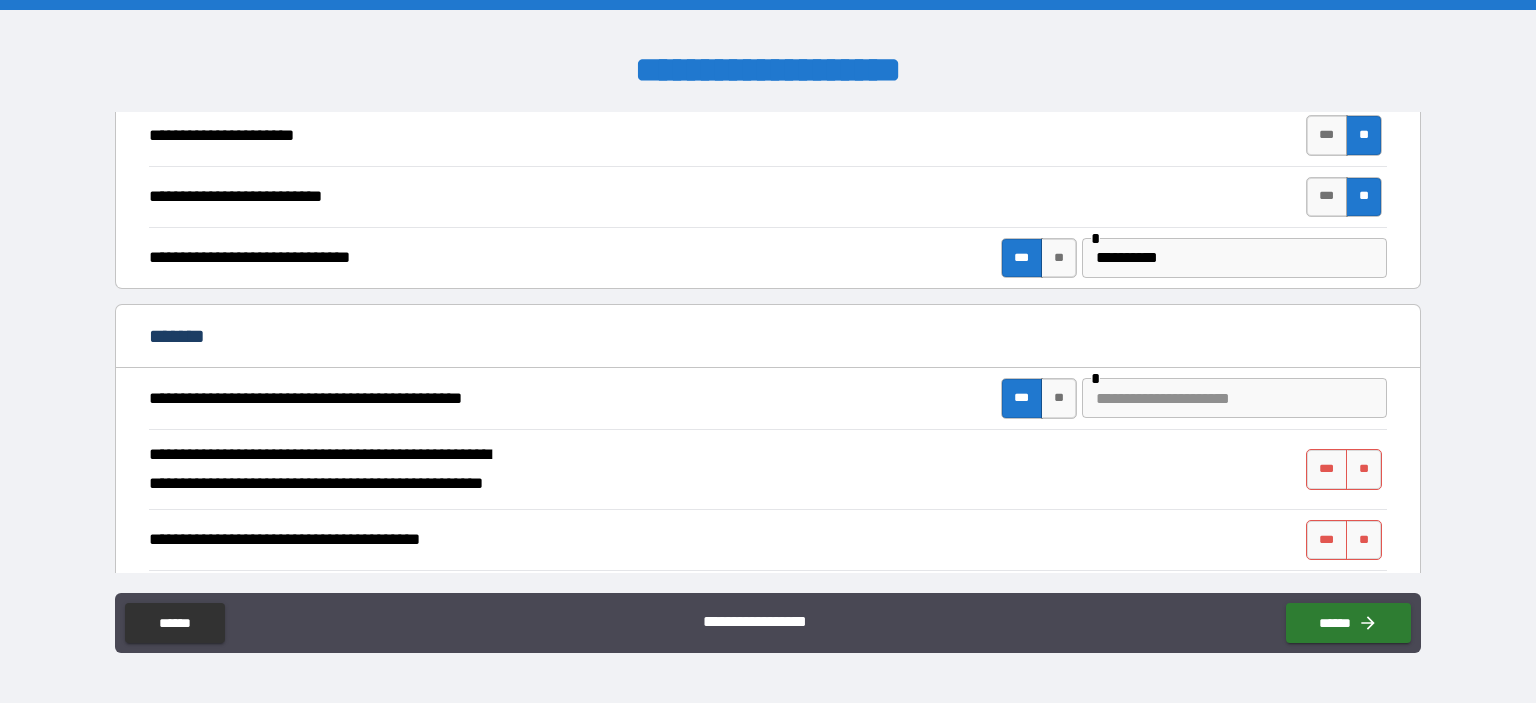 click at bounding box center (1234, 398) 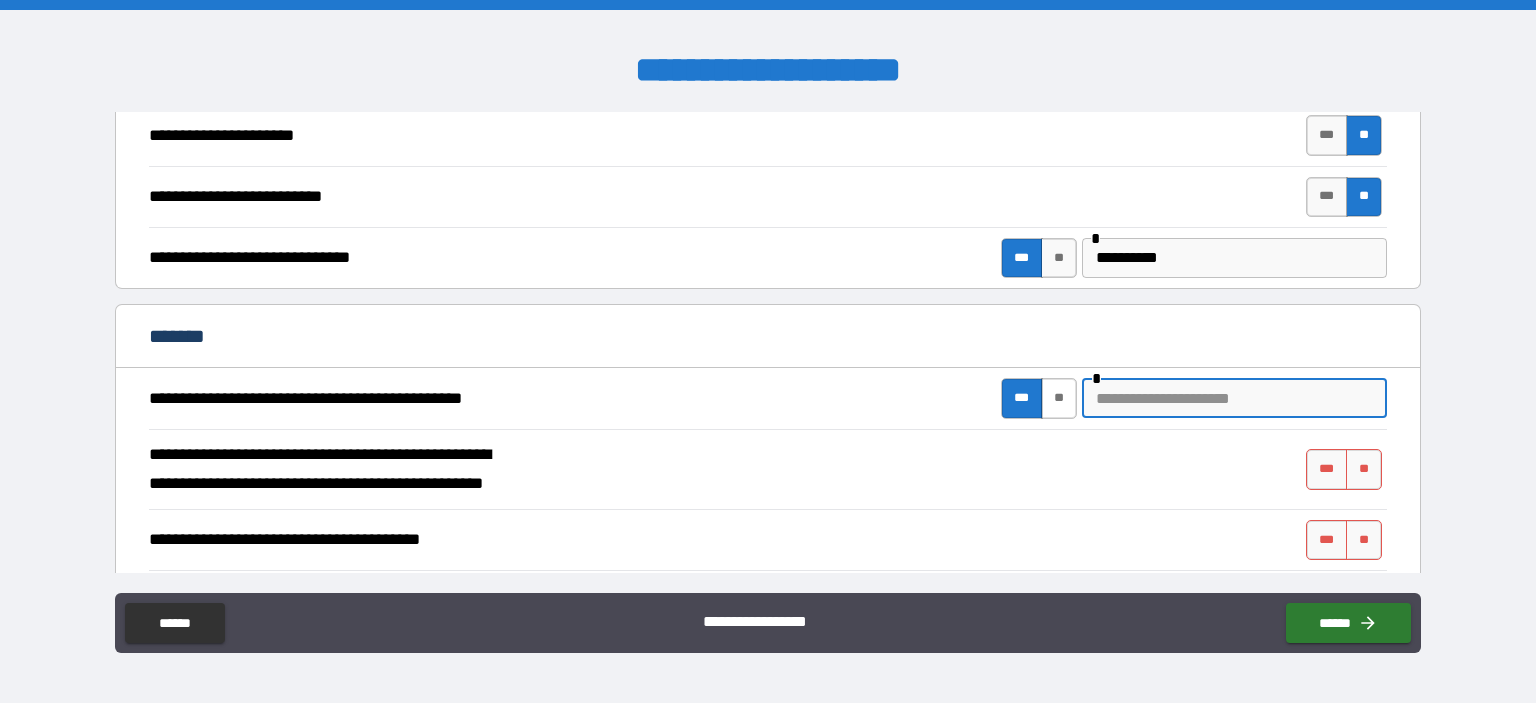 click on "**" at bounding box center [1059, 398] 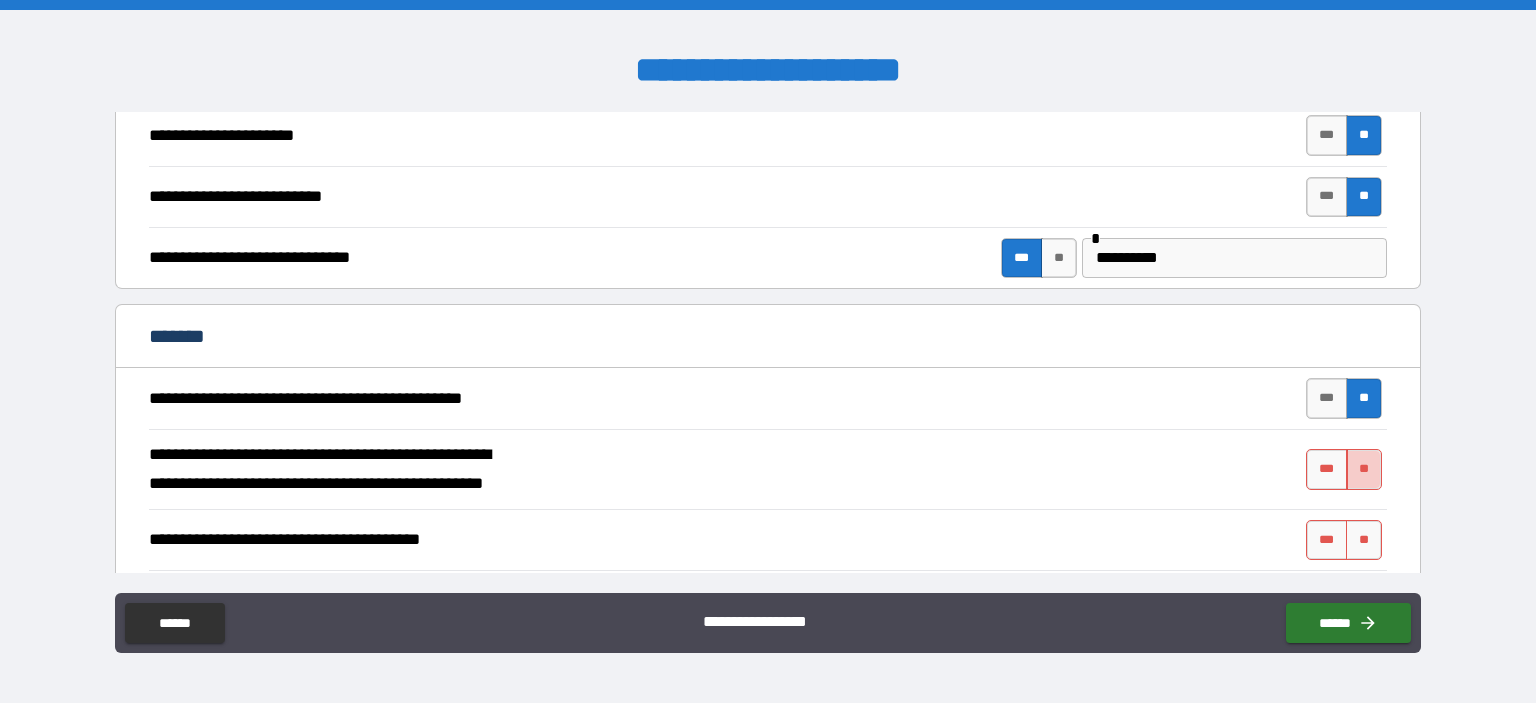 click on "**" at bounding box center (1364, 469) 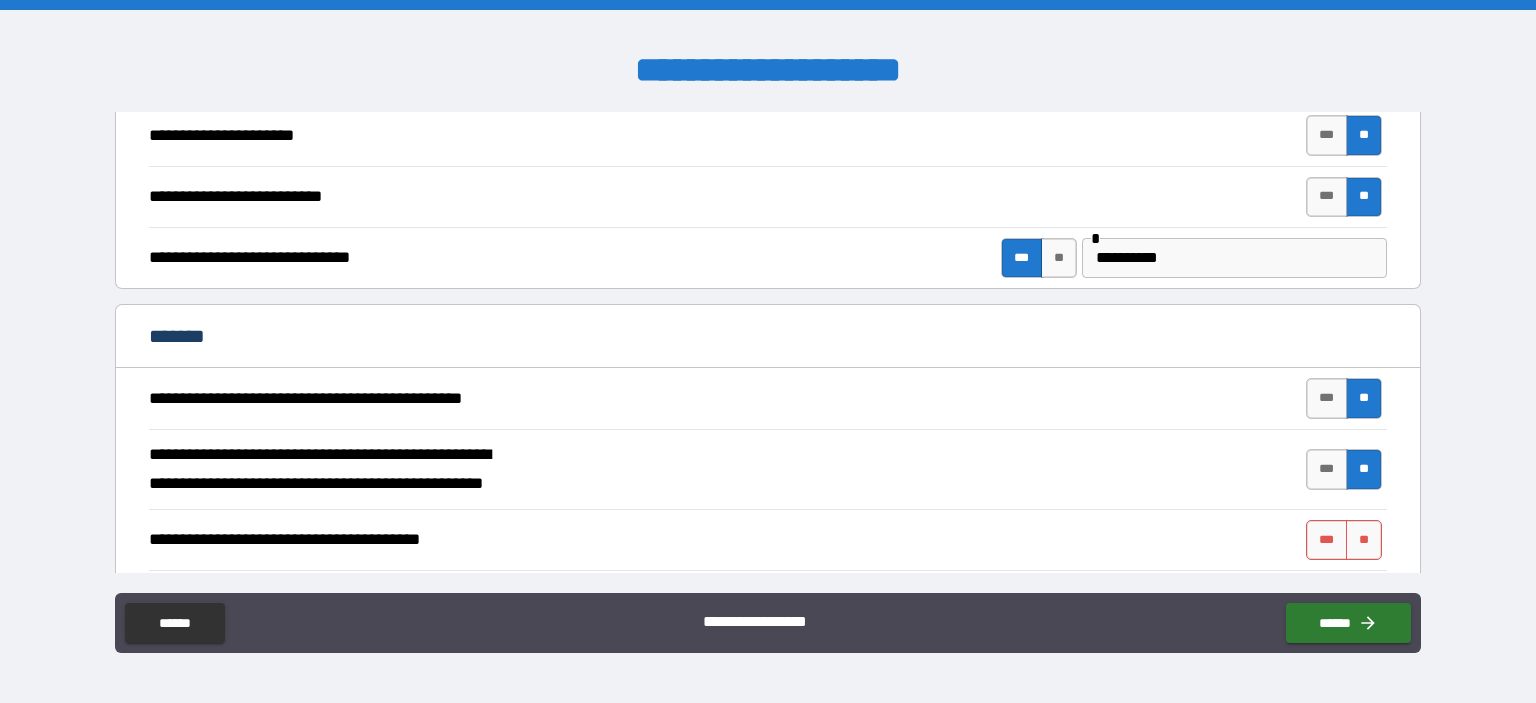 scroll, scrollTop: 4492, scrollLeft: 0, axis: vertical 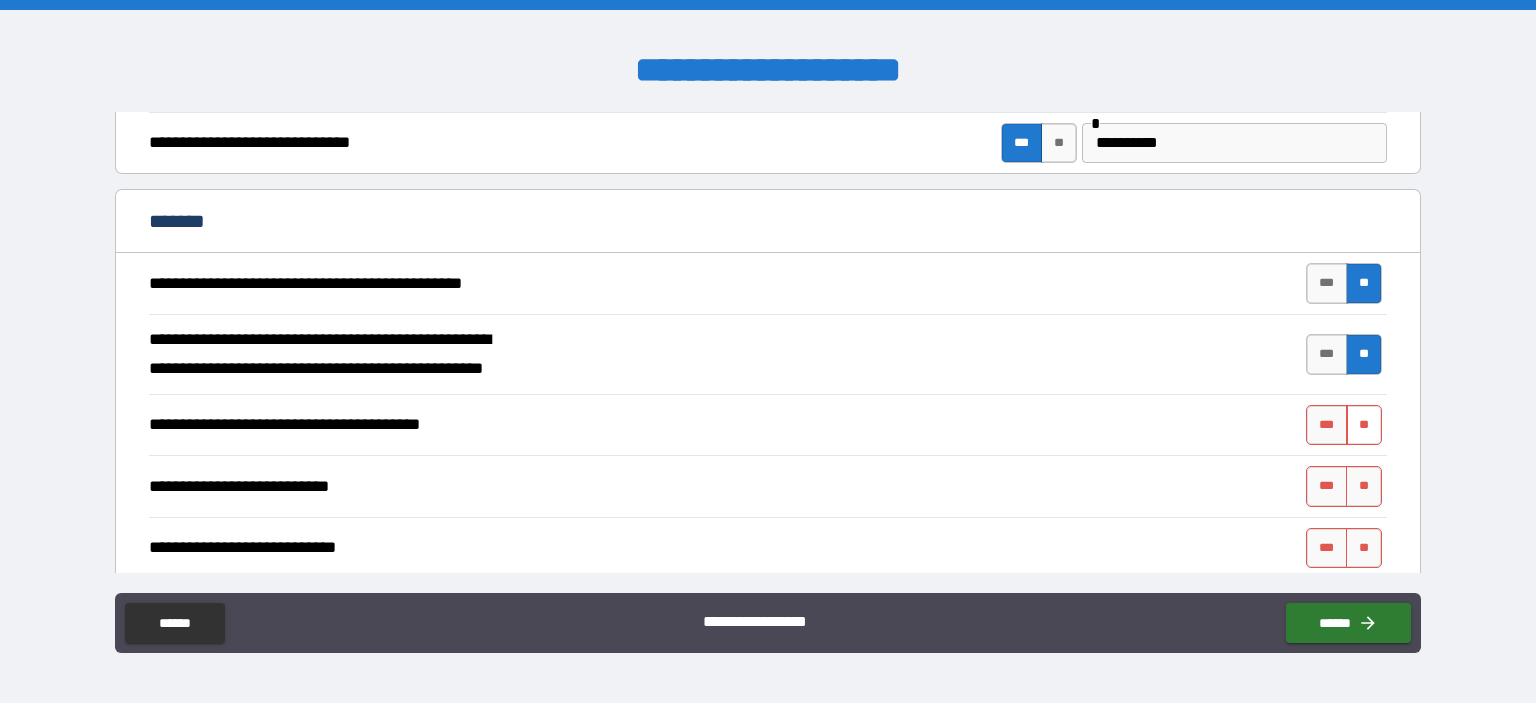click on "**" at bounding box center [1364, 425] 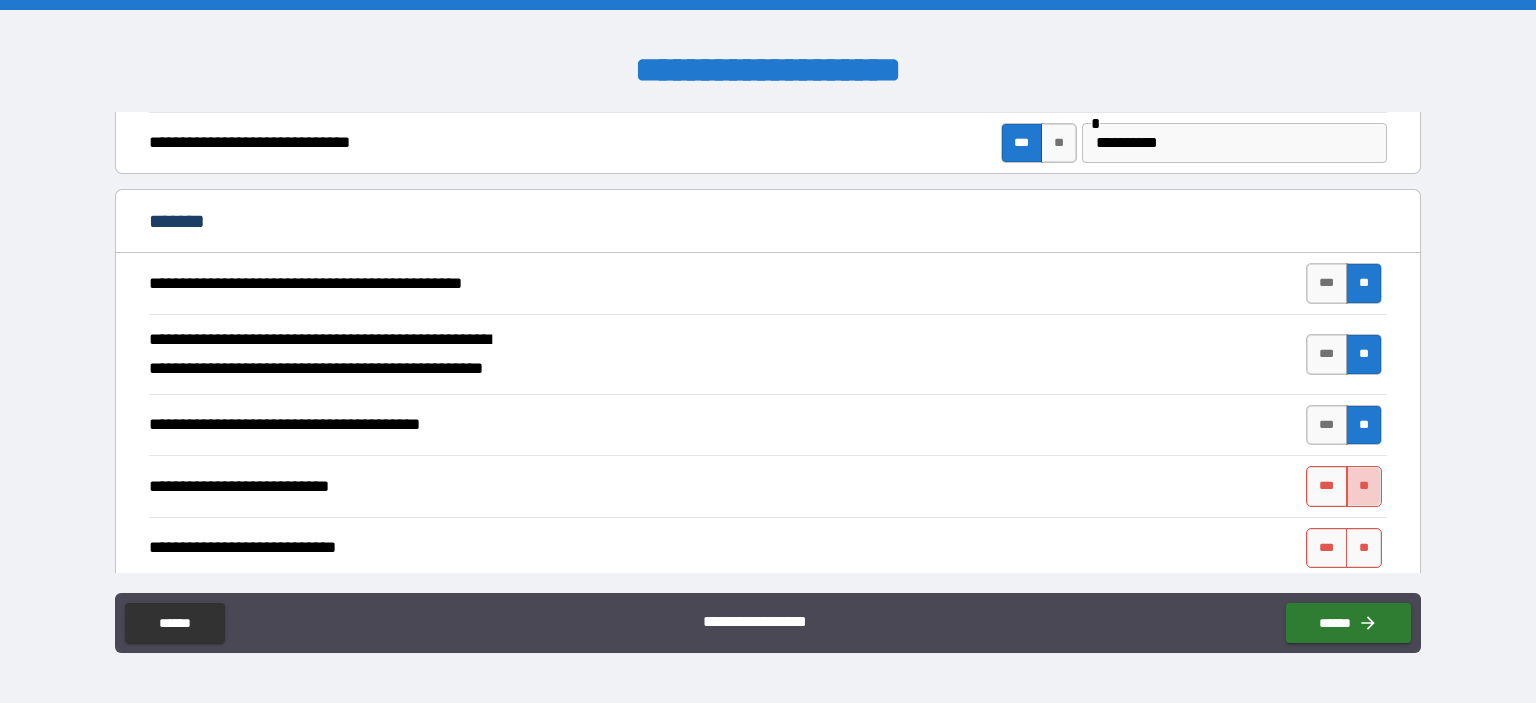 click on "**" at bounding box center (1364, 486) 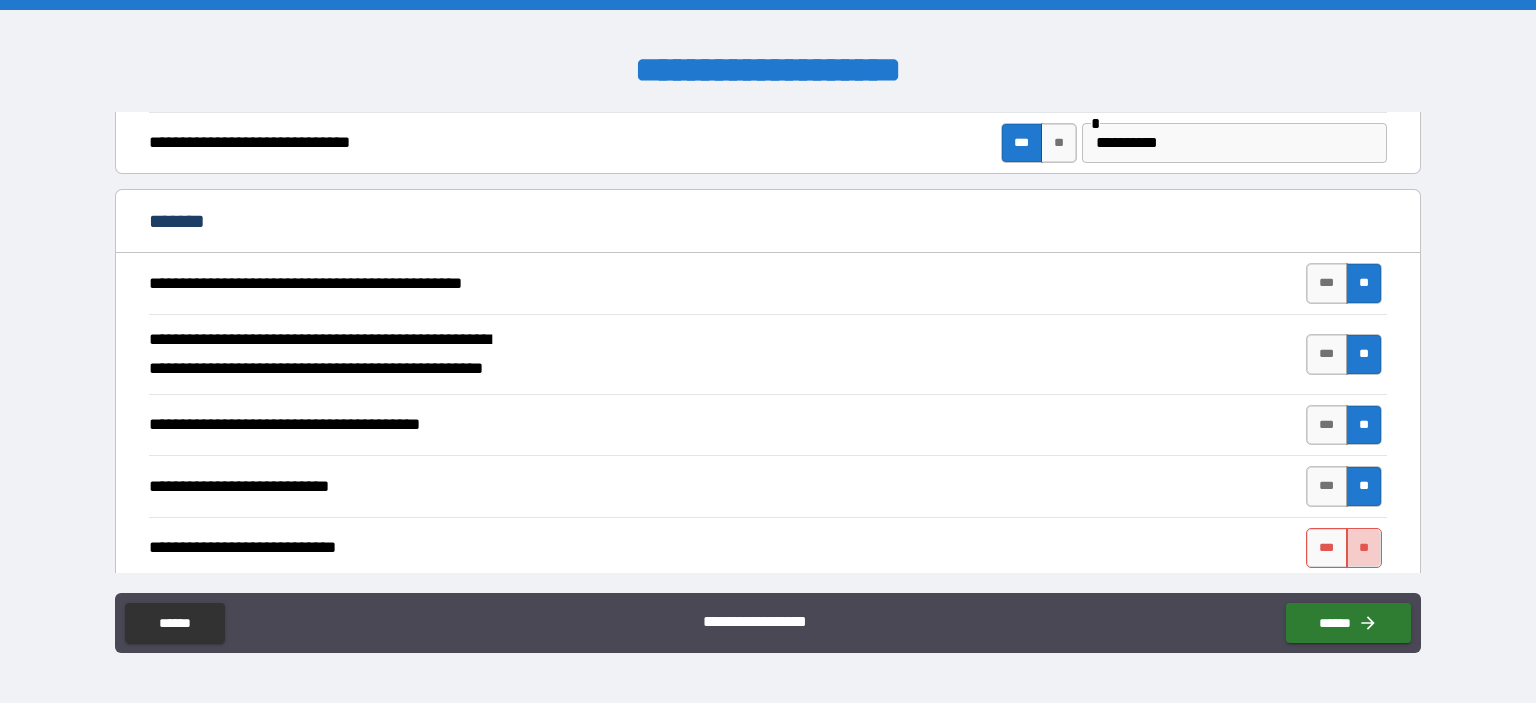 click on "**" at bounding box center (1364, 548) 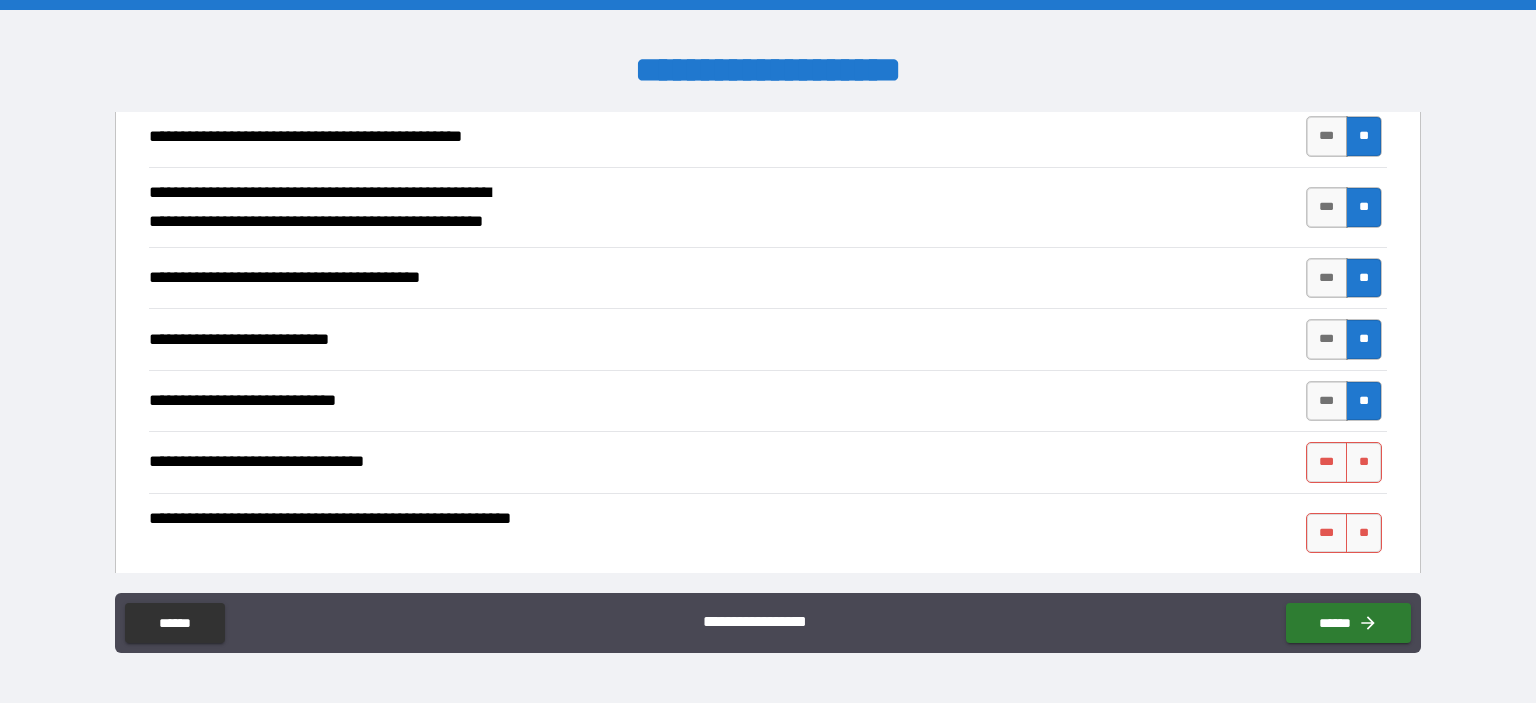 scroll, scrollTop: 4723, scrollLeft: 0, axis: vertical 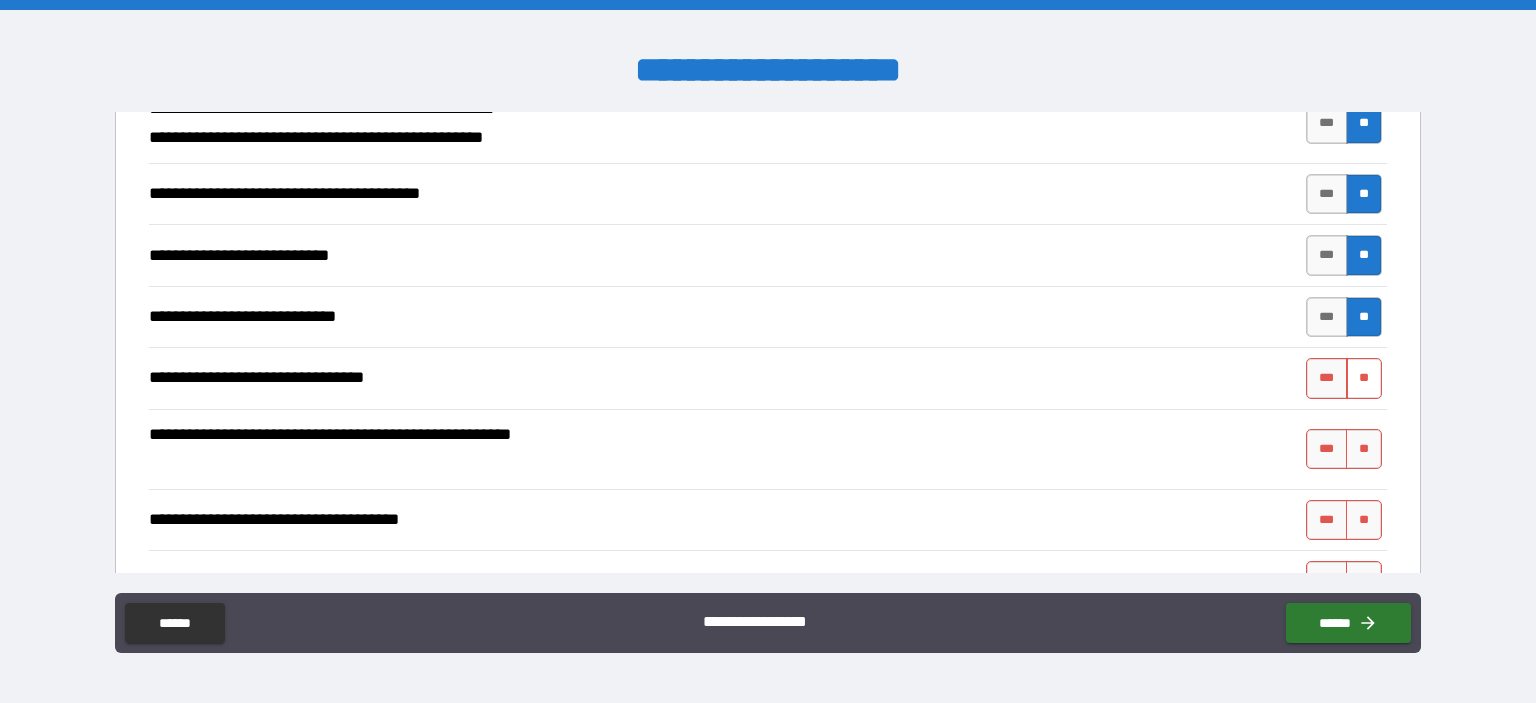 click on "**" at bounding box center (1364, 378) 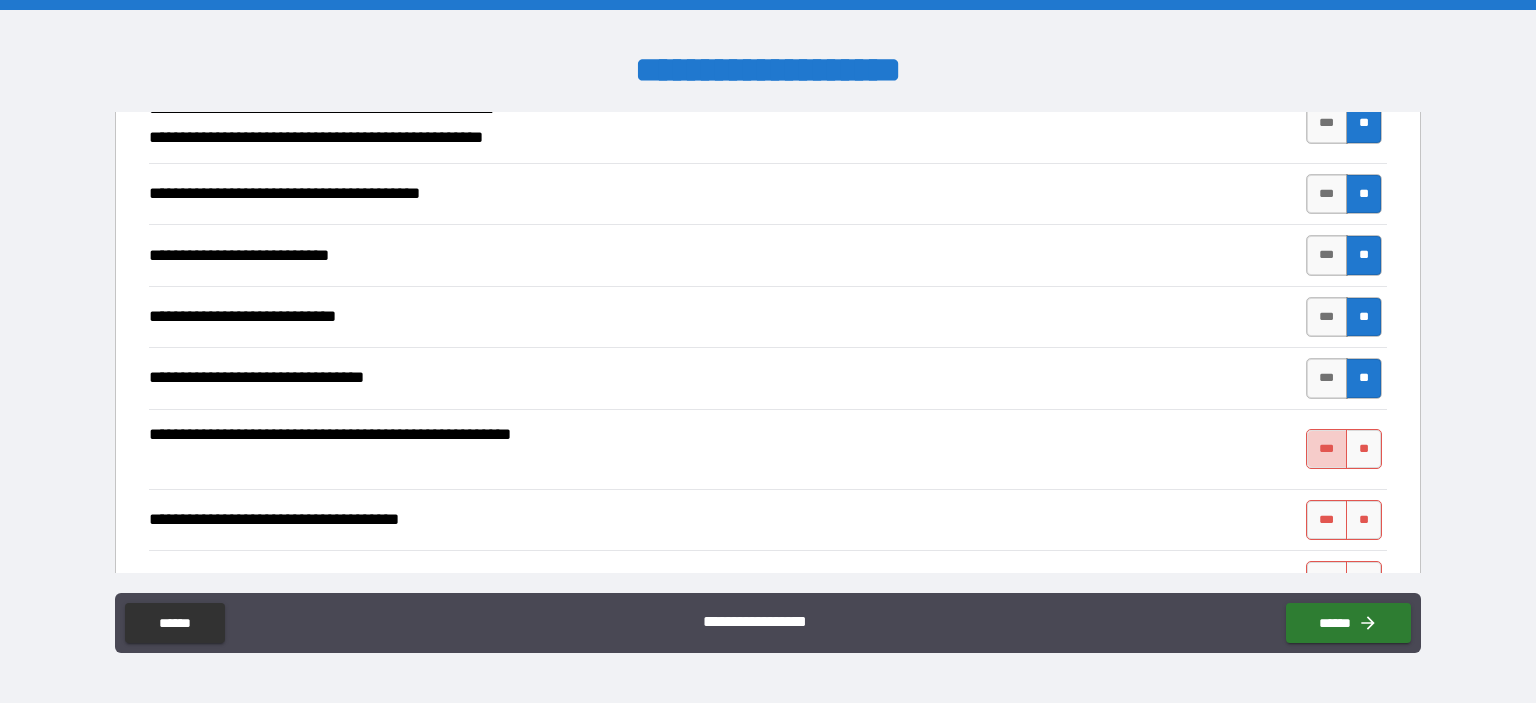click on "***" at bounding box center [1327, 449] 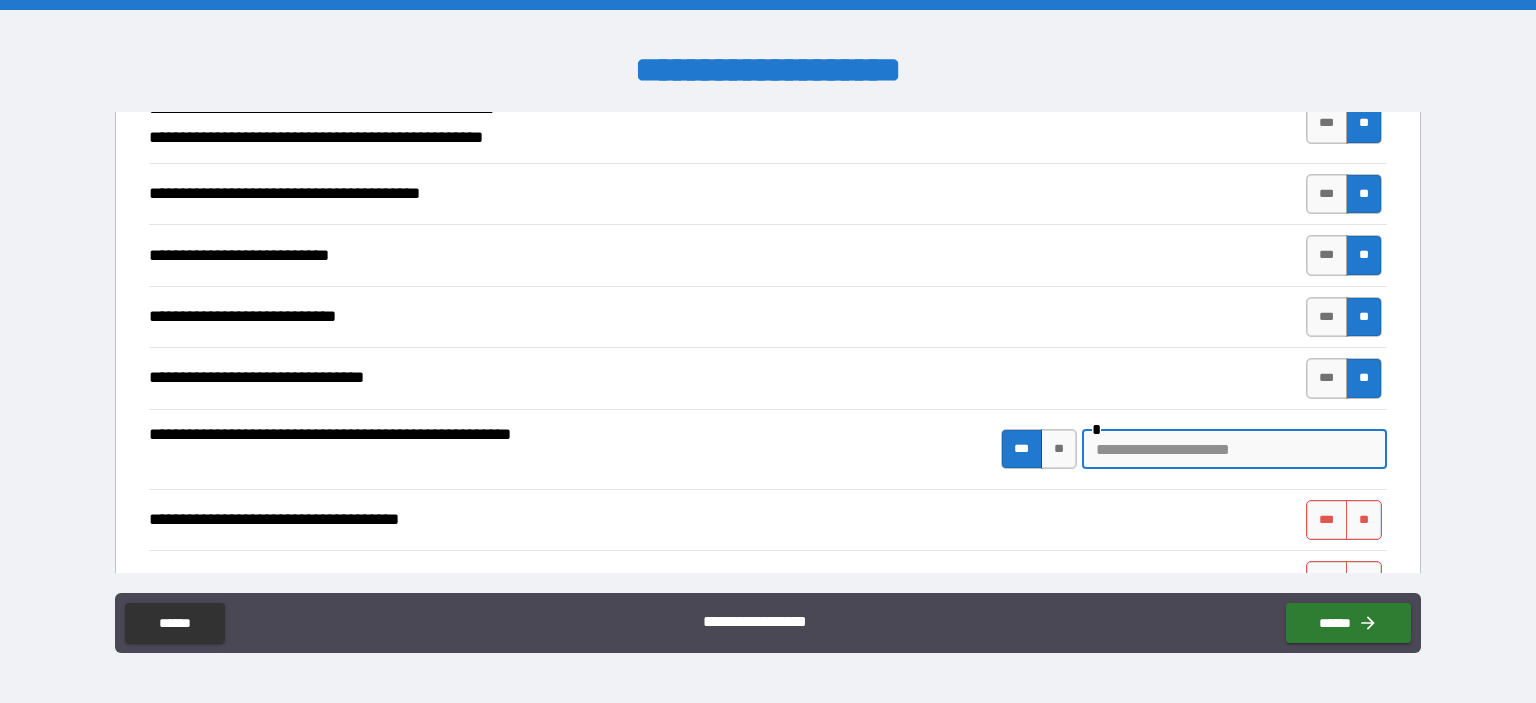 click at bounding box center [1234, 449] 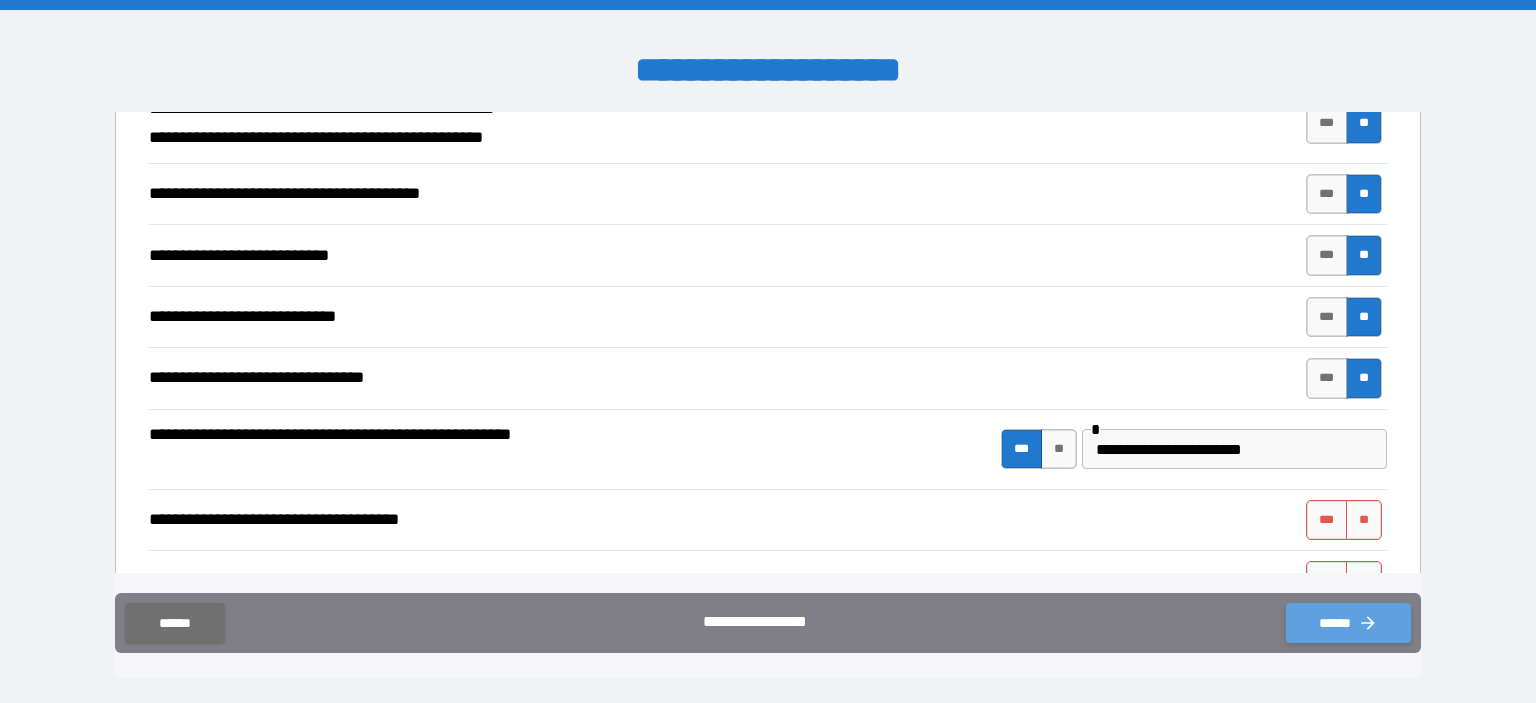 click on "******" at bounding box center (1348, 623) 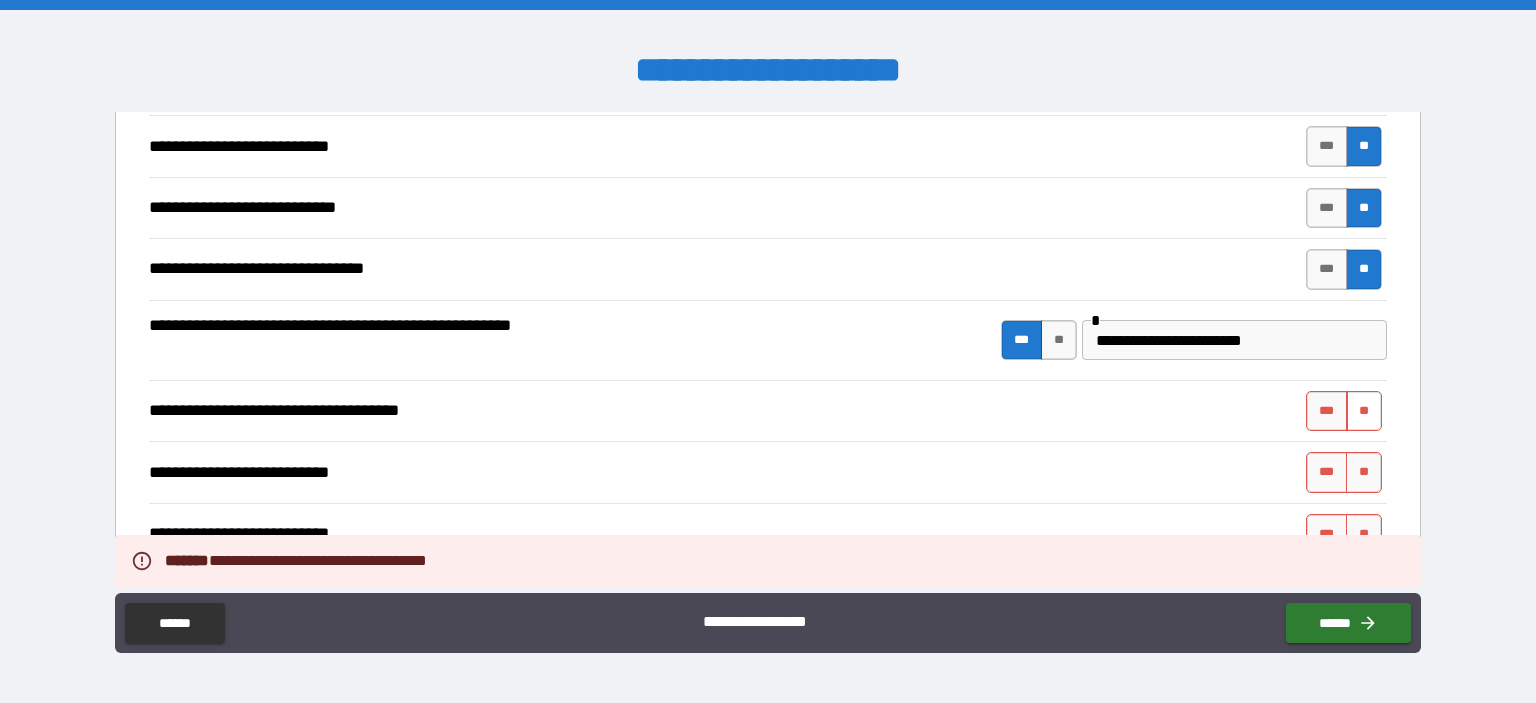 scroll, scrollTop: 4838, scrollLeft: 0, axis: vertical 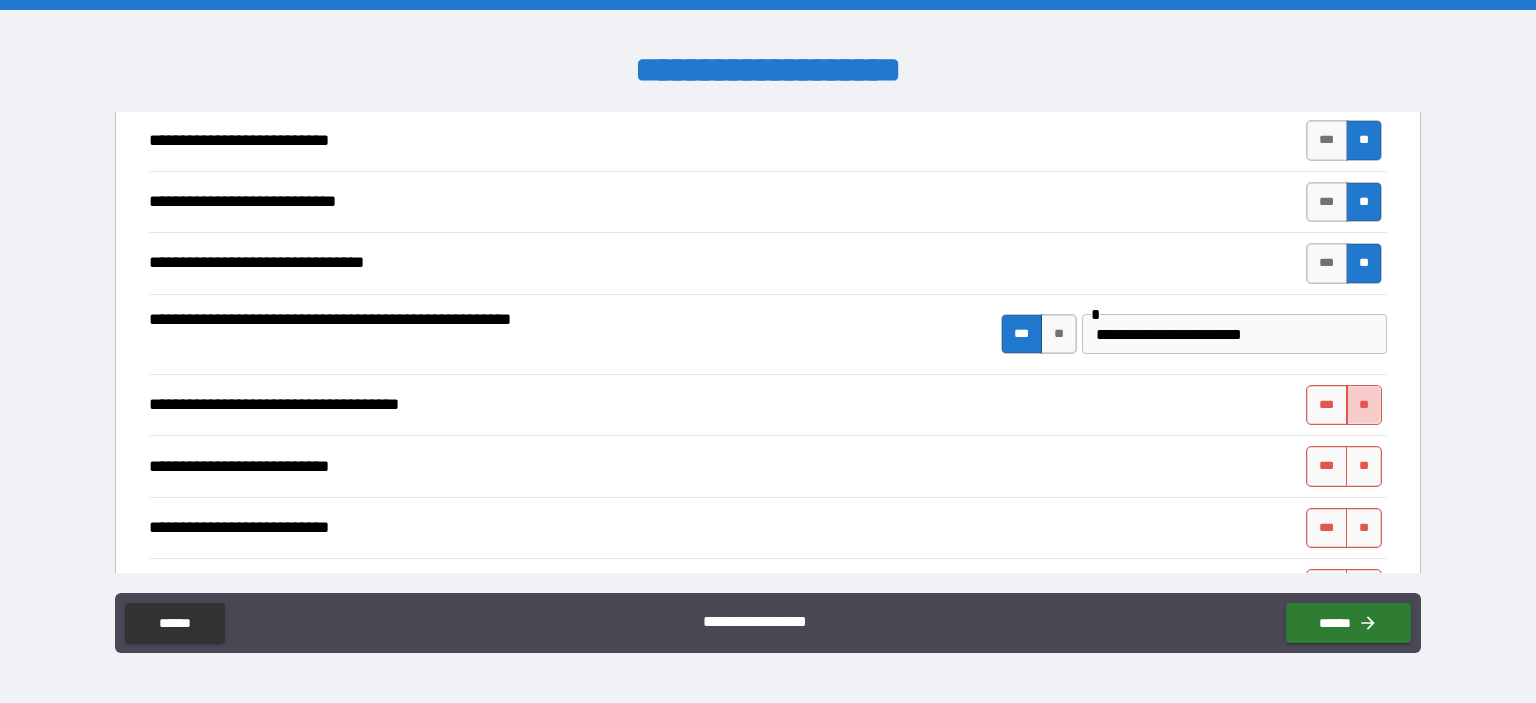 click on "**" at bounding box center [1364, 405] 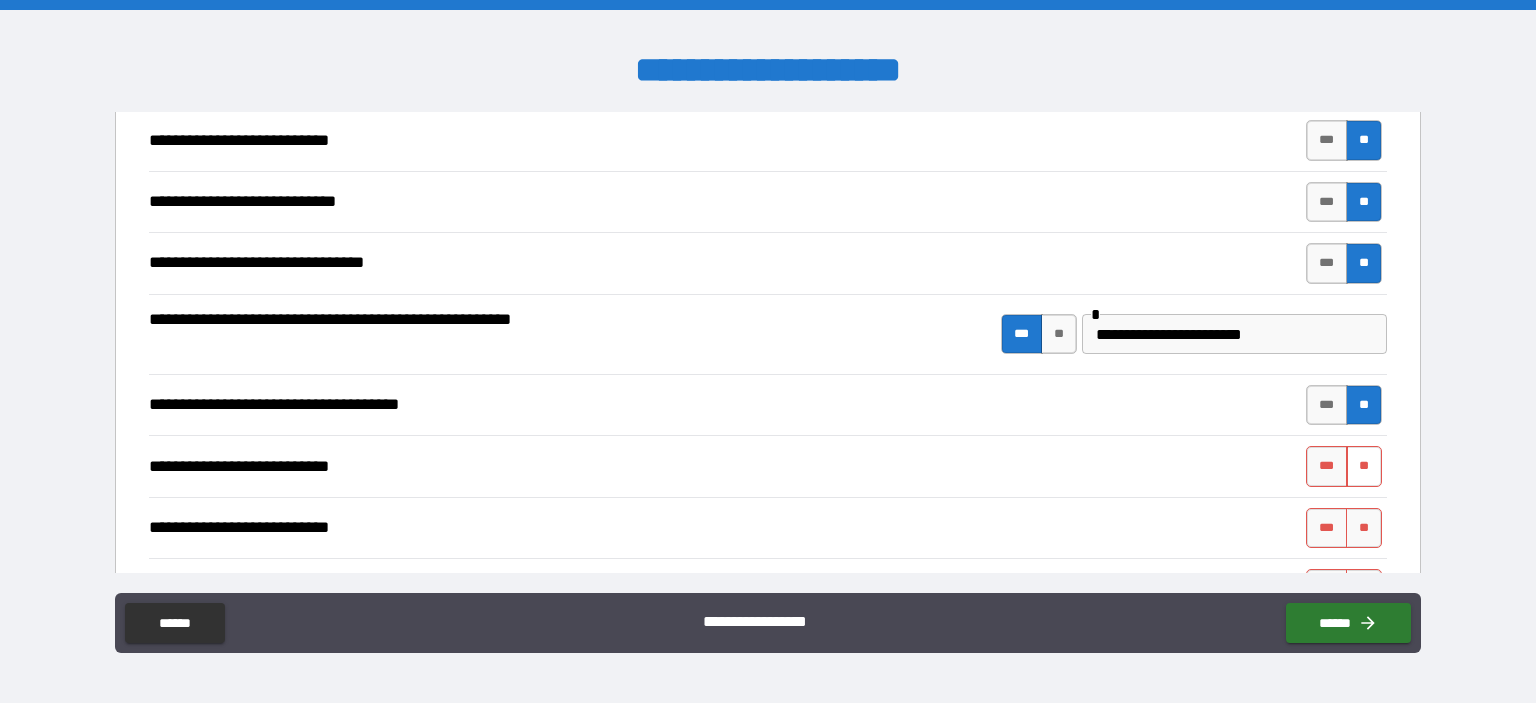 click on "**" at bounding box center [1364, 466] 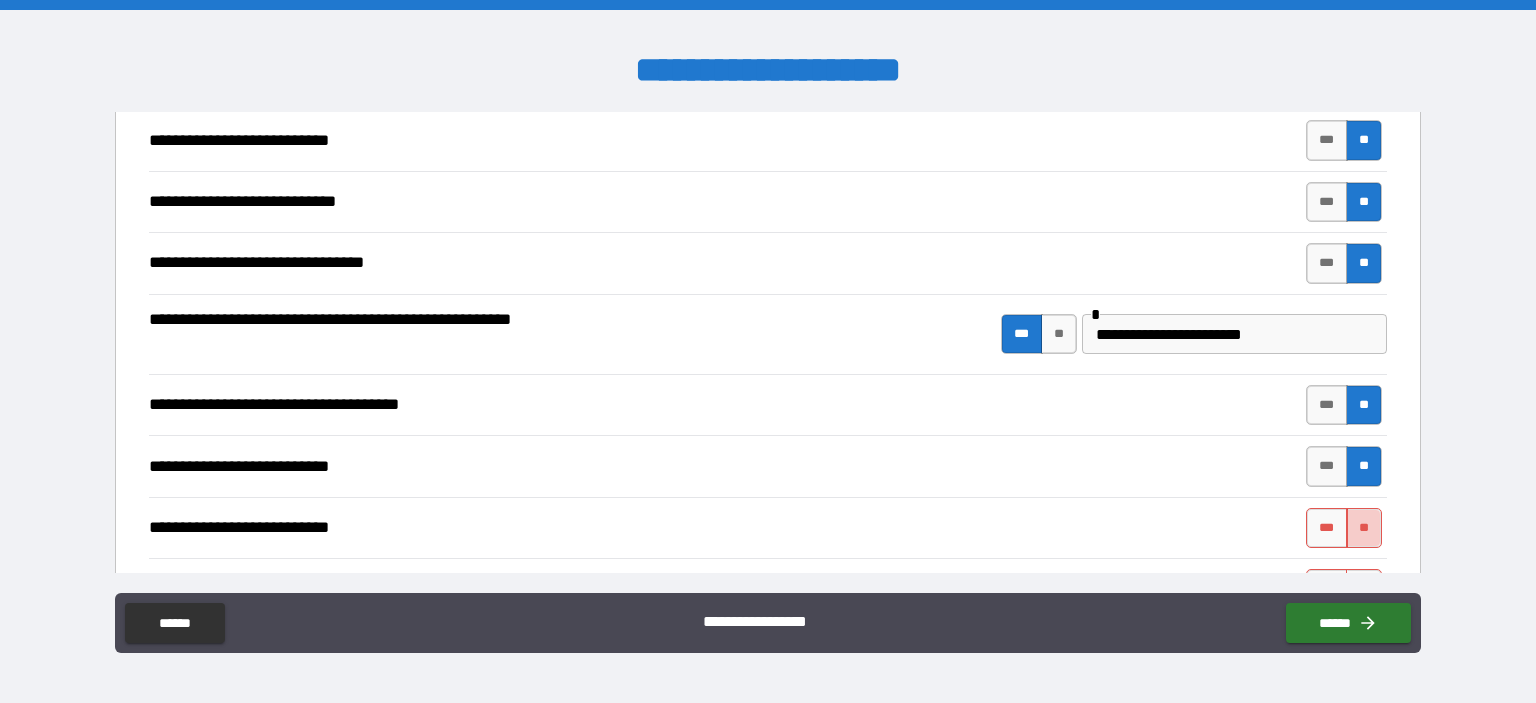 click on "**" at bounding box center (1364, 528) 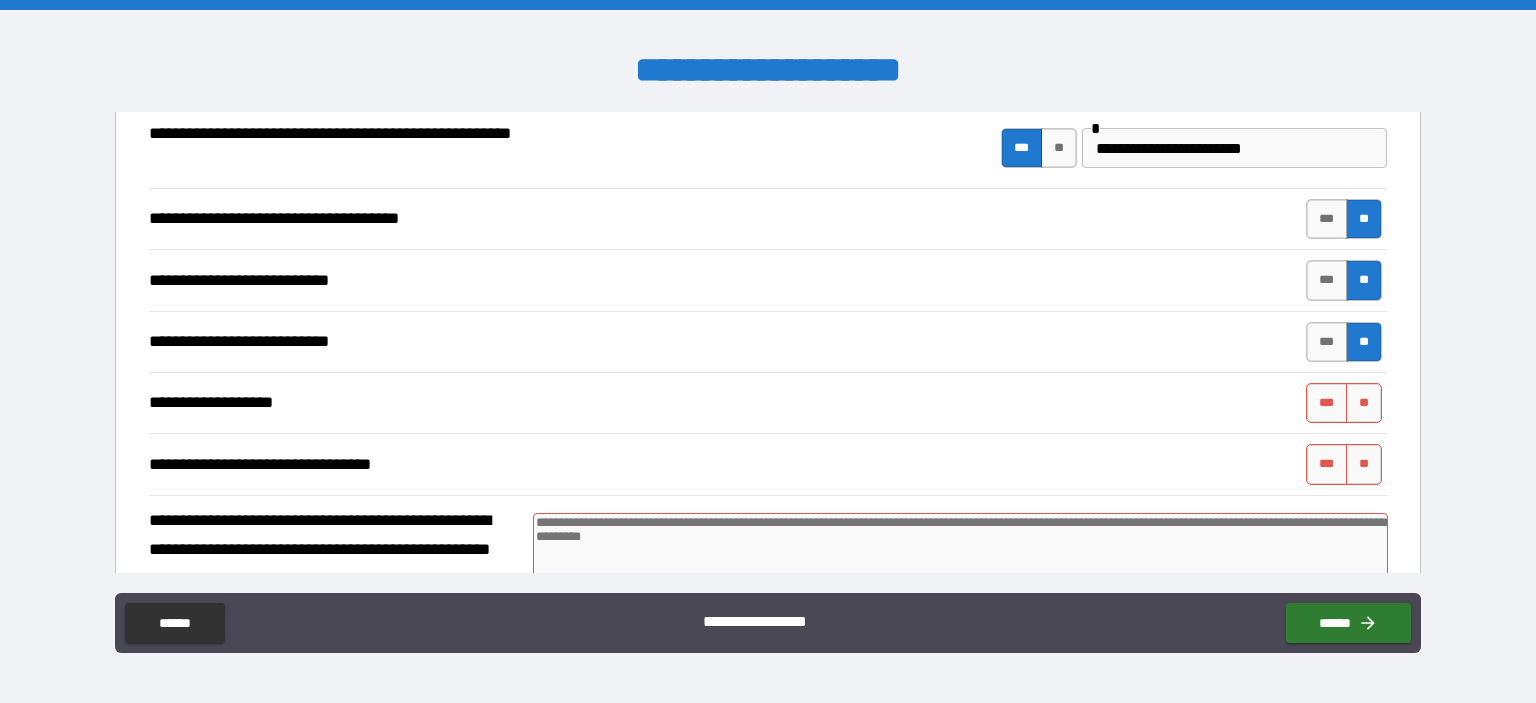 scroll, scrollTop: 5068, scrollLeft: 0, axis: vertical 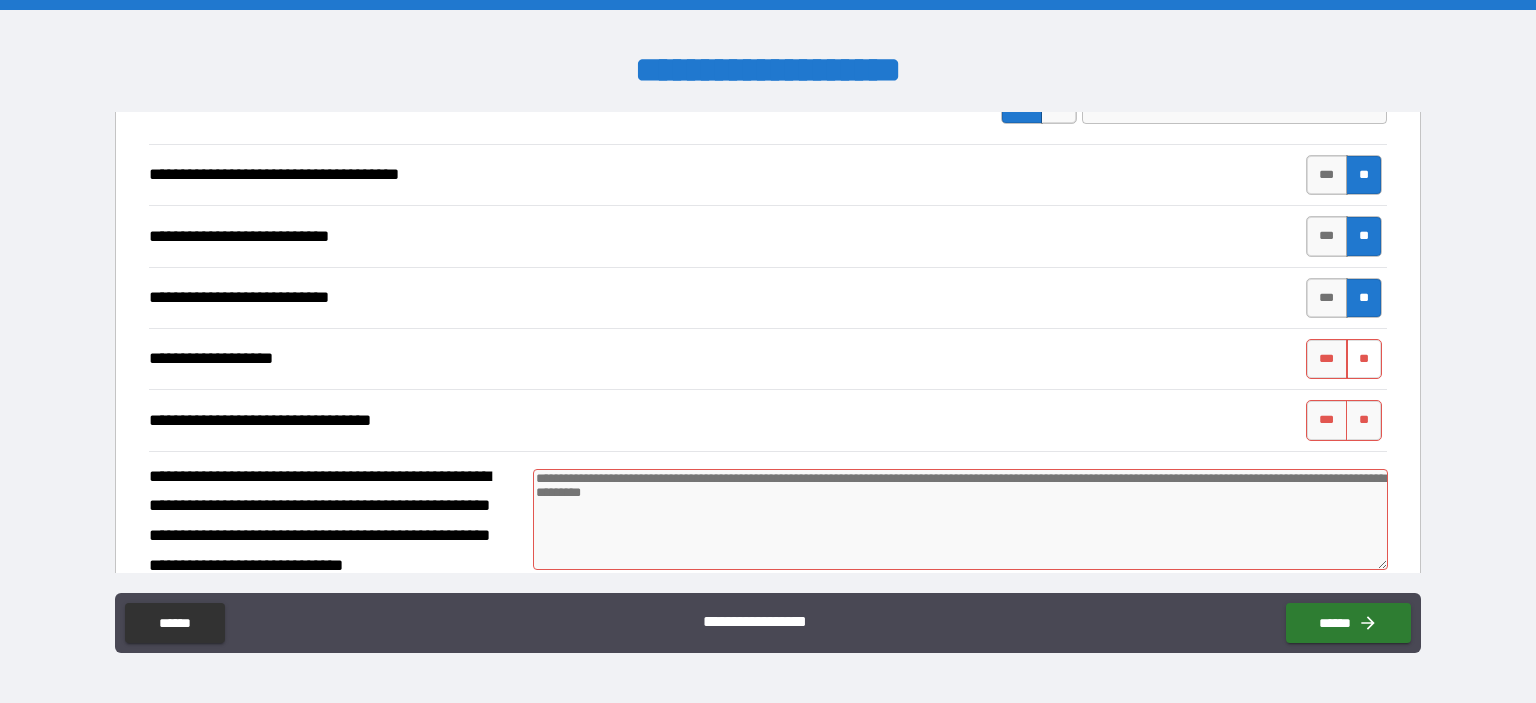 click on "**" at bounding box center (1364, 359) 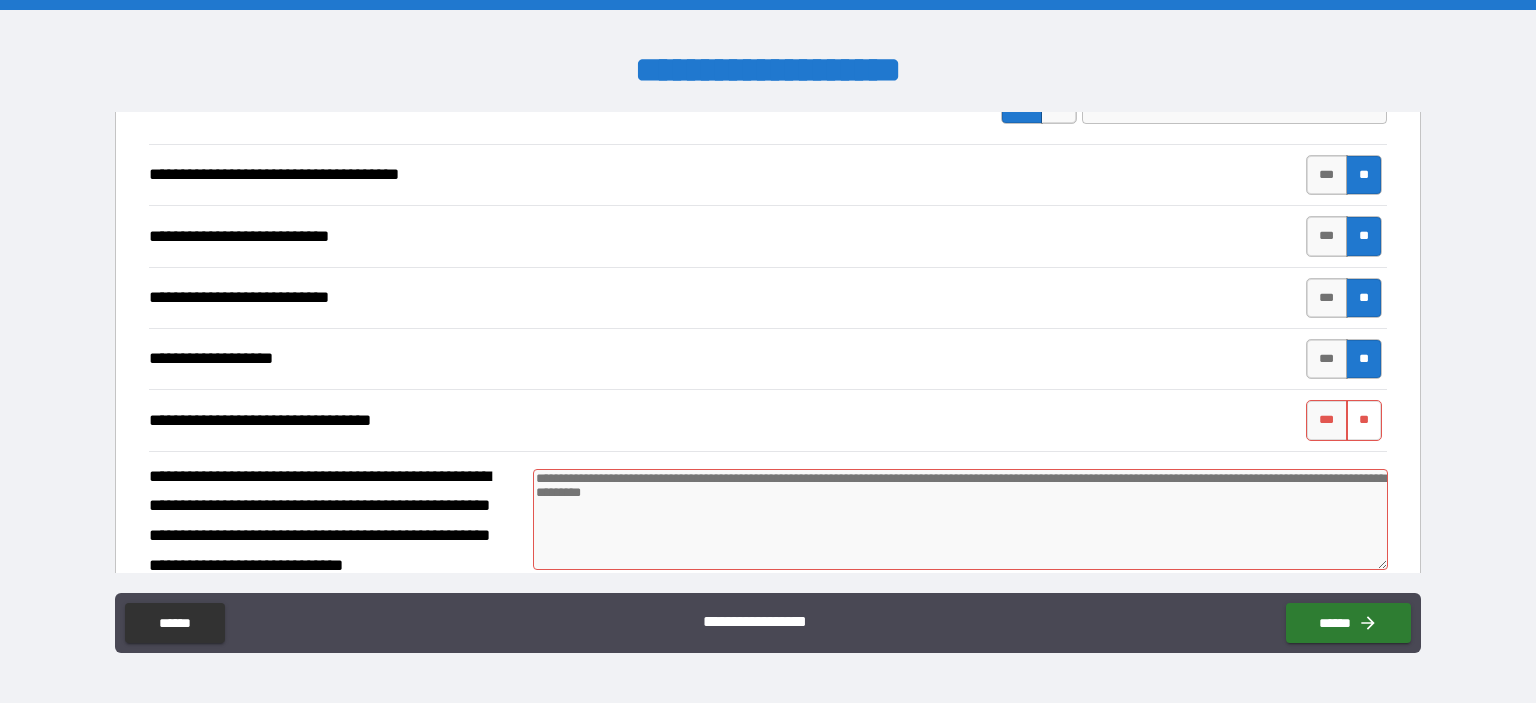 click on "**" at bounding box center (1364, 420) 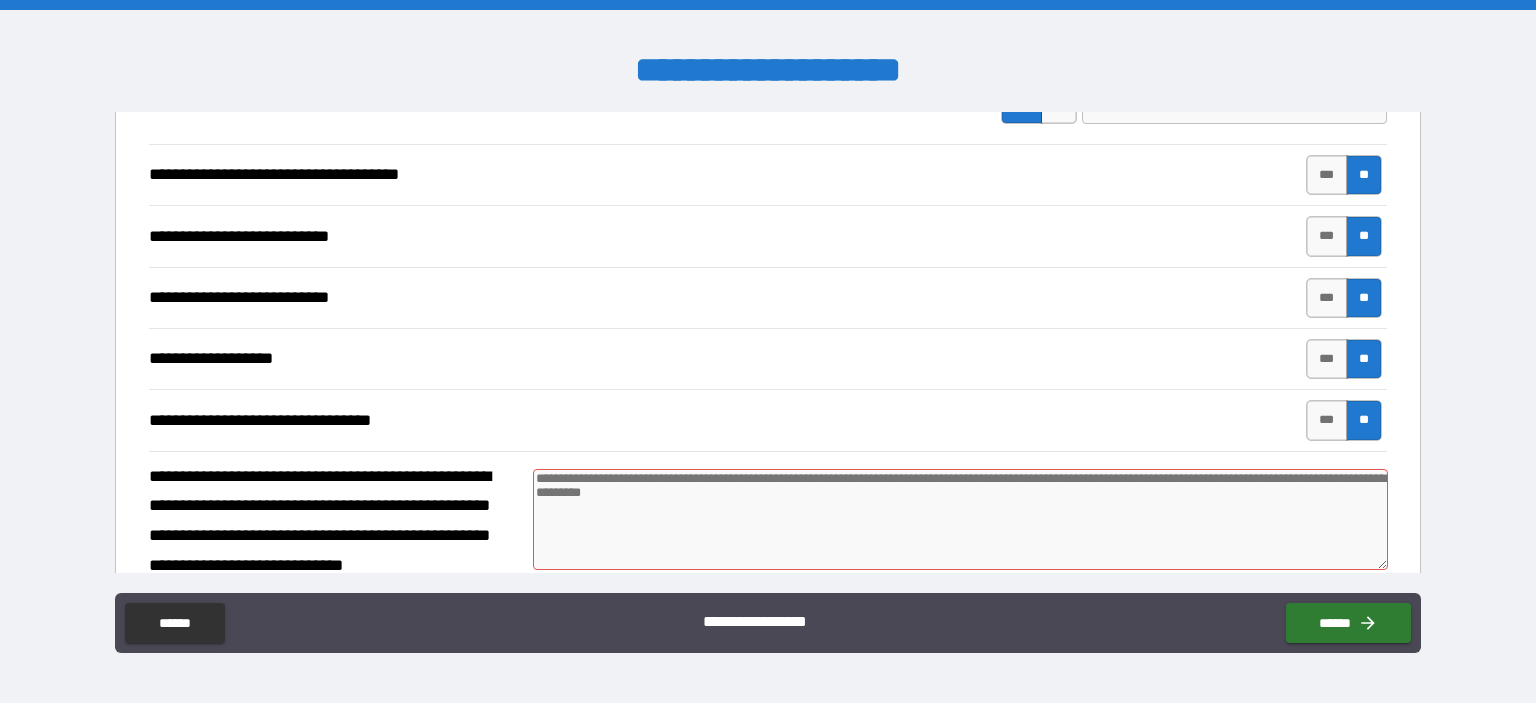click at bounding box center [961, 519] 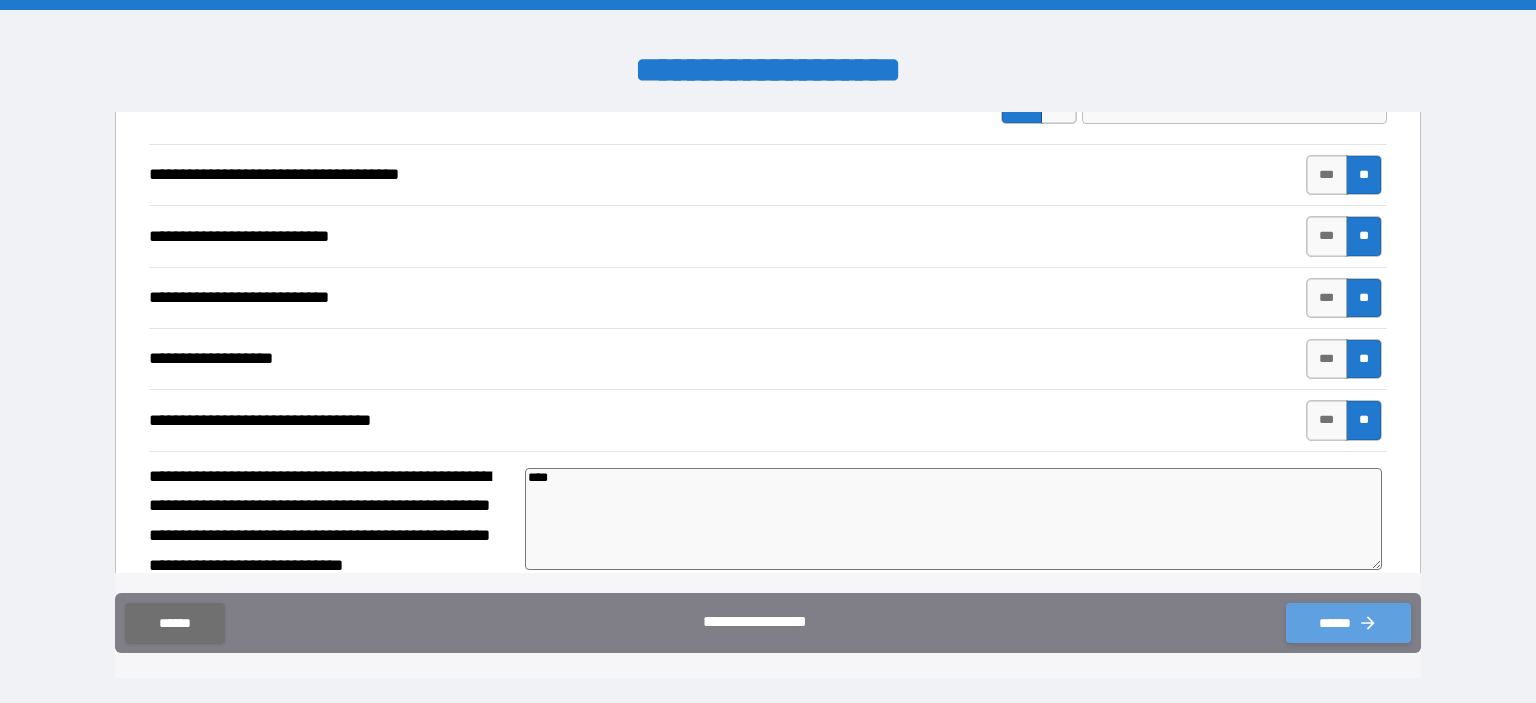 click on "******" at bounding box center [1348, 623] 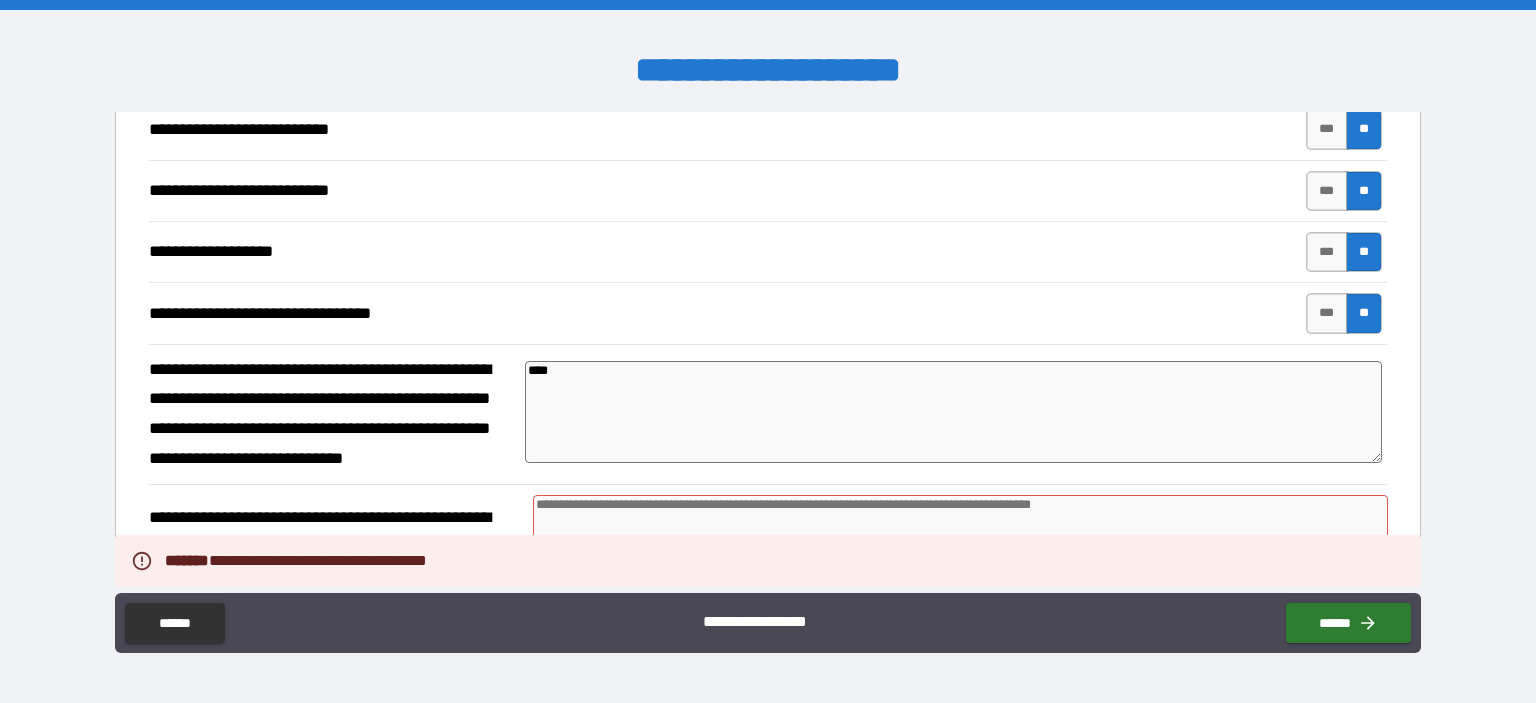 scroll, scrollTop: 5184, scrollLeft: 0, axis: vertical 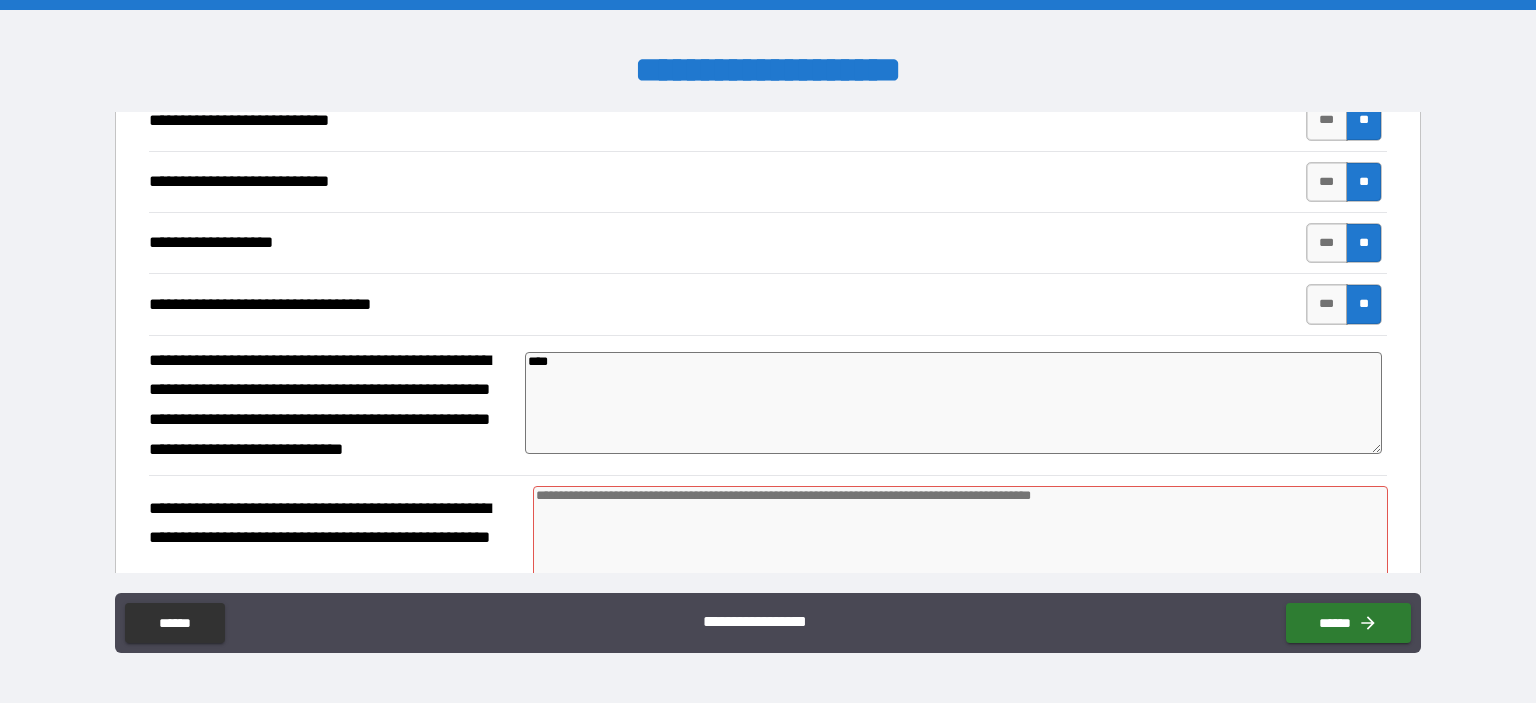 click on "****" at bounding box center [953, 403] 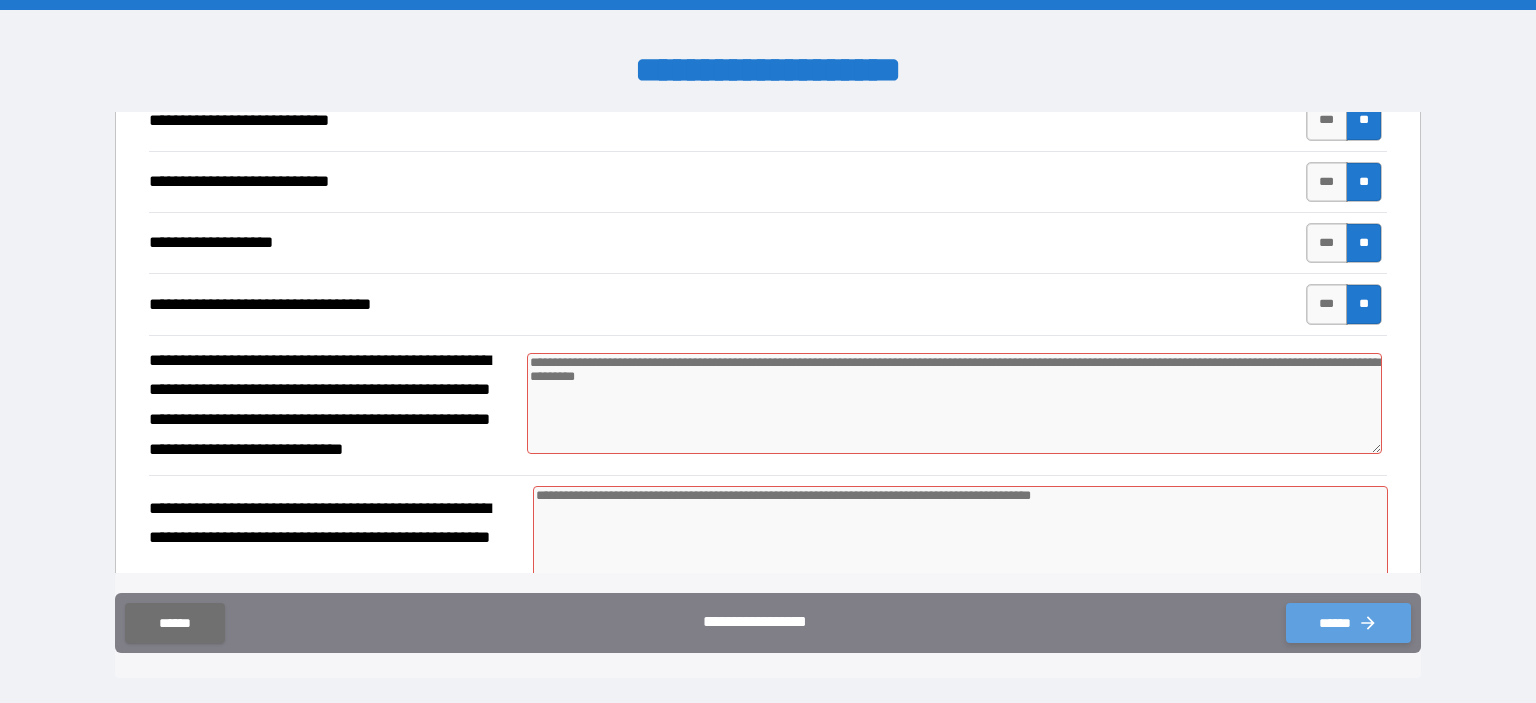 click on "******" at bounding box center (1348, 623) 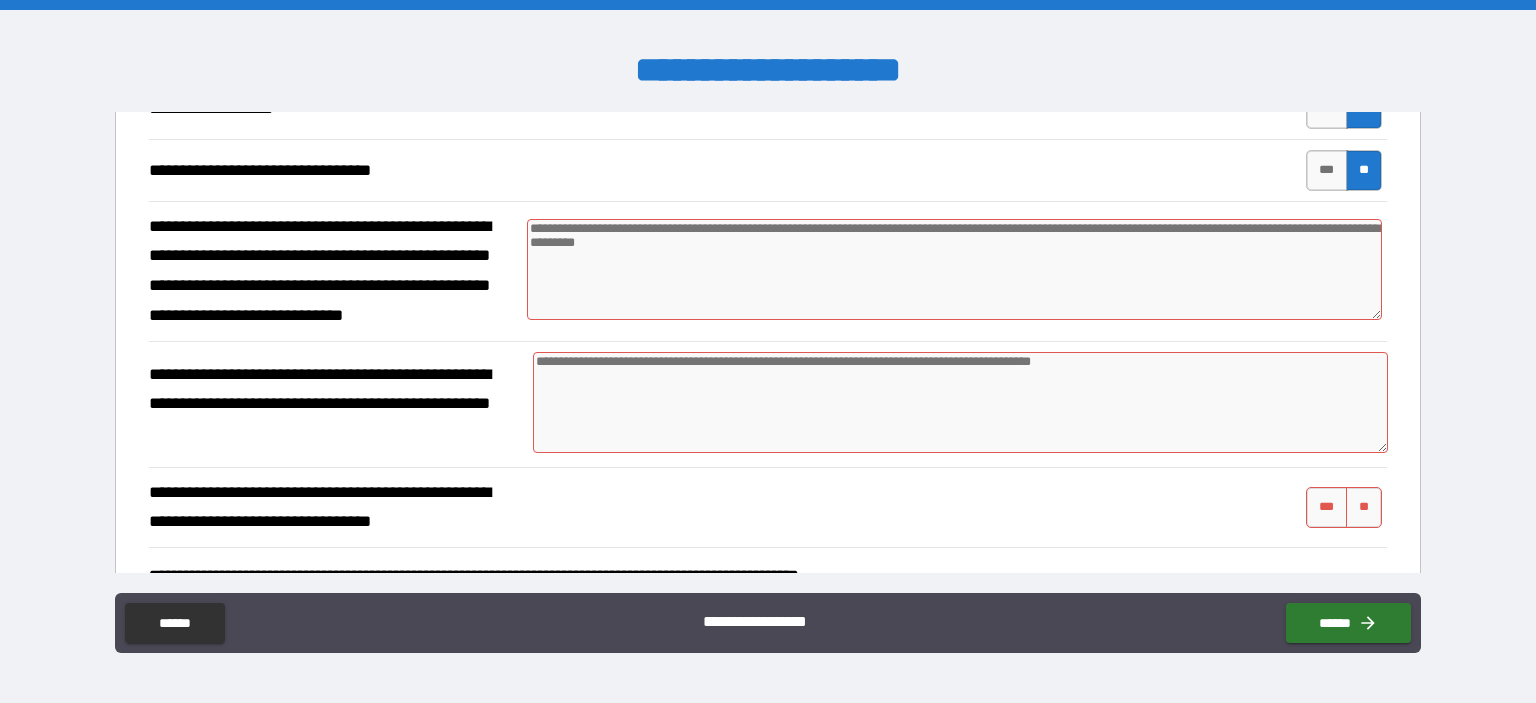 scroll, scrollTop: 5299, scrollLeft: 0, axis: vertical 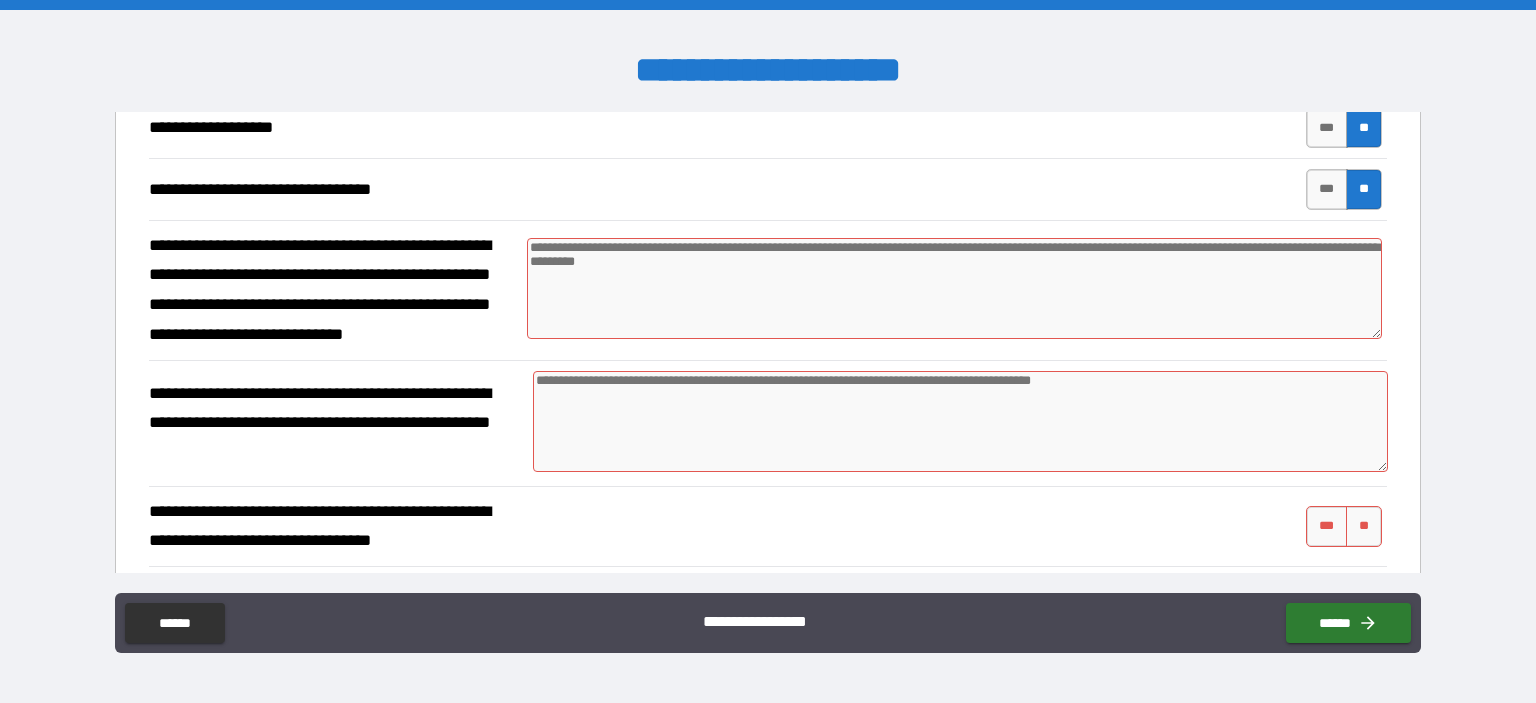 click at bounding box center [961, 421] 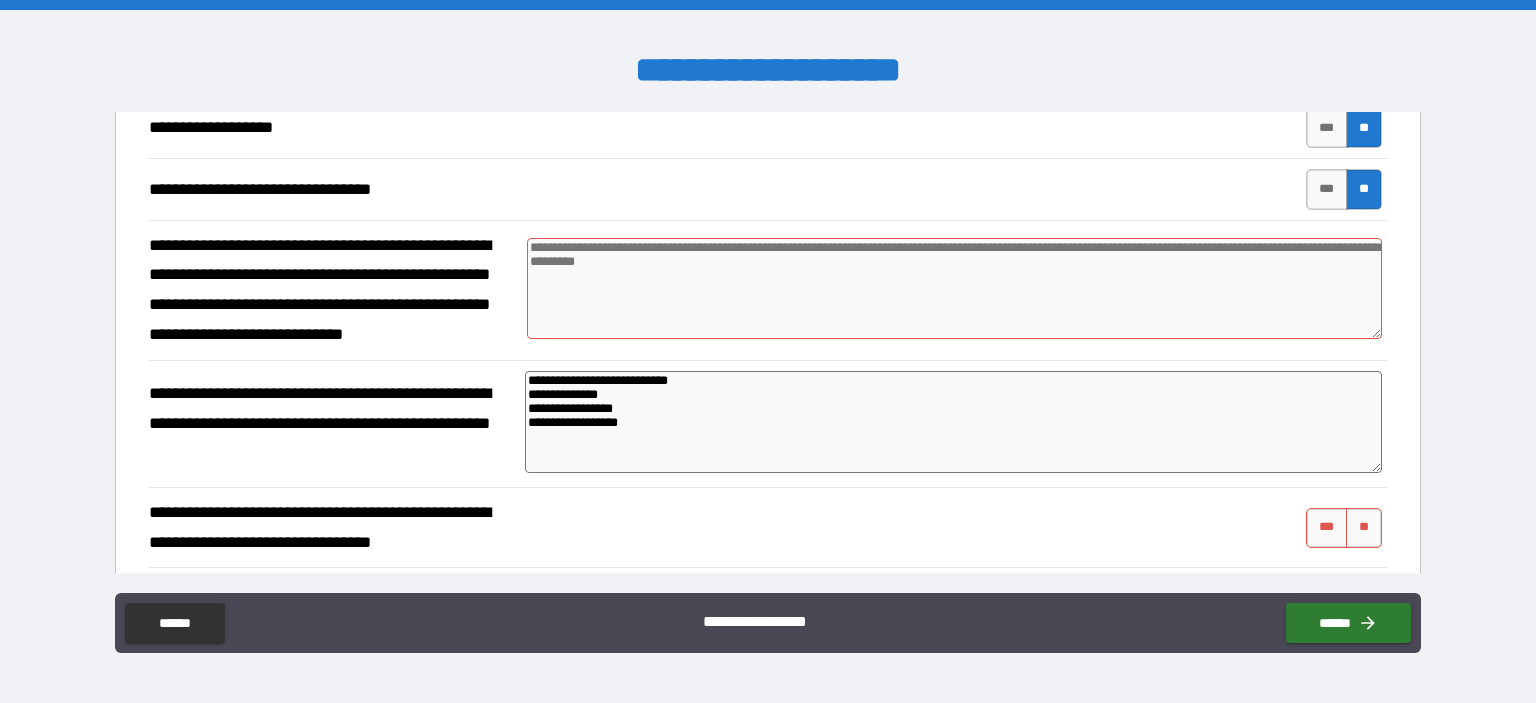click on "**********" at bounding box center (953, 422) 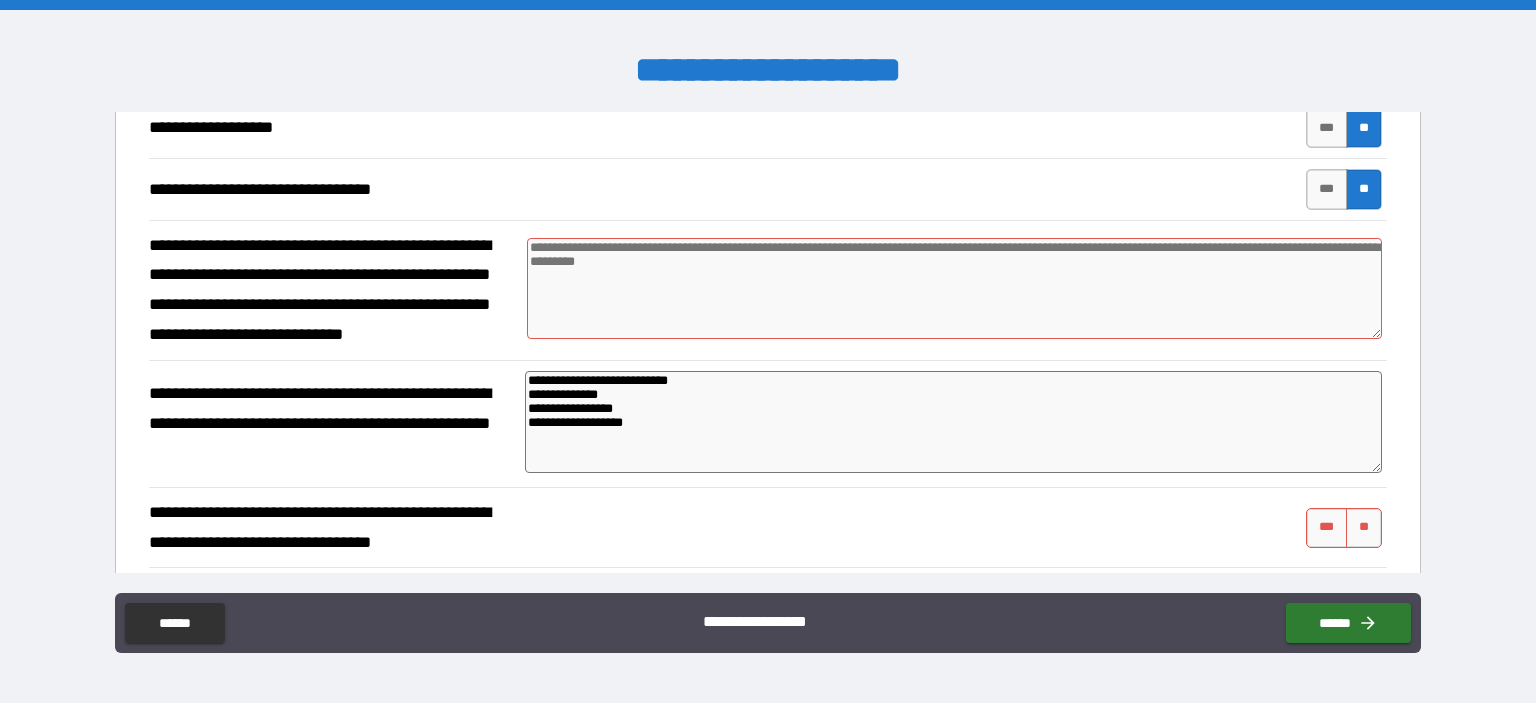 paste on "**********" 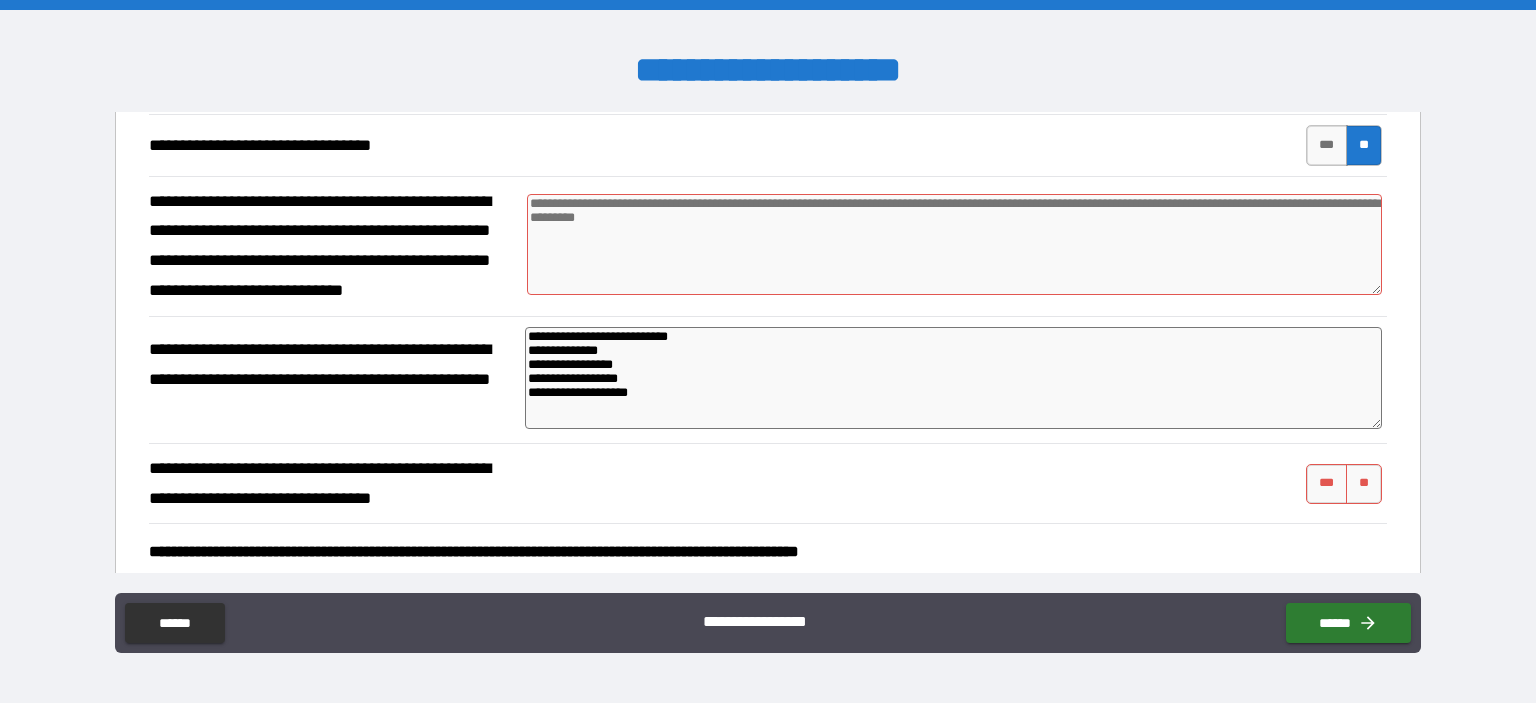 scroll, scrollTop: 5414, scrollLeft: 0, axis: vertical 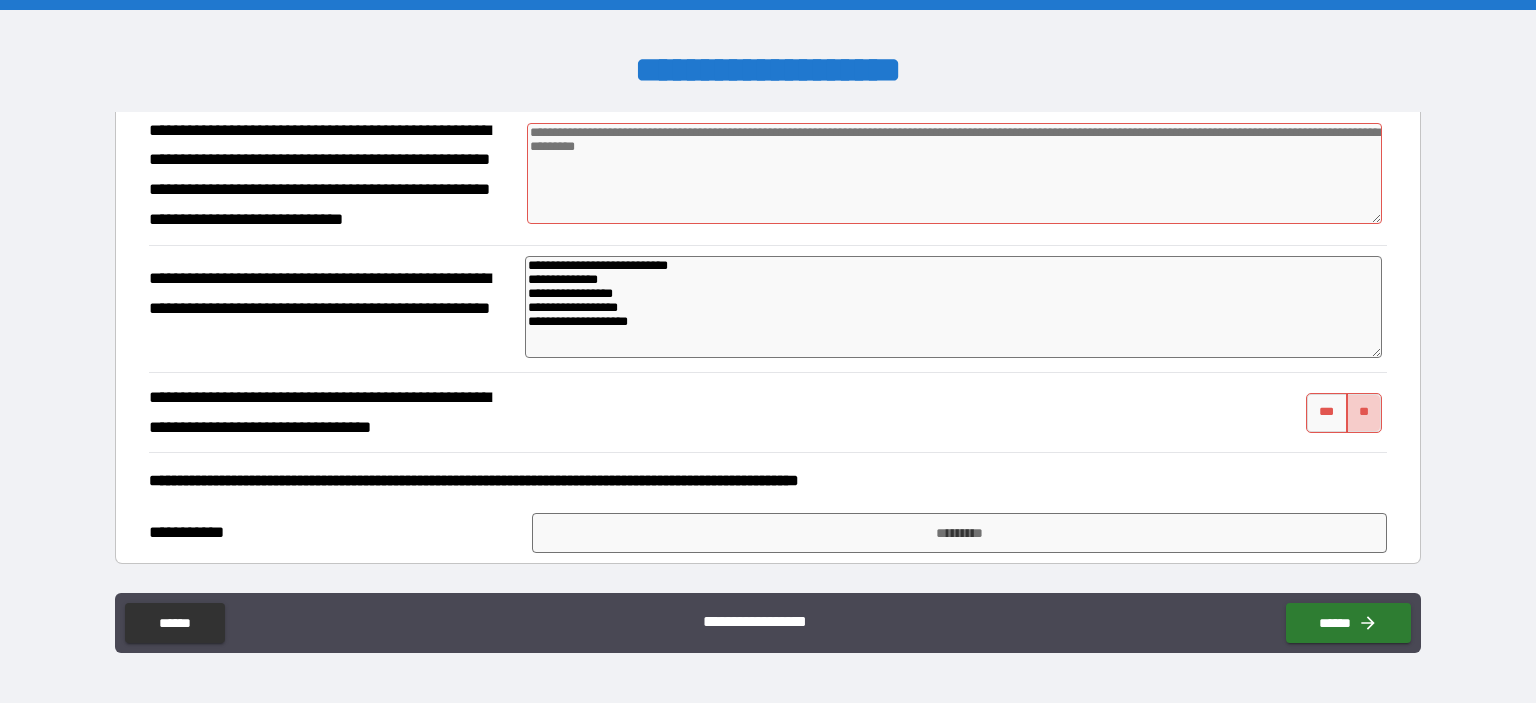 click on "**" at bounding box center (1364, 413) 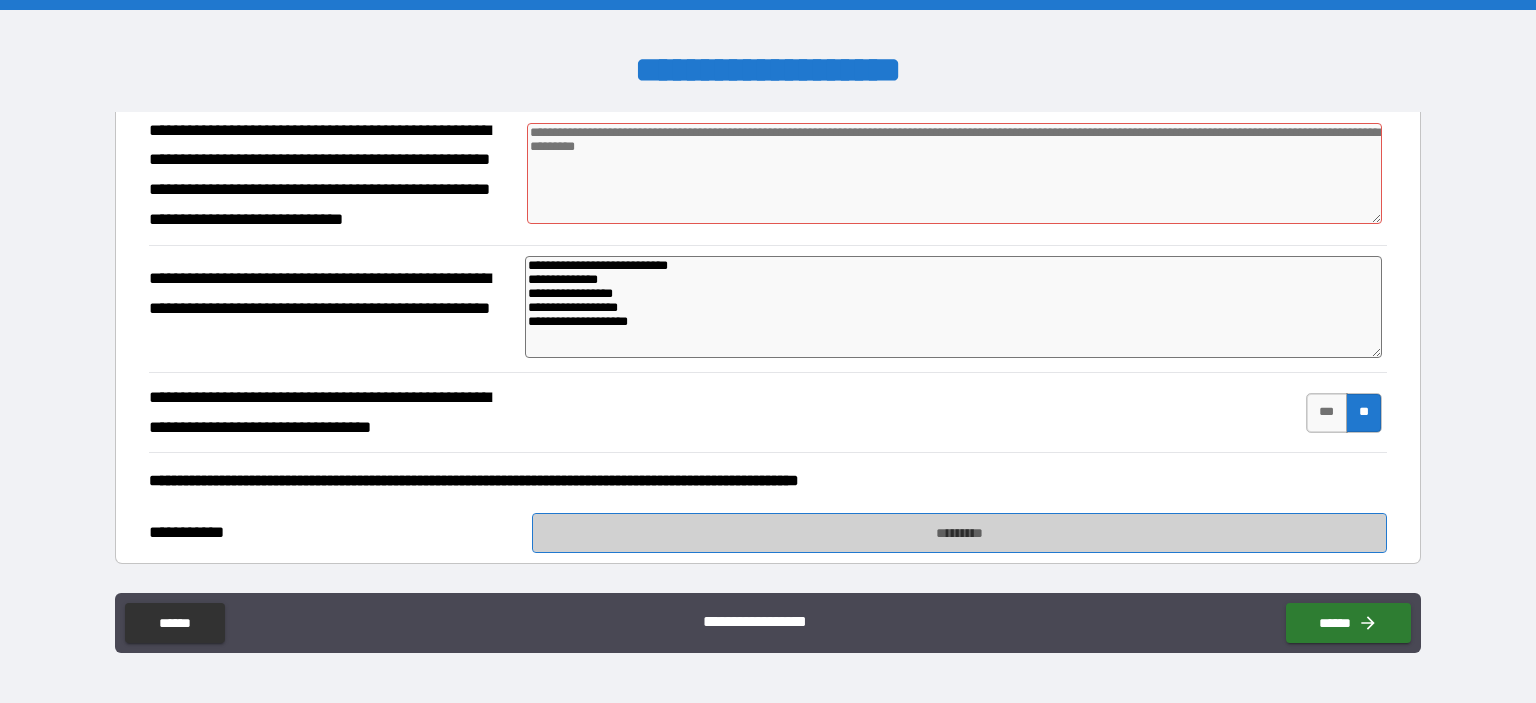 click on "*********" at bounding box center (959, 533) 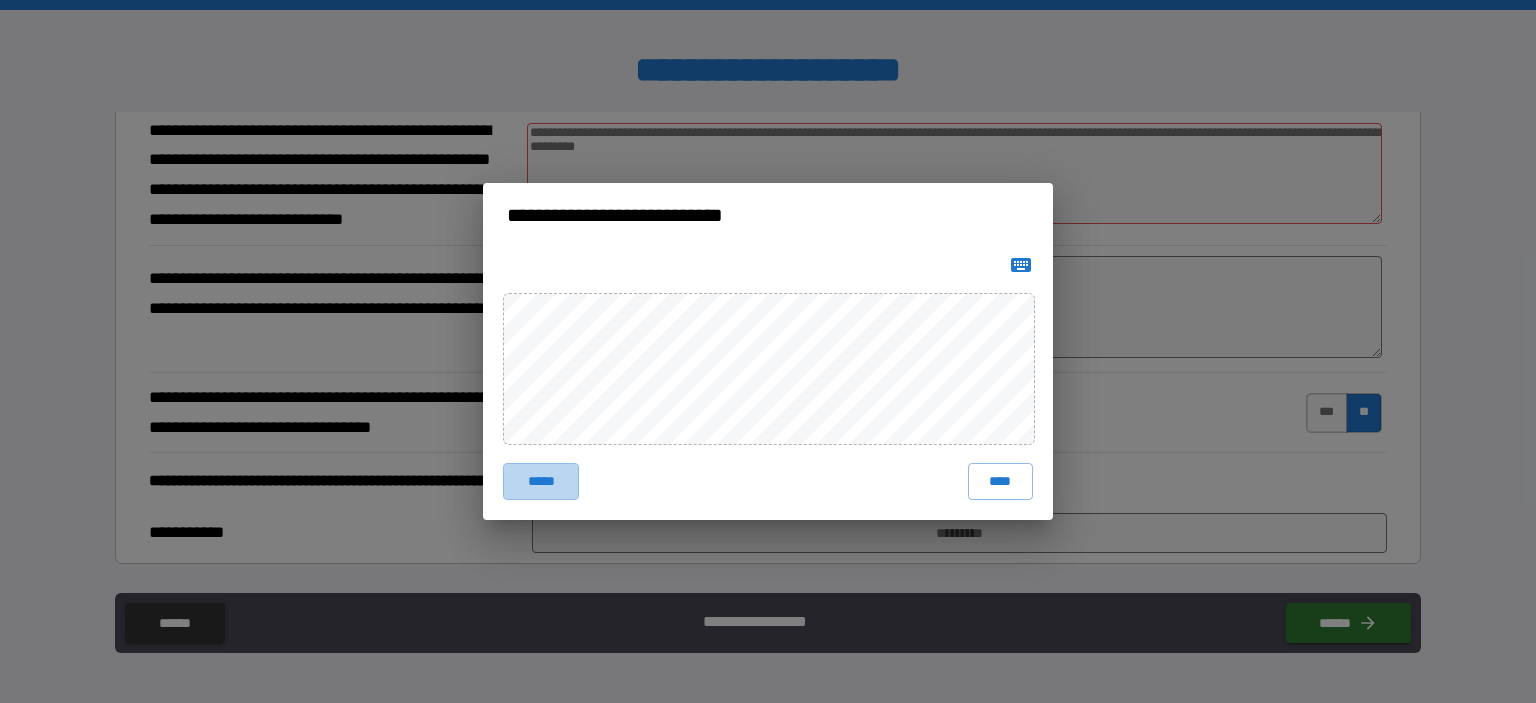 drag, startPoint x: 550, startPoint y: 482, endPoint x: 533, endPoint y: 459, distance: 28.600698 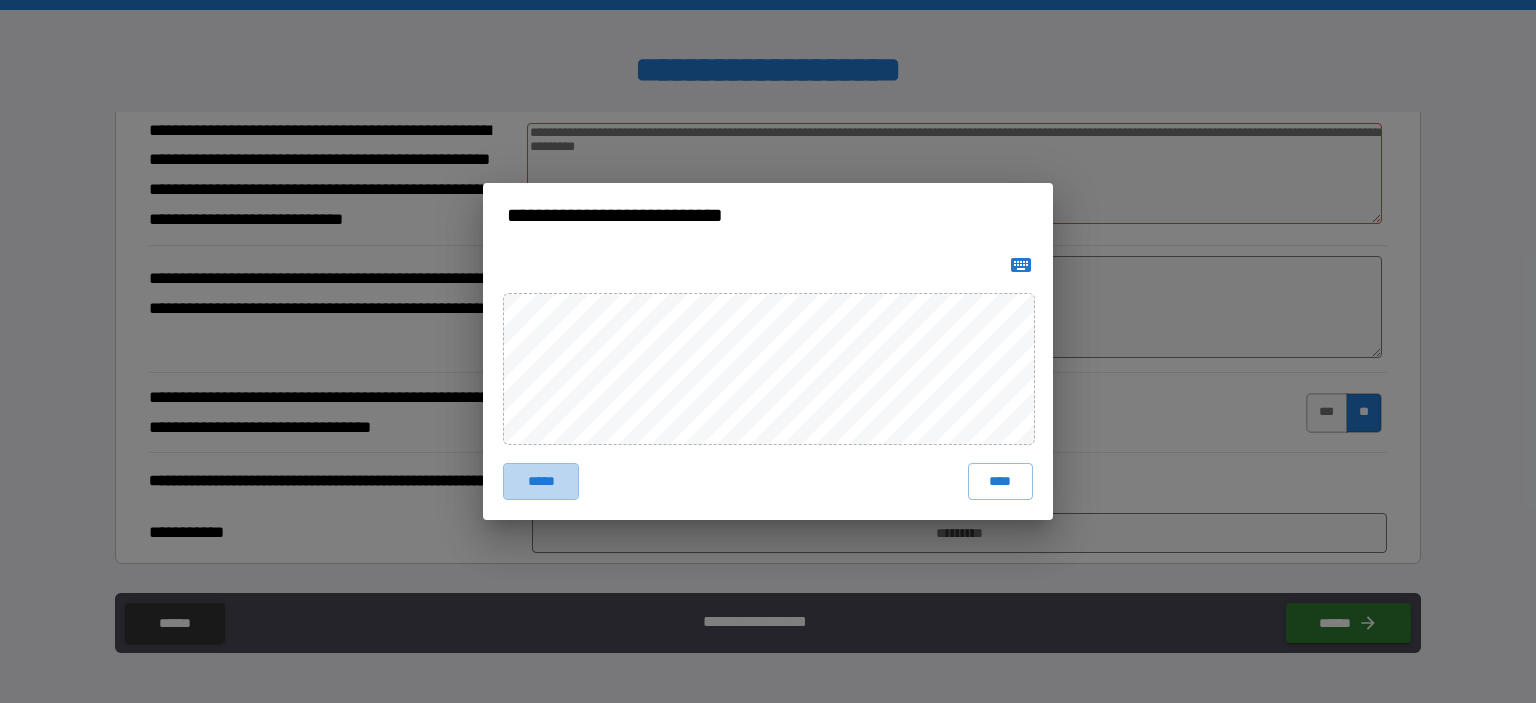 click on "*****" at bounding box center (541, 481) 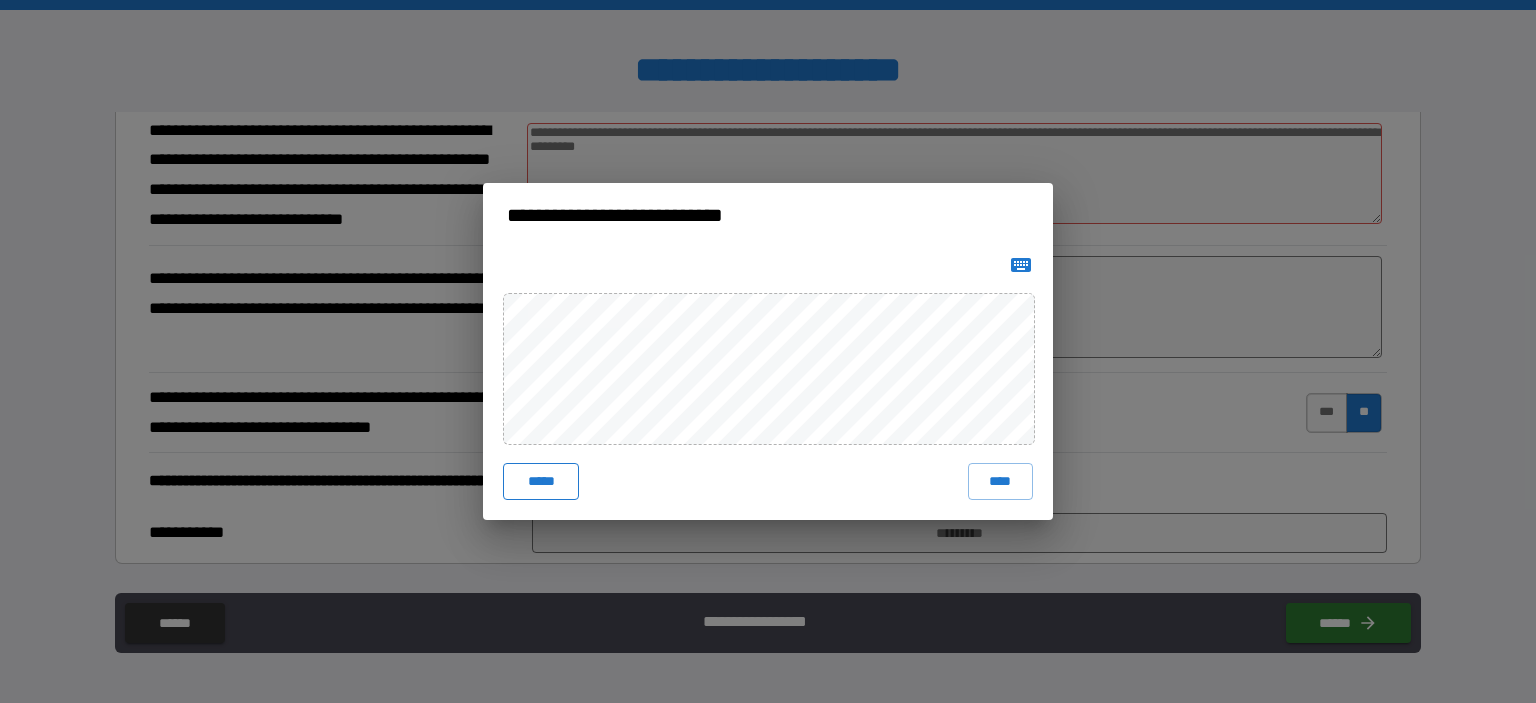 click on "*****" at bounding box center [541, 481] 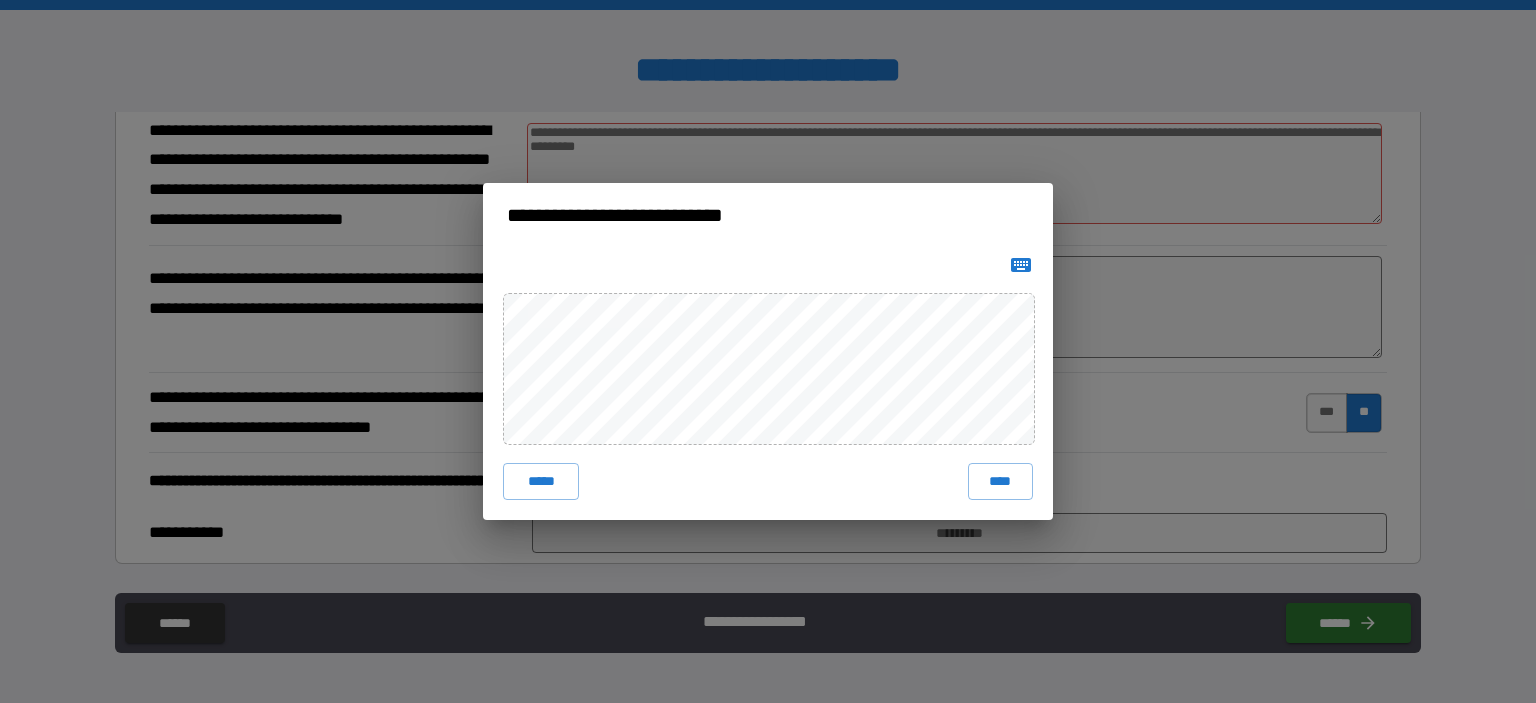 click on "****" at bounding box center (1000, 481) 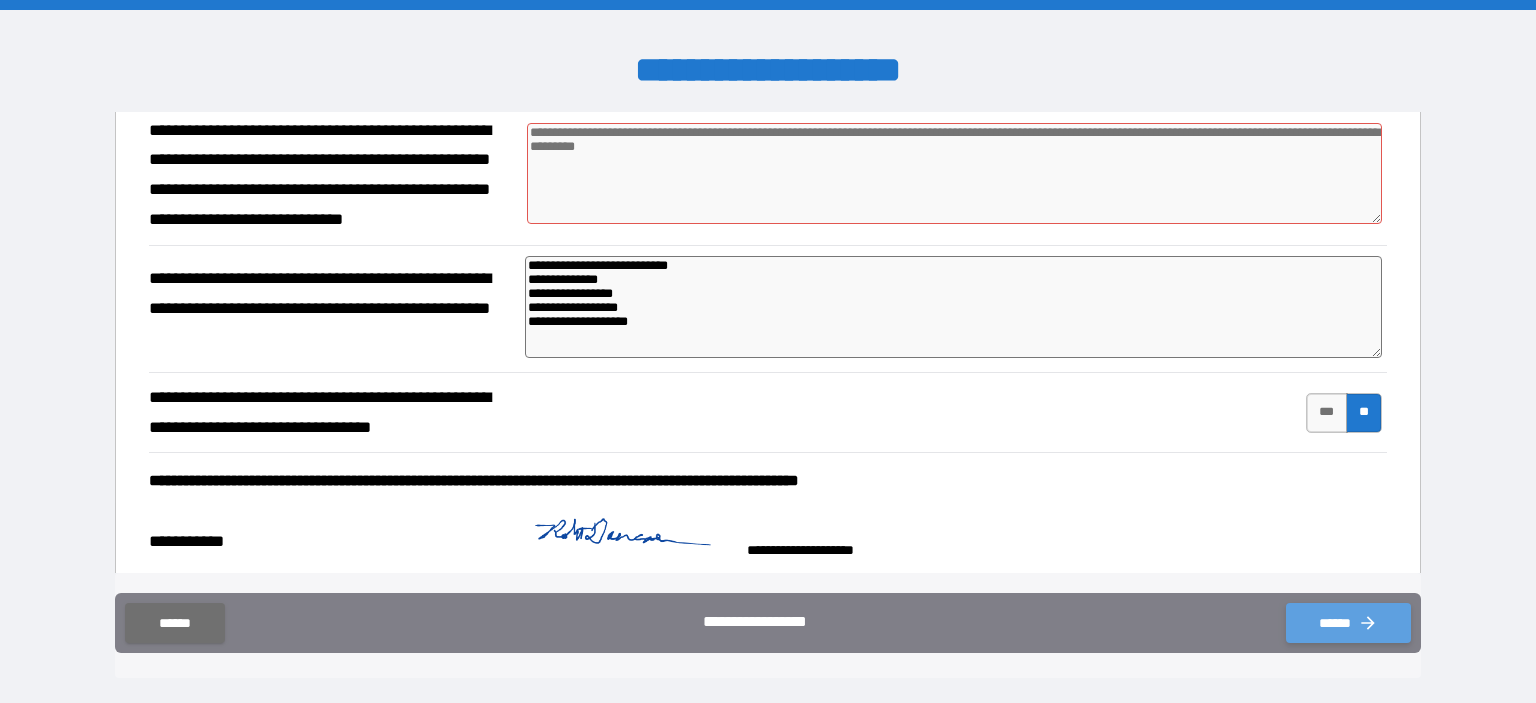 click on "******" at bounding box center [1348, 623] 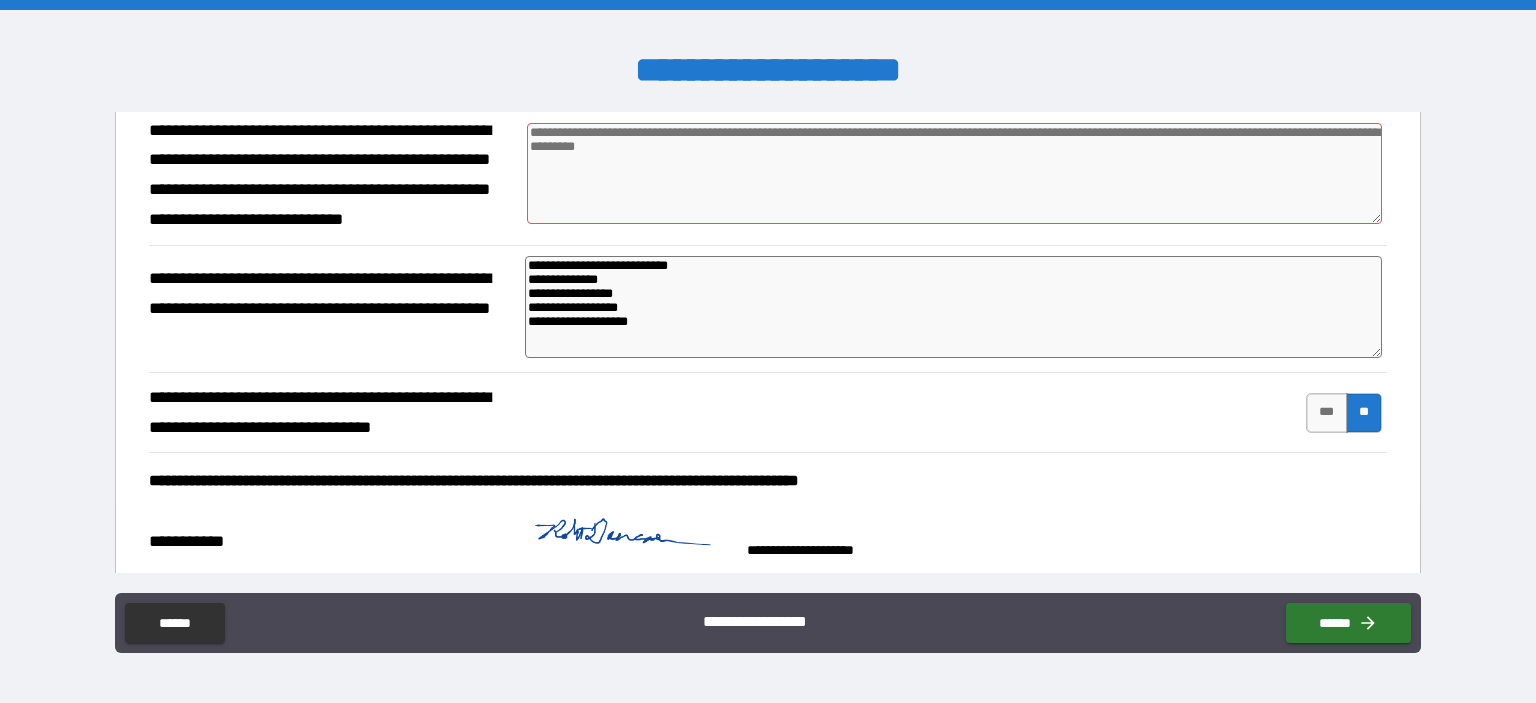 drag, startPoint x: 1358, startPoint y: 630, endPoint x: 1358, endPoint y: 644, distance: 14 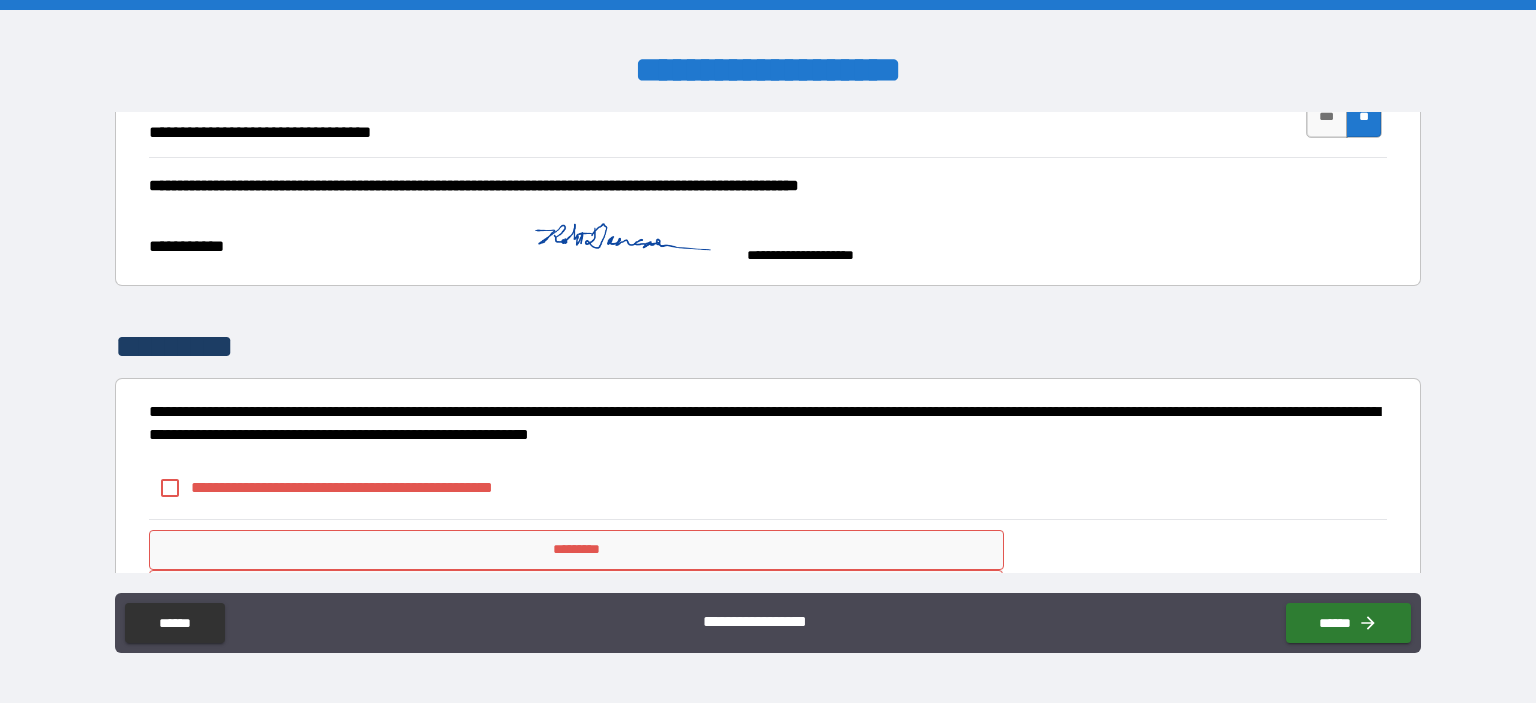 scroll, scrollTop: 5745, scrollLeft: 0, axis: vertical 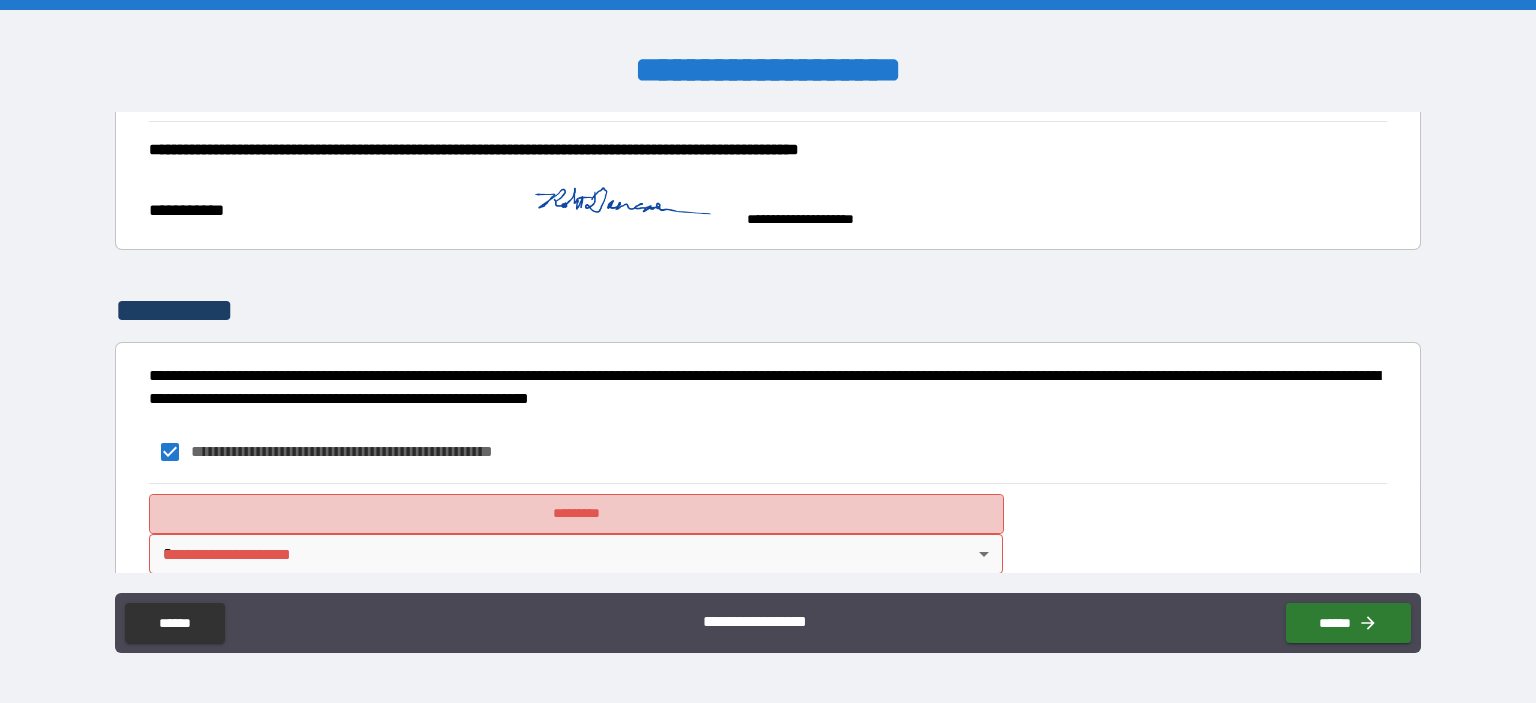 drag, startPoint x: 162, startPoint y: 474, endPoint x: 163, endPoint y: 491, distance: 17.029387 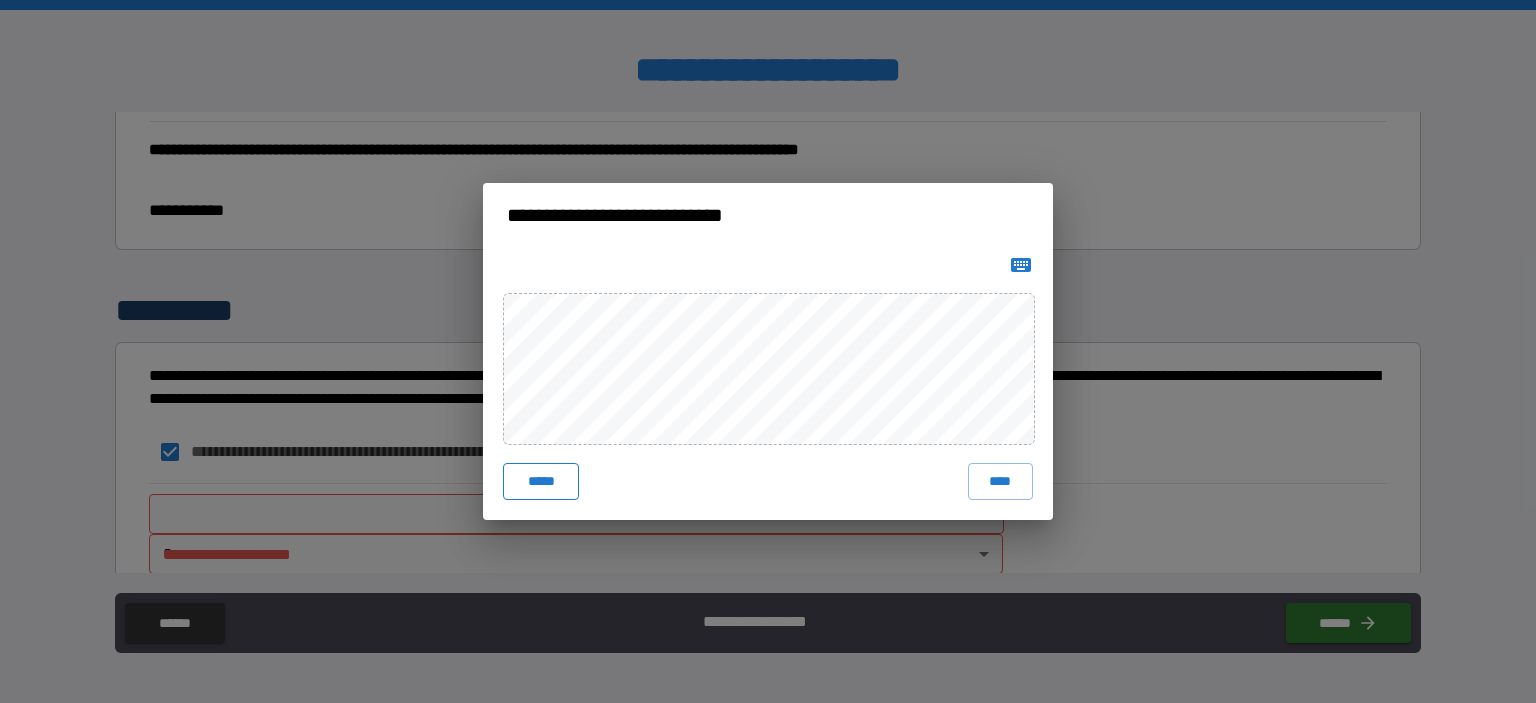 drag, startPoint x: 546, startPoint y: 492, endPoint x: 541, endPoint y: 474, distance: 18.681541 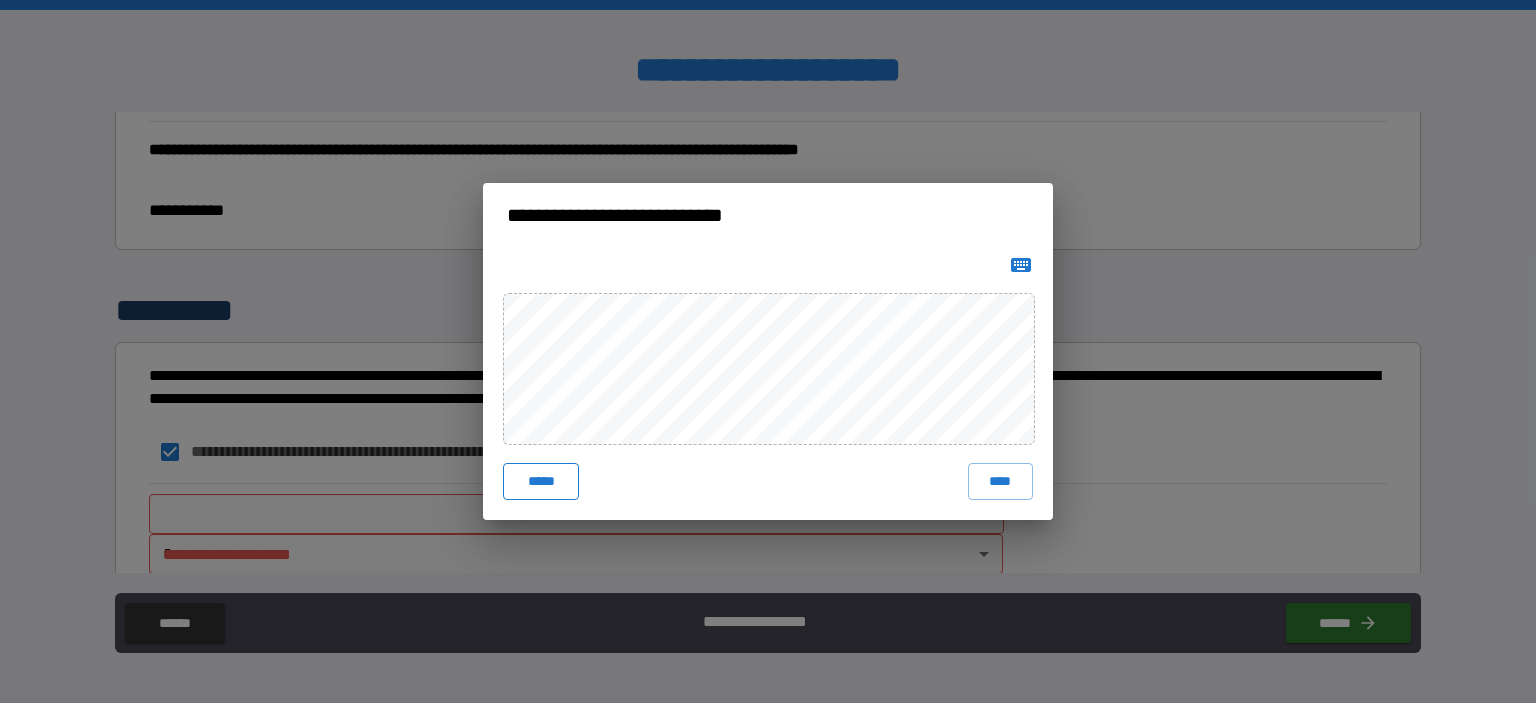 drag, startPoint x: 550, startPoint y: 473, endPoint x: 542, endPoint y: 466, distance: 10.630146 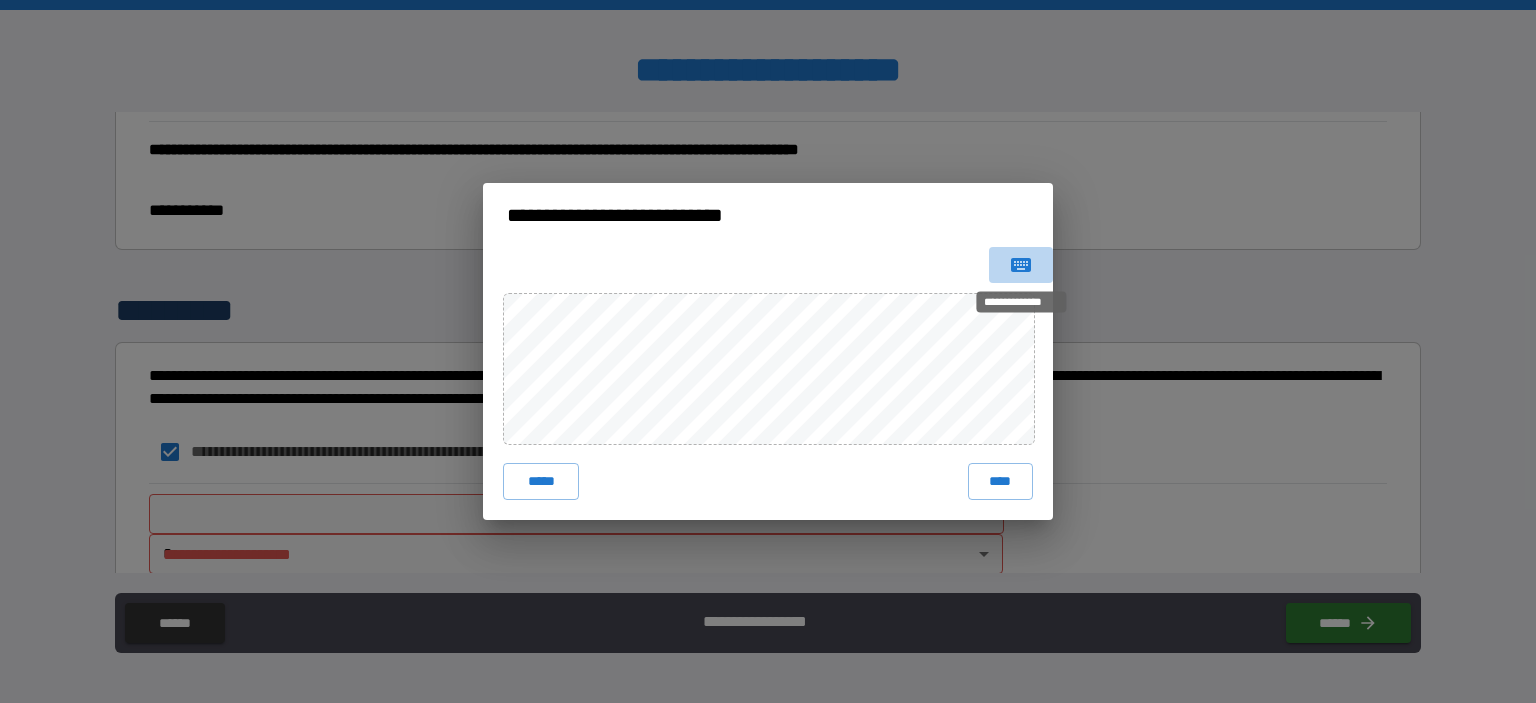 click 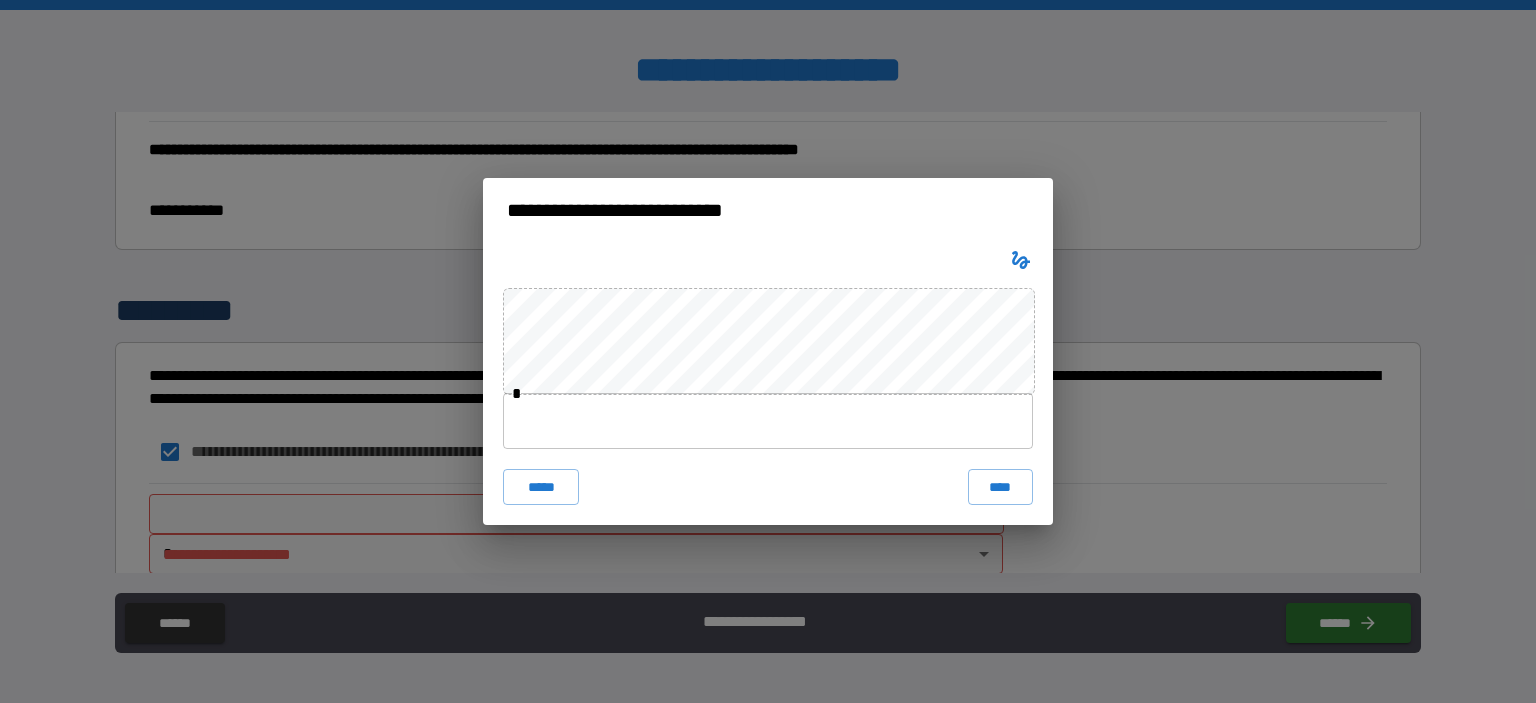 click on "* ***** ****" at bounding box center [768, 384] 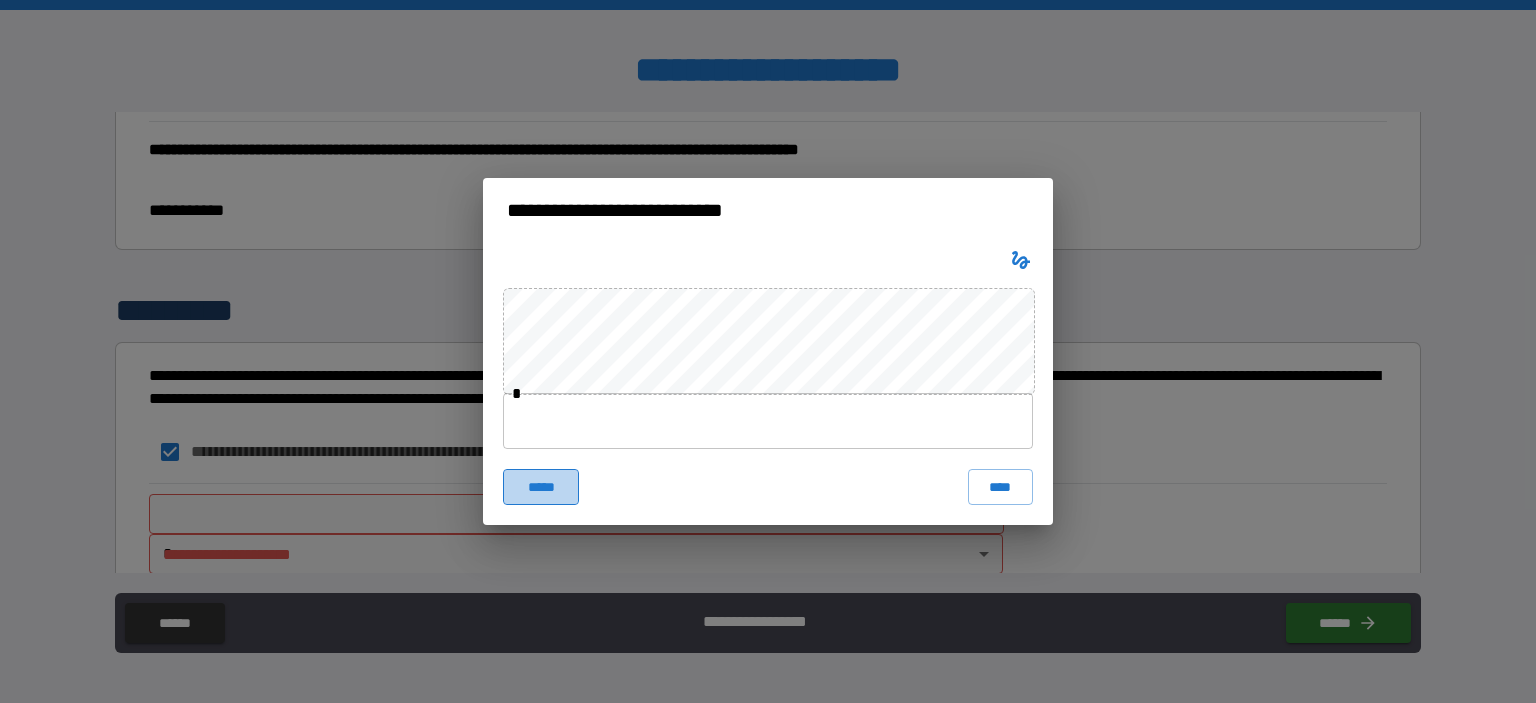click on "*****" at bounding box center [541, 487] 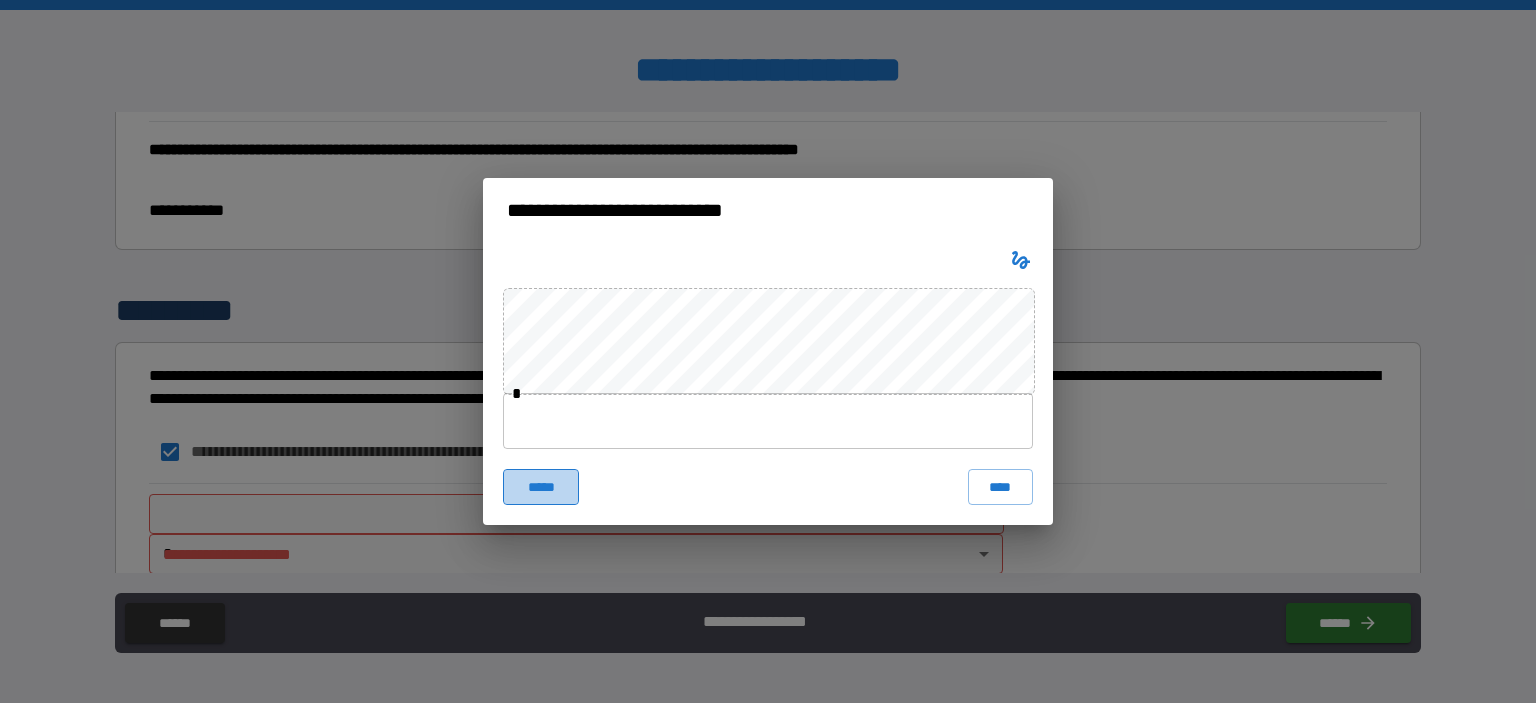 click on "*****" at bounding box center (541, 487) 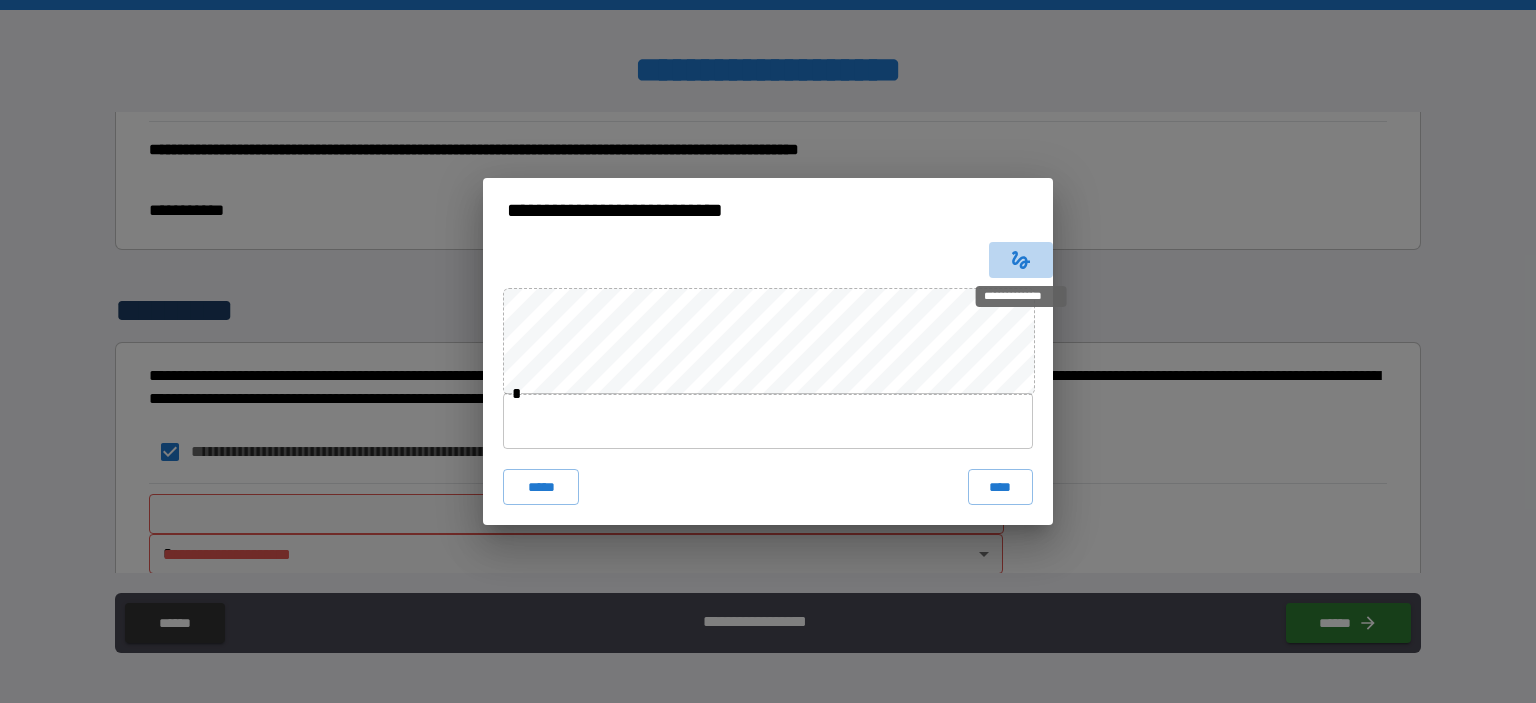 click 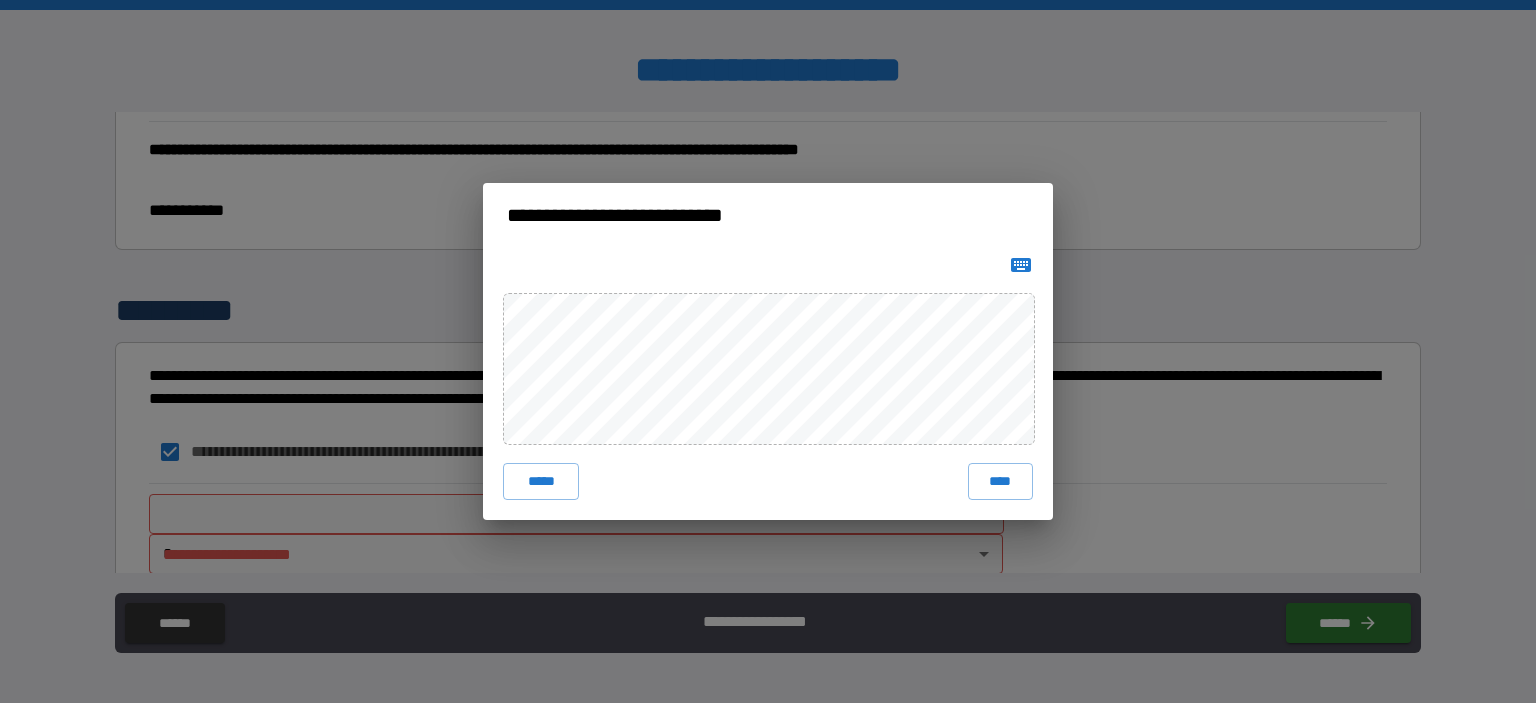 drag, startPoint x: 1013, startPoint y: 479, endPoint x: 885, endPoint y: 454, distance: 130.41856 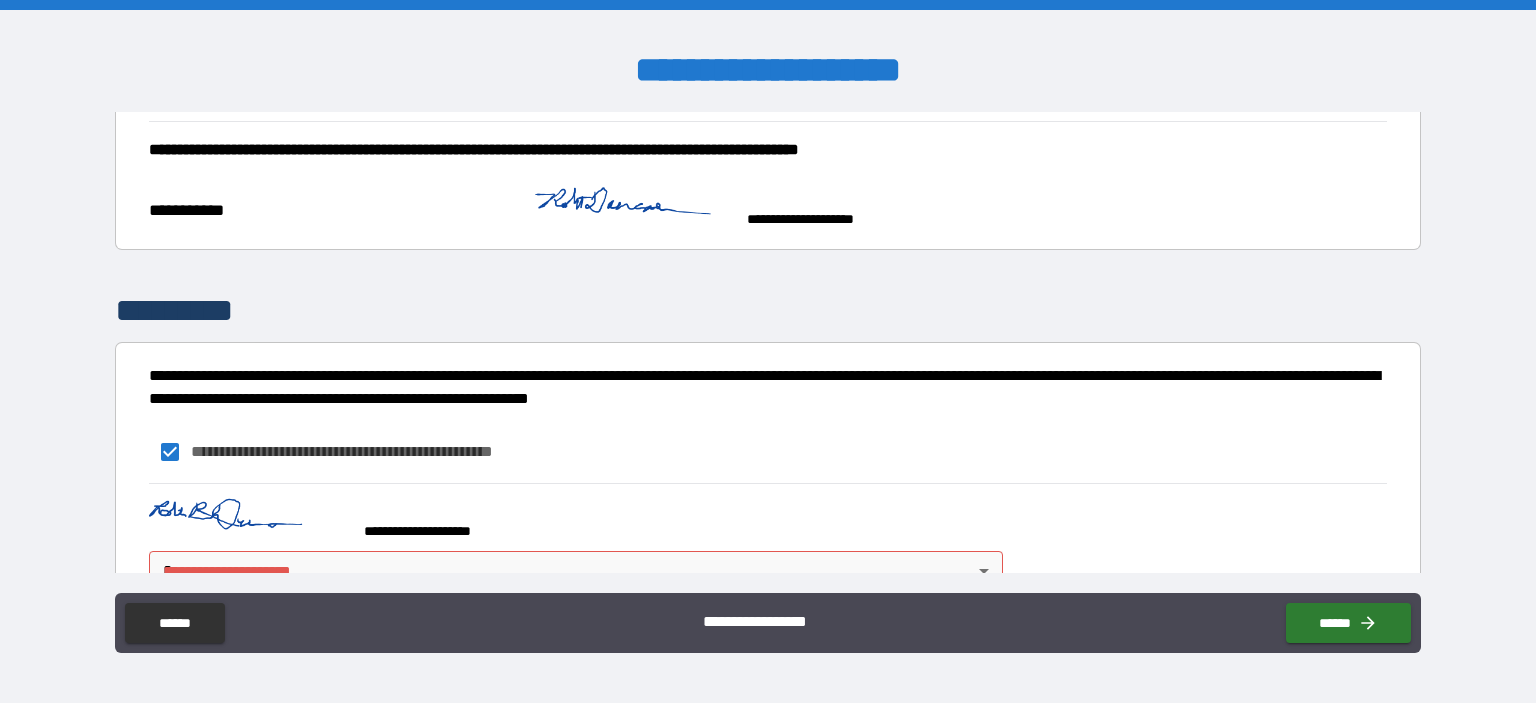 scroll, scrollTop: 5735, scrollLeft: 0, axis: vertical 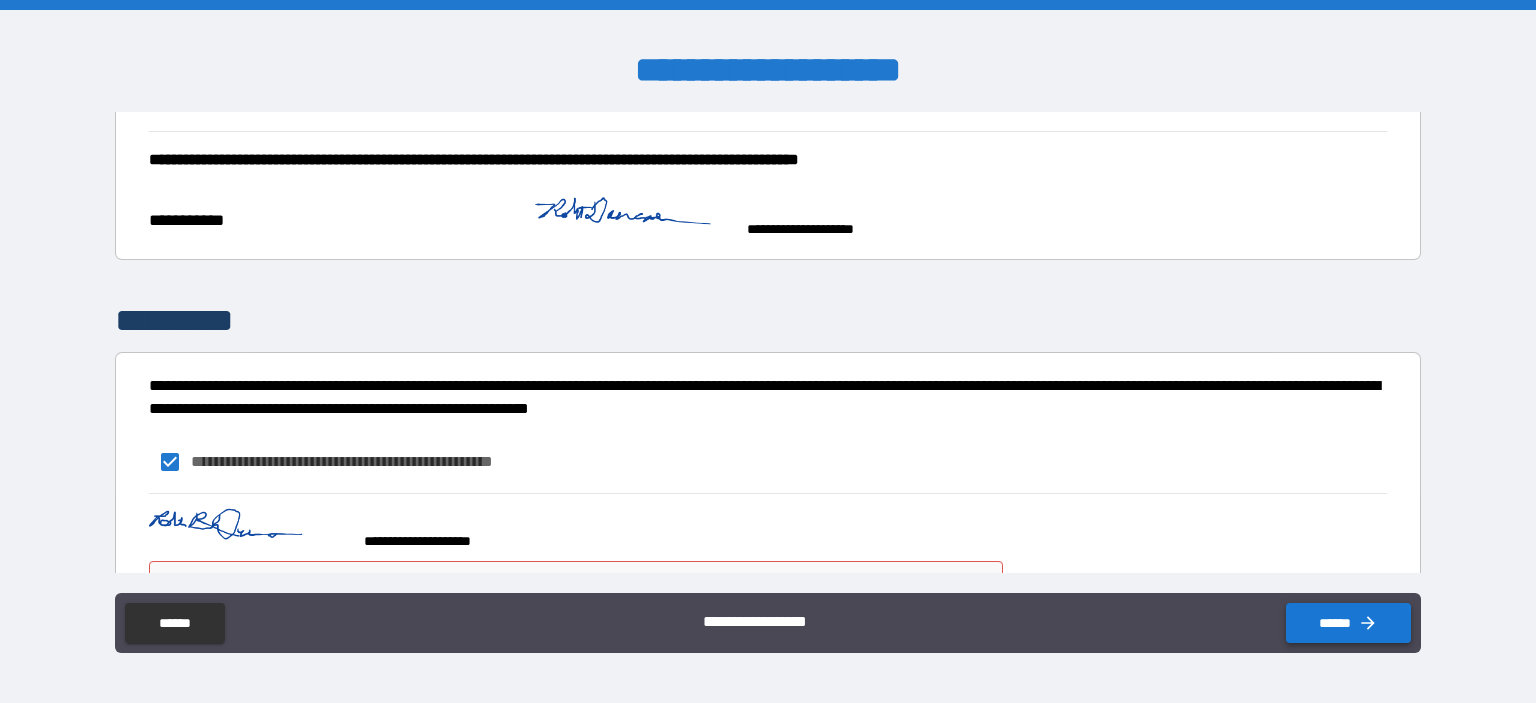 click on "******" at bounding box center (1348, 623) 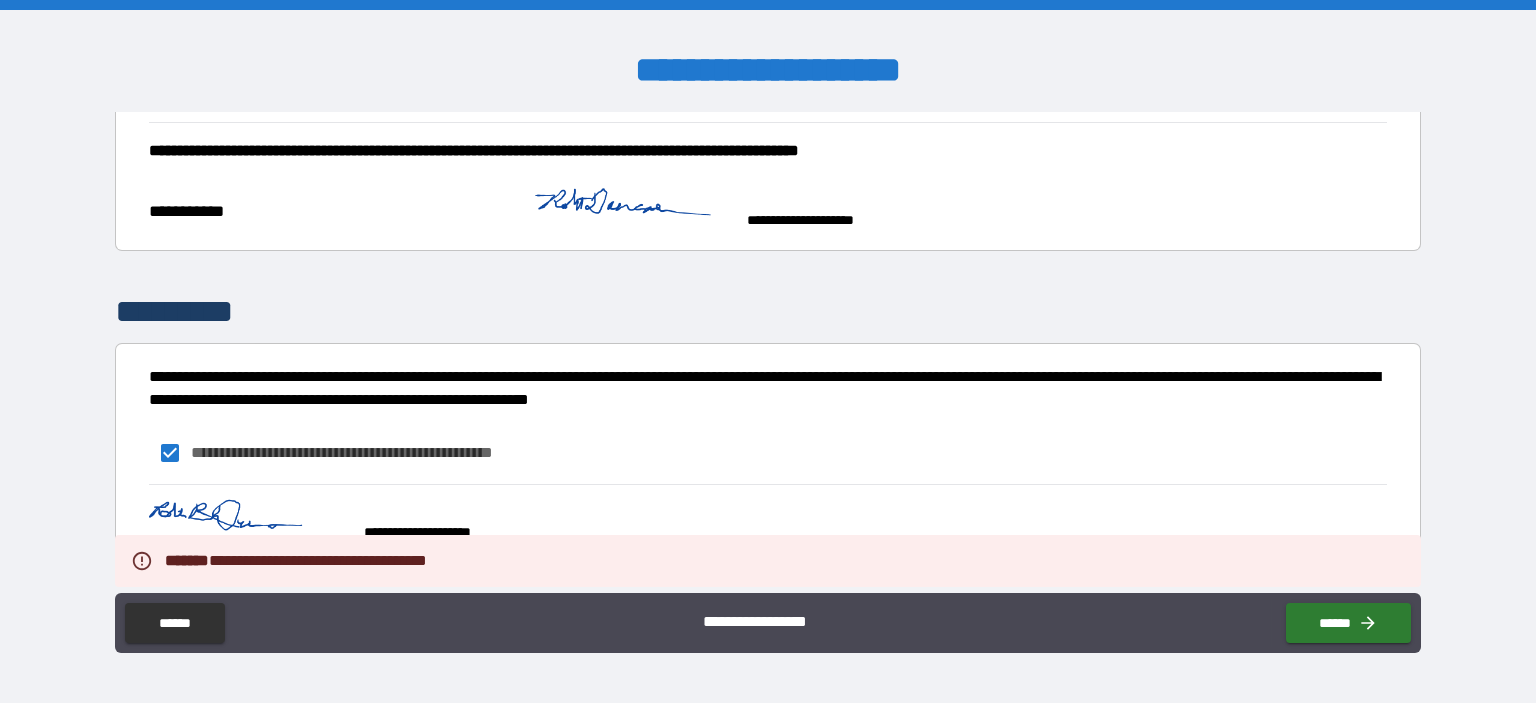 scroll, scrollTop: 5762, scrollLeft: 0, axis: vertical 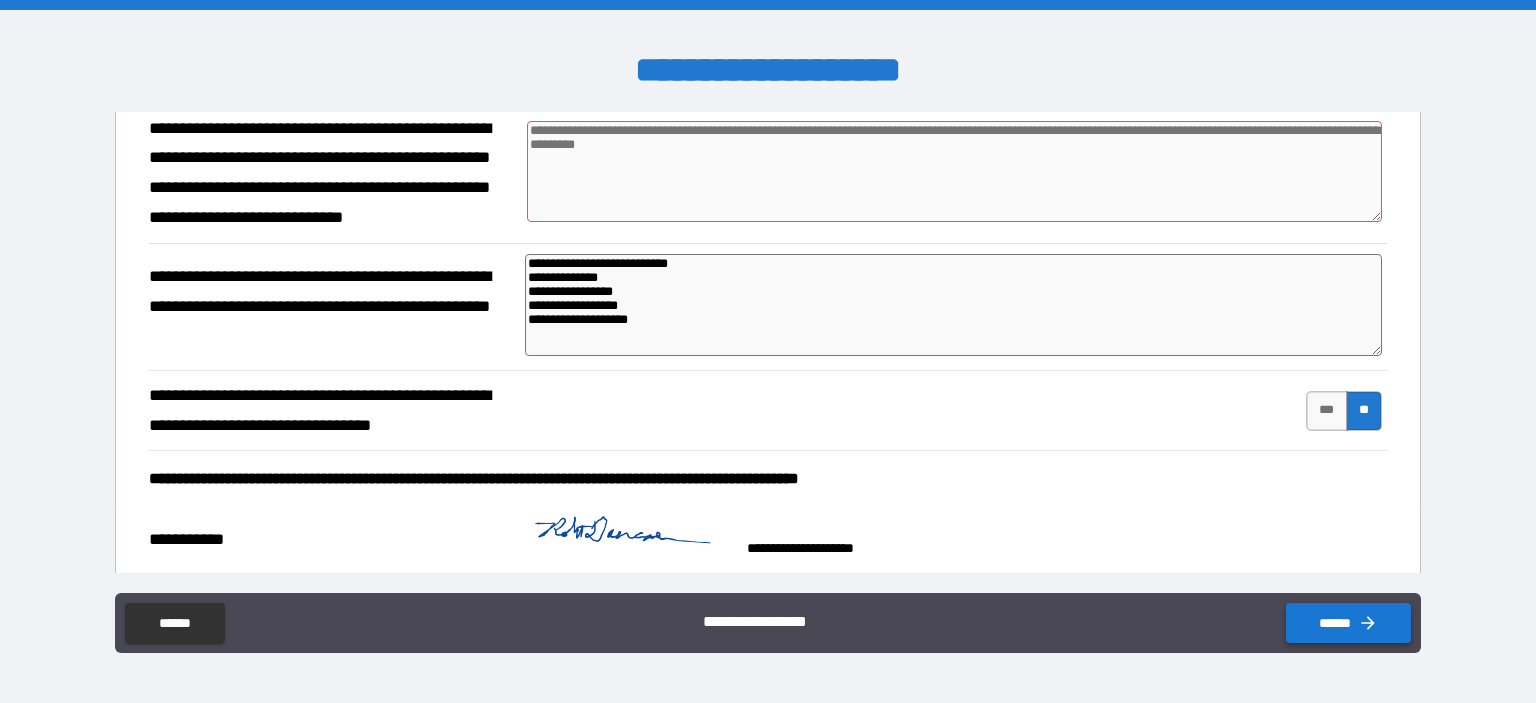 click on "******" at bounding box center [1348, 623] 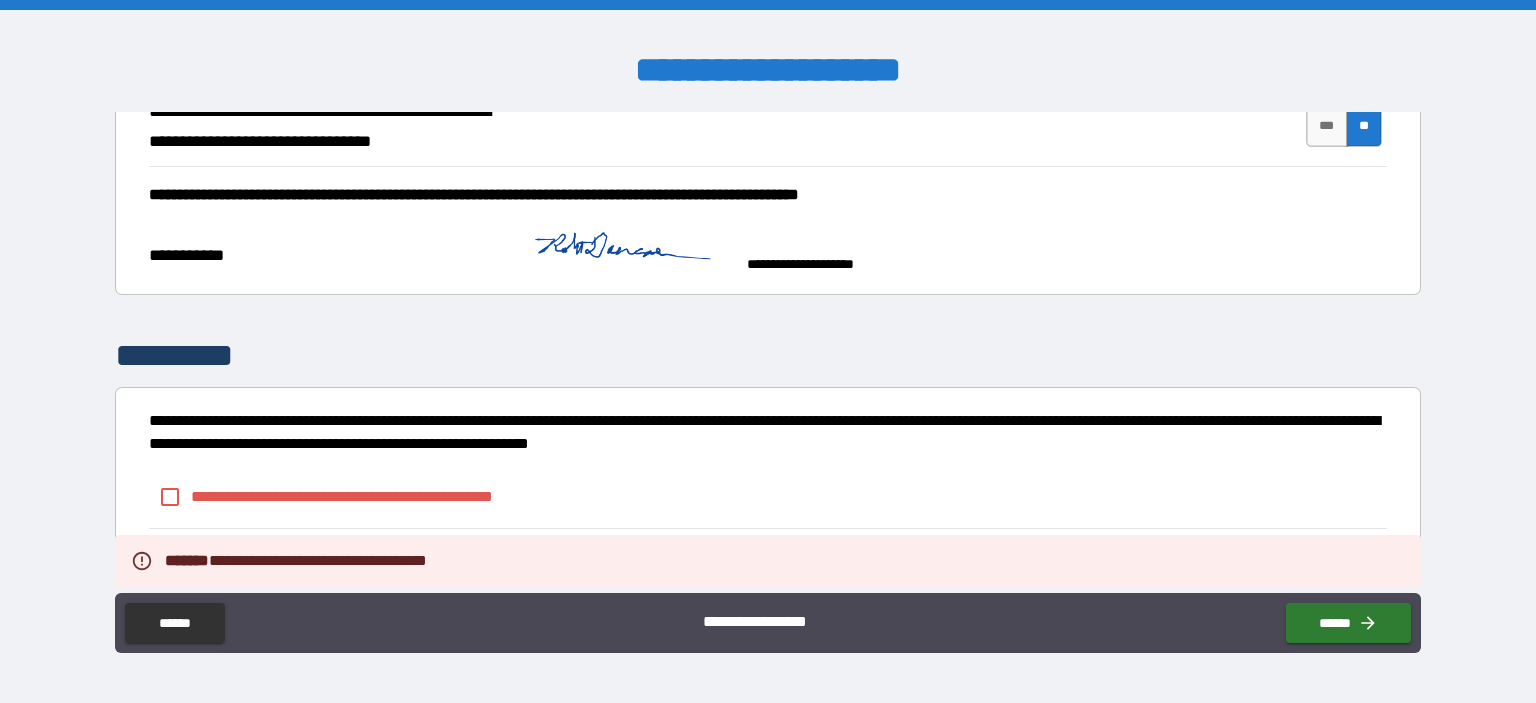 scroll, scrollTop: 5762, scrollLeft: 0, axis: vertical 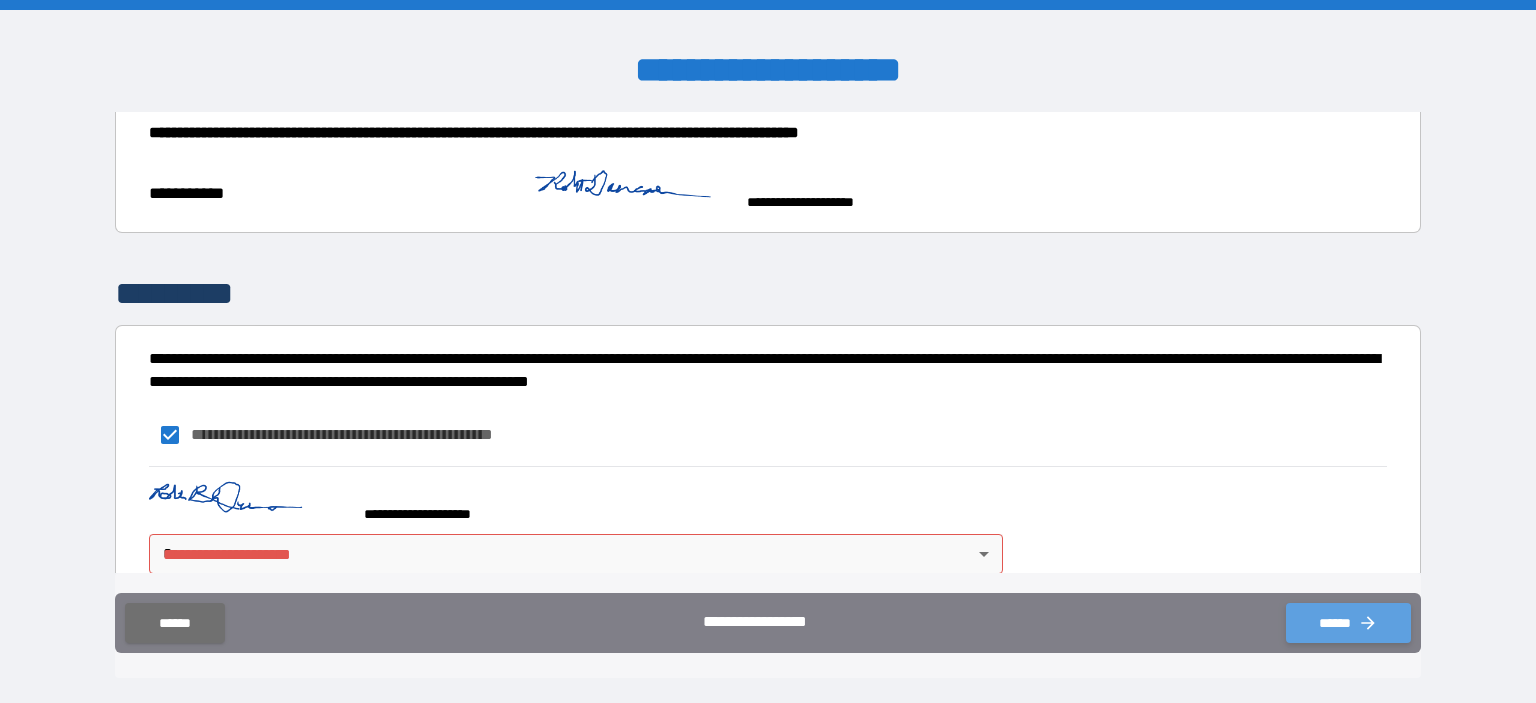 click 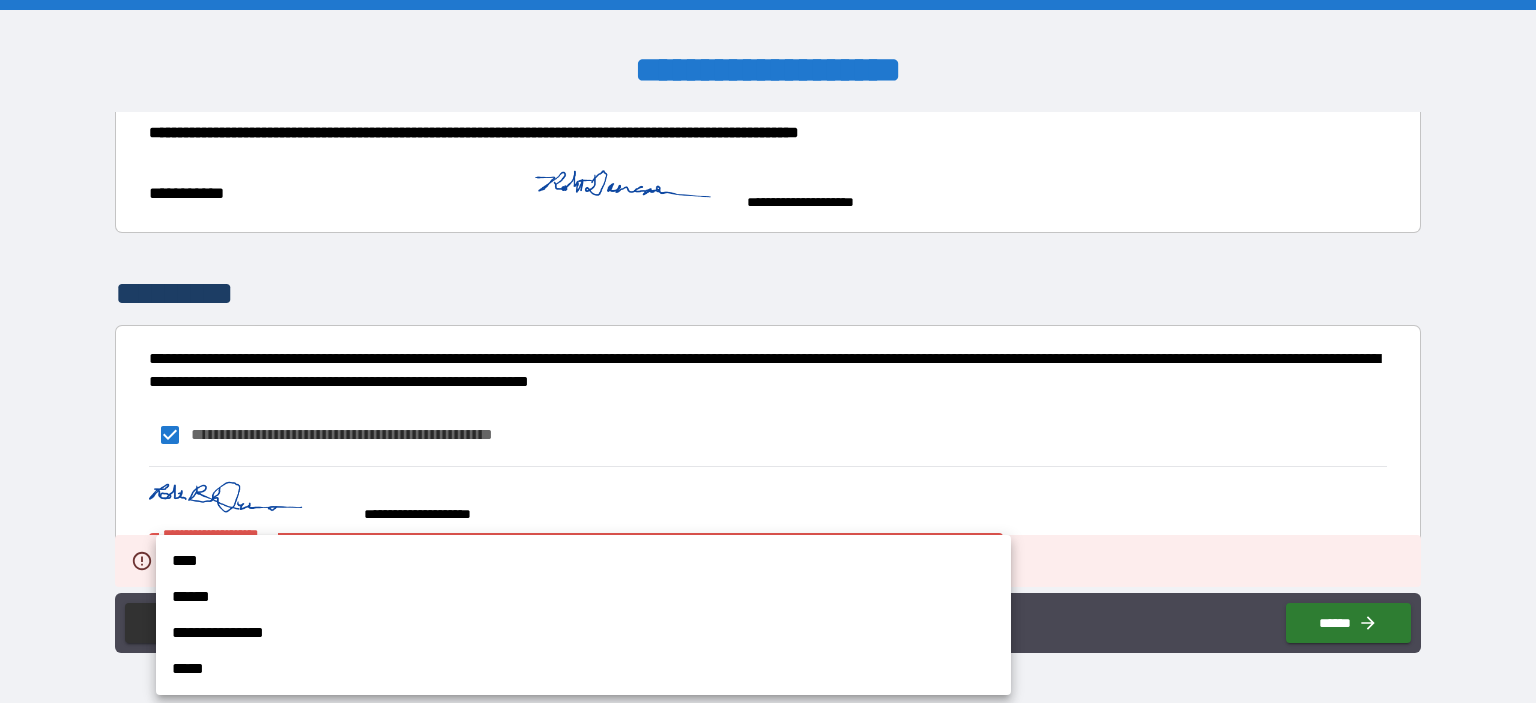 click on "**********" at bounding box center (768, 351) 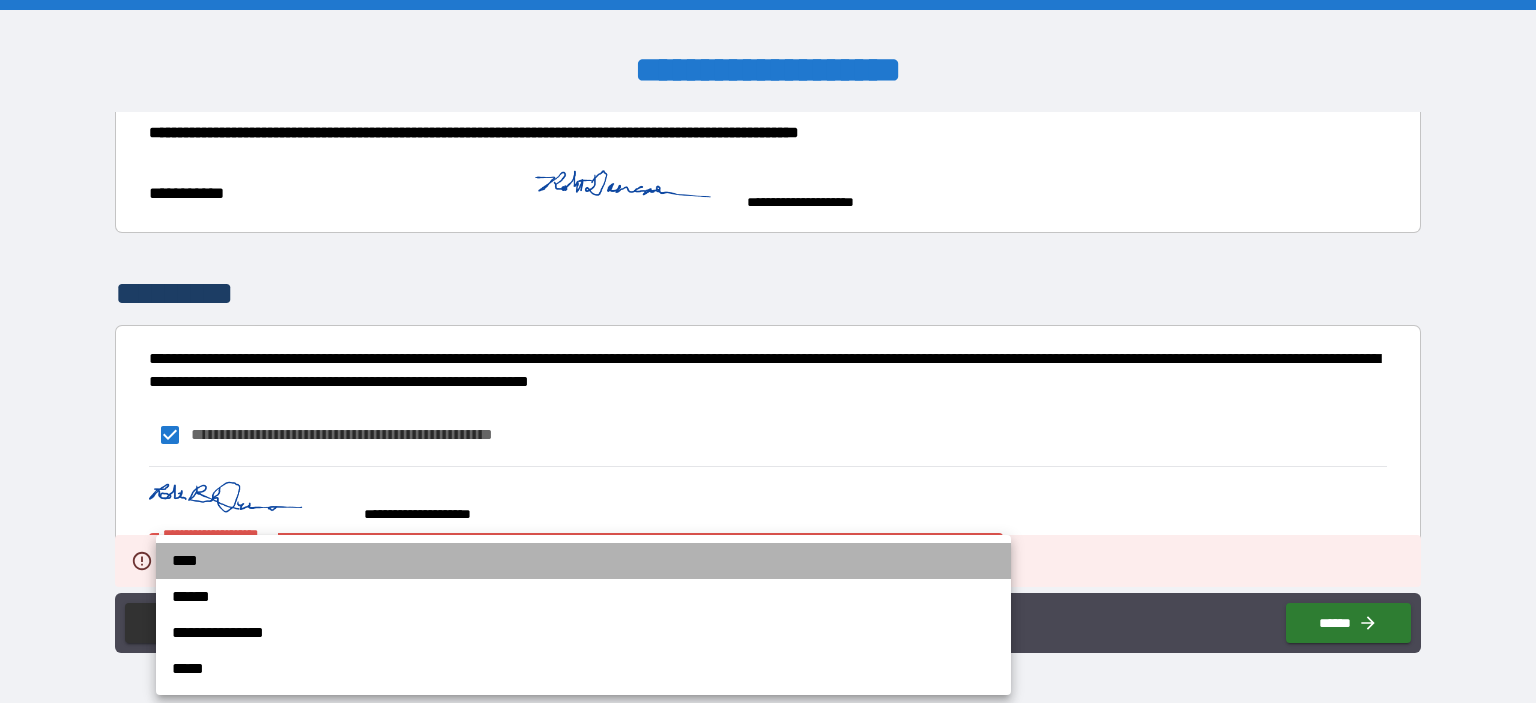 click on "****" at bounding box center [583, 561] 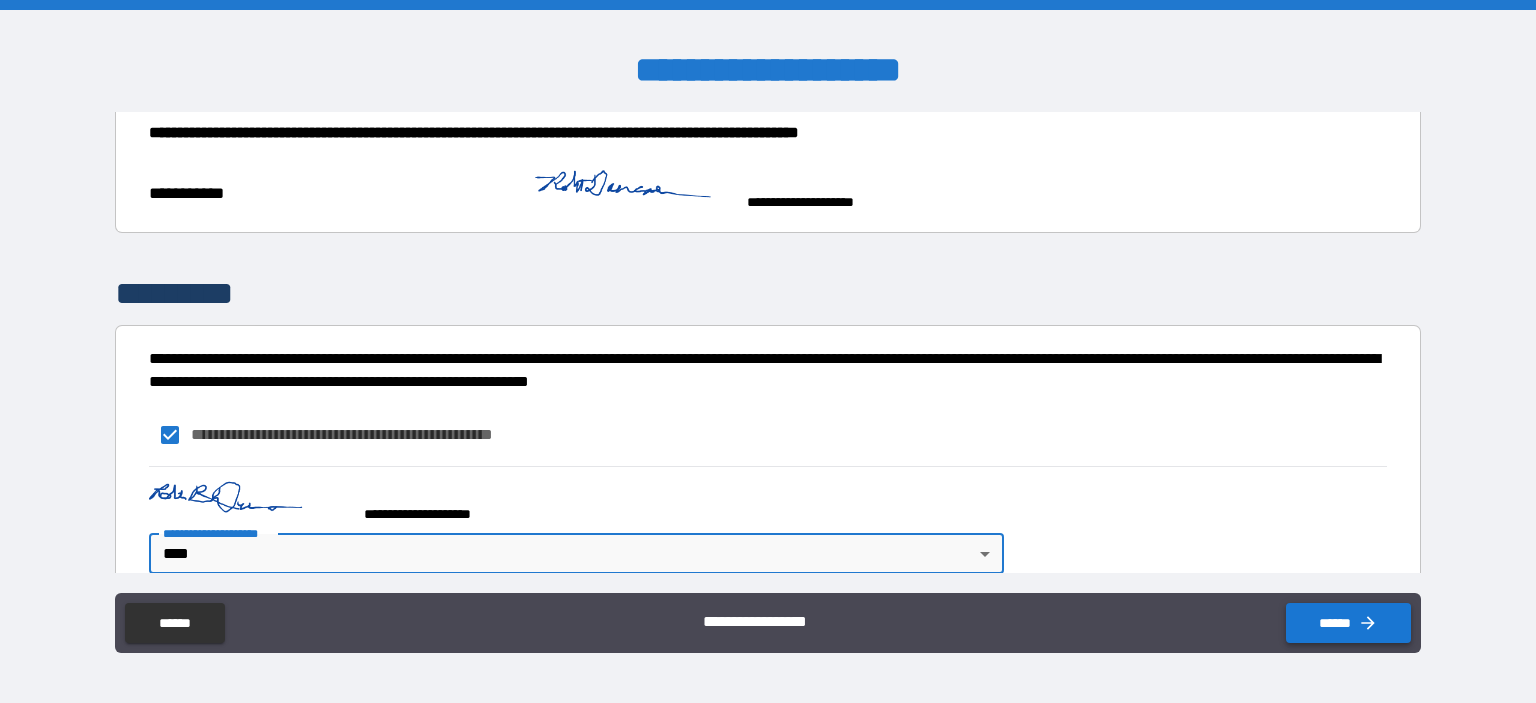 click 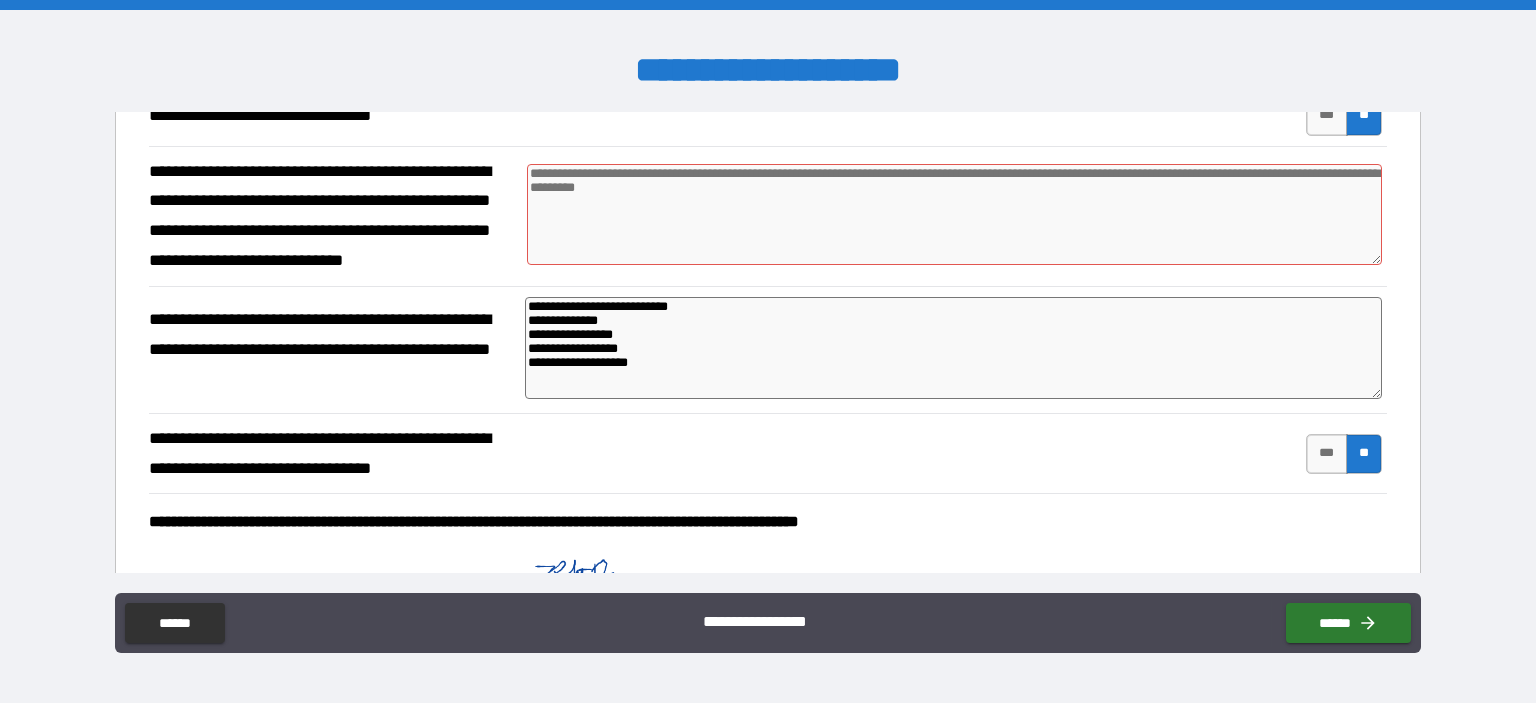 scroll, scrollTop: 5416, scrollLeft: 0, axis: vertical 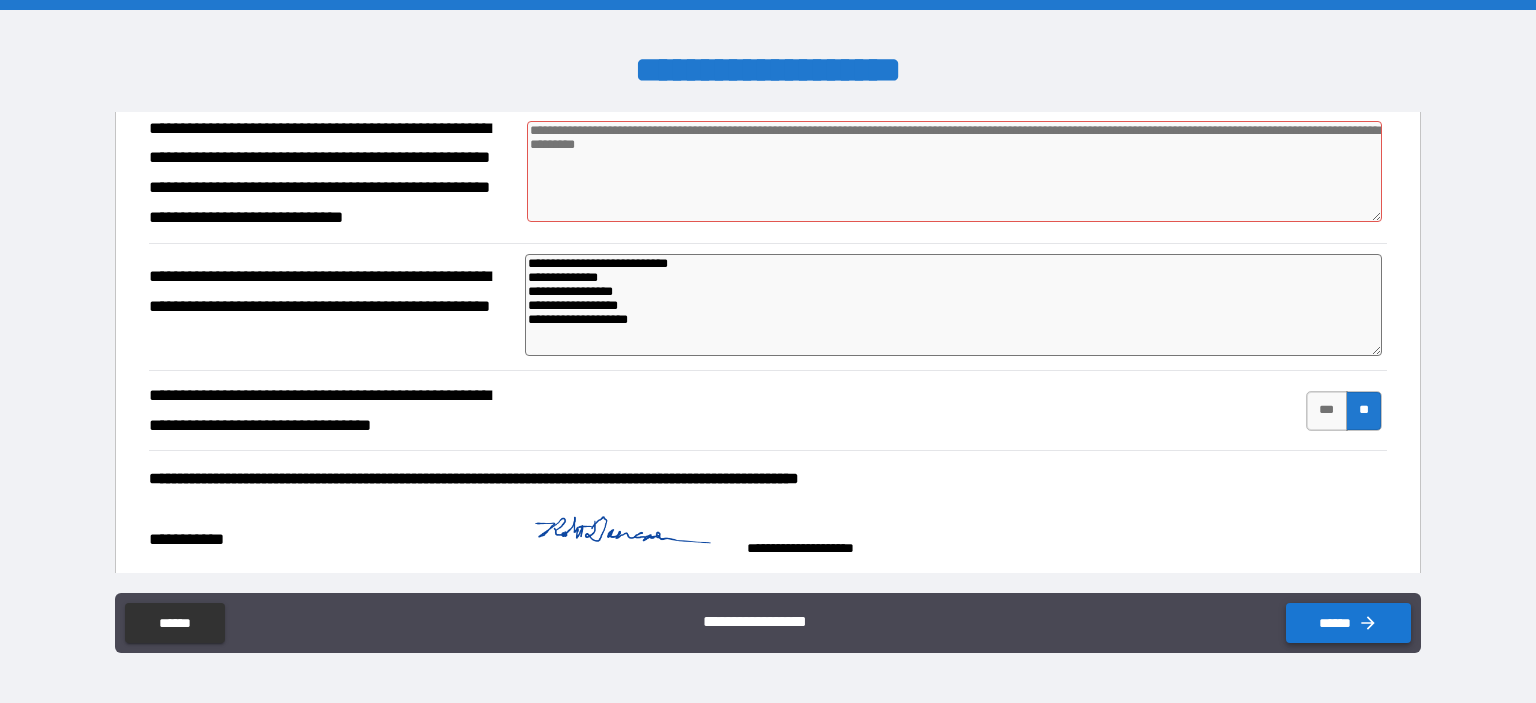 click on "******" at bounding box center [1348, 623] 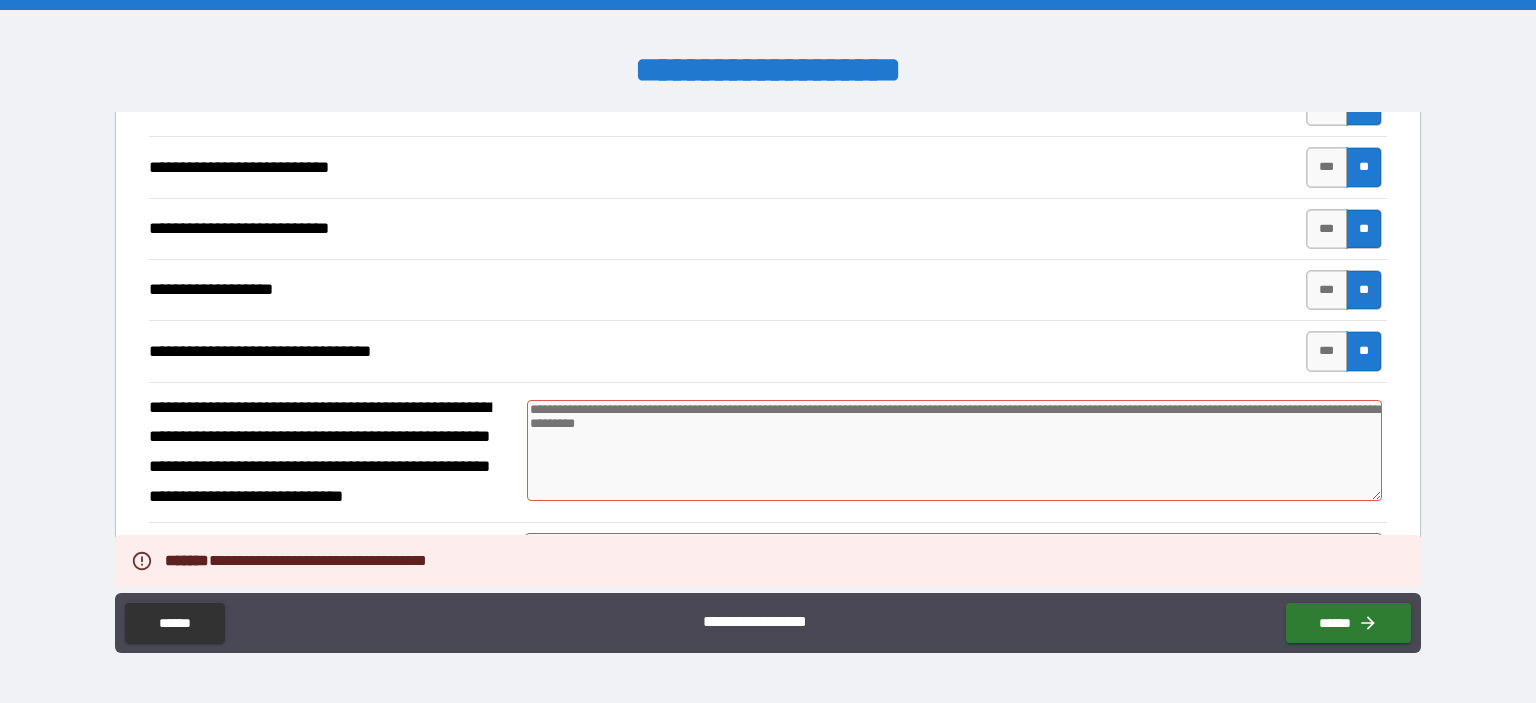 scroll, scrollTop: 5186, scrollLeft: 0, axis: vertical 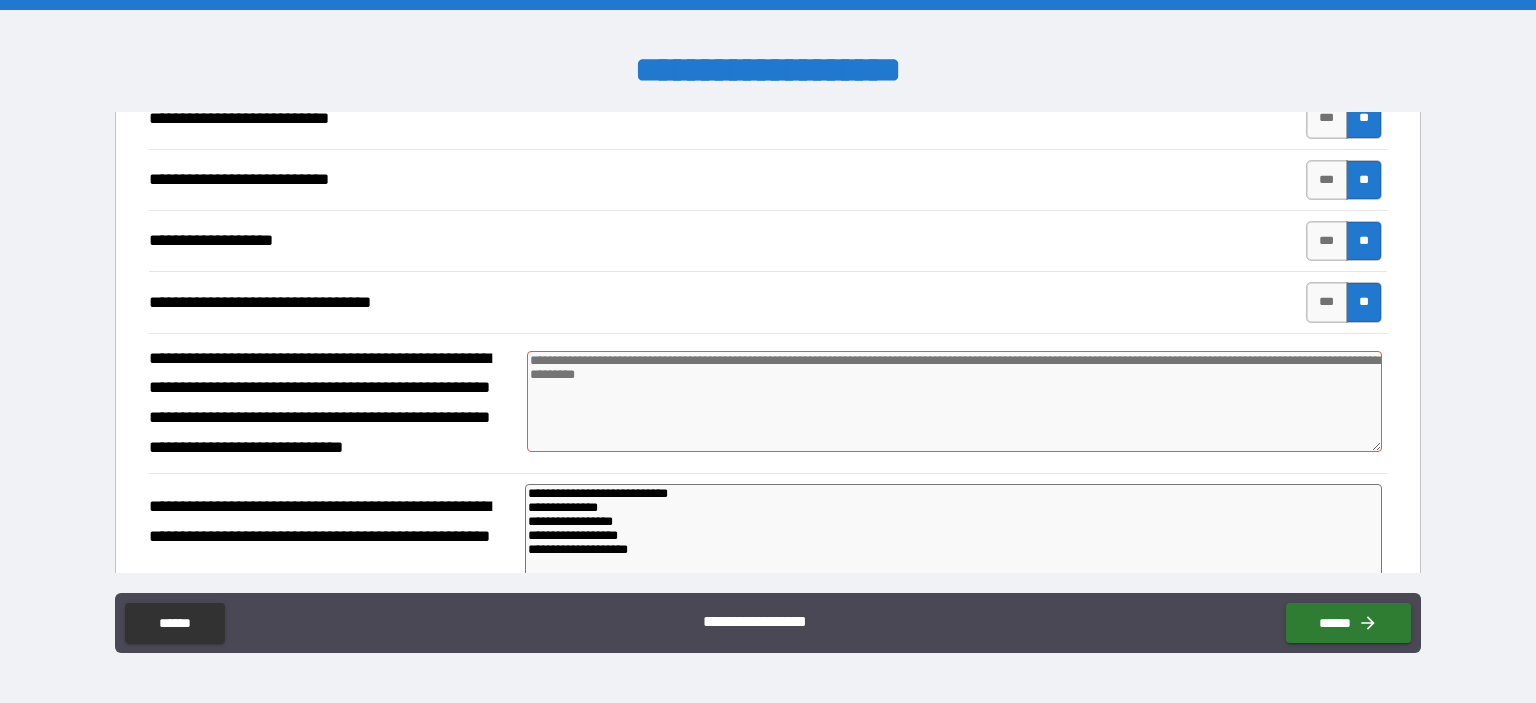 click at bounding box center (954, 401) 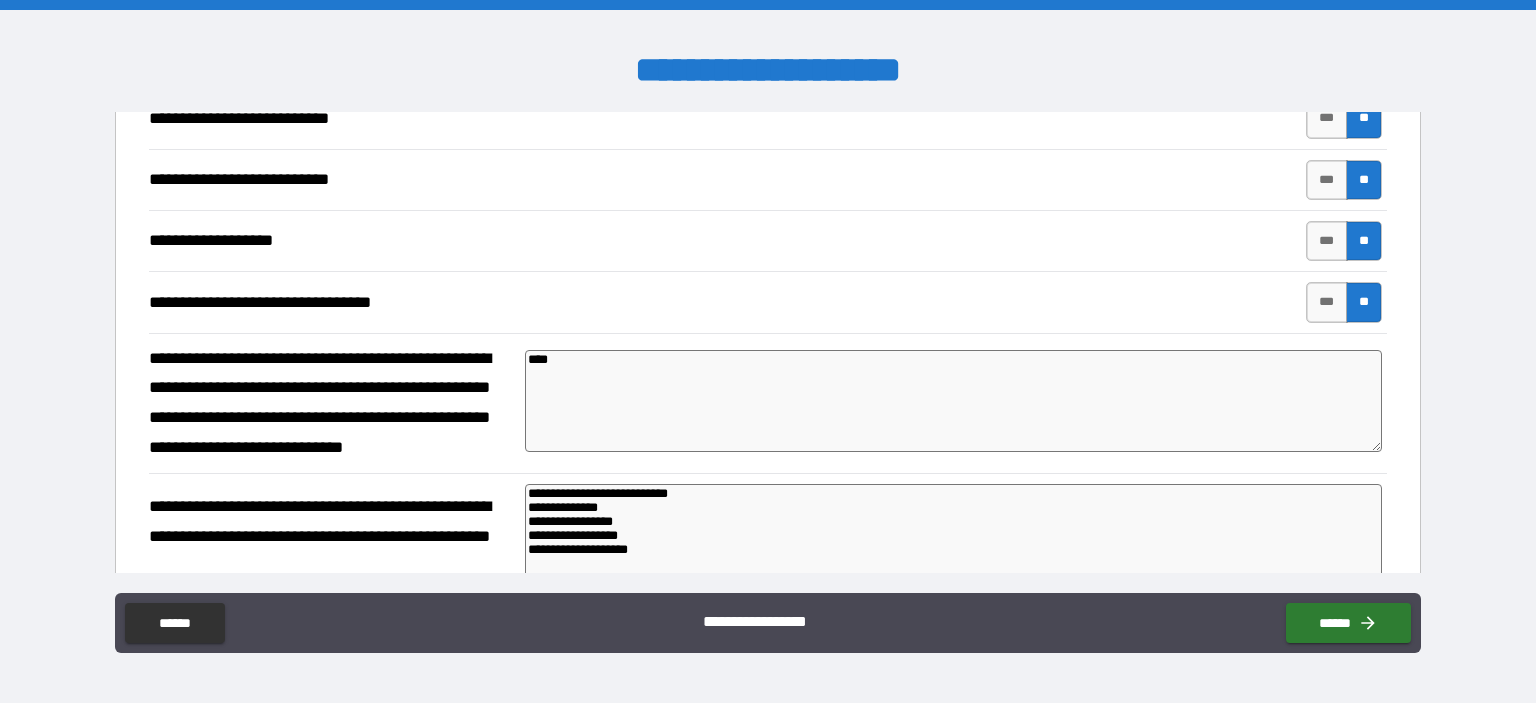 click on "**********" at bounding box center [768, 623] 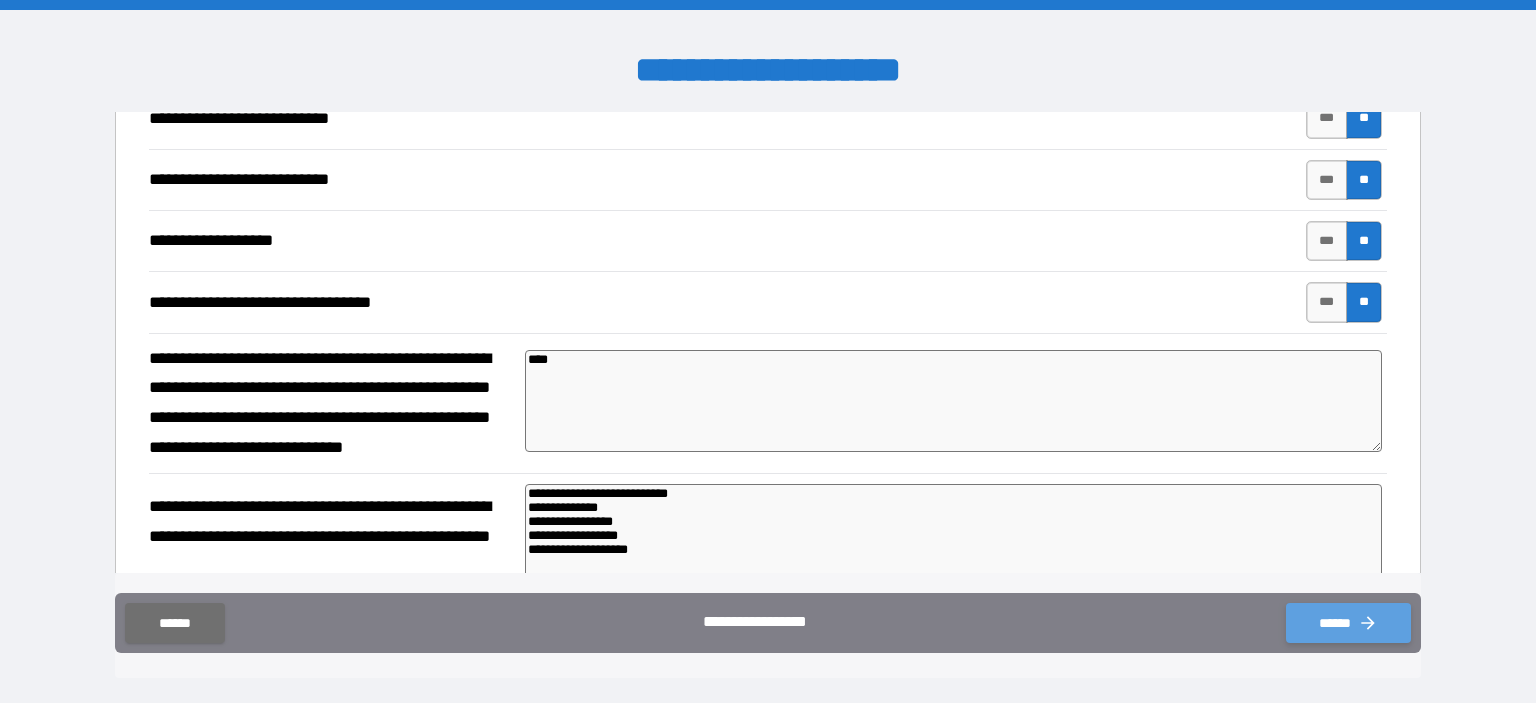 click on "******" at bounding box center (1348, 623) 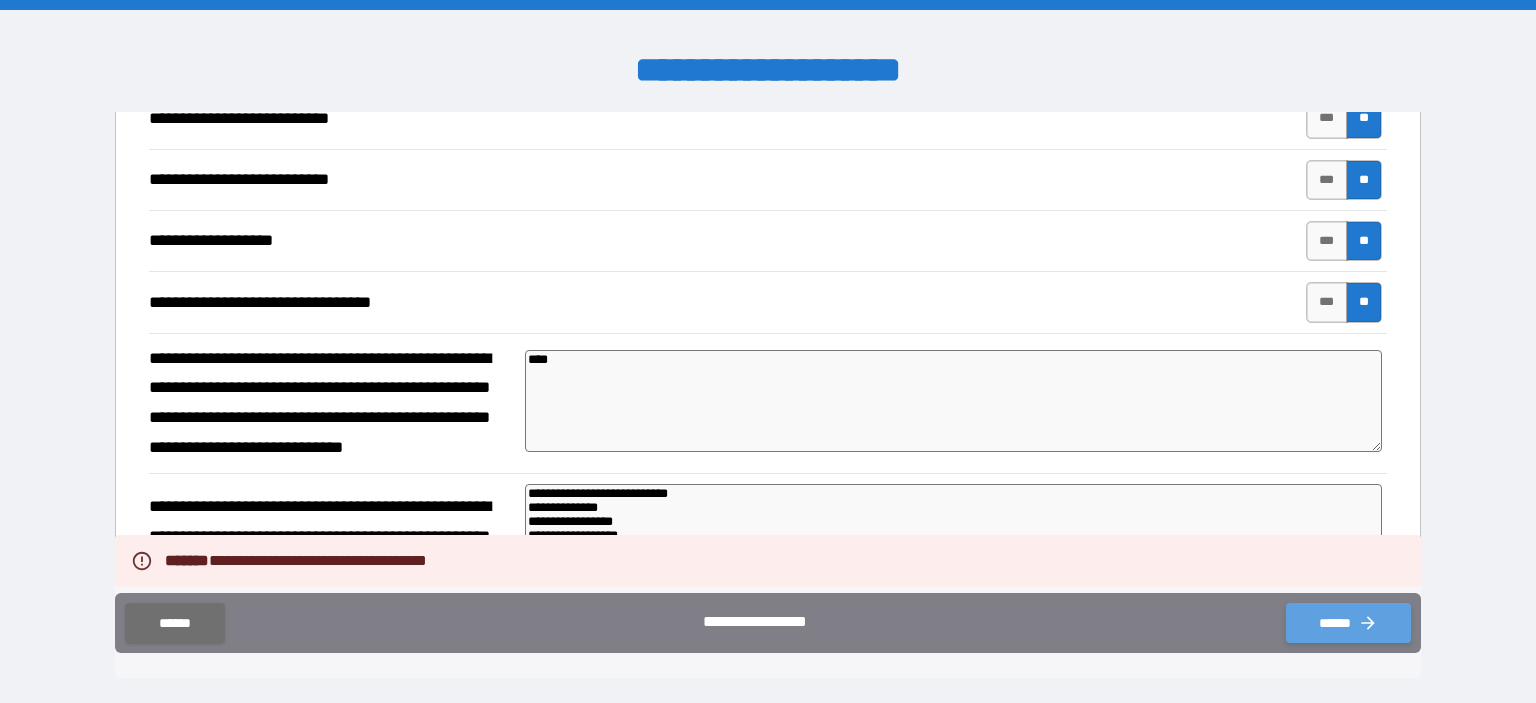 click on "******" at bounding box center (1348, 623) 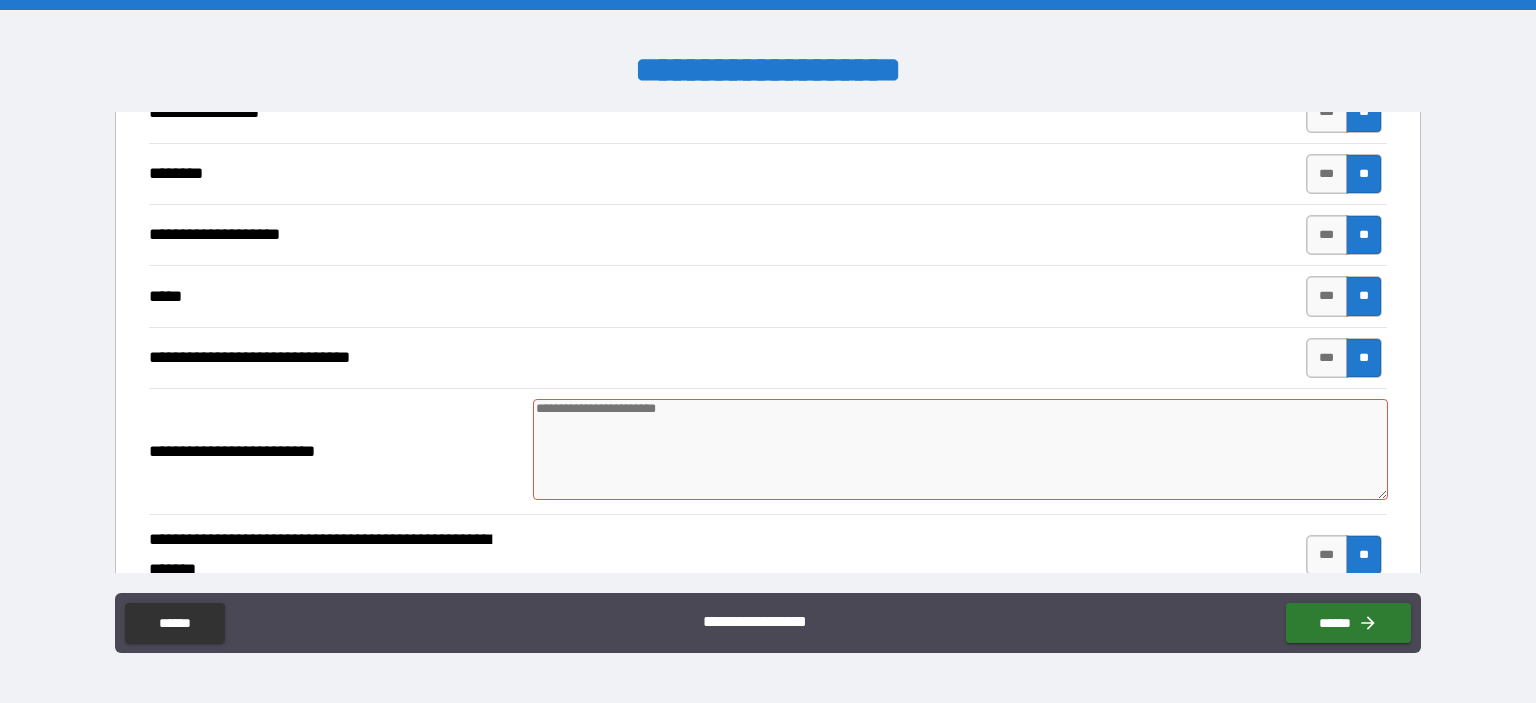 scroll, scrollTop: 1384, scrollLeft: 0, axis: vertical 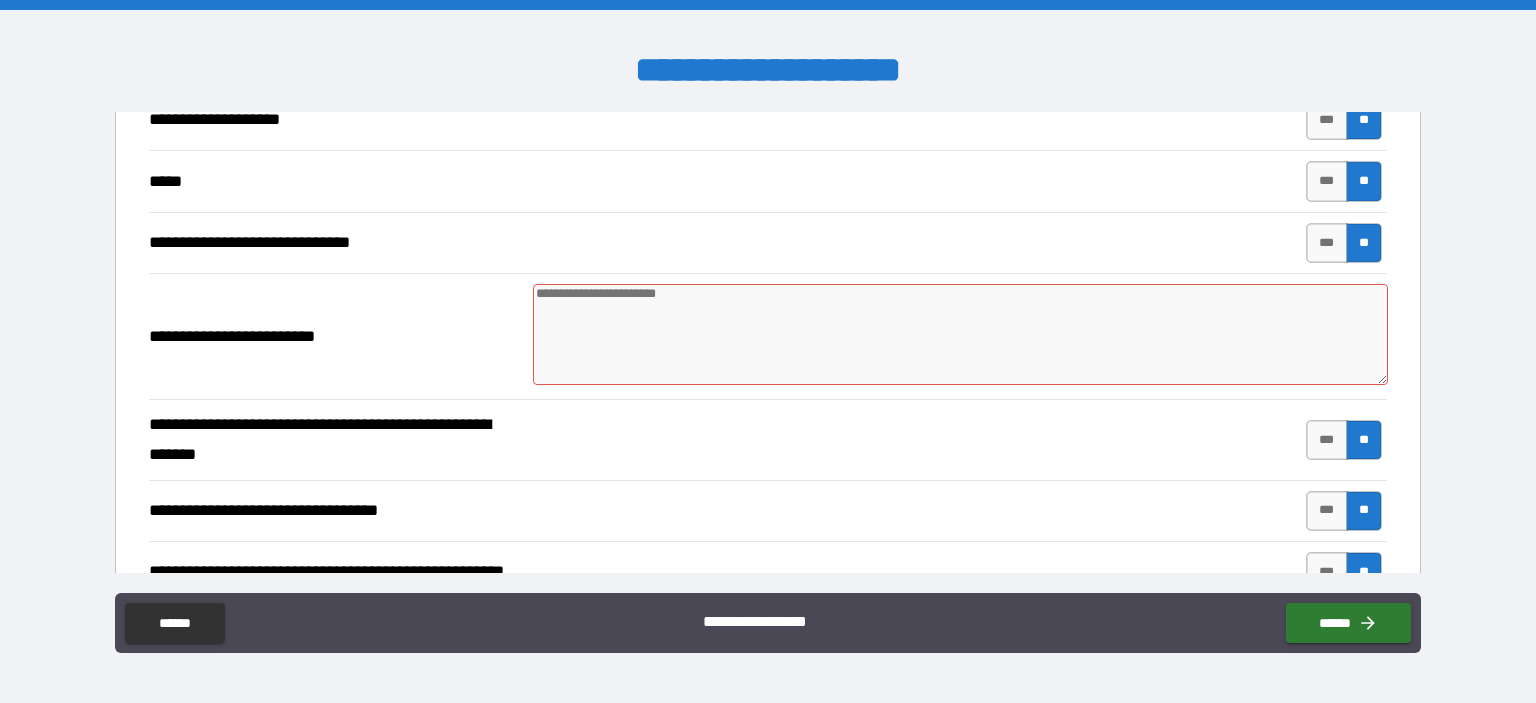 click at bounding box center [961, 334] 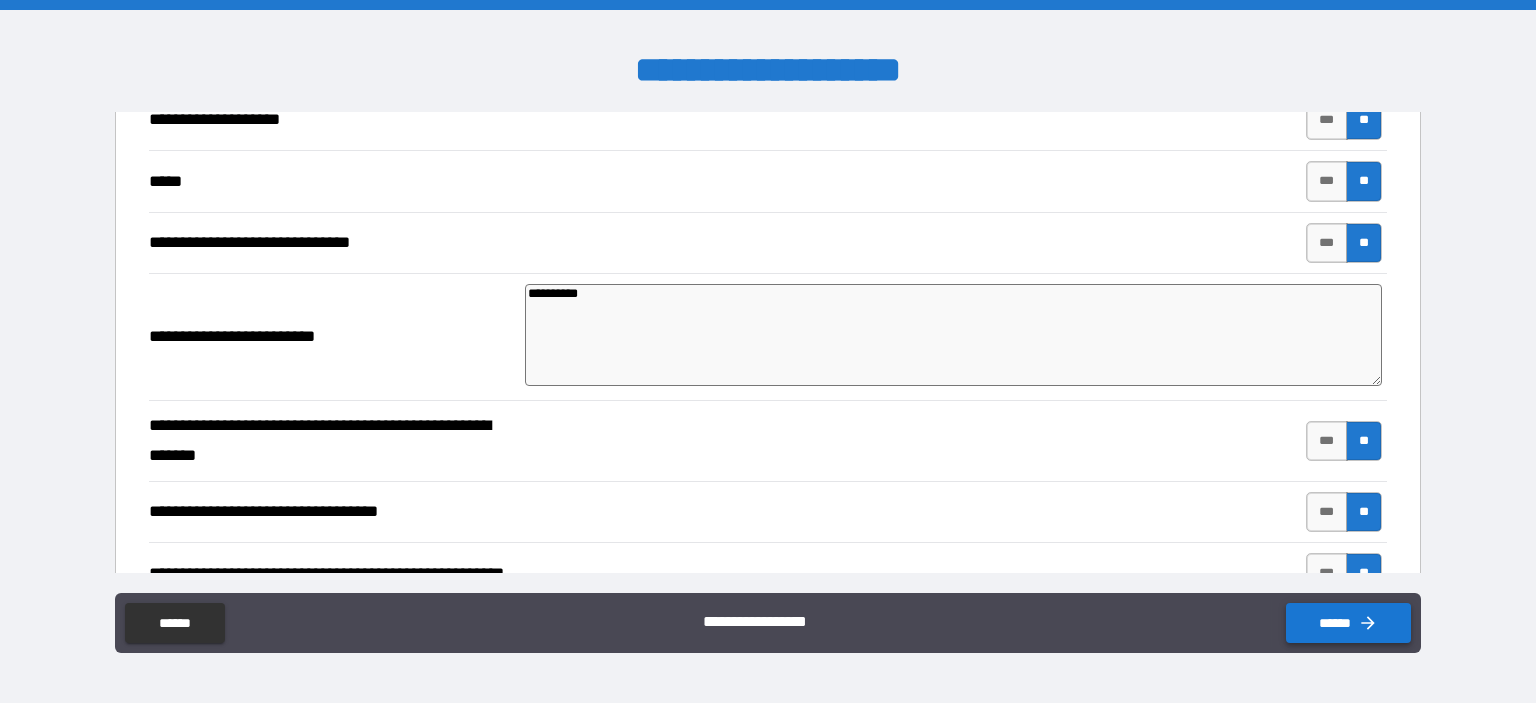 click 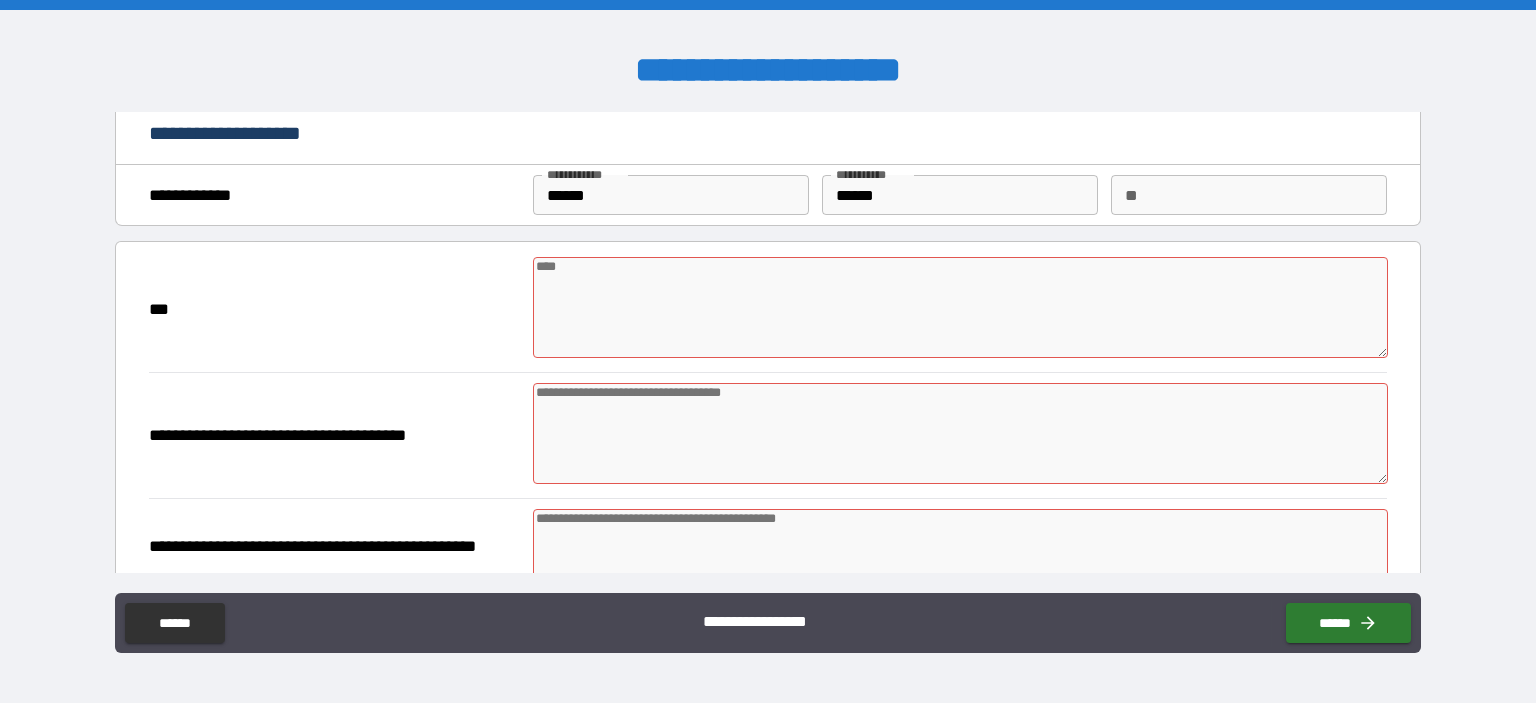 scroll, scrollTop: 0, scrollLeft: 0, axis: both 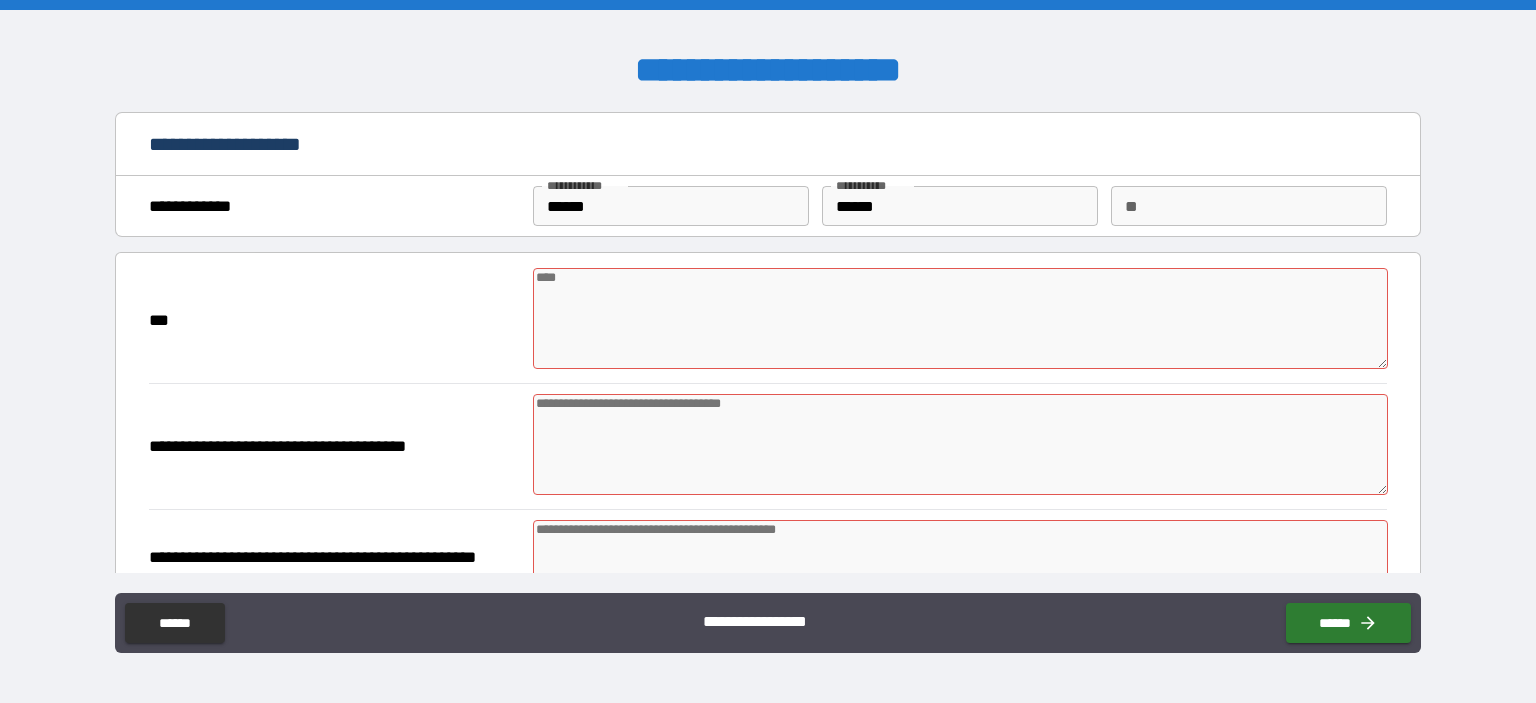 click on "**" at bounding box center [1249, 206] 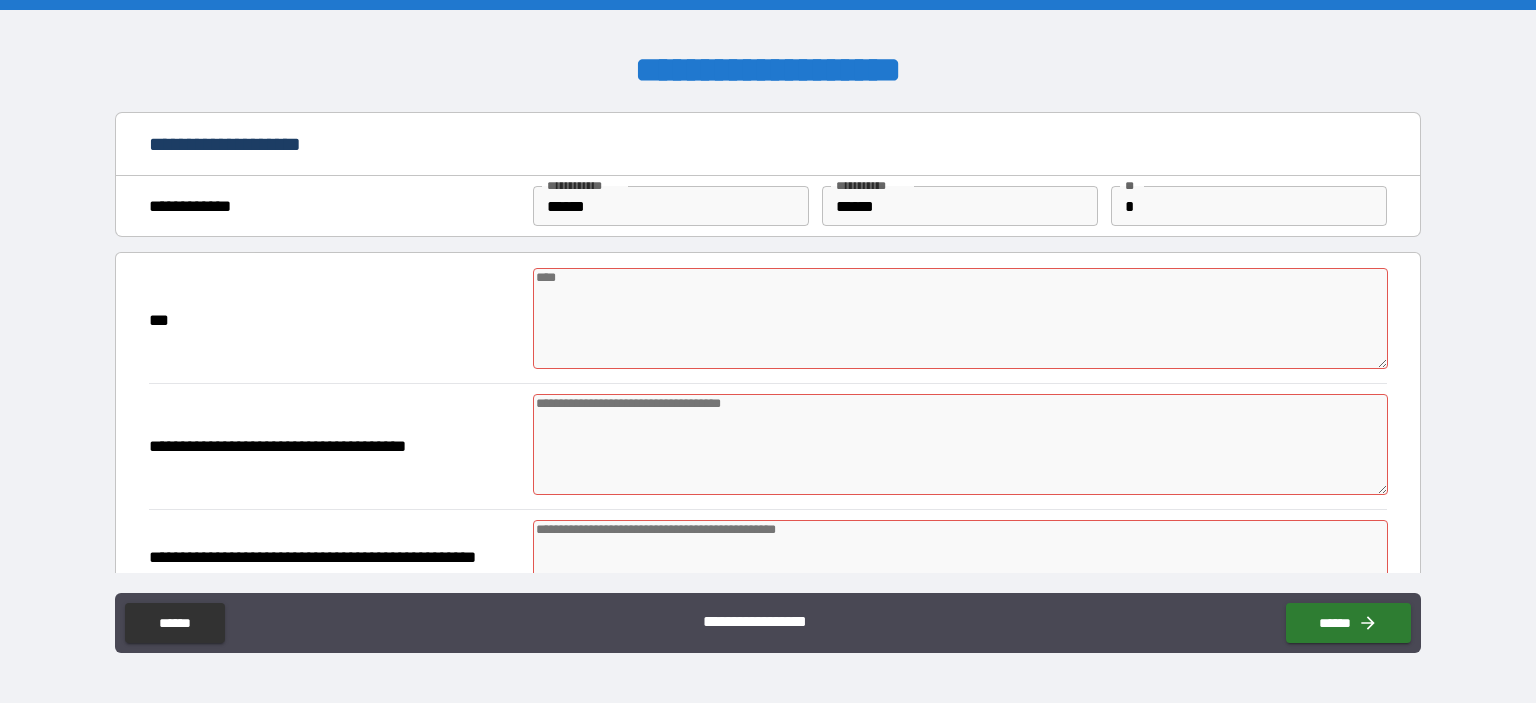 click at bounding box center [961, 318] 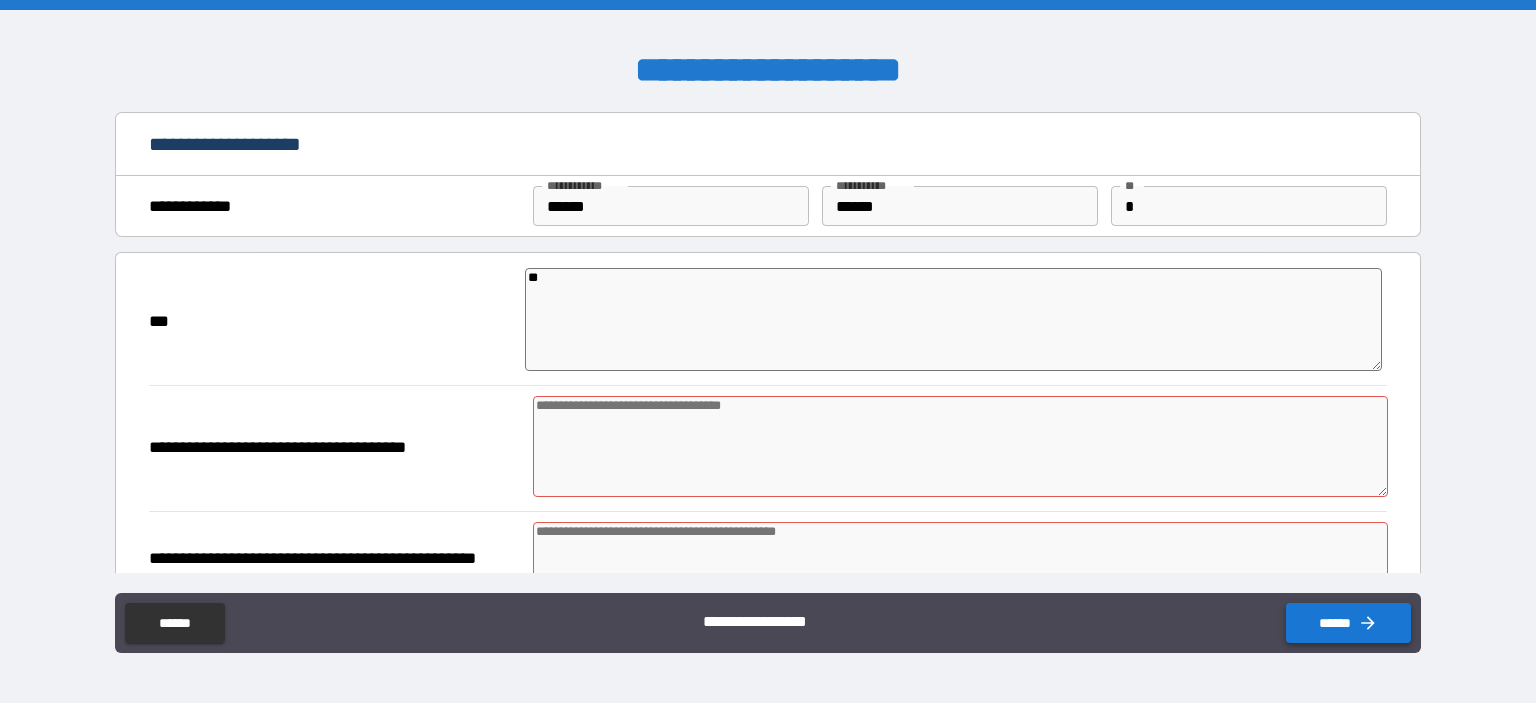 click 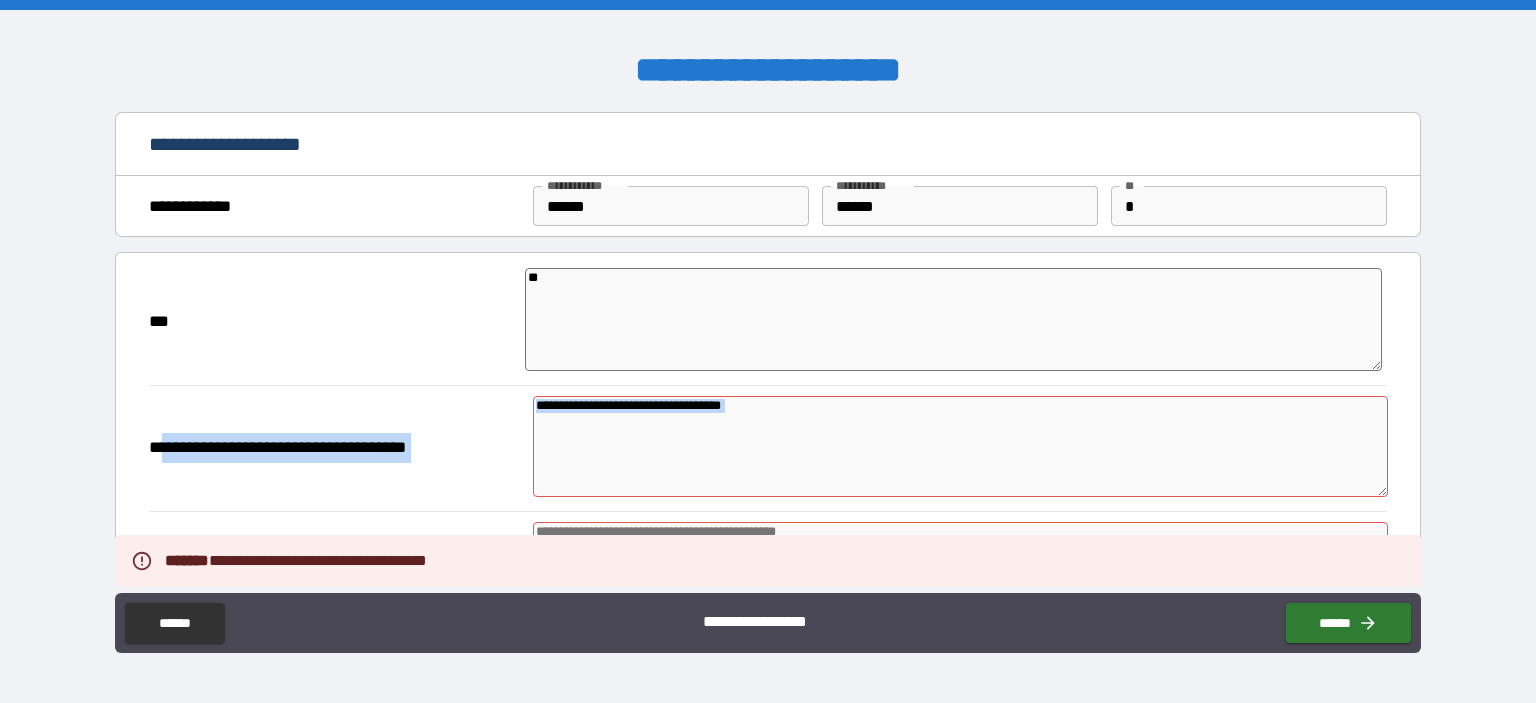 drag, startPoint x: 202, startPoint y: 490, endPoint x: 174, endPoint y: 530, distance: 48.82622 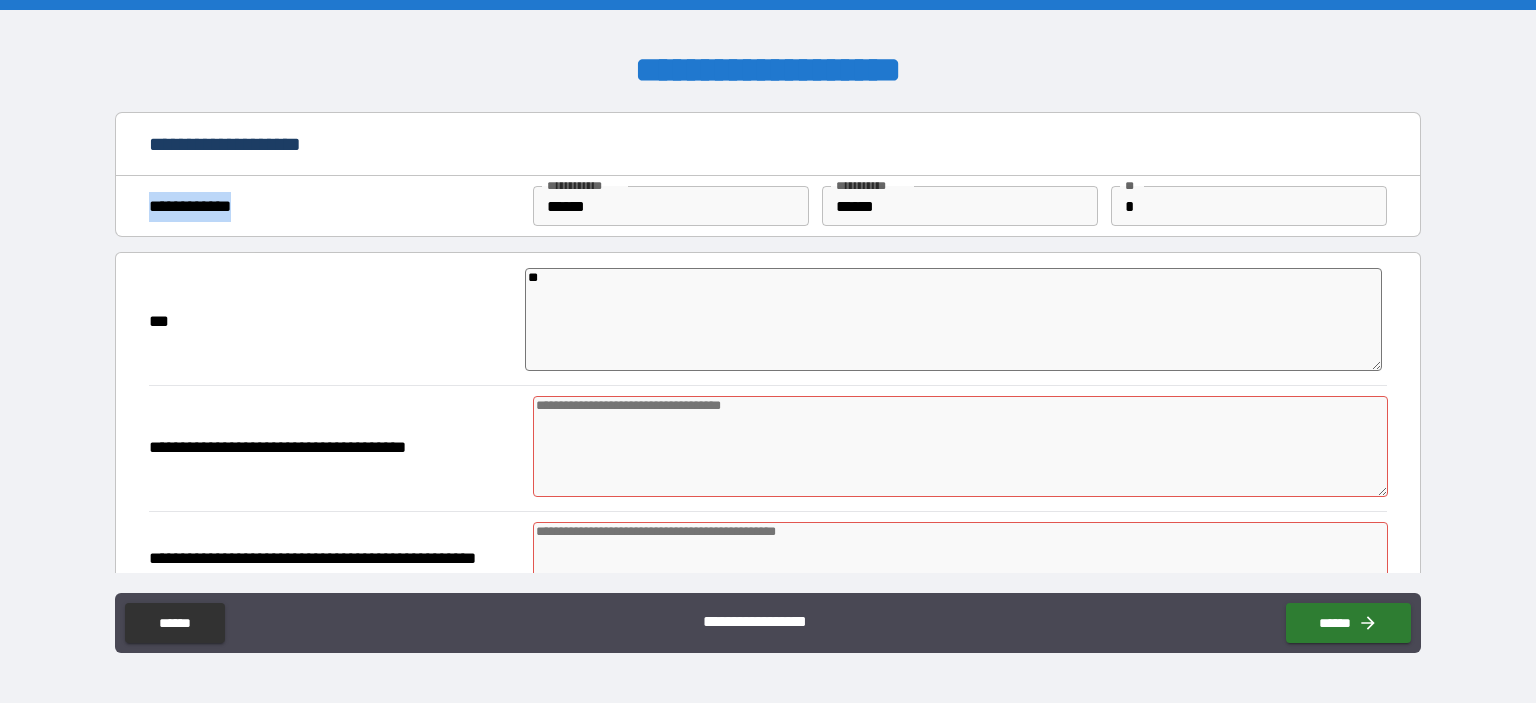 drag, startPoint x: 318, startPoint y: 349, endPoint x: 396, endPoint y: 172, distance: 193.42441 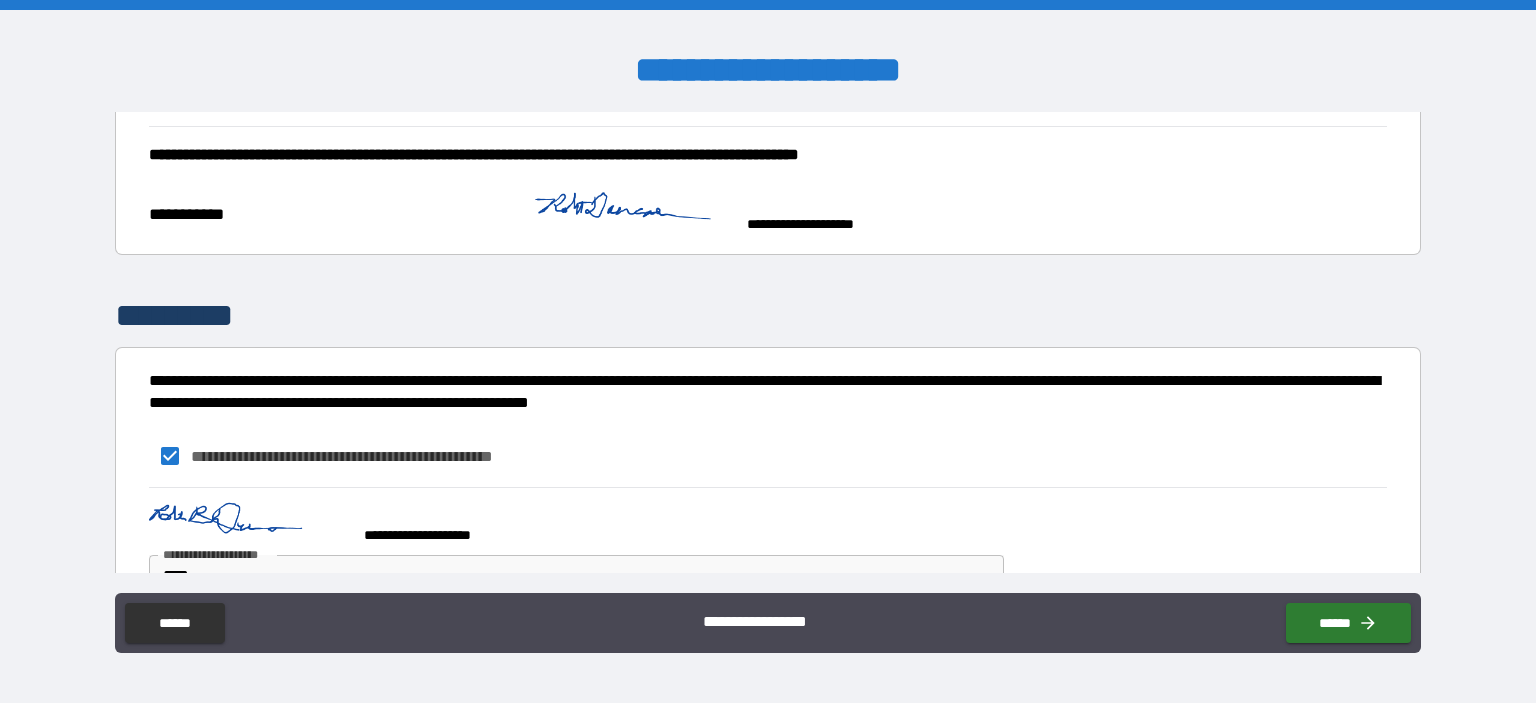 scroll, scrollTop: 5765, scrollLeft: 0, axis: vertical 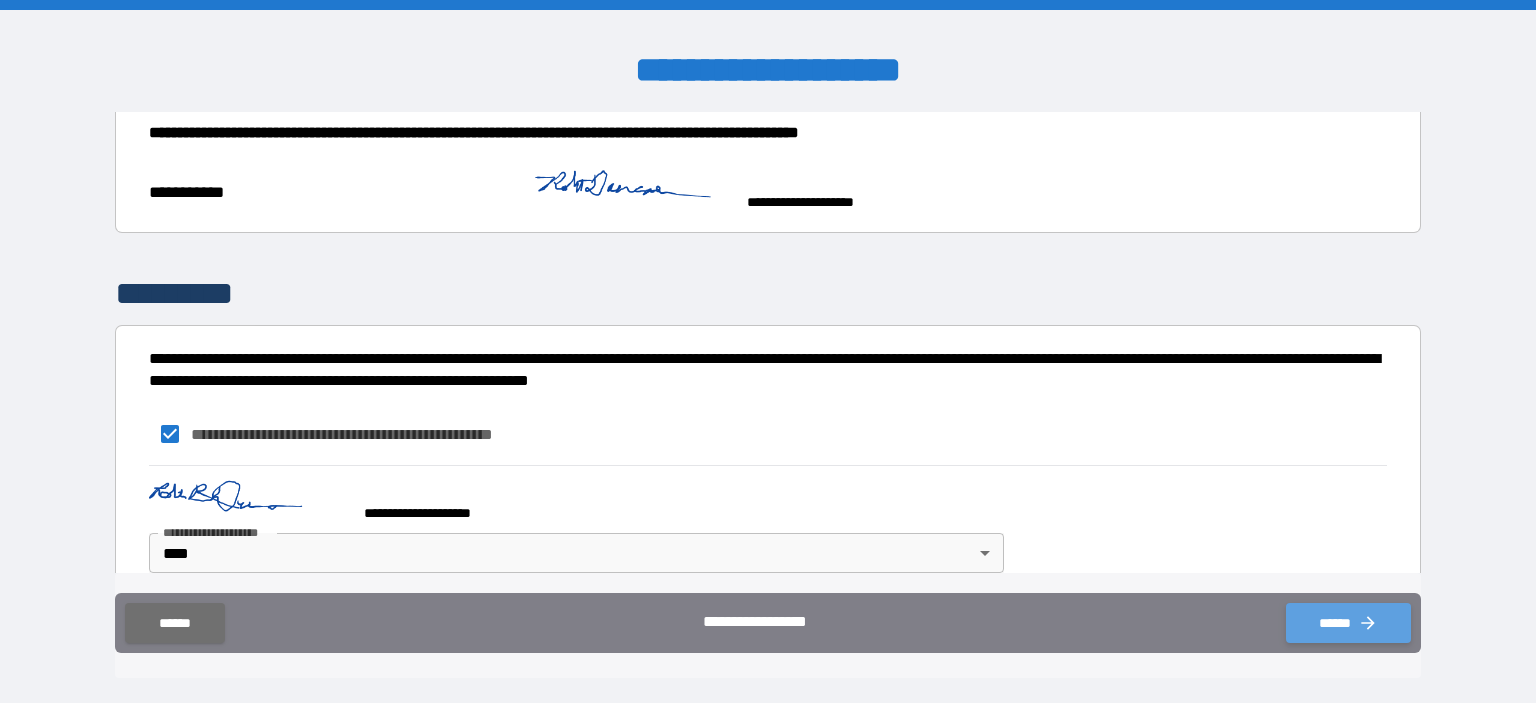 click on "******" at bounding box center (1348, 623) 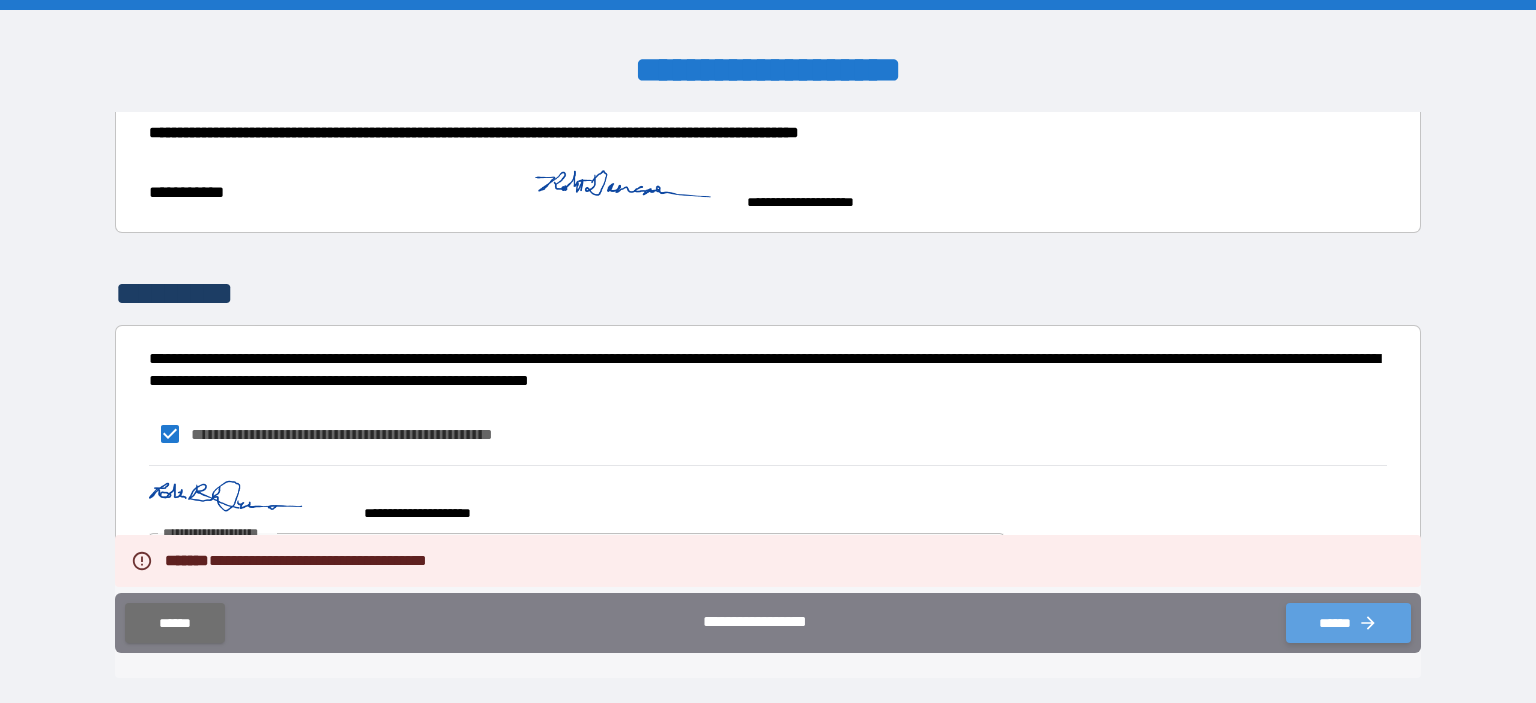 click on "******" at bounding box center (1348, 623) 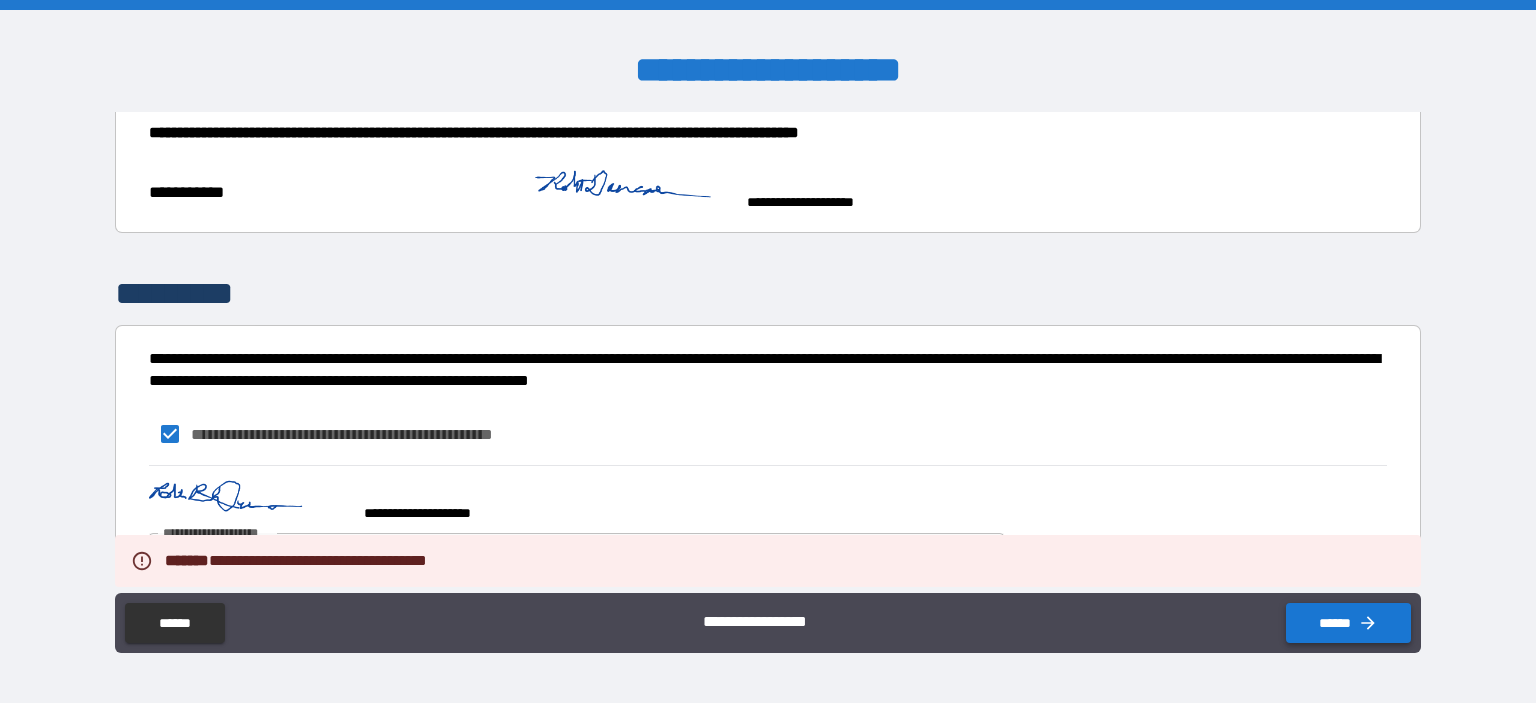 click on "******" at bounding box center [1348, 623] 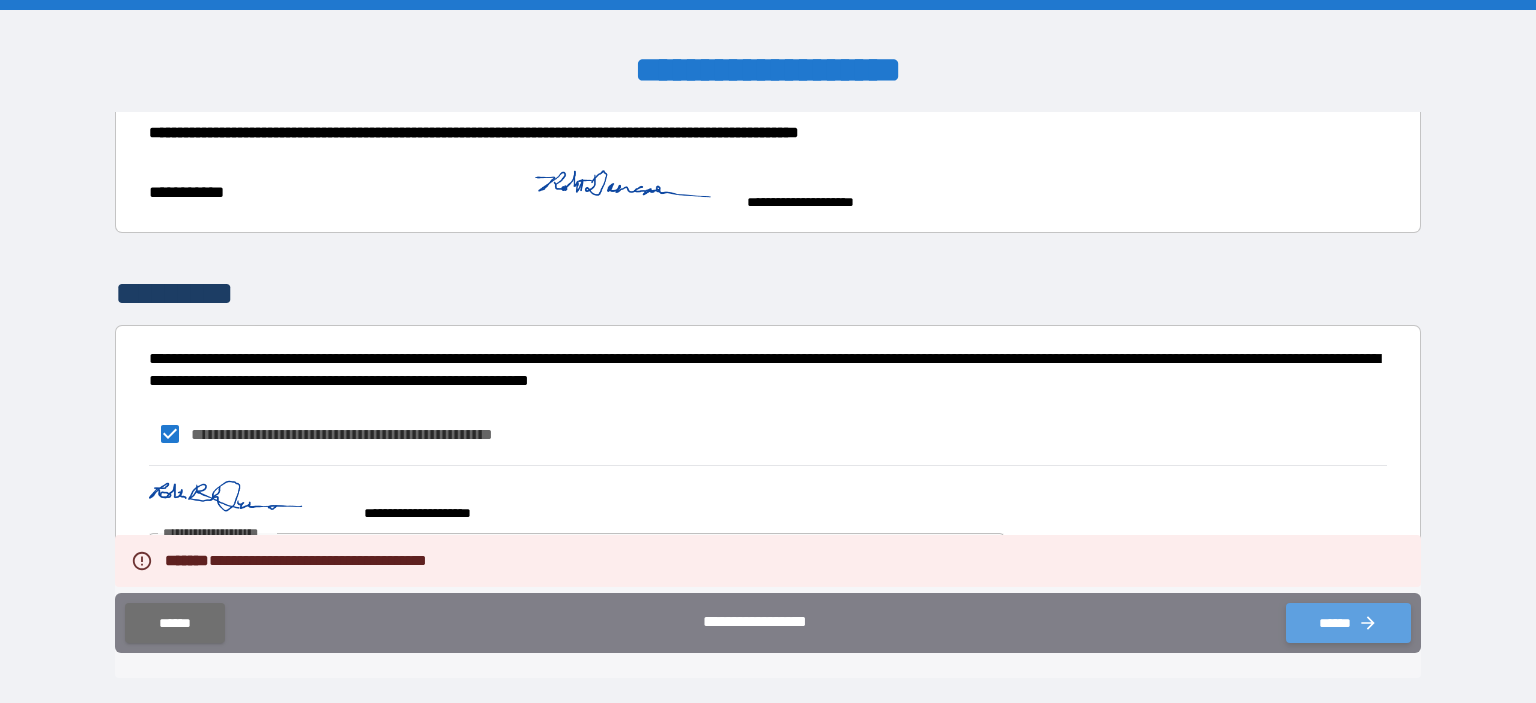click on "******" at bounding box center [1348, 623] 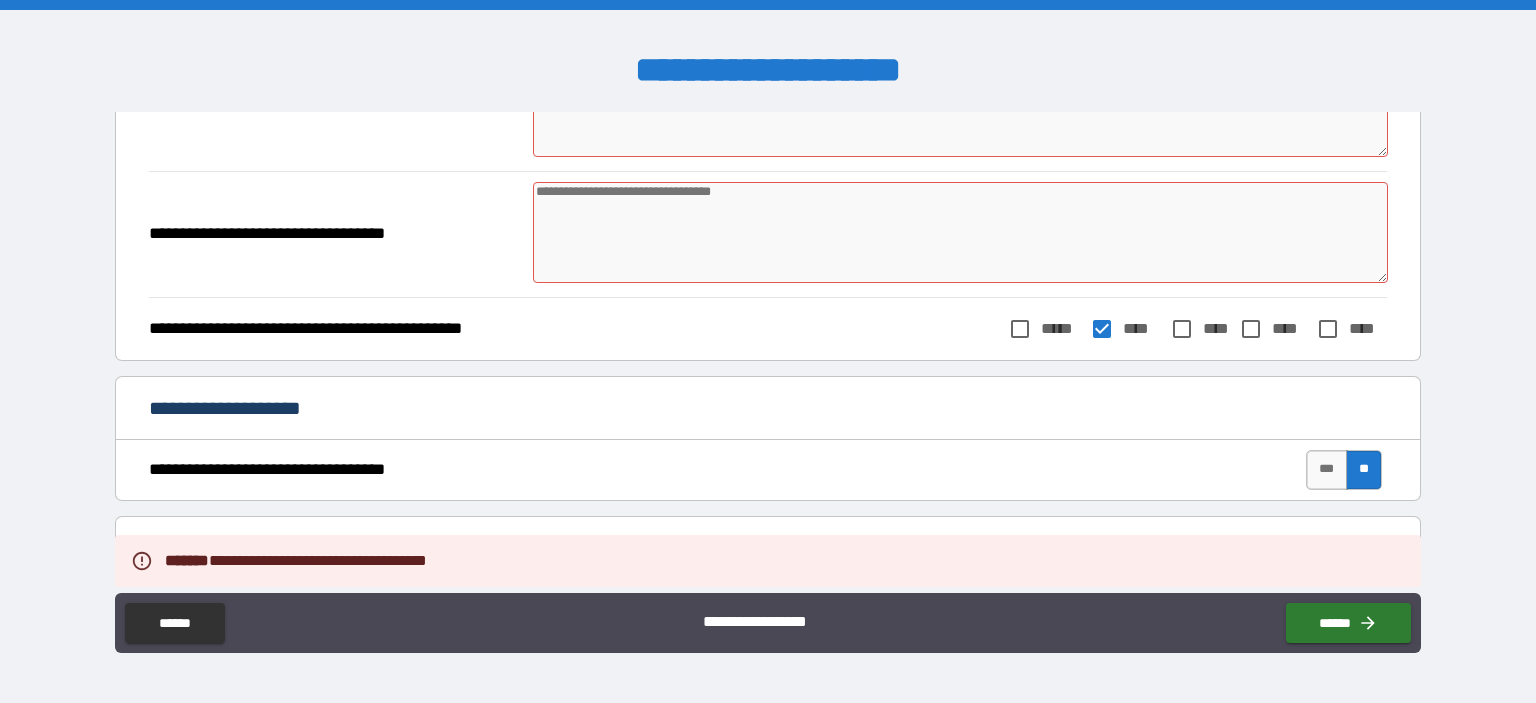 scroll, scrollTop: 0, scrollLeft: 0, axis: both 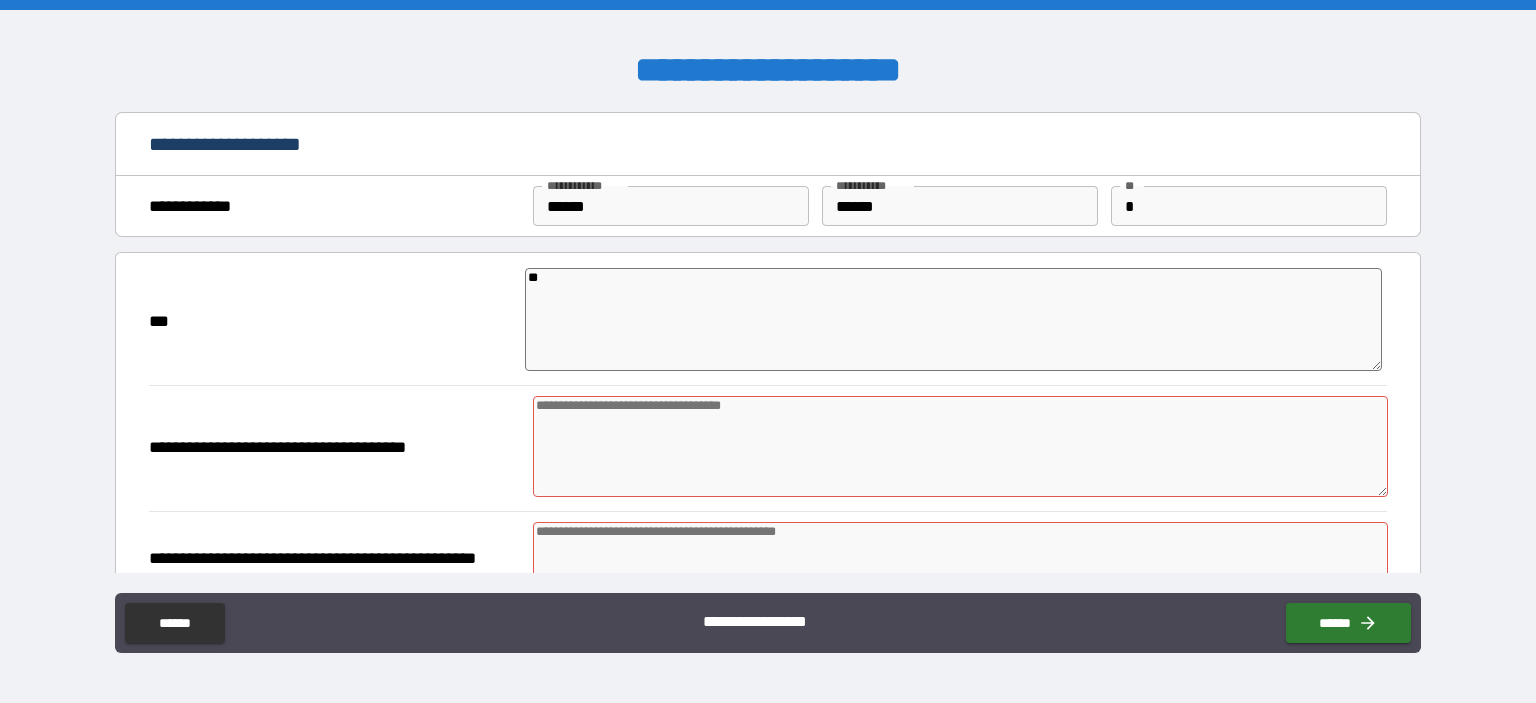 click at bounding box center (961, 446) 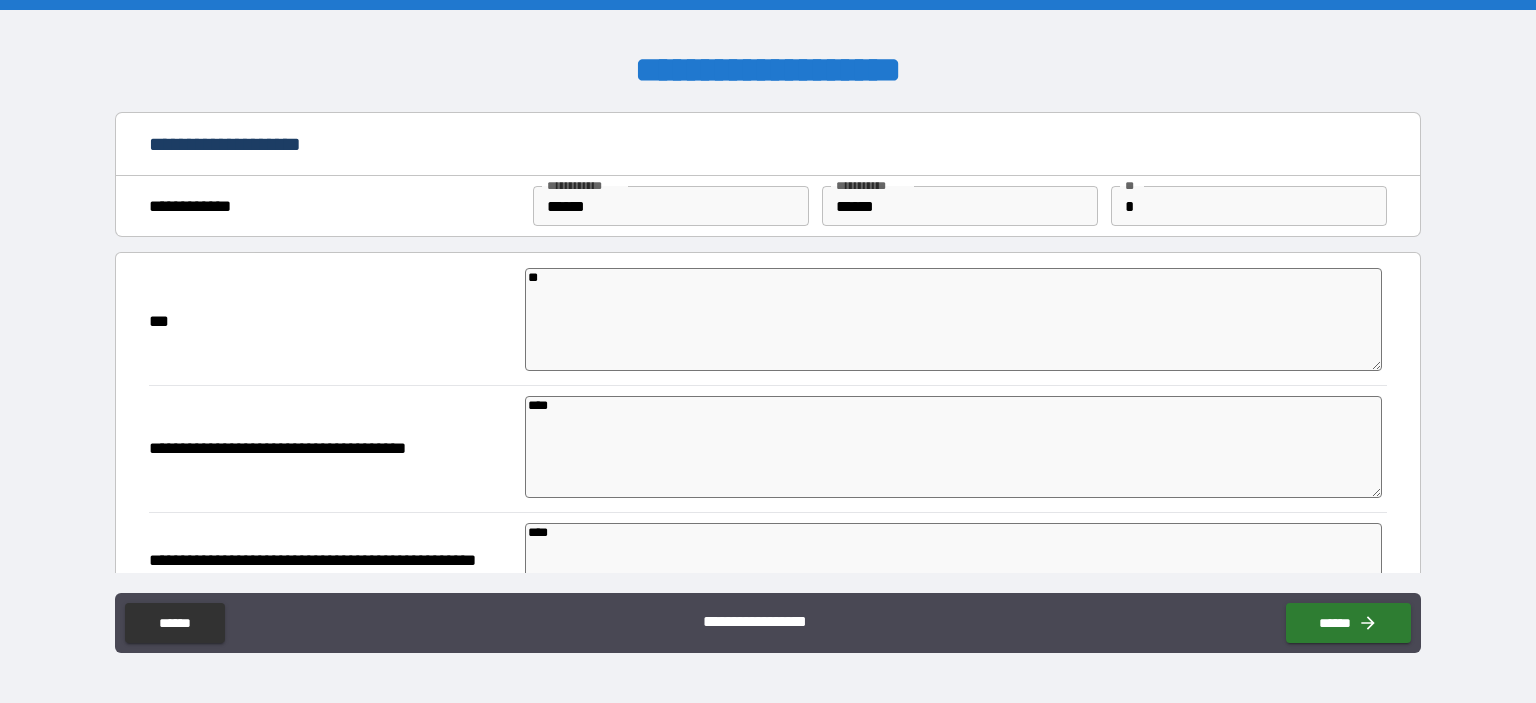 scroll, scrollTop: 351, scrollLeft: 0, axis: vertical 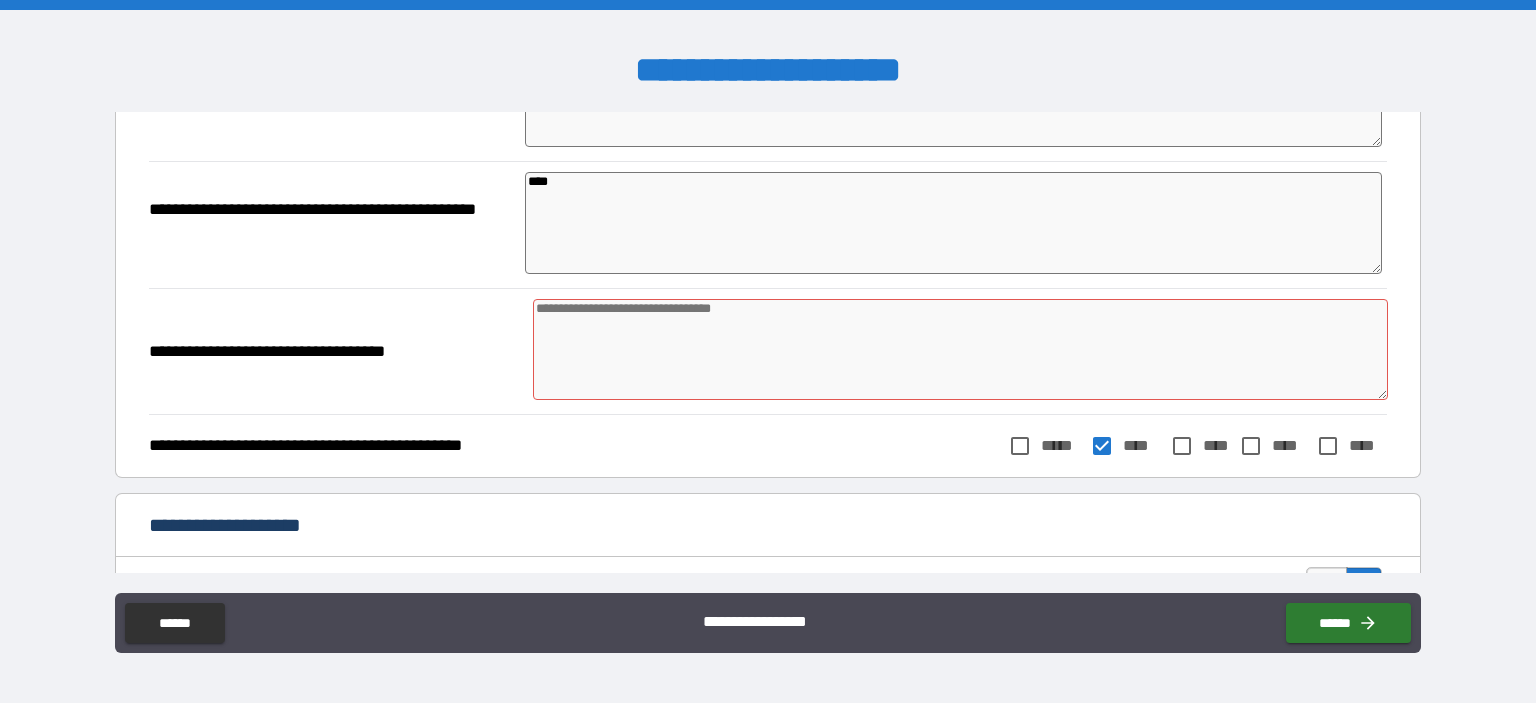 click at bounding box center (961, 349) 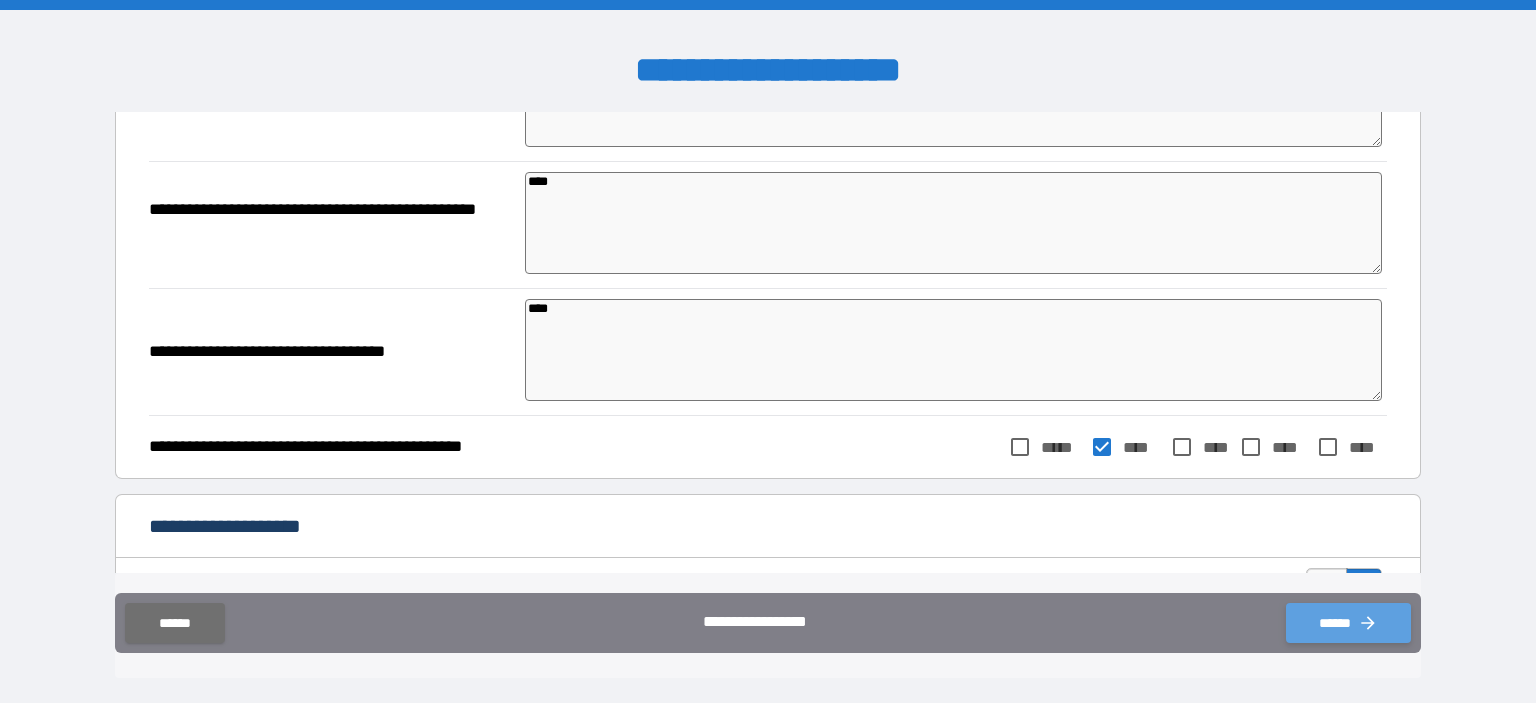 click on "******" at bounding box center [1348, 623] 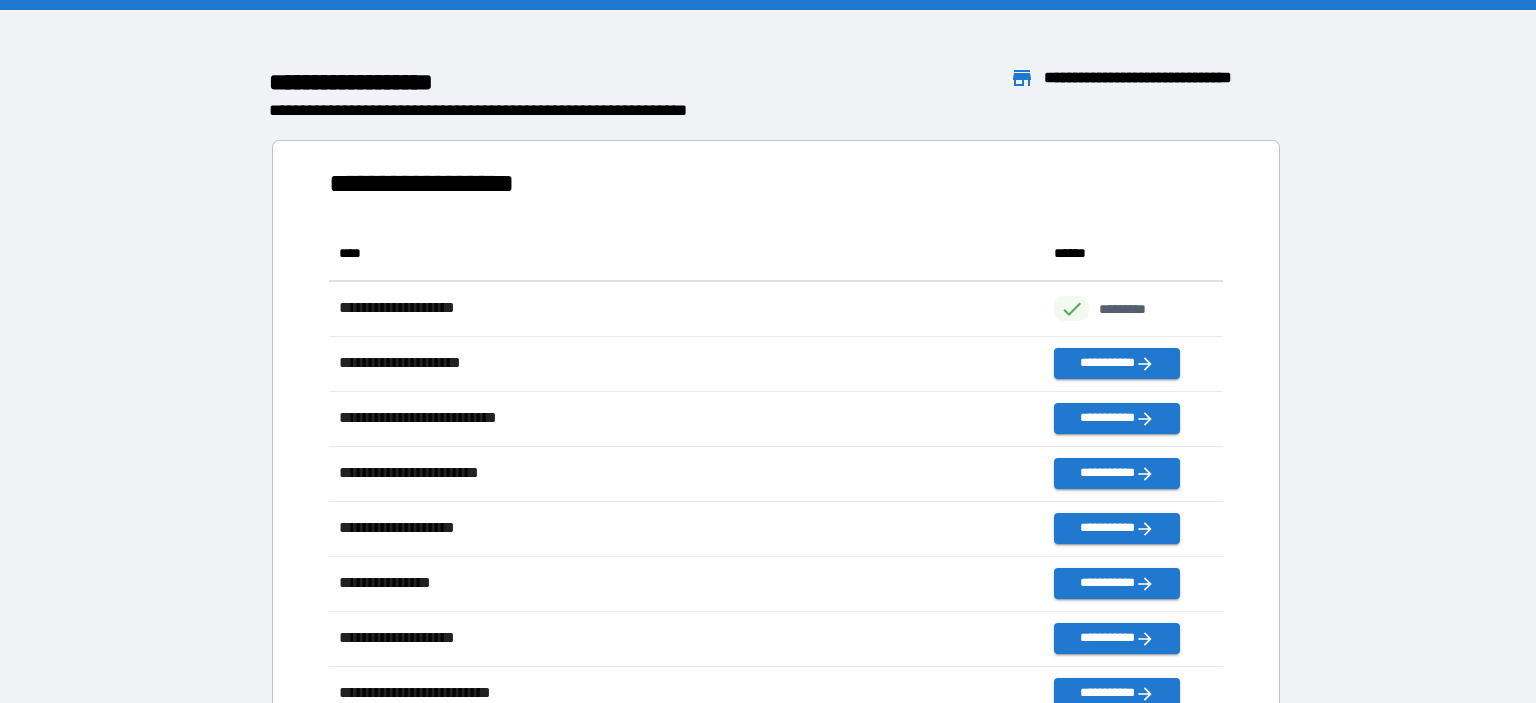 scroll, scrollTop: 0, scrollLeft: 0, axis: both 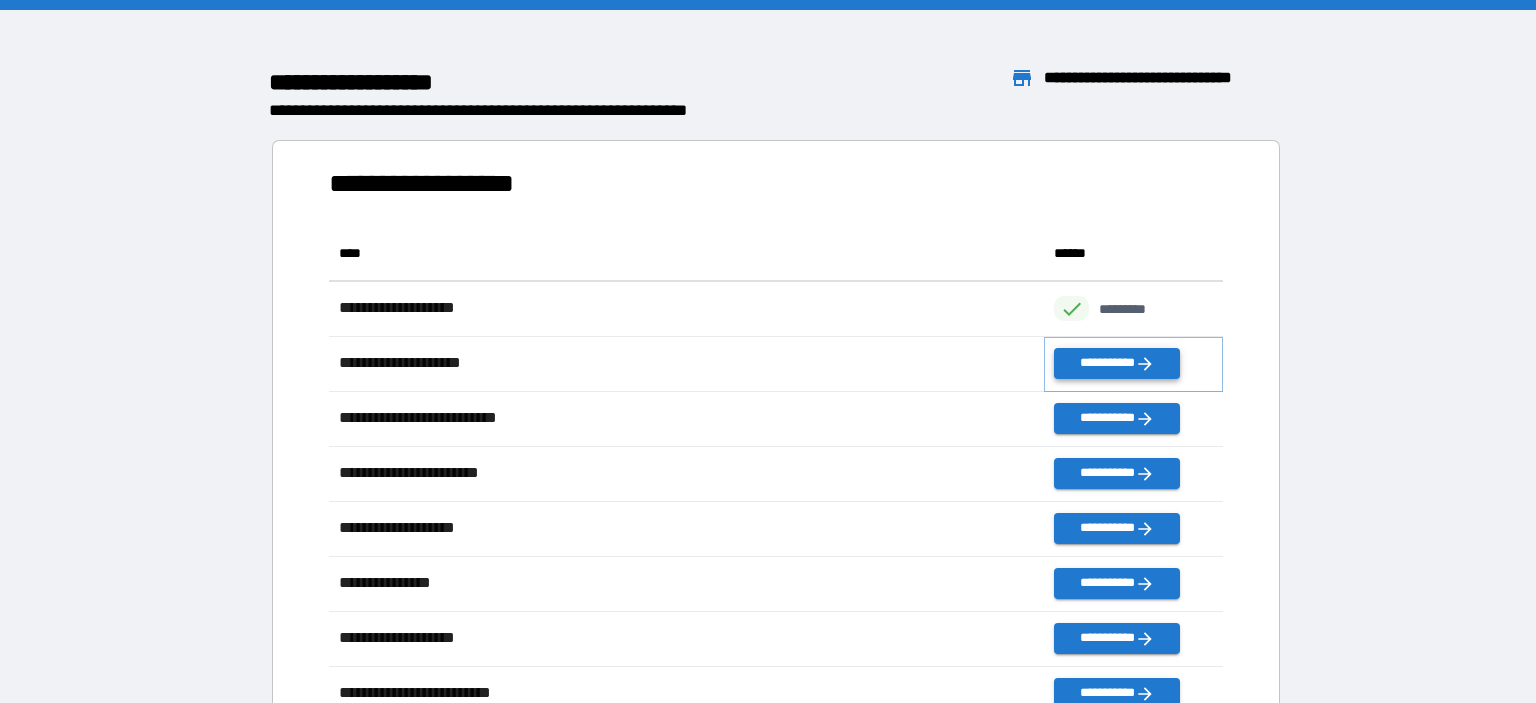 click on "**********" at bounding box center [1117, 363] 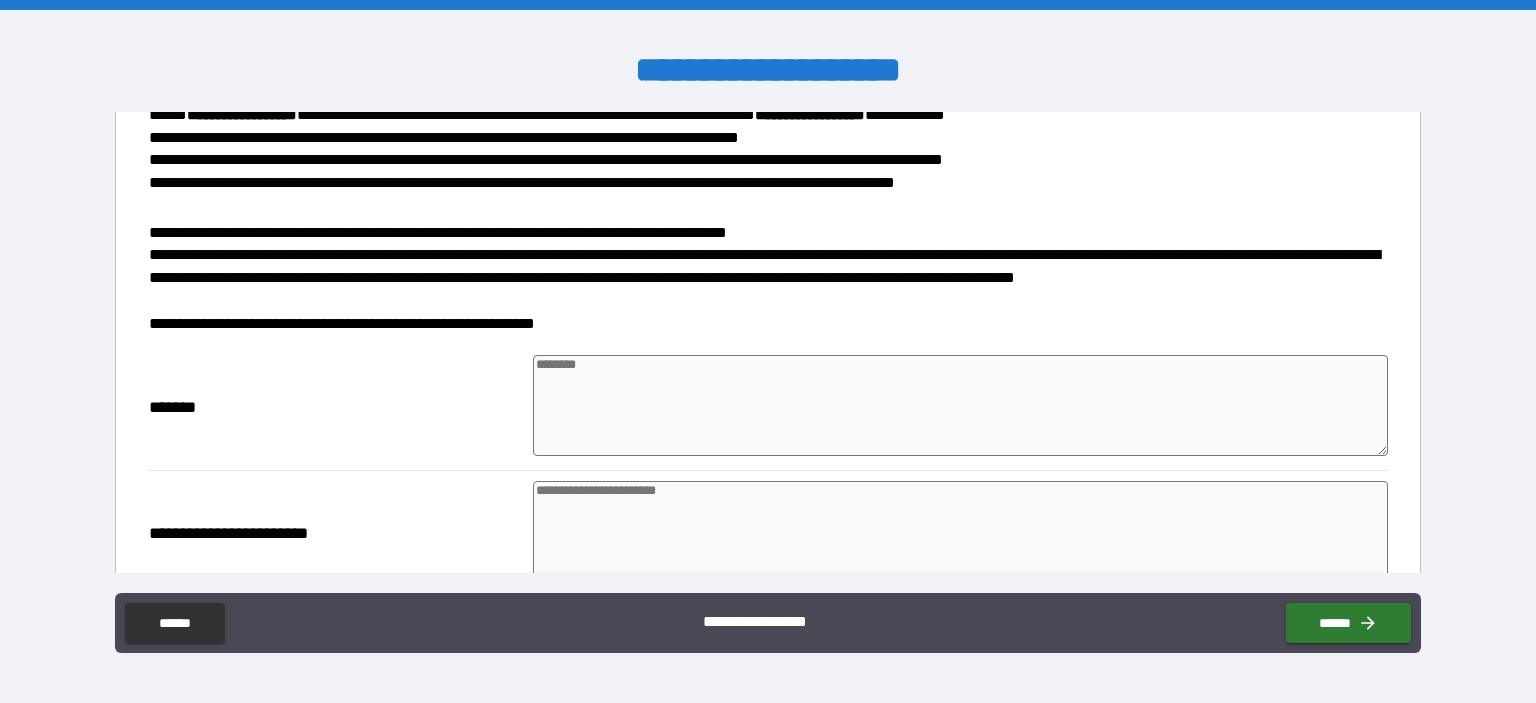 scroll, scrollTop: 345, scrollLeft: 0, axis: vertical 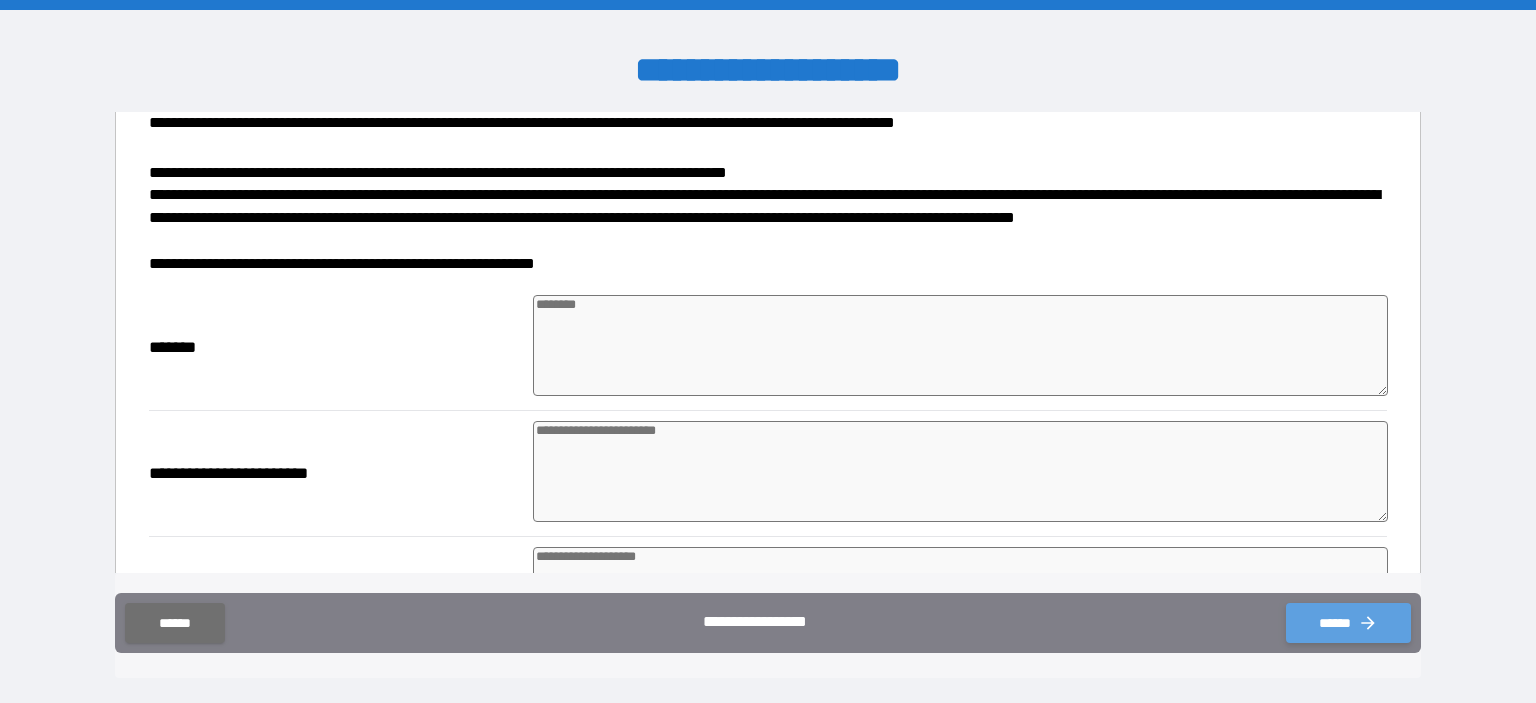 click 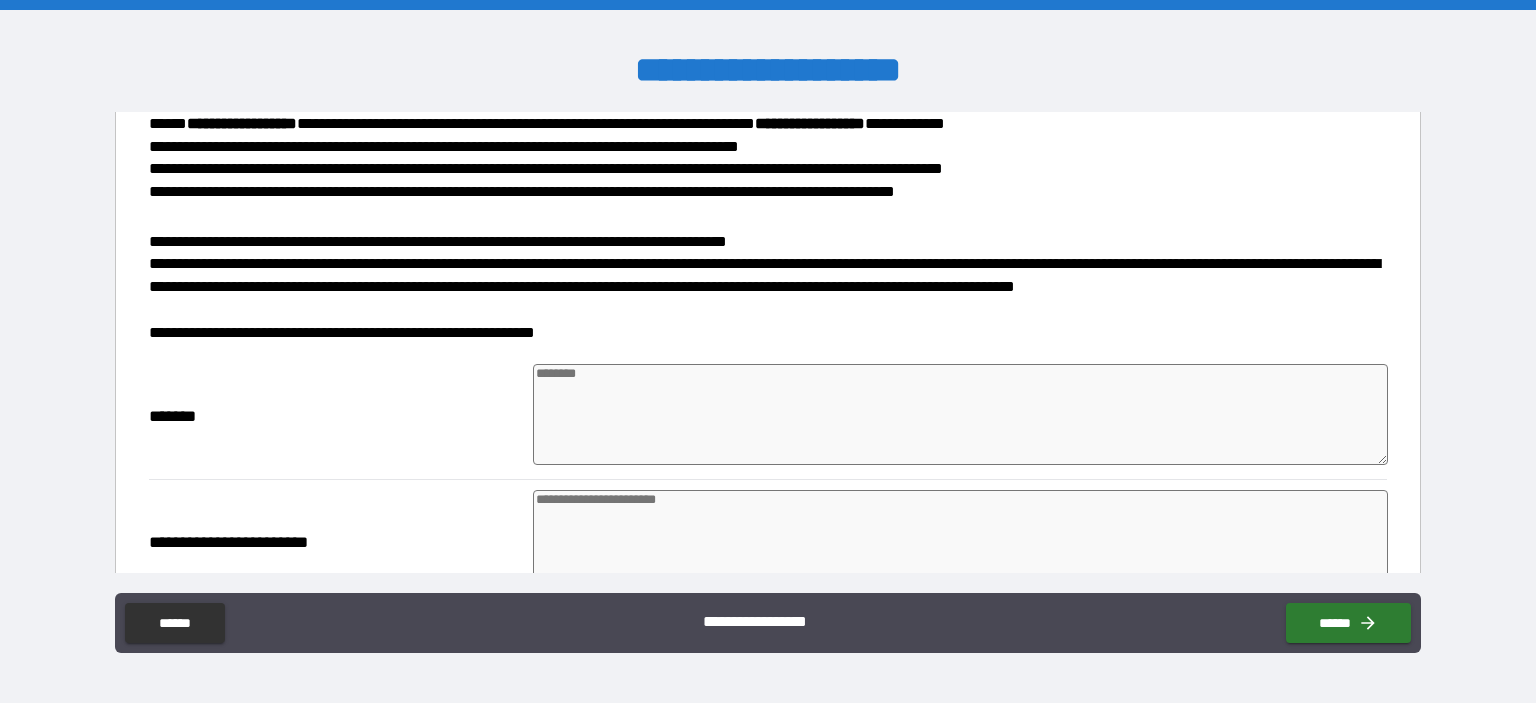 scroll, scrollTop: 345, scrollLeft: 0, axis: vertical 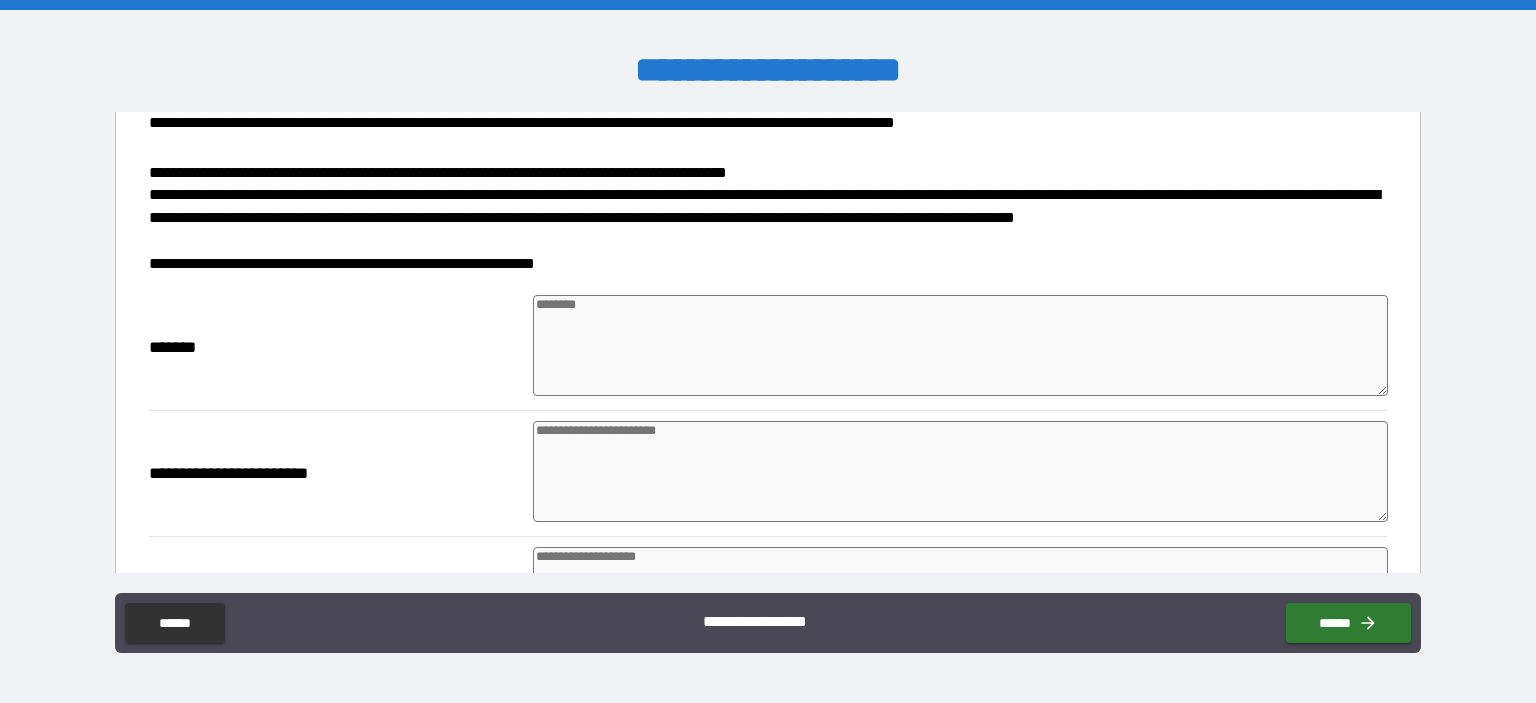click at bounding box center (961, 345) 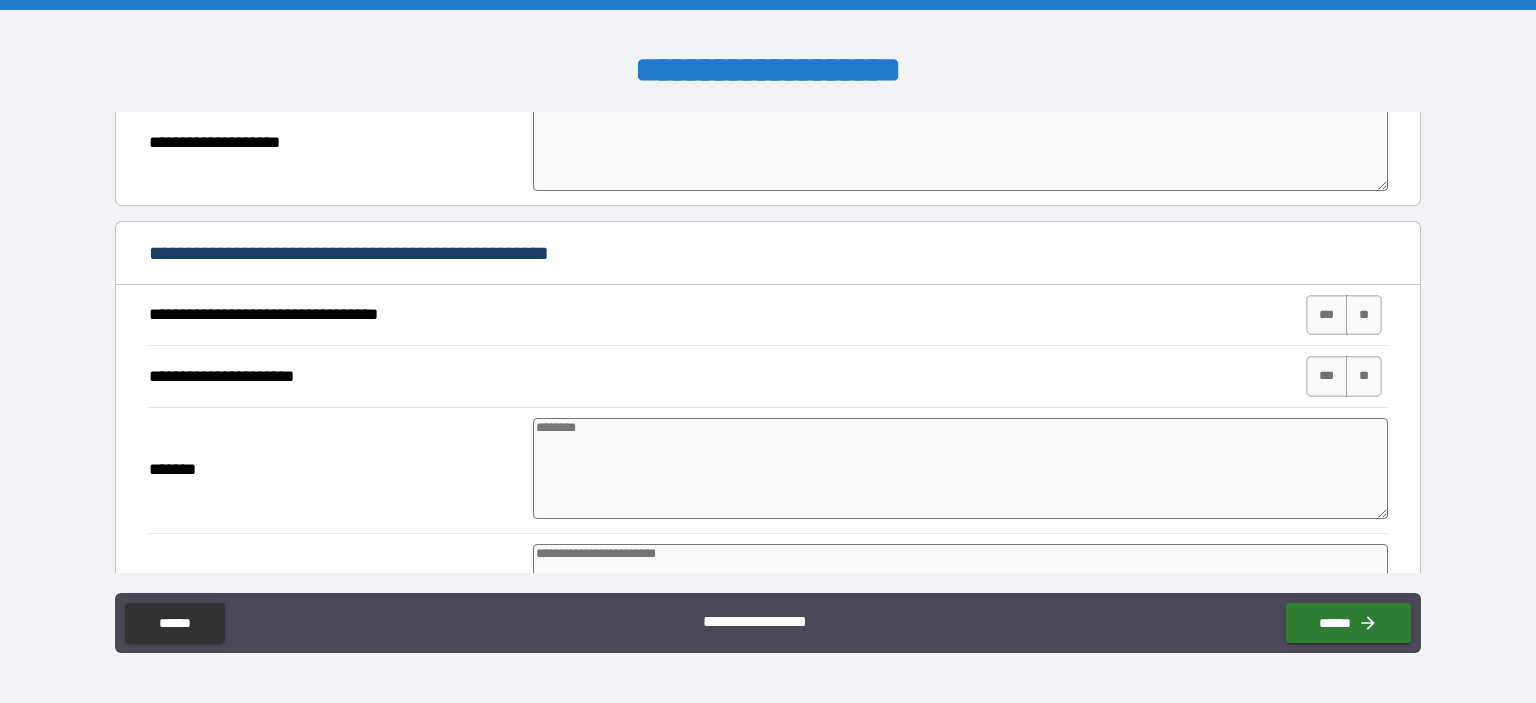 scroll, scrollTop: 1728, scrollLeft: 0, axis: vertical 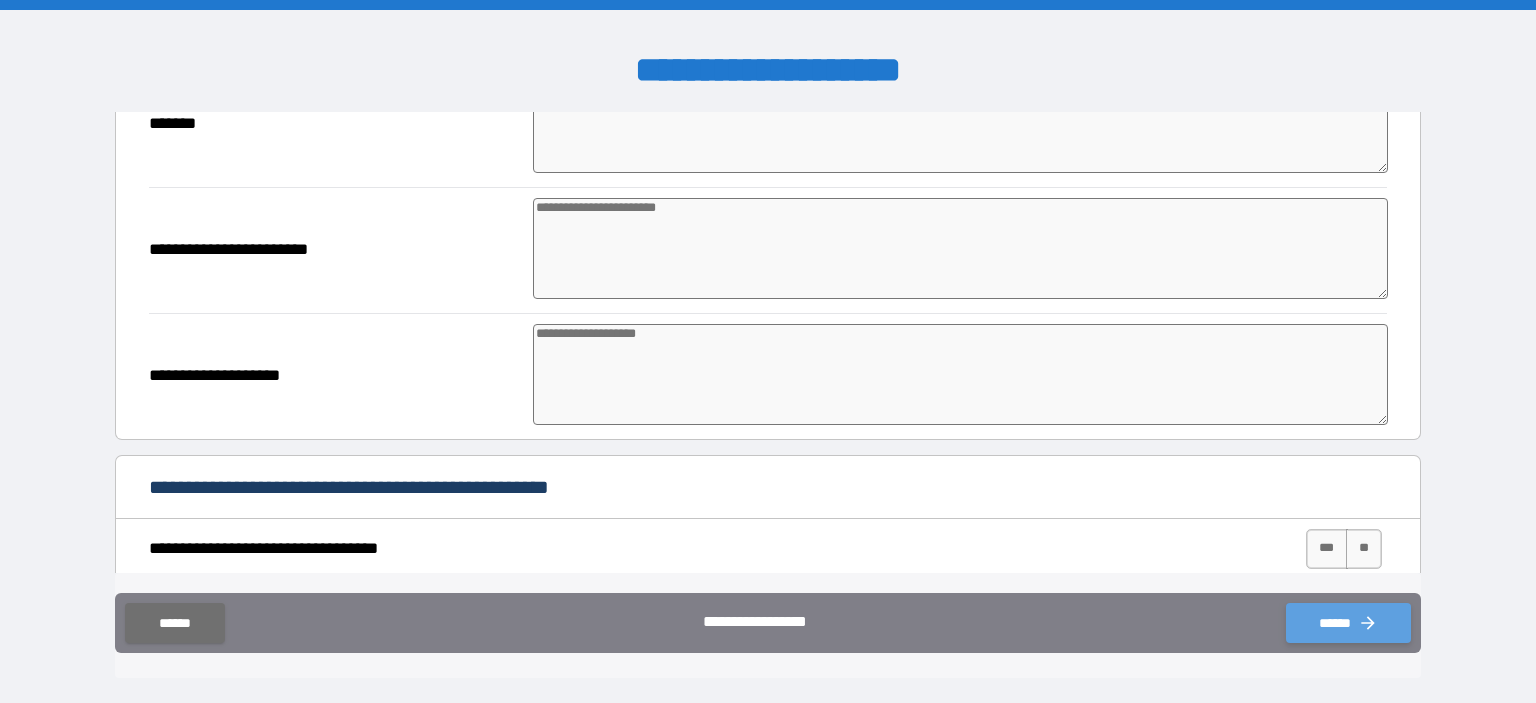 click on "******" at bounding box center (1348, 623) 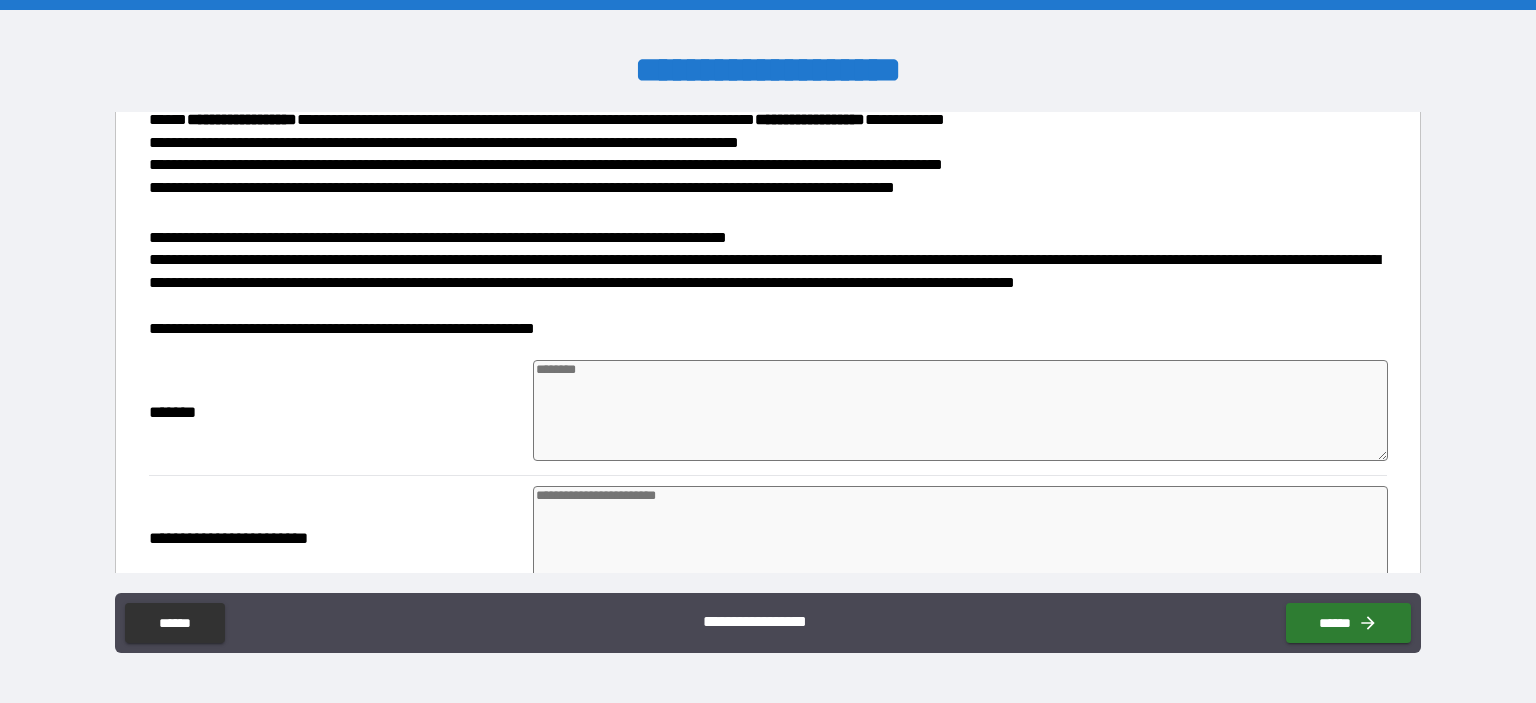 scroll, scrollTop: 345, scrollLeft: 0, axis: vertical 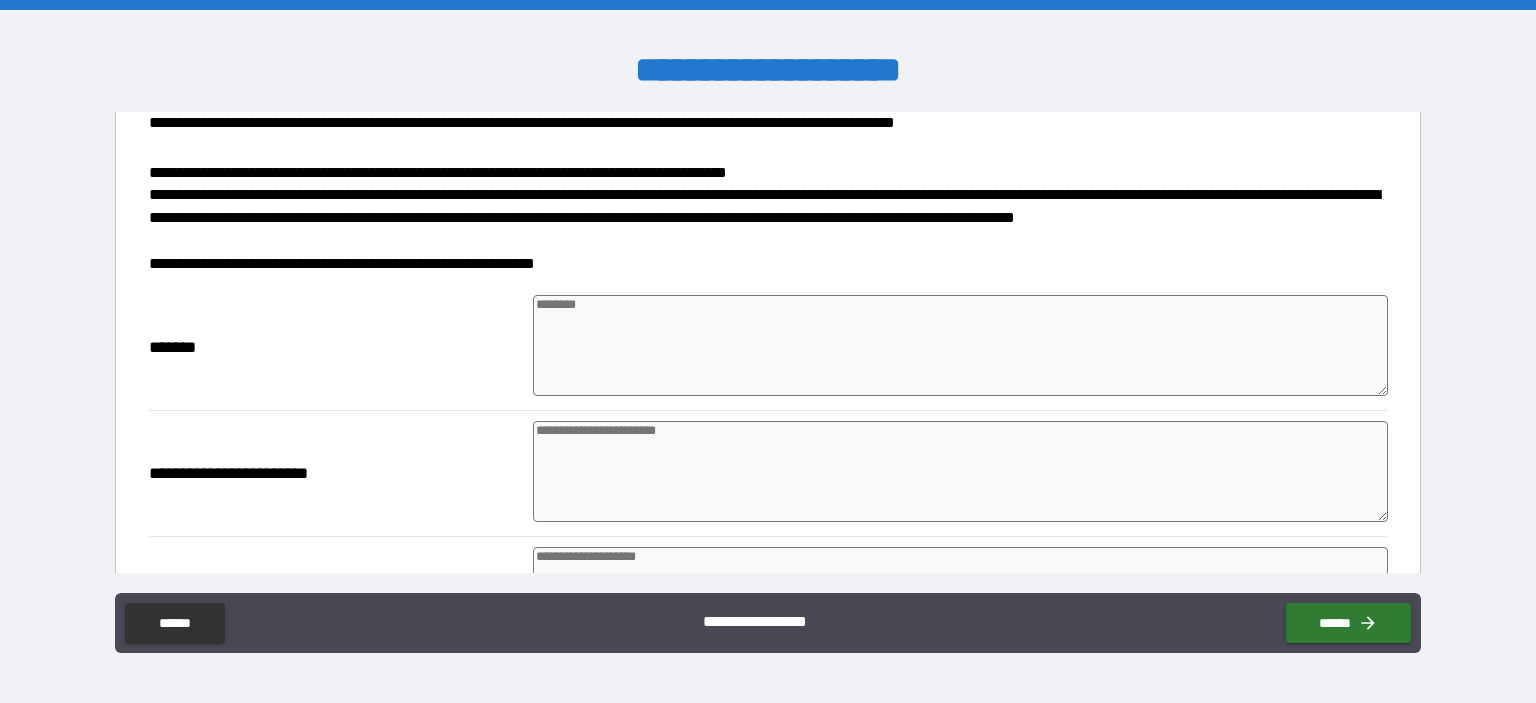 click at bounding box center (961, 345) 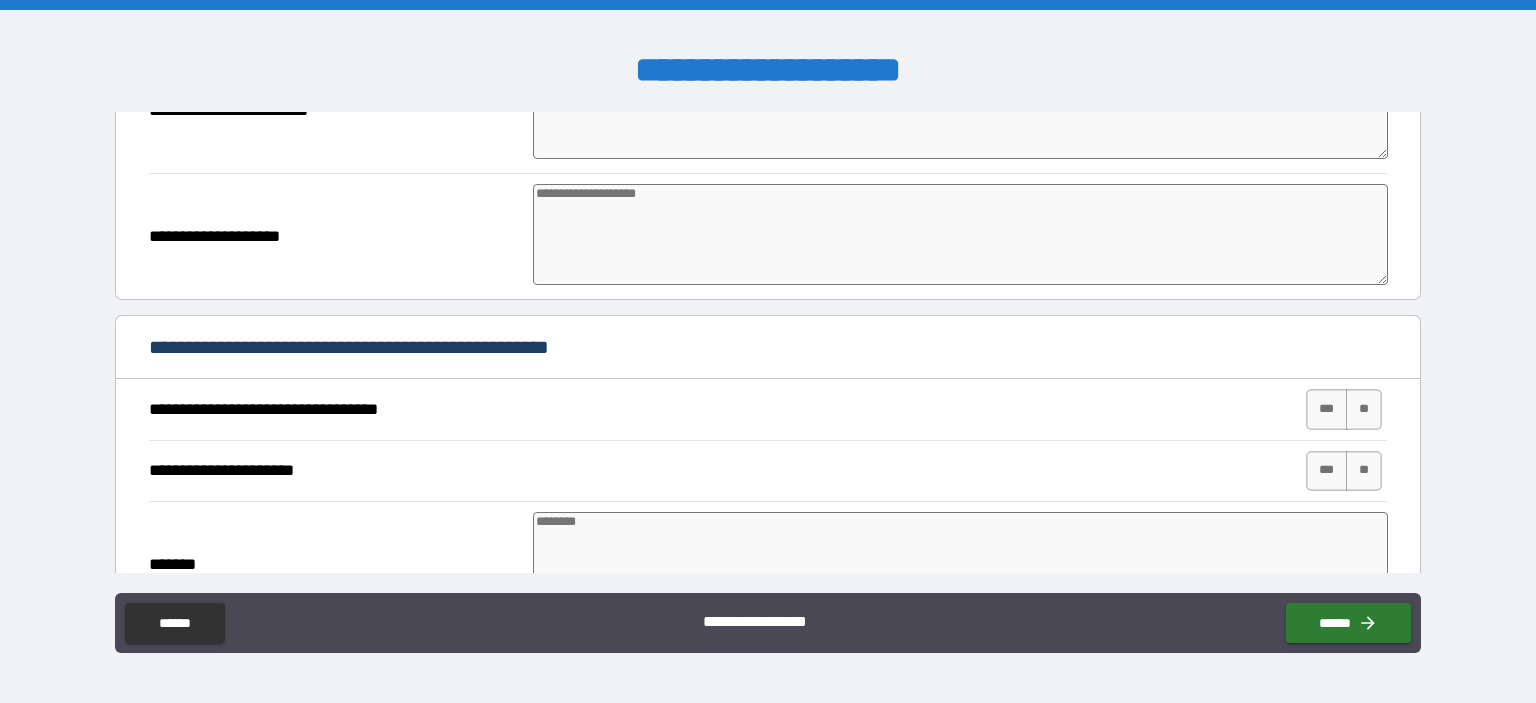 scroll, scrollTop: 921, scrollLeft: 0, axis: vertical 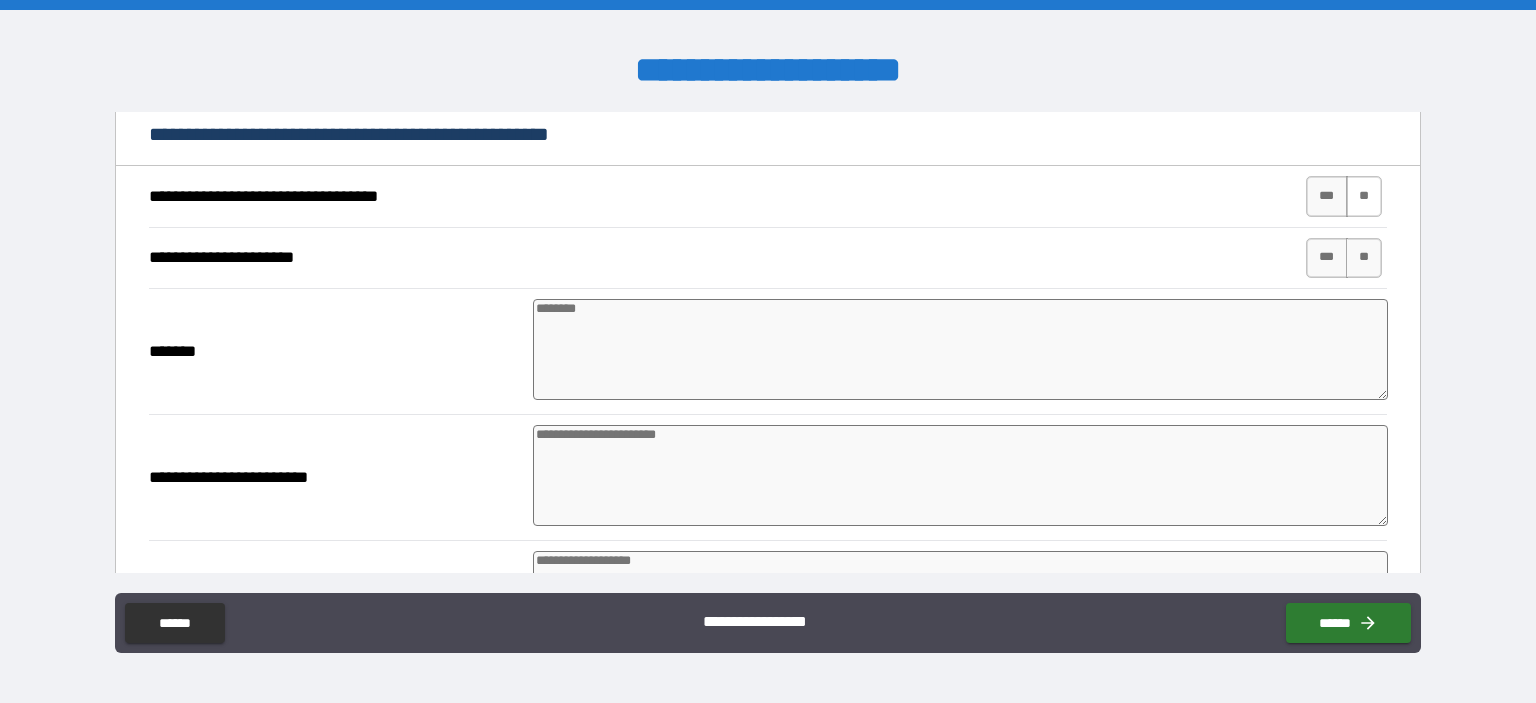 click on "**" at bounding box center (1364, 196) 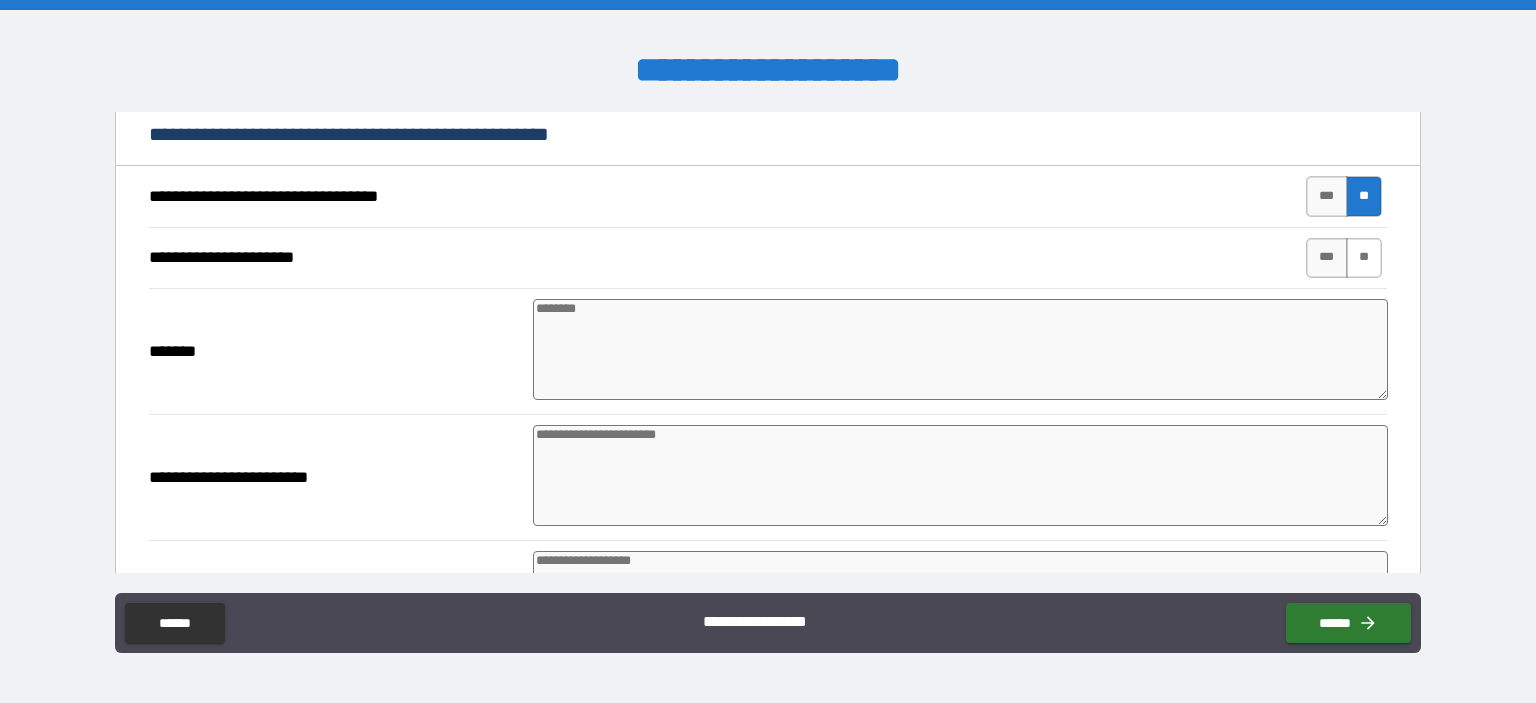 click on "**" at bounding box center [1364, 258] 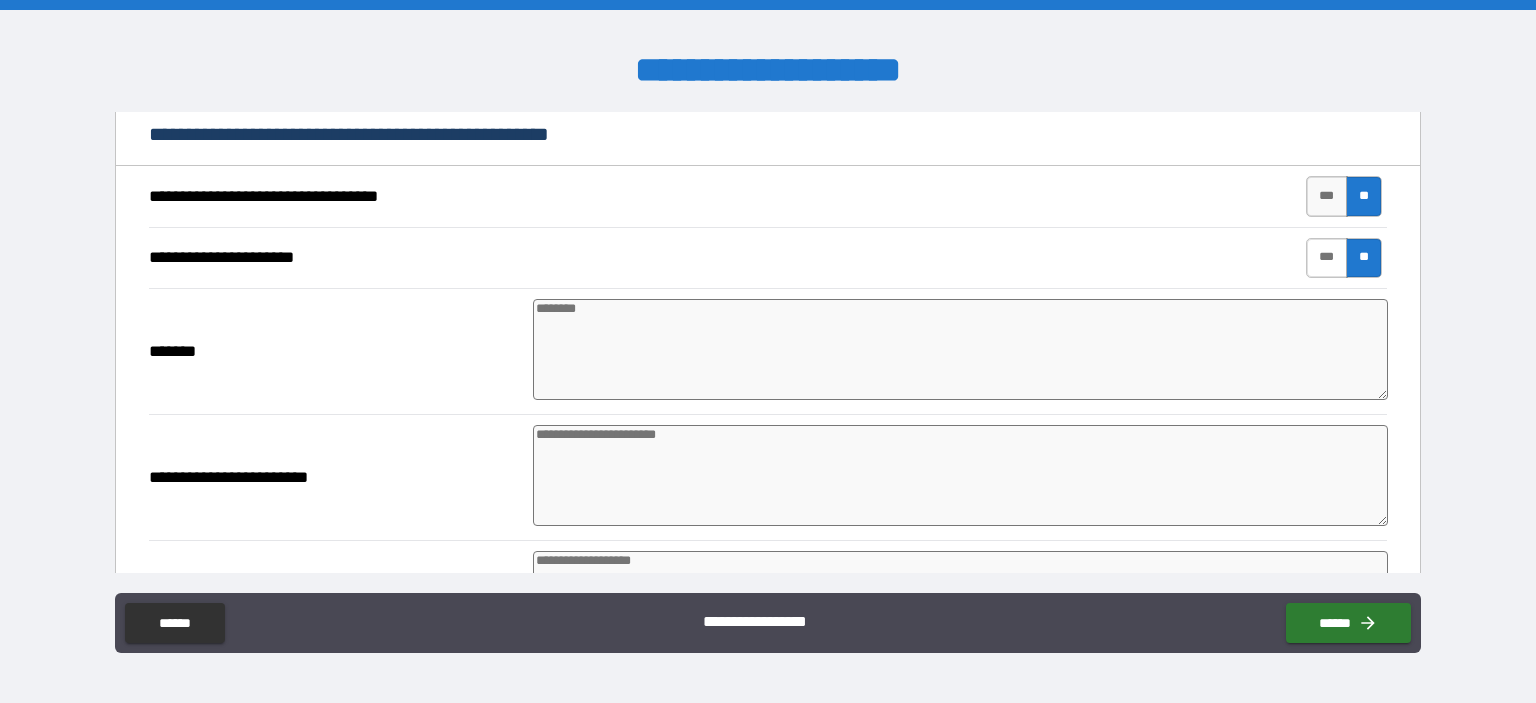 click on "***" at bounding box center (1327, 258) 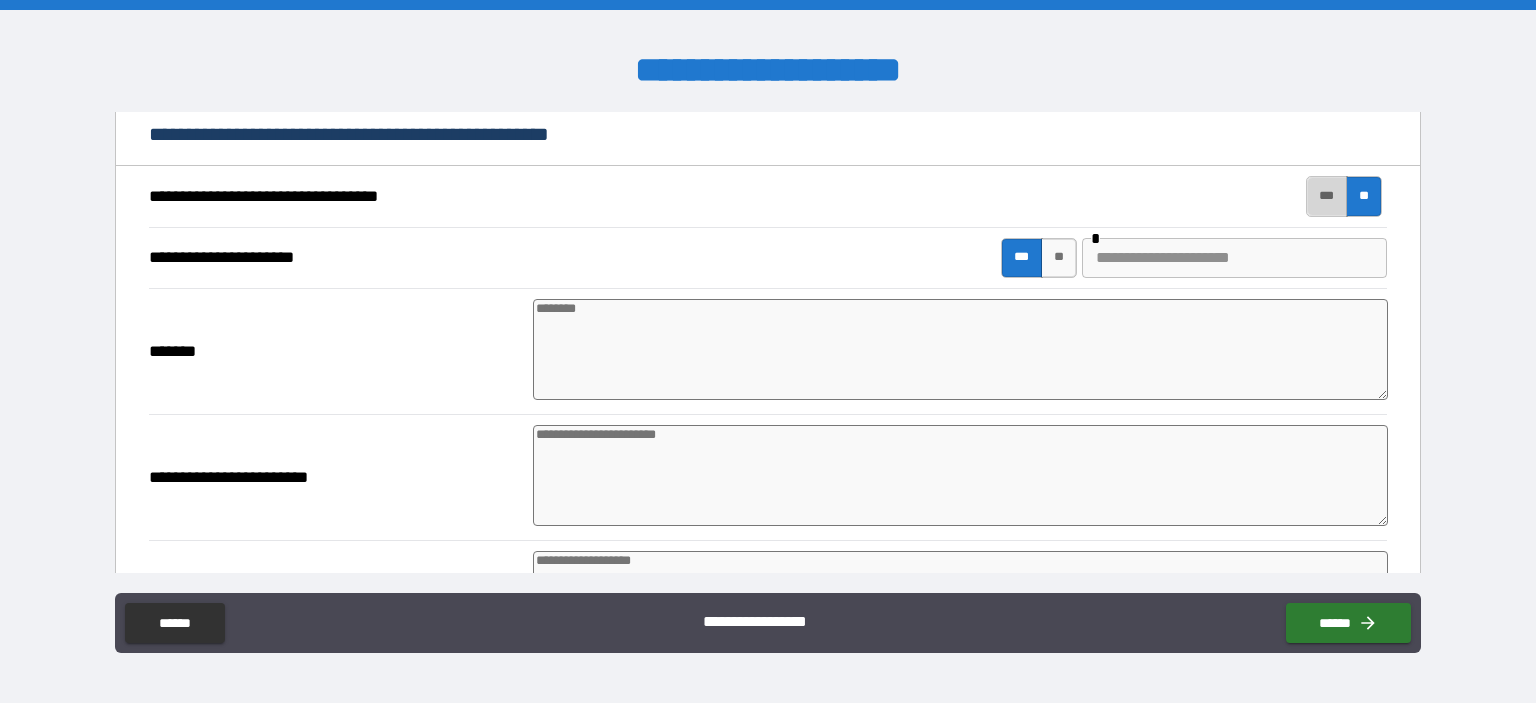 click on "***" at bounding box center [1327, 196] 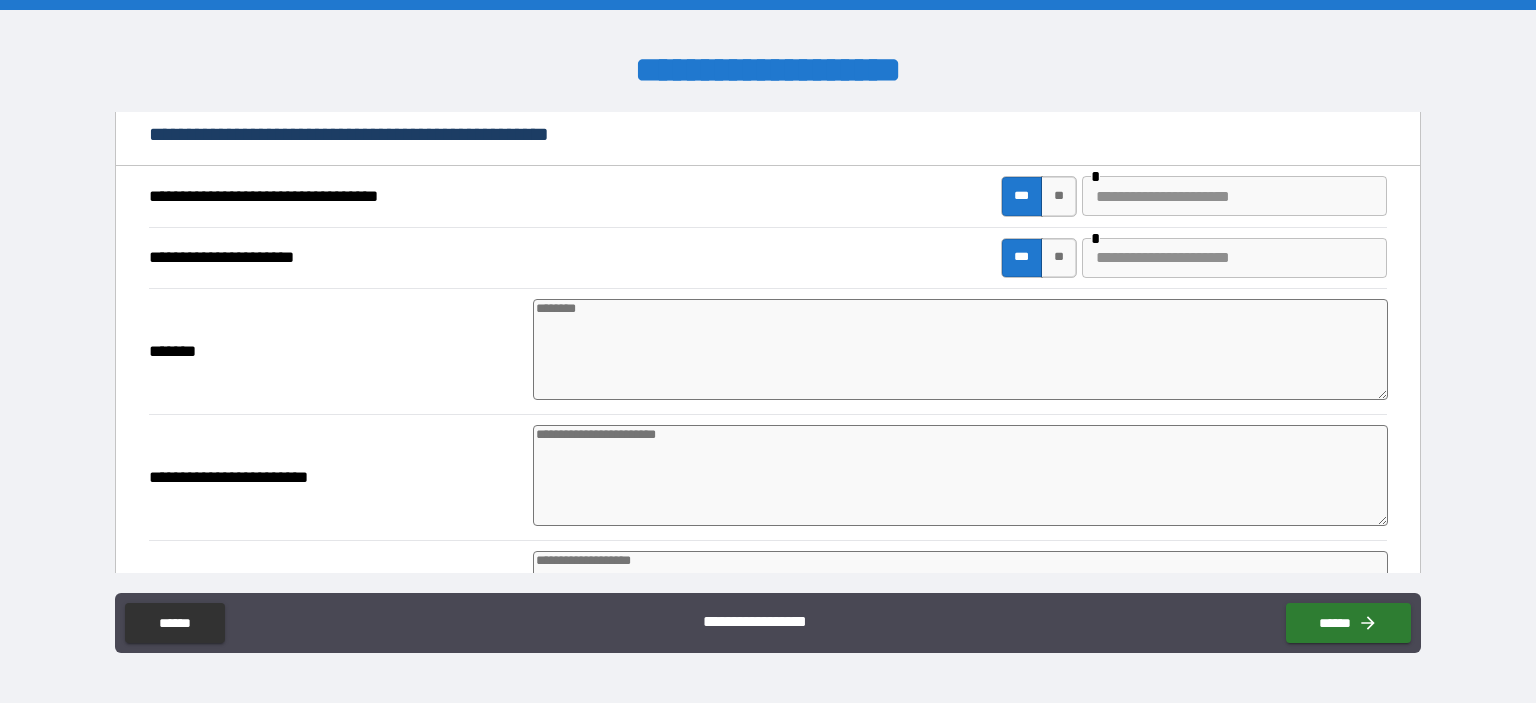 click on "*******" at bounding box center [335, 352] 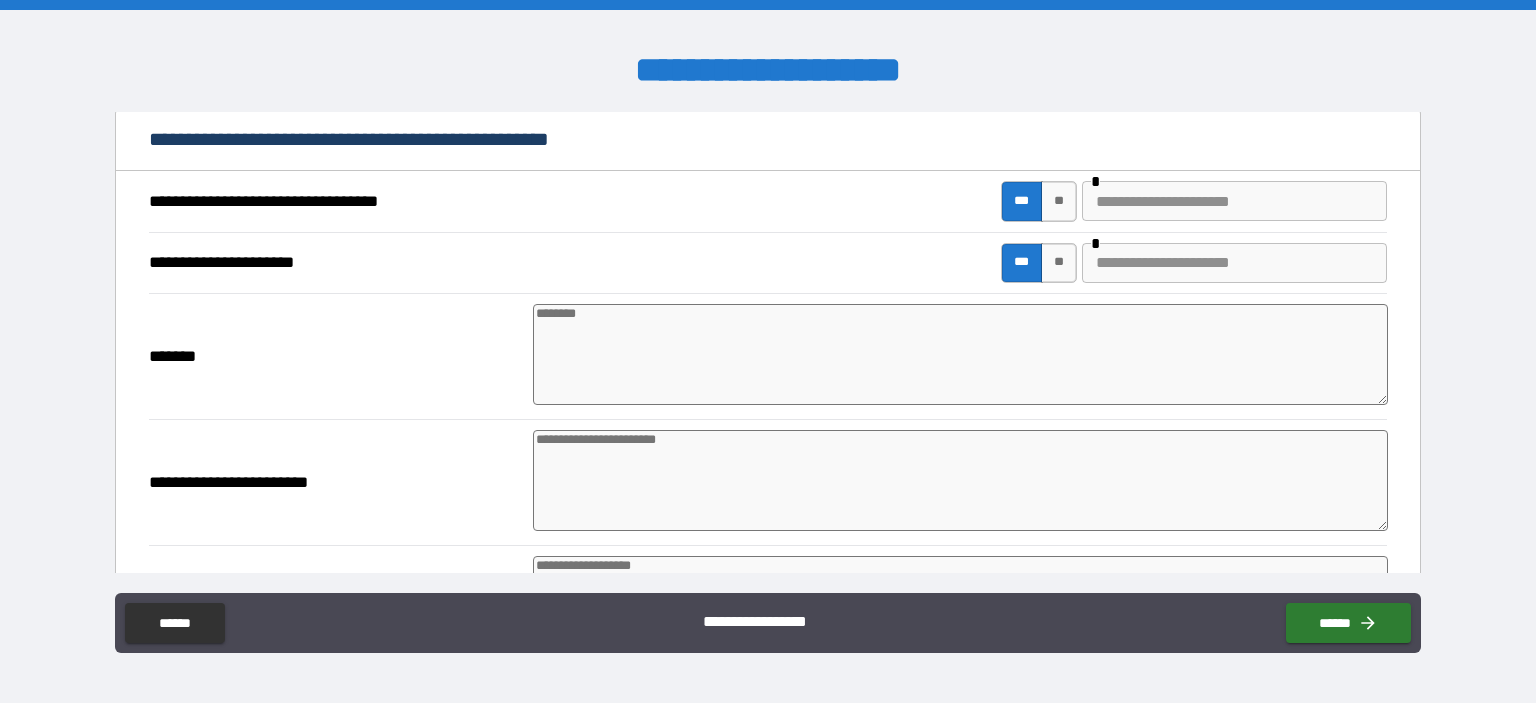 scroll, scrollTop: 921, scrollLeft: 0, axis: vertical 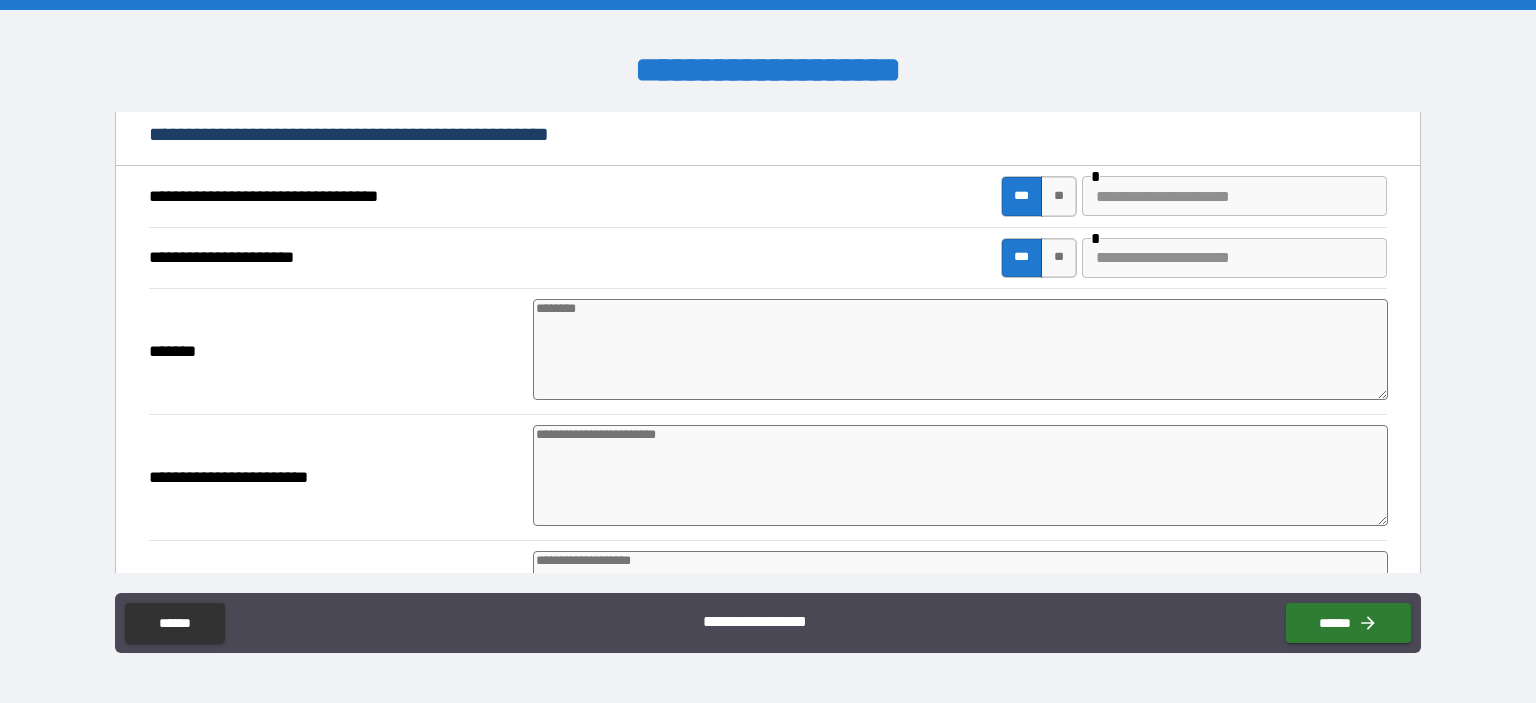 click at bounding box center (961, 349) 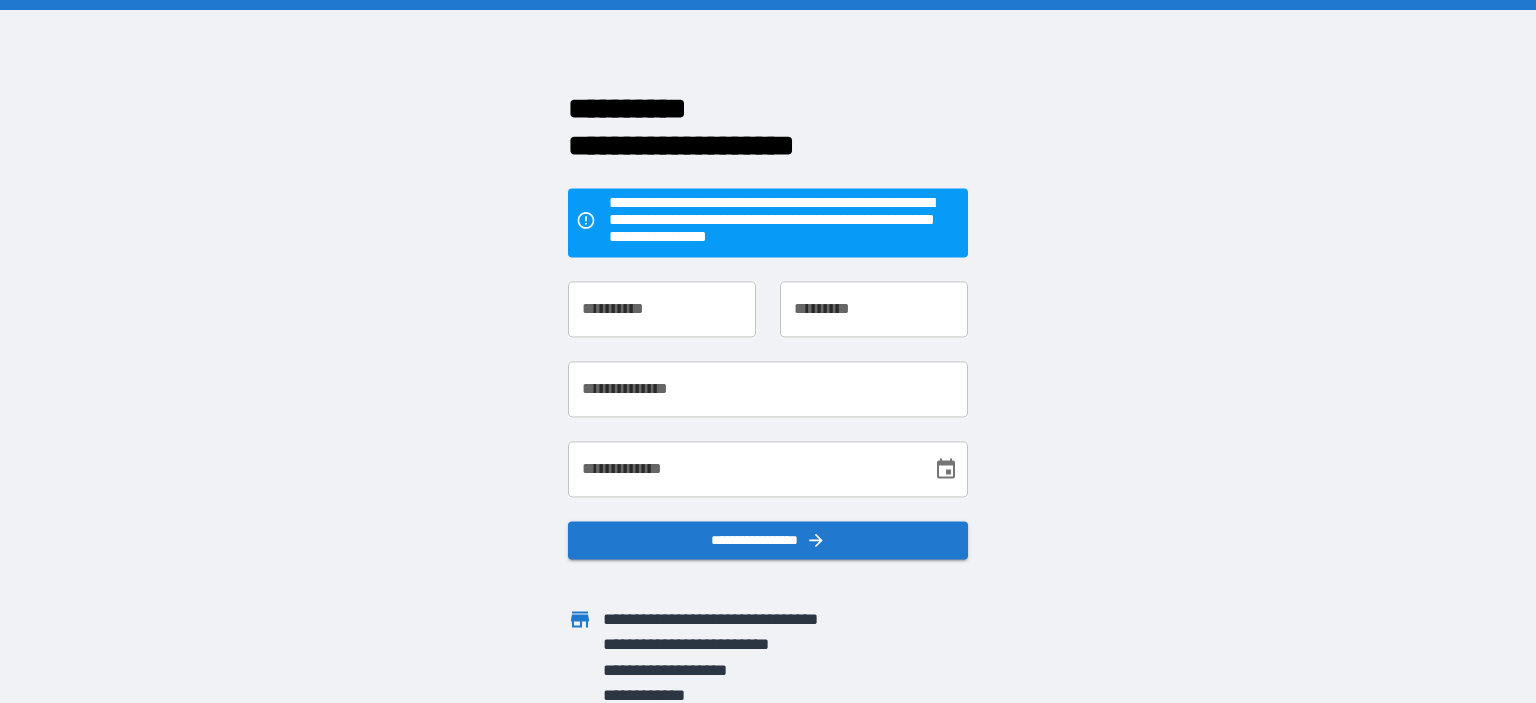 scroll, scrollTop: 0, scrollLeft: 0, axis: both 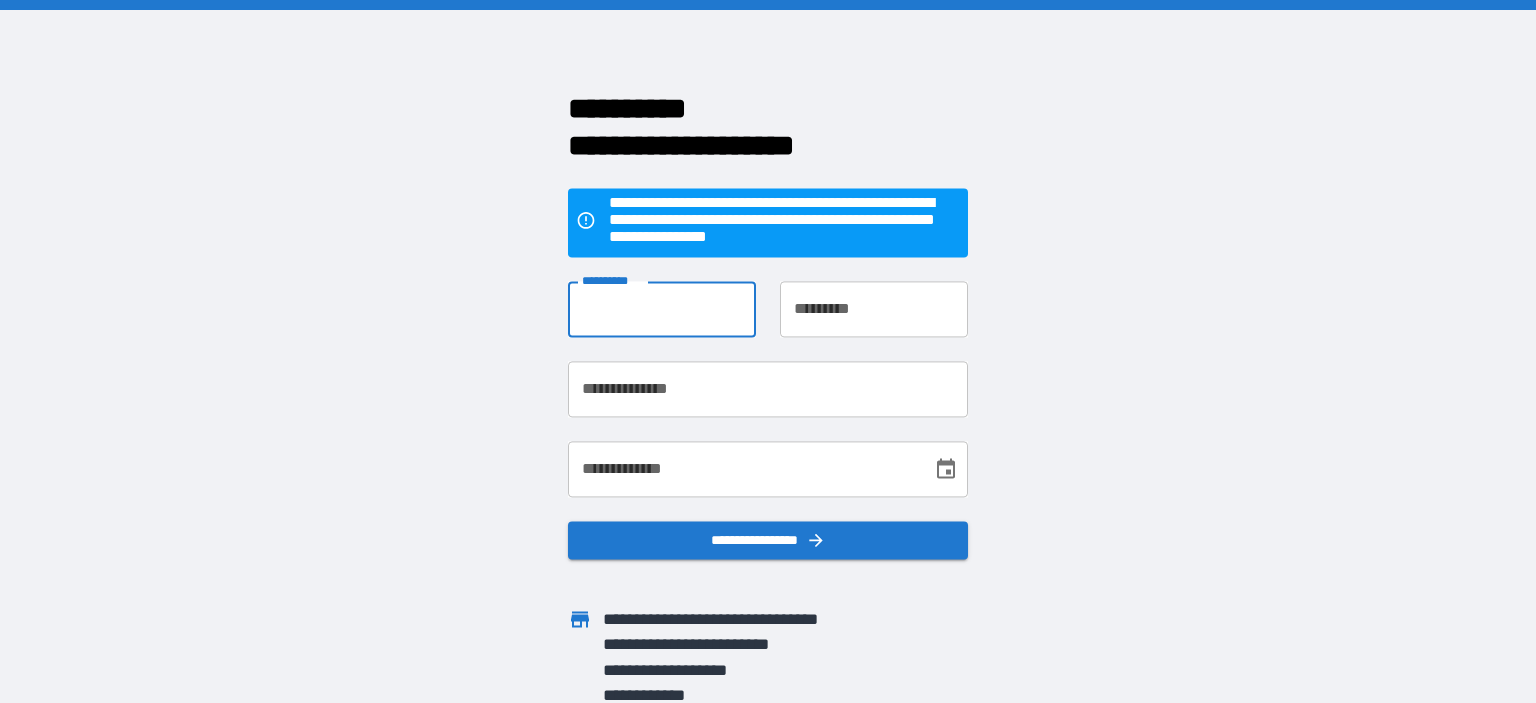 click on "**********" at bounding box center (662, 310) 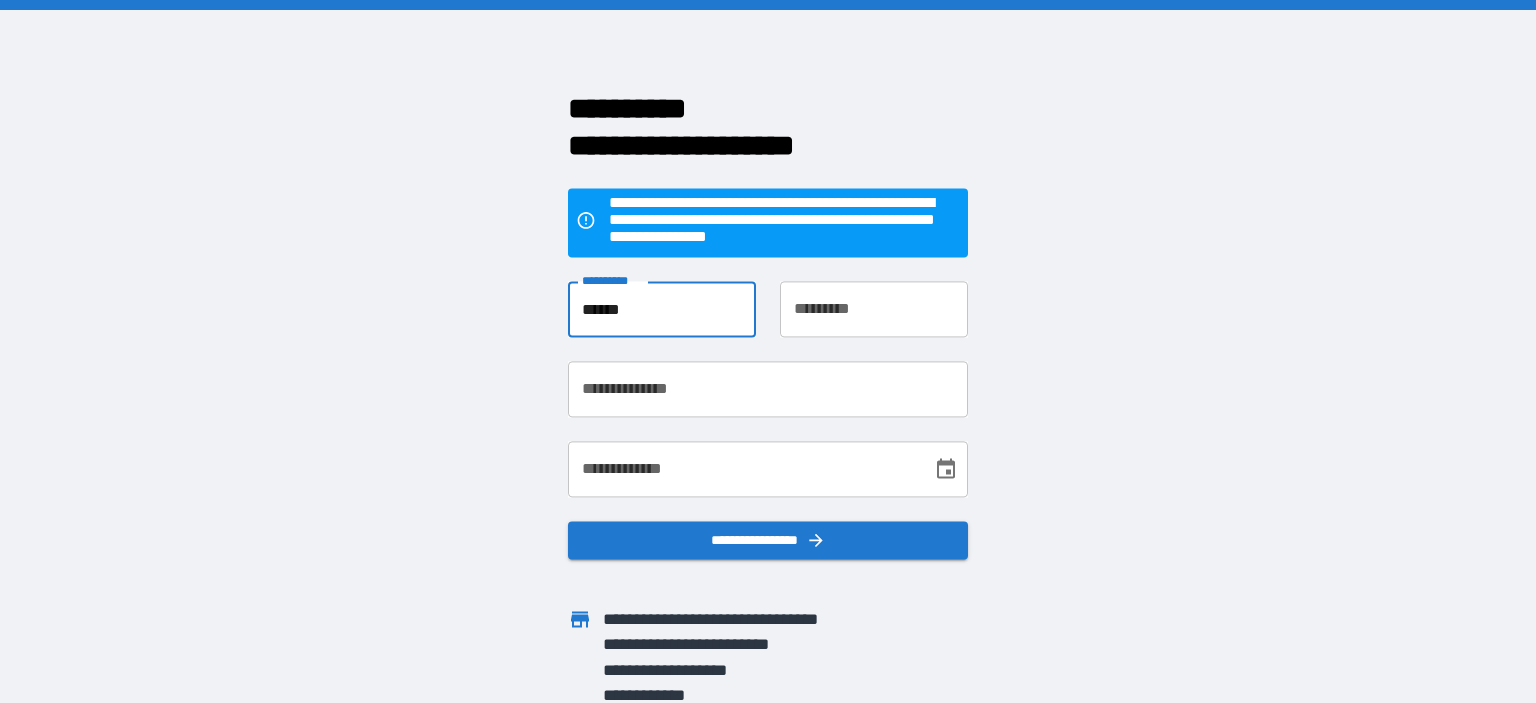 type on "******" 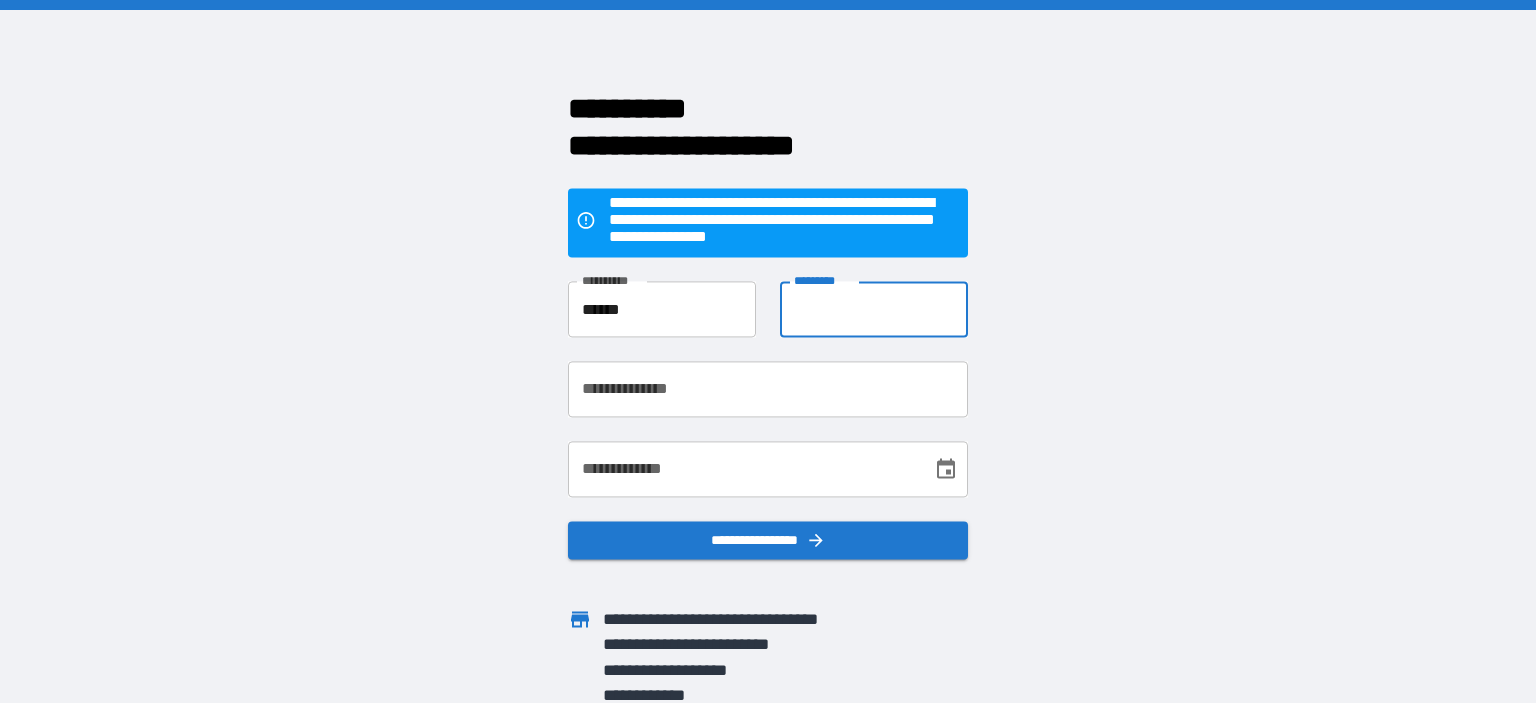 click on "**********" at bounding box center [874, 310] 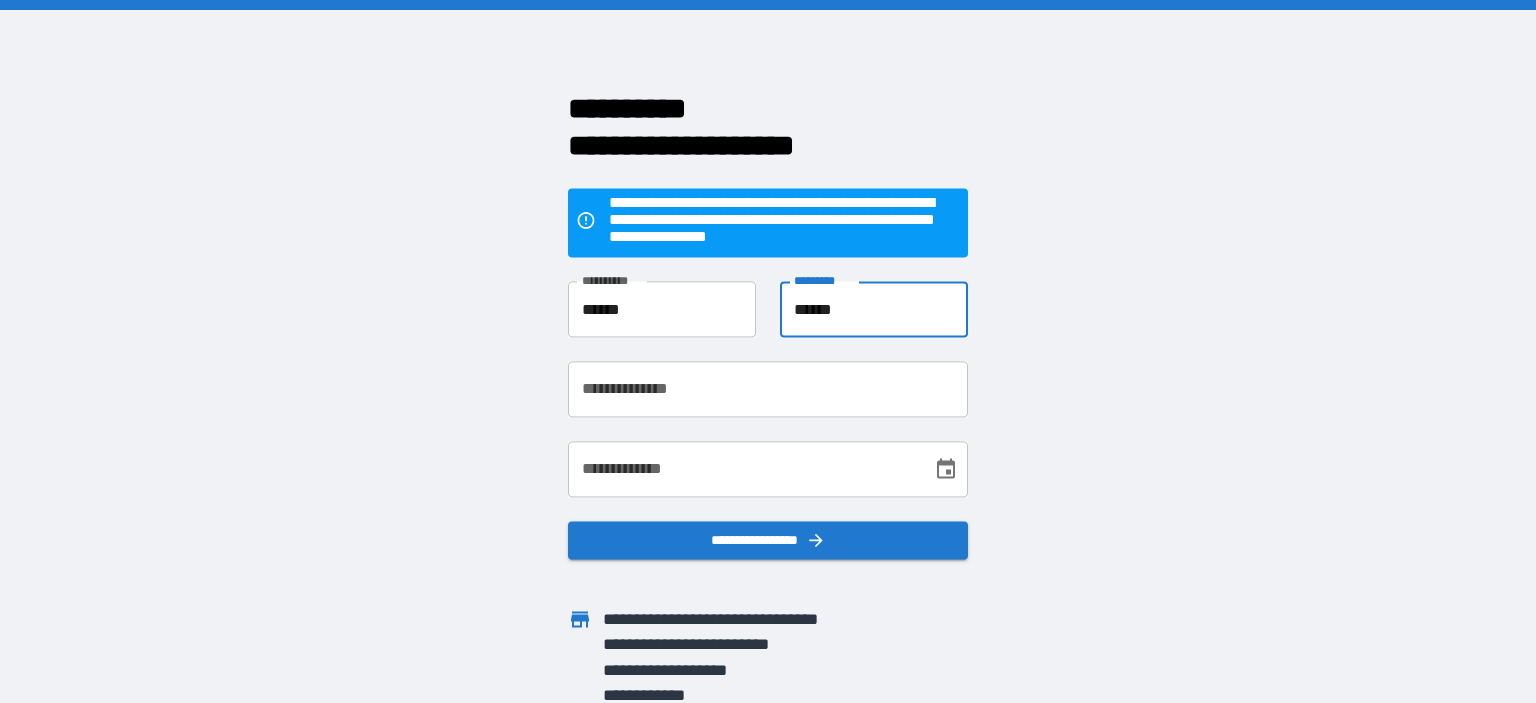 type on "******" 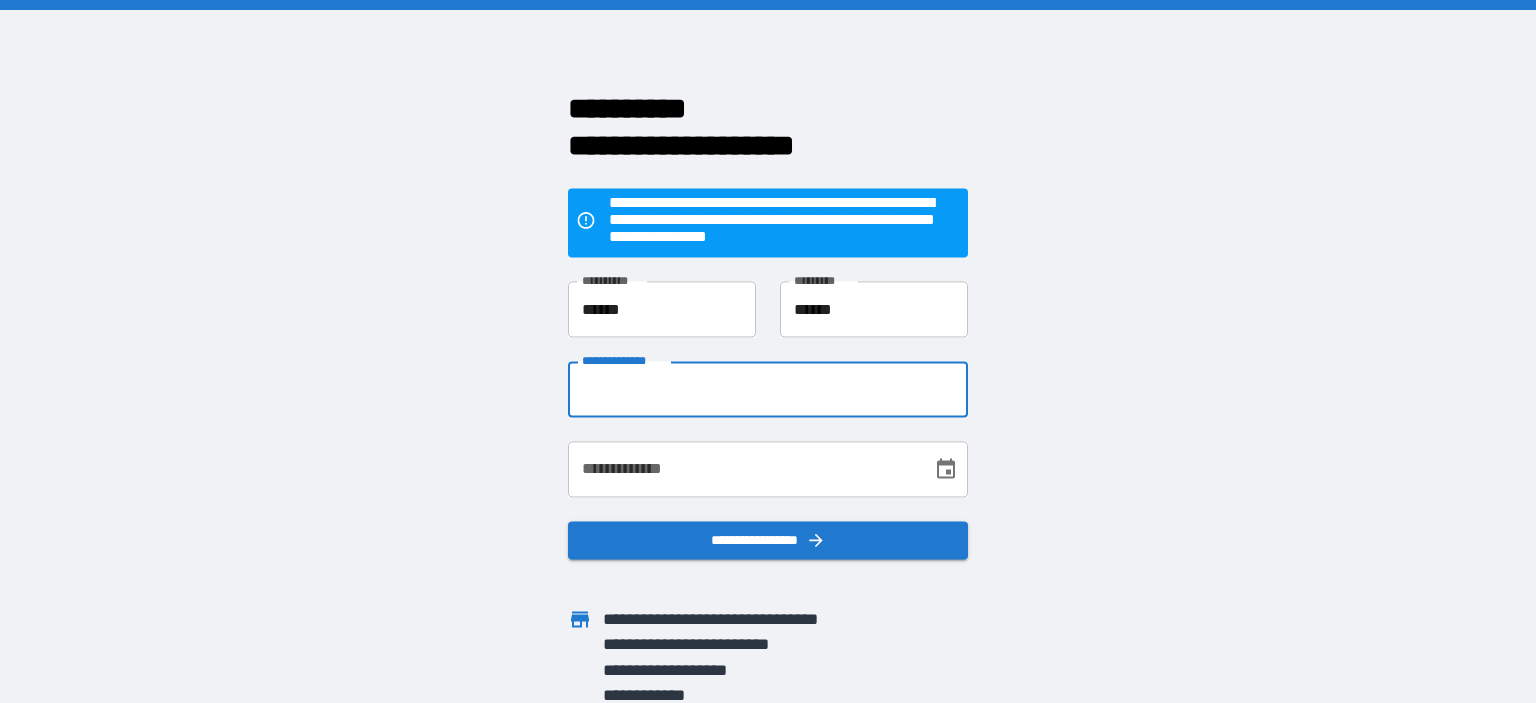 click on "**********" at bounding box center (768, 390) 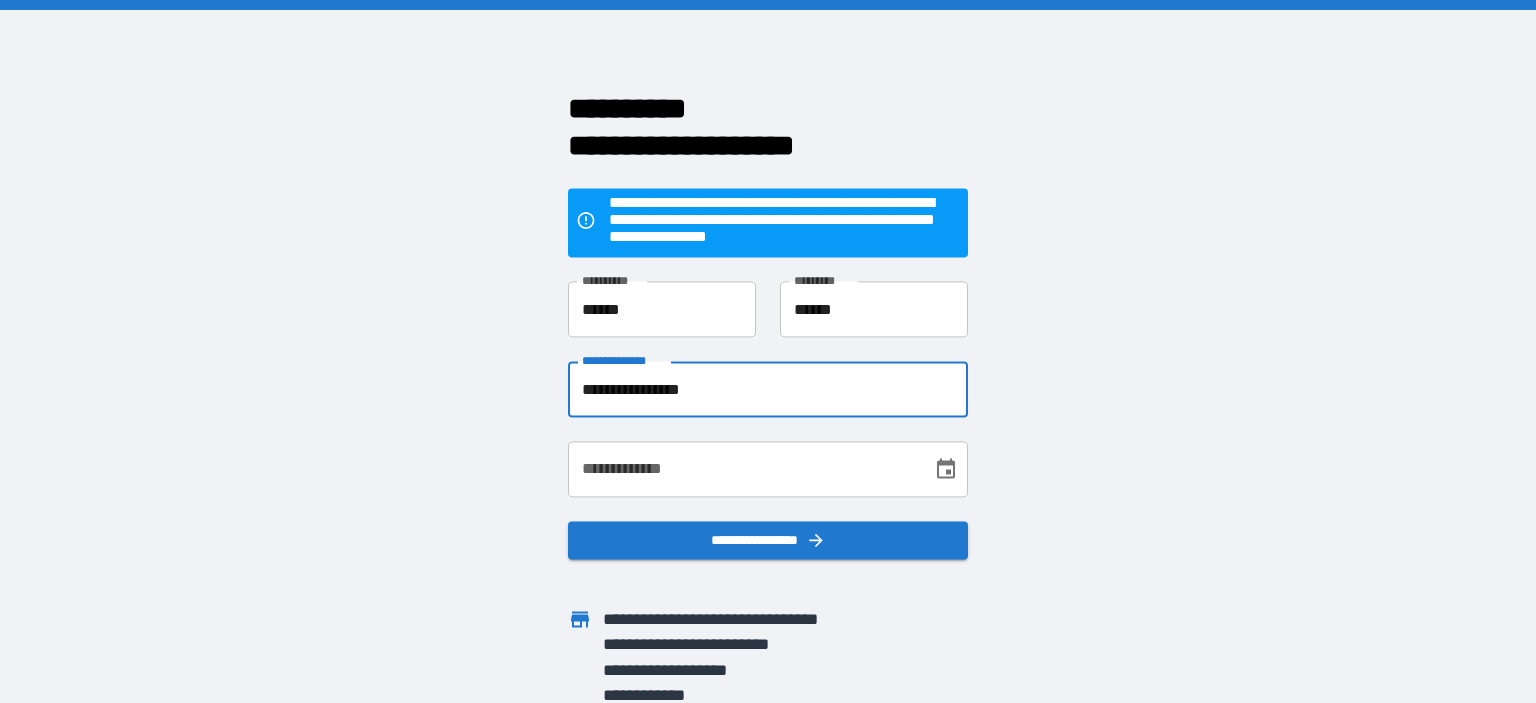 type on "**********" 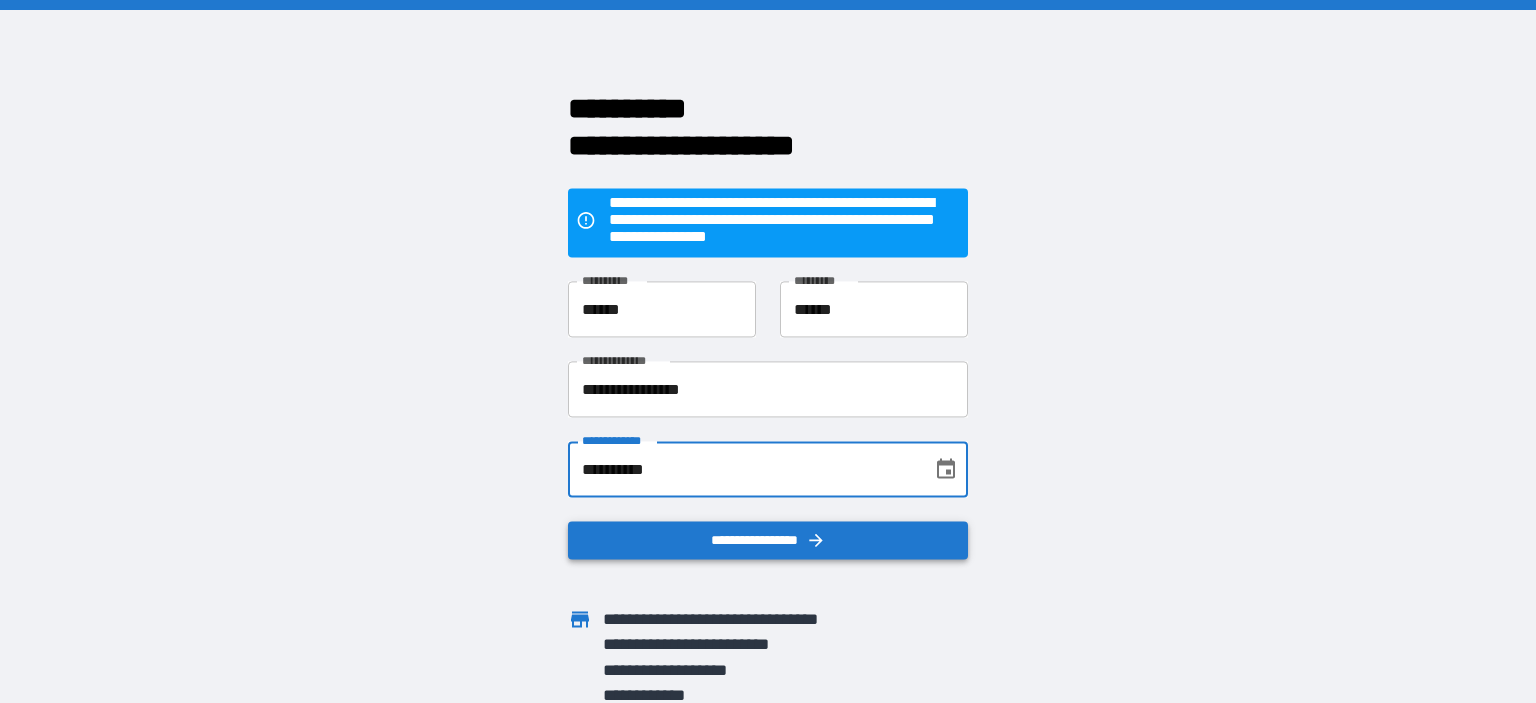 type on "**********" 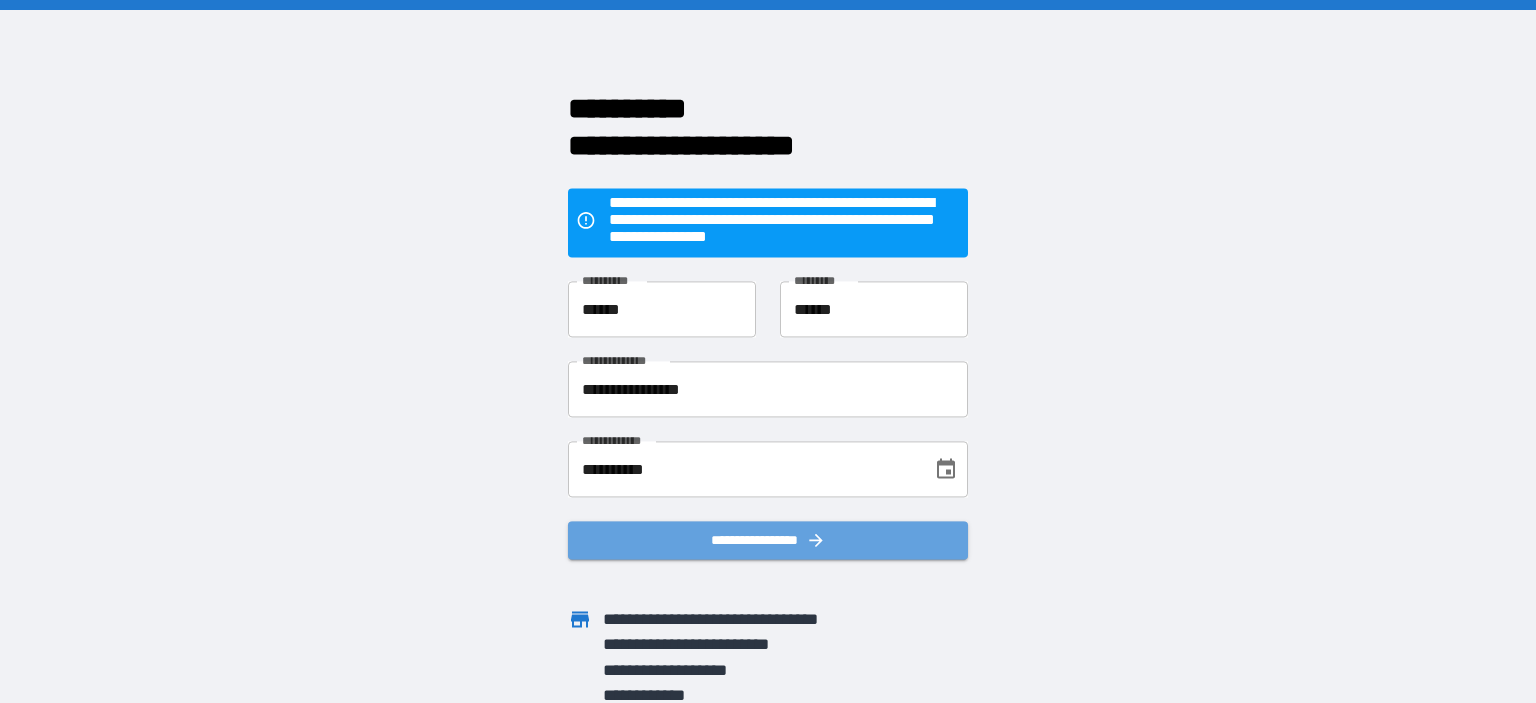 drag, startPoint x: 735, startPoint y: 558, endPoint x: 670, endPoint y: 566, distance: 65.490456 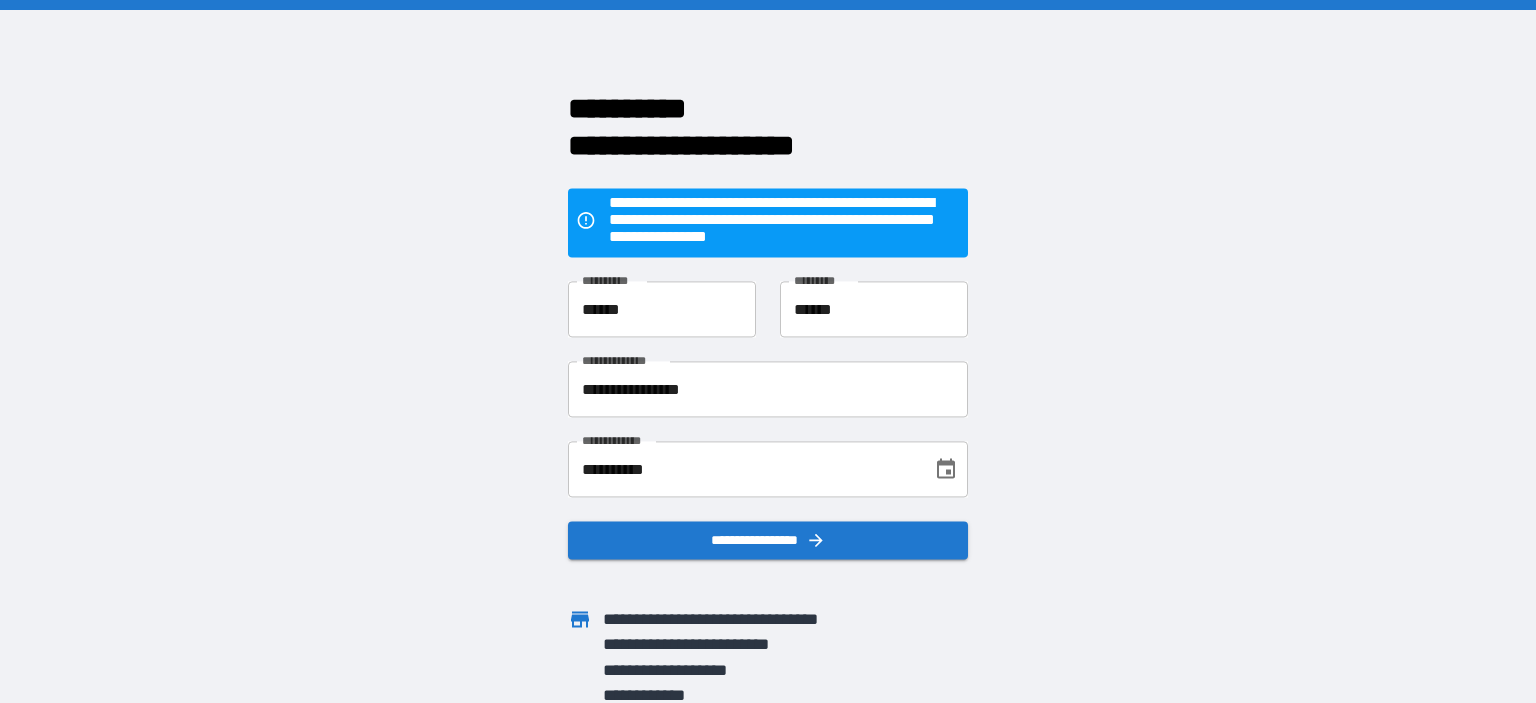 click at bounding box center (756, 571) 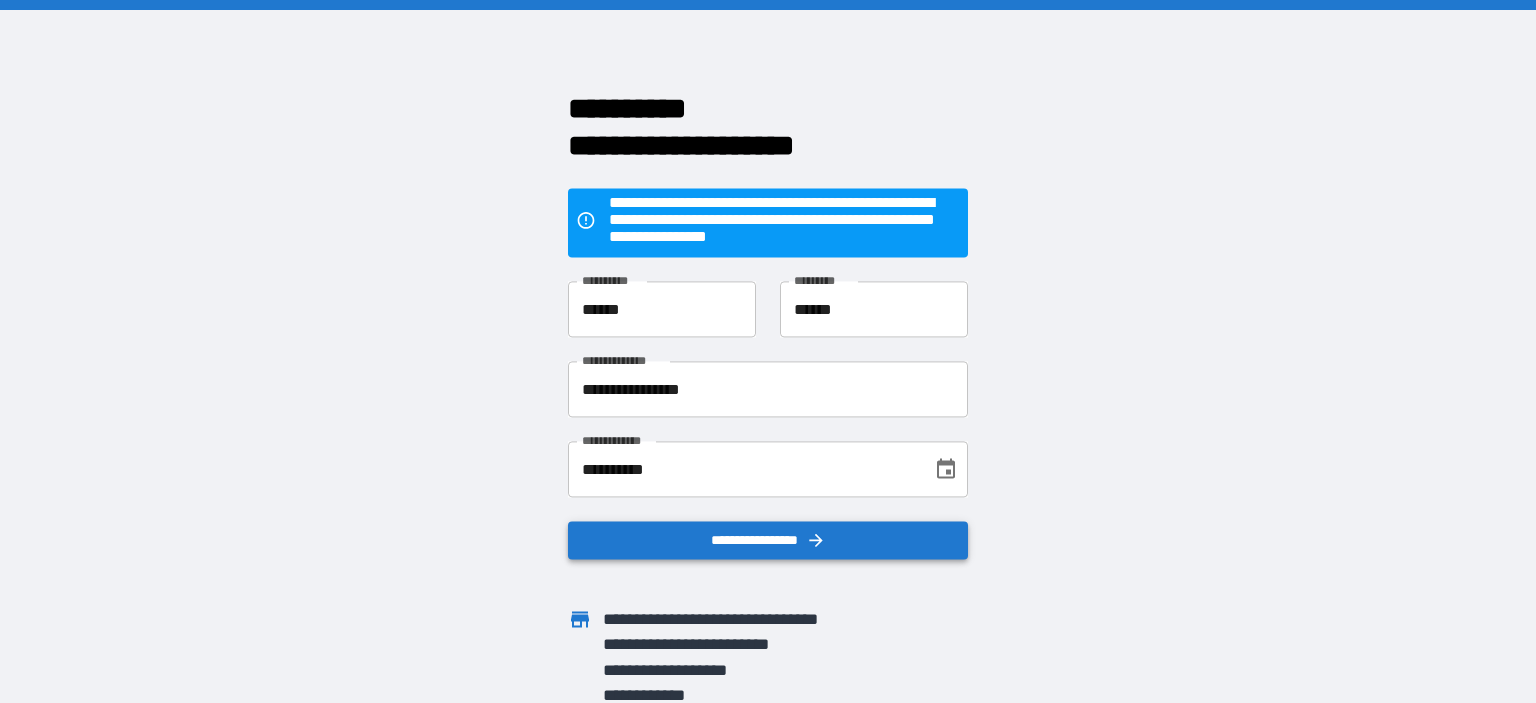 click on "**********" at bounding box center [768, 541] 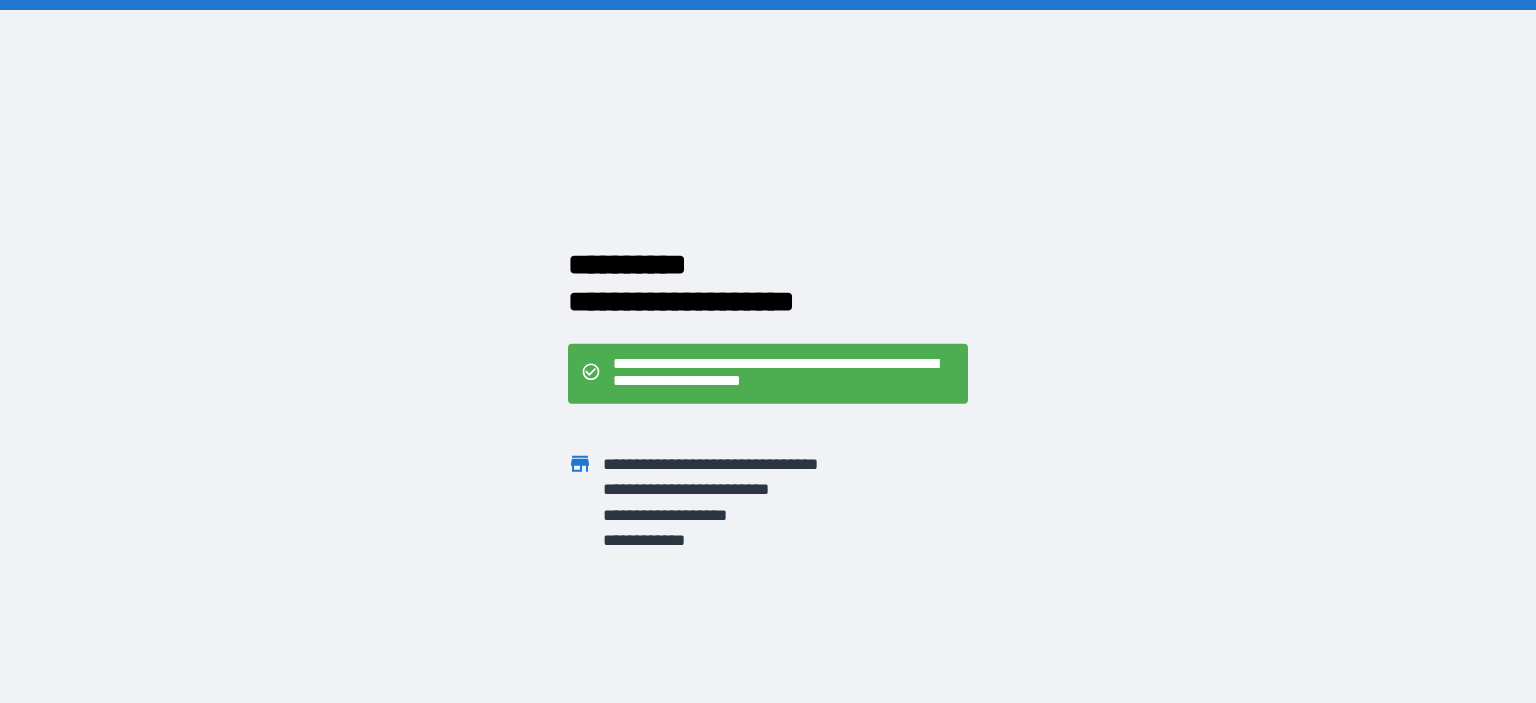click on "**********" at bounding box center (784, 373) 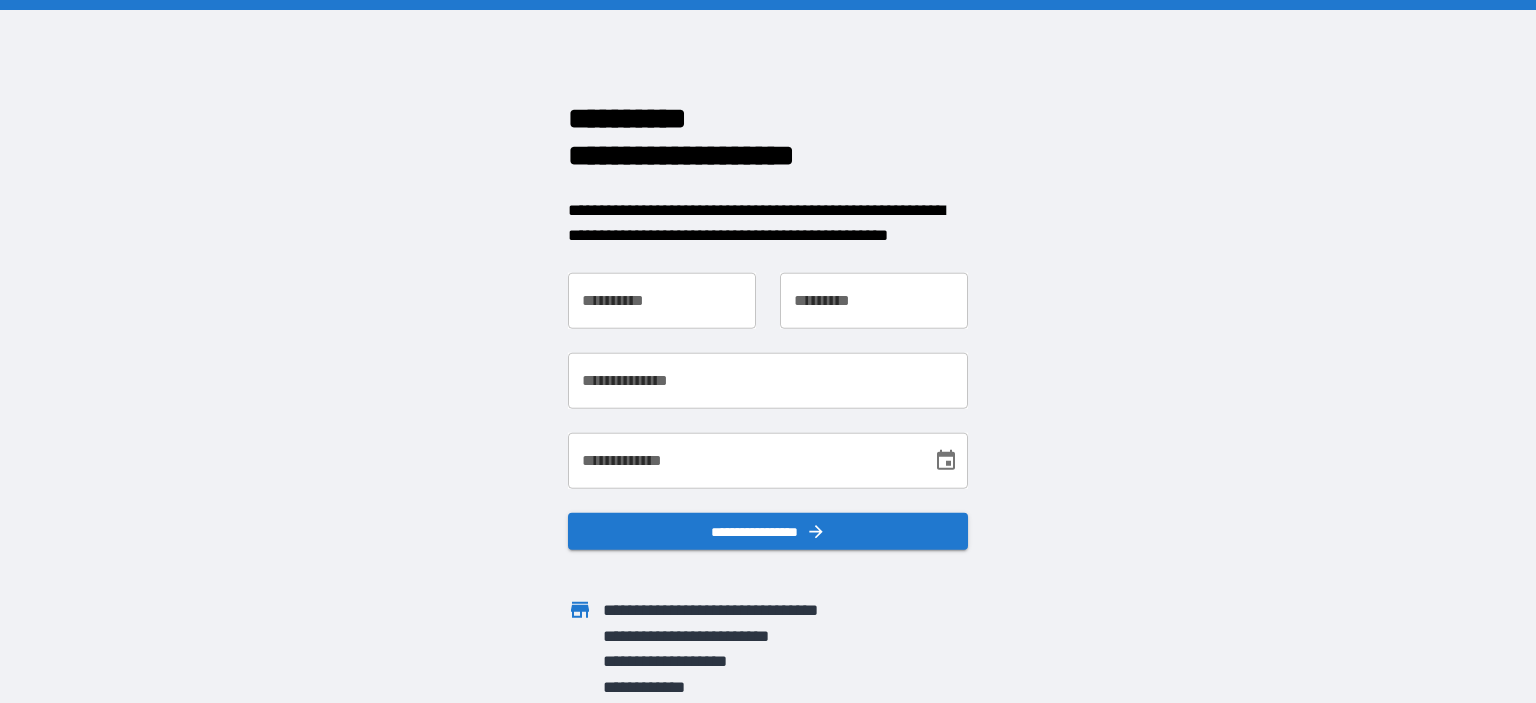 scroll, scrollTop: 0, scrollLeft: 0, axis: both 